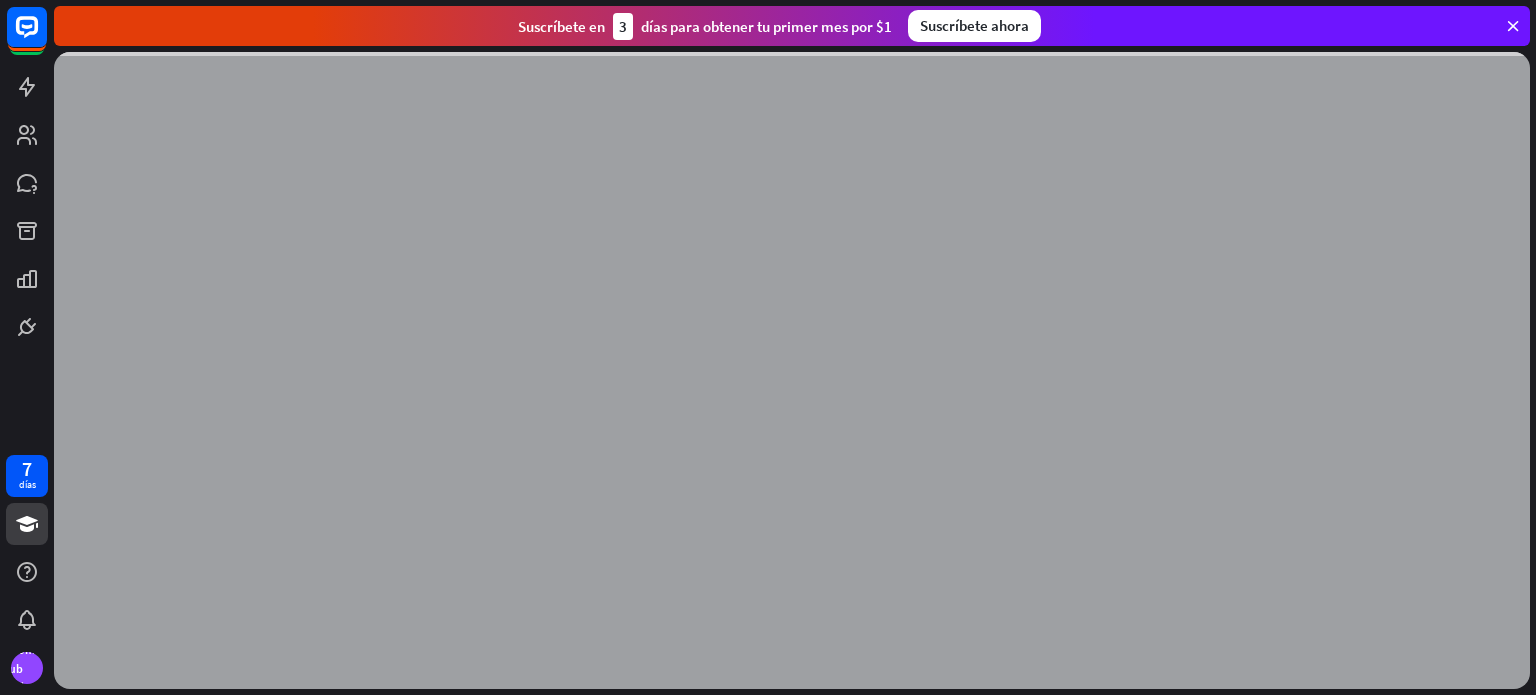 scroll, scrollTop: 0, scrollLeft: 0, axis: both 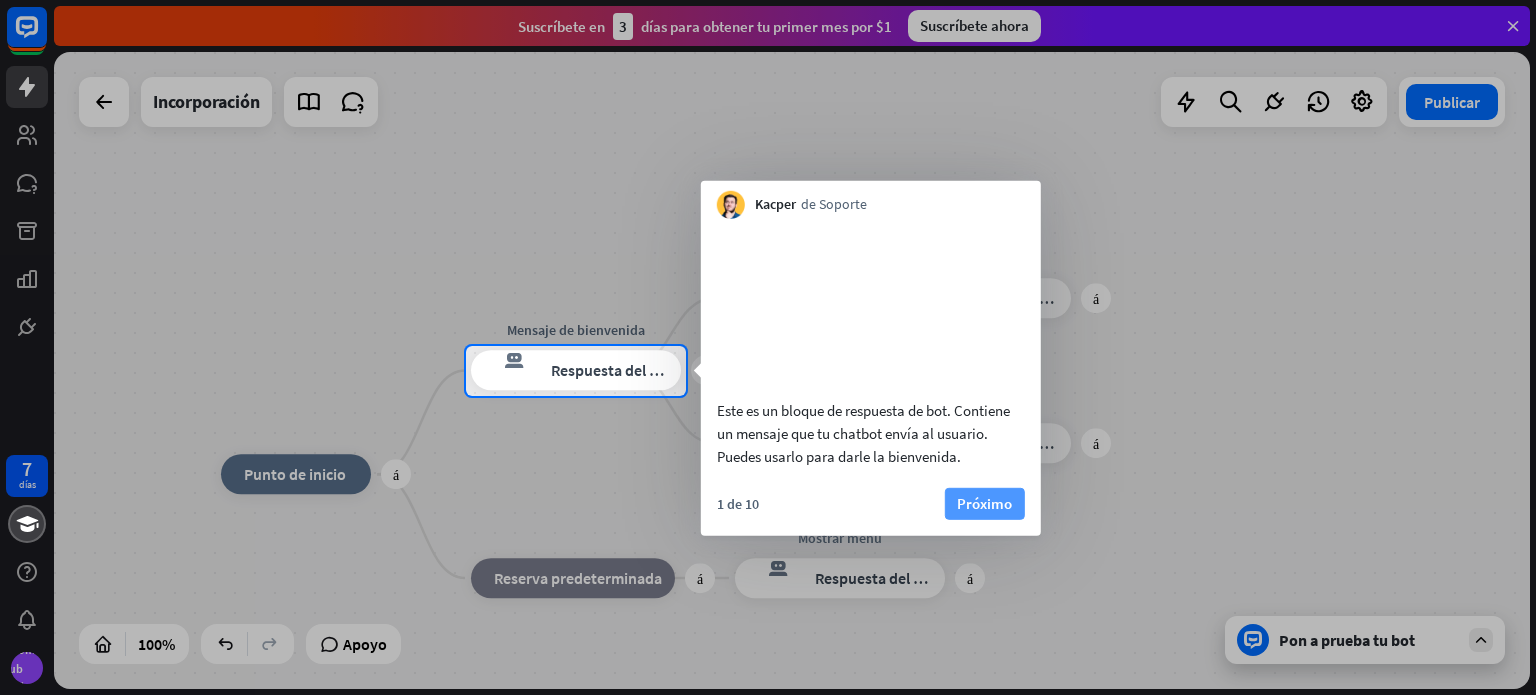 click on "Próximo" at bounding box center (984, 502) 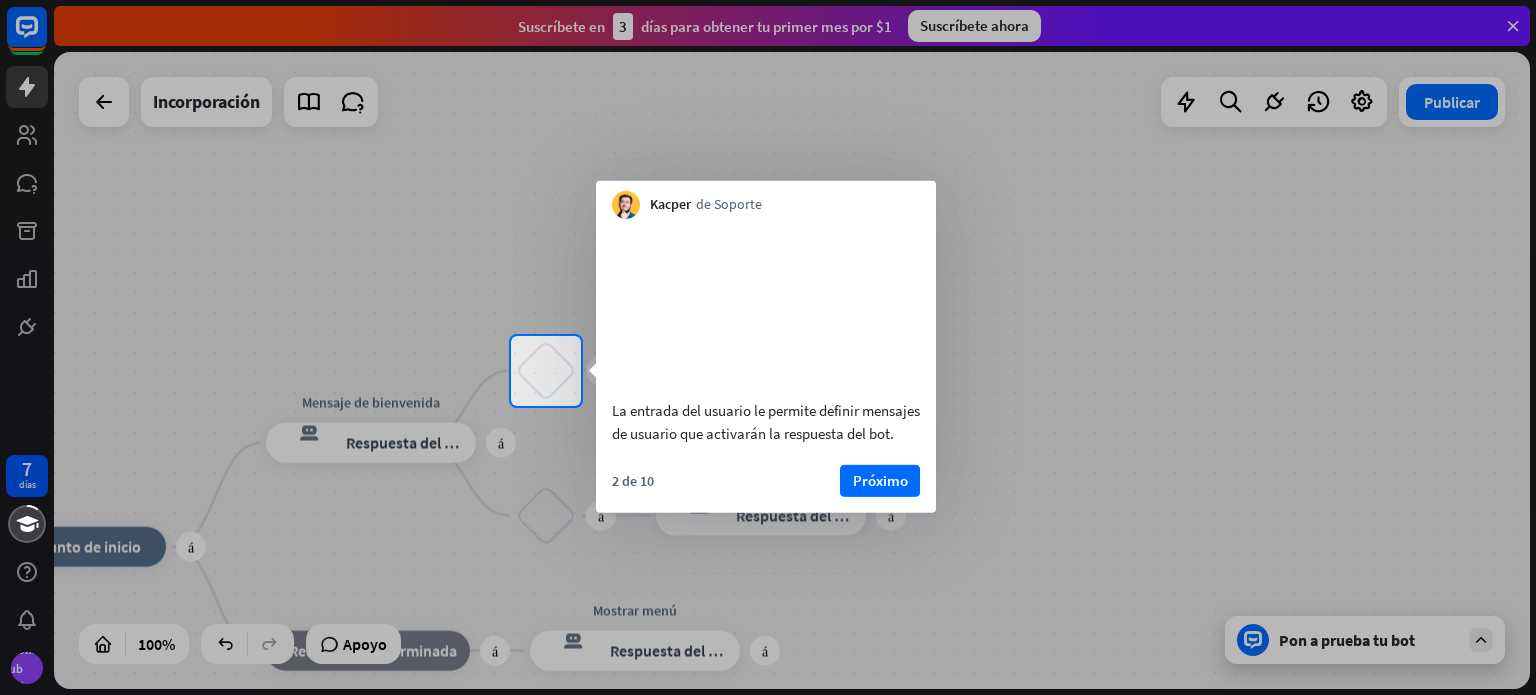 click on "2 de 10" at bounding box center [633, 480] 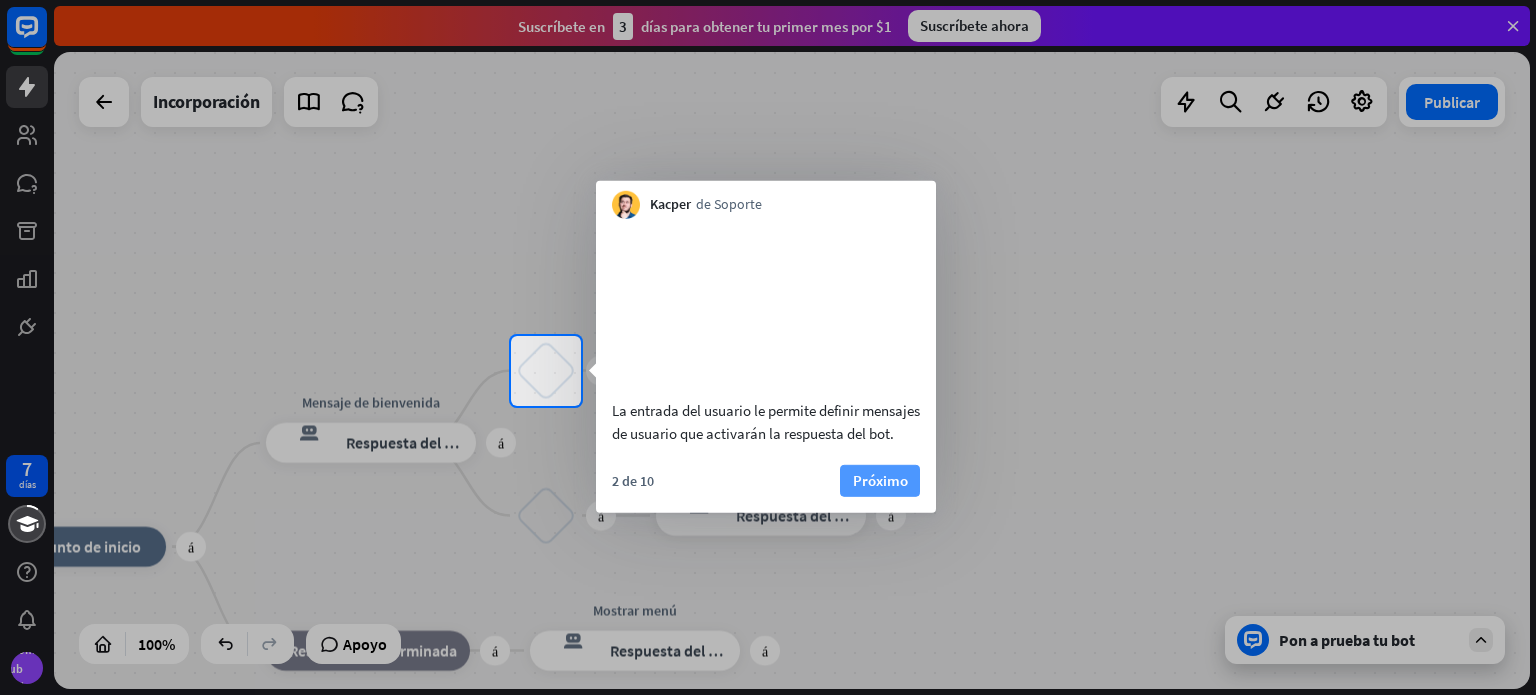 click on "Próximo" at bounding box center [880, 479] 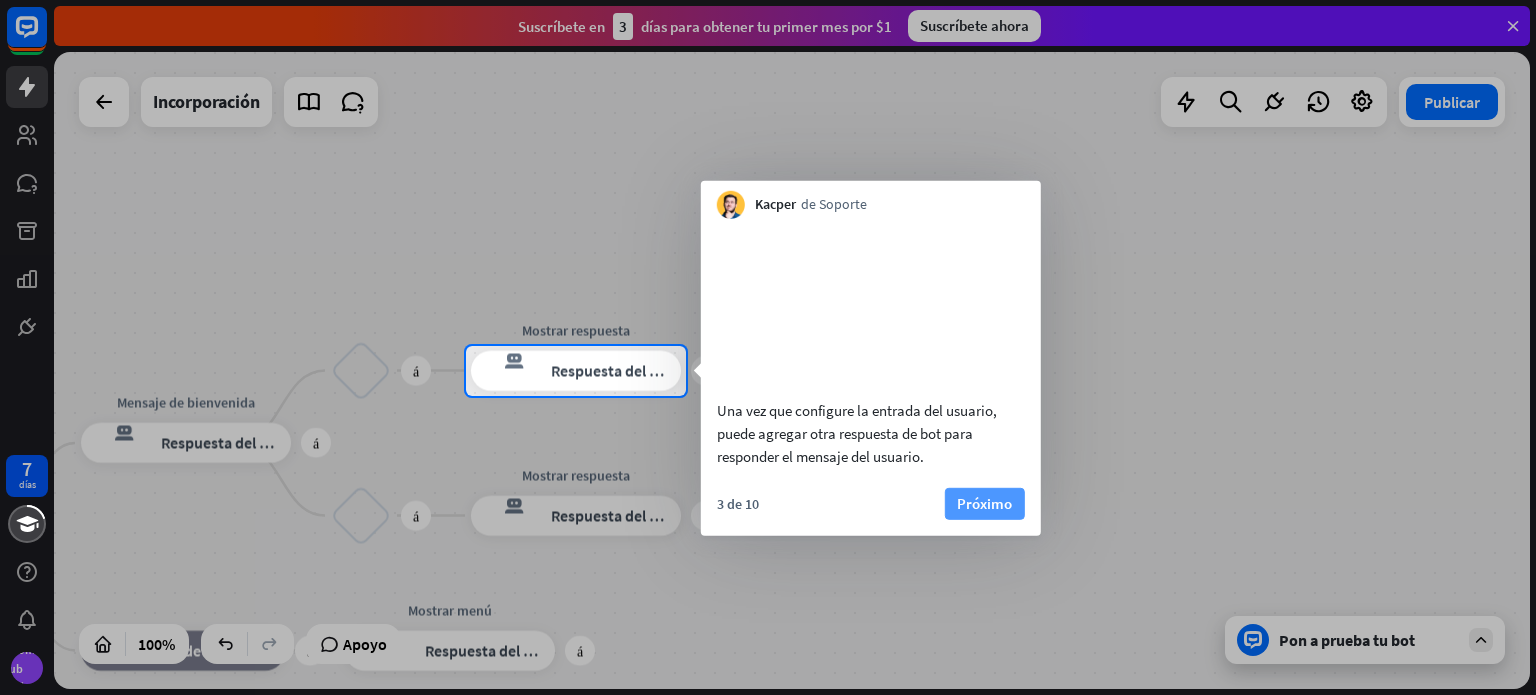 click on "Próximo" at bounding box center [984, 502] 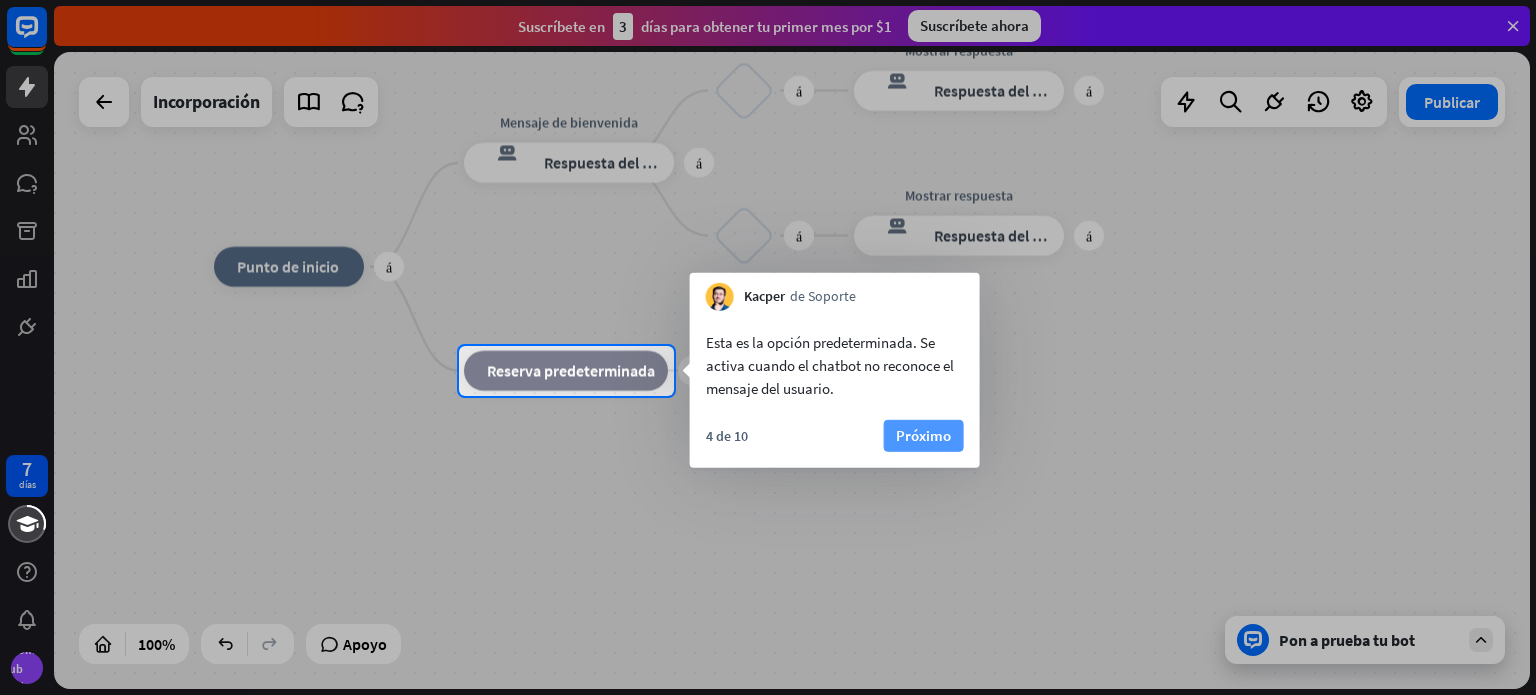 click on "Próximo" at bounding box center (923, 435) 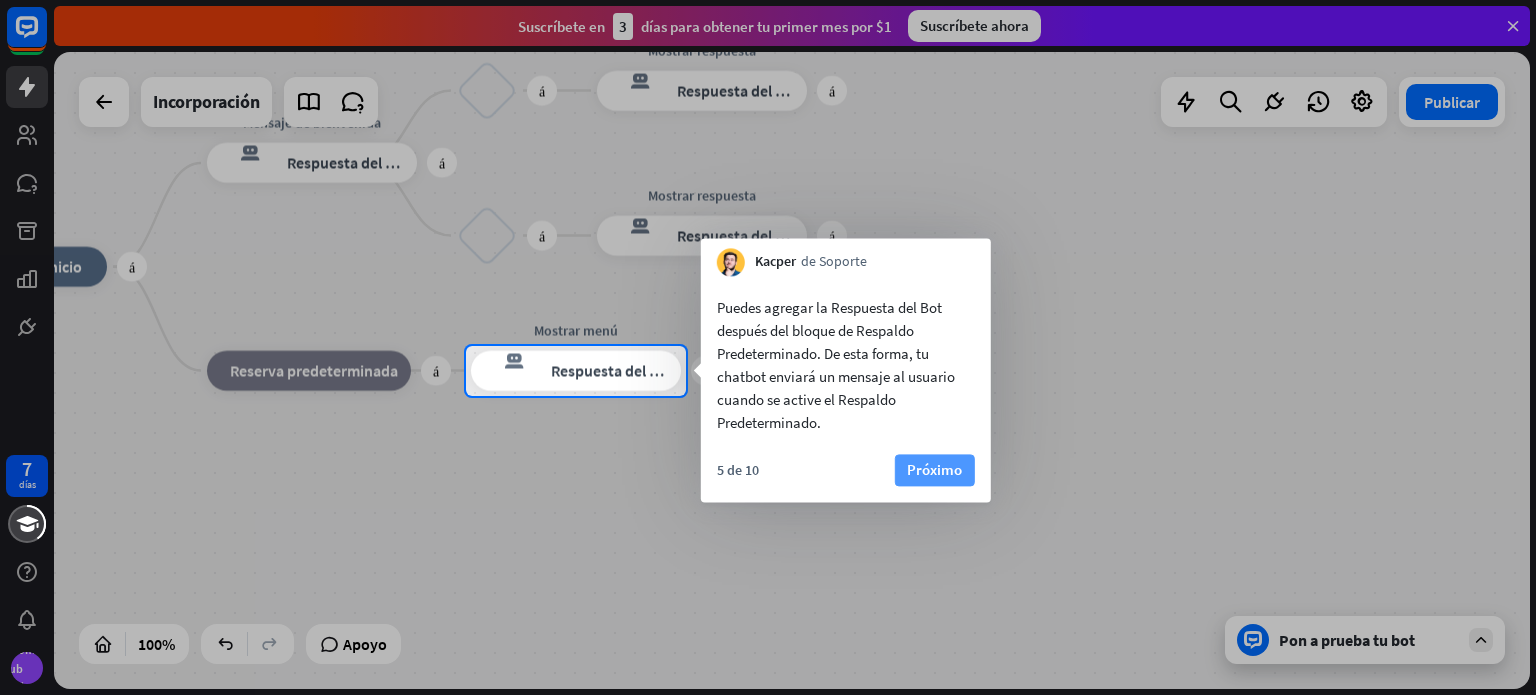 click on "Próximo" at bounding box center [935, 470] 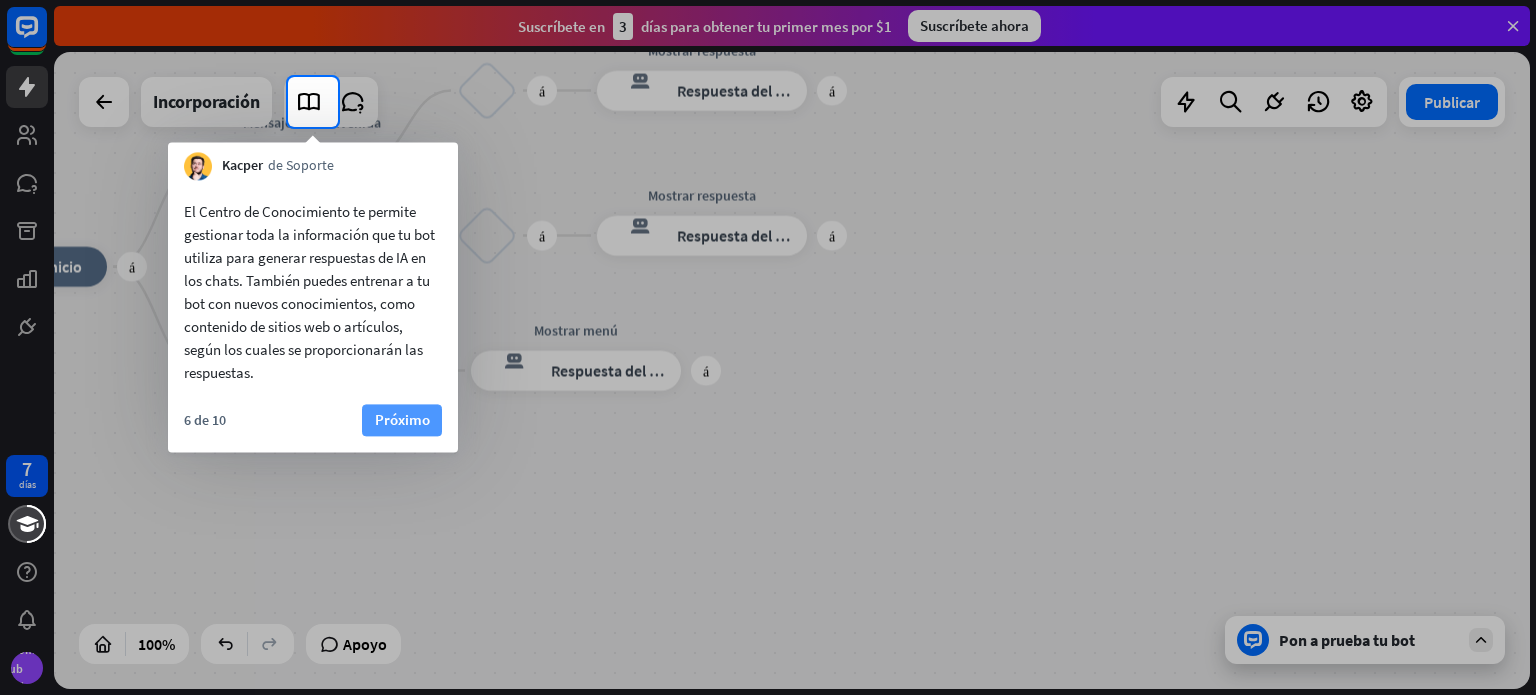 click on "Próximo" at bounding box center [402, 420] 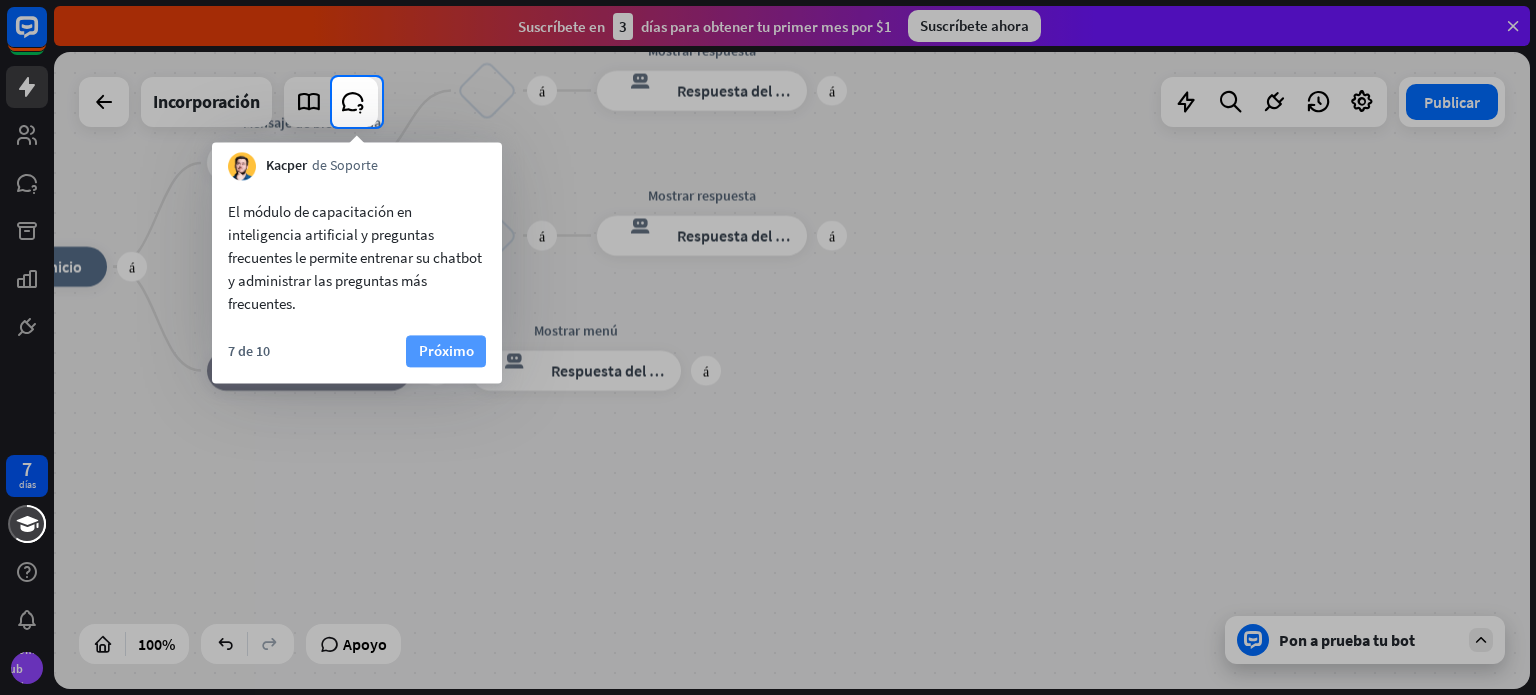 click on "Próximo" at bounding box center (446, 350) 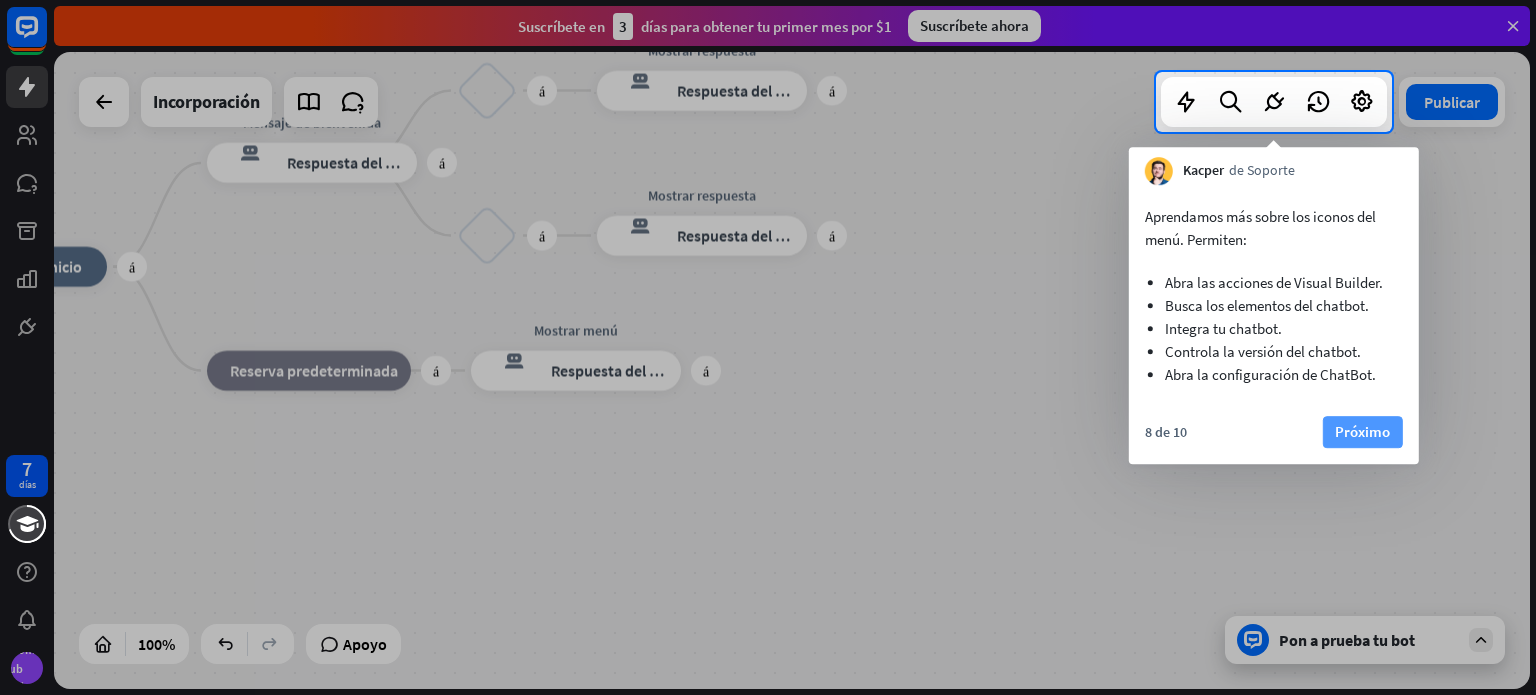 click on "Próximo" at bounding box center (1362, 431) 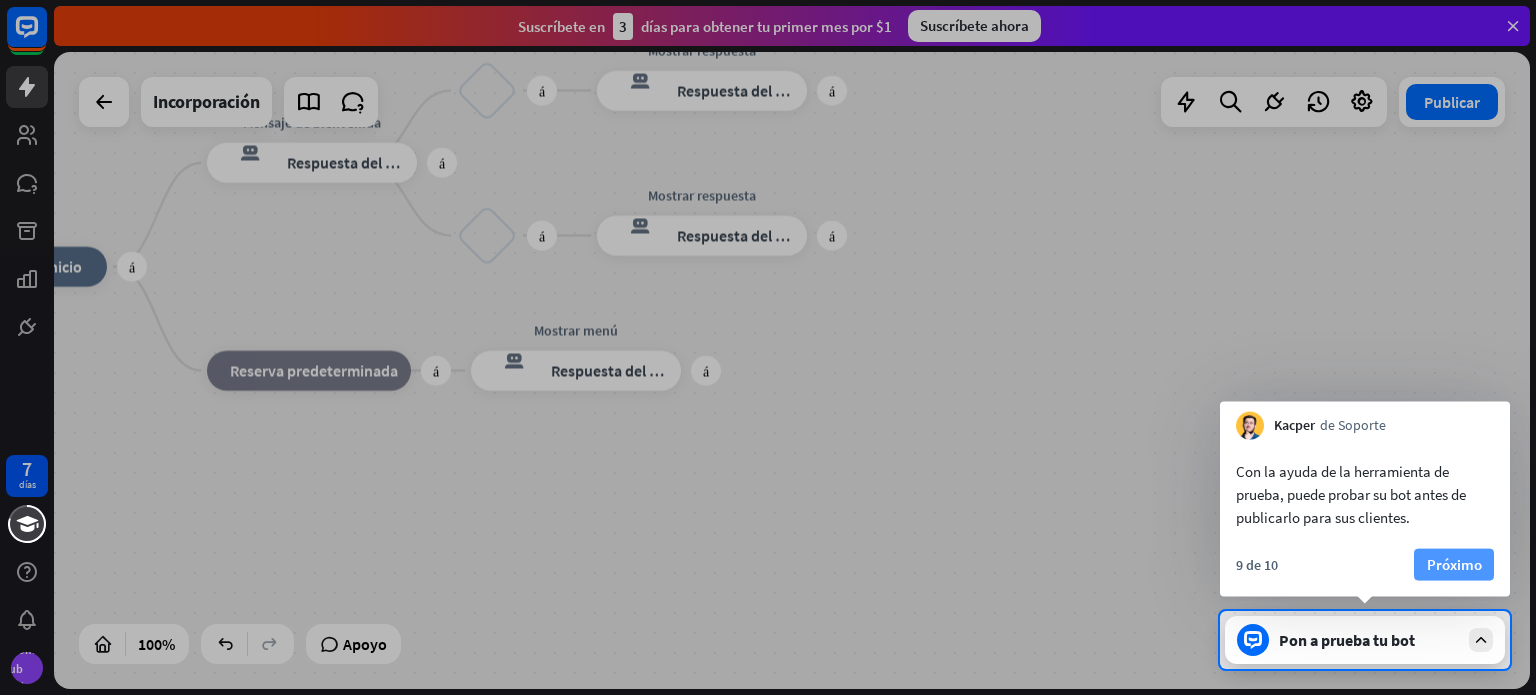click on "Próximo" at bounding box center (1454, 564) 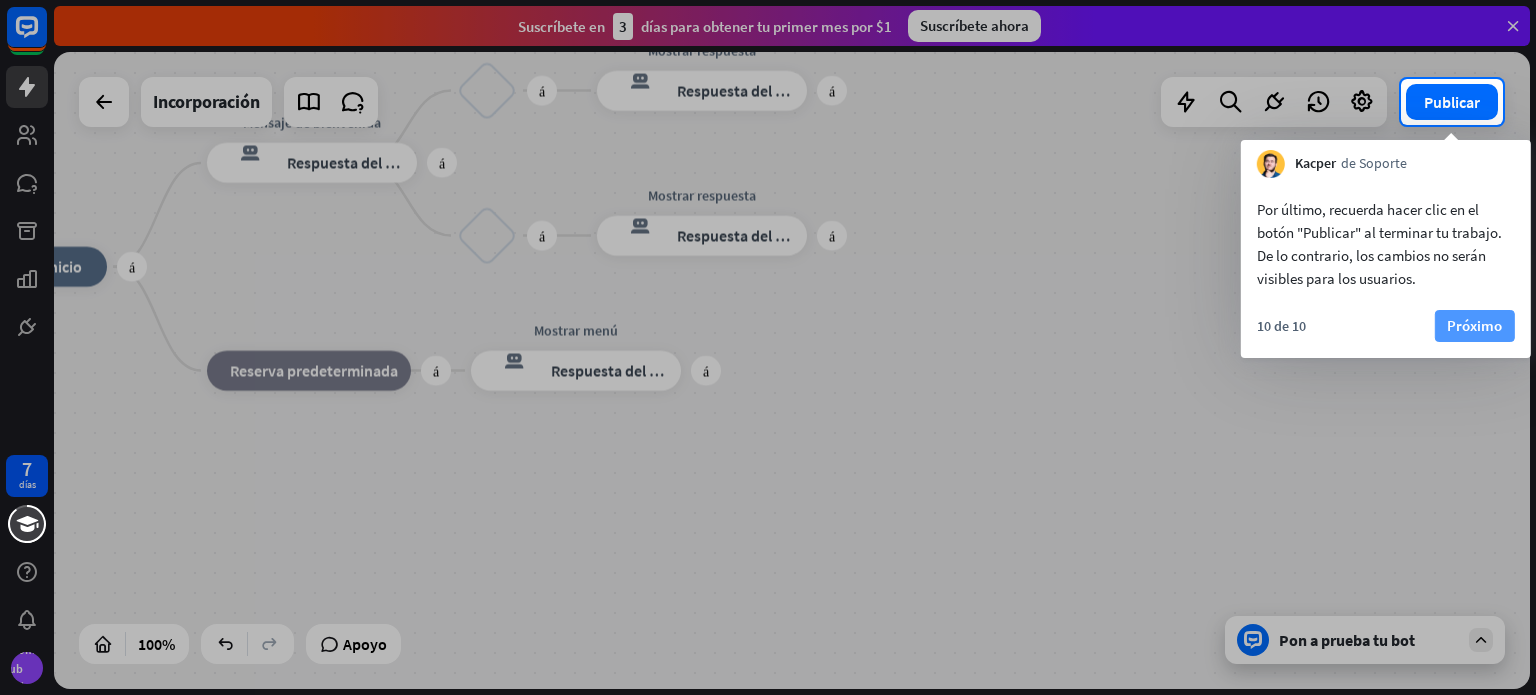 click on "Próximo" at bounding box center [1474, 325] 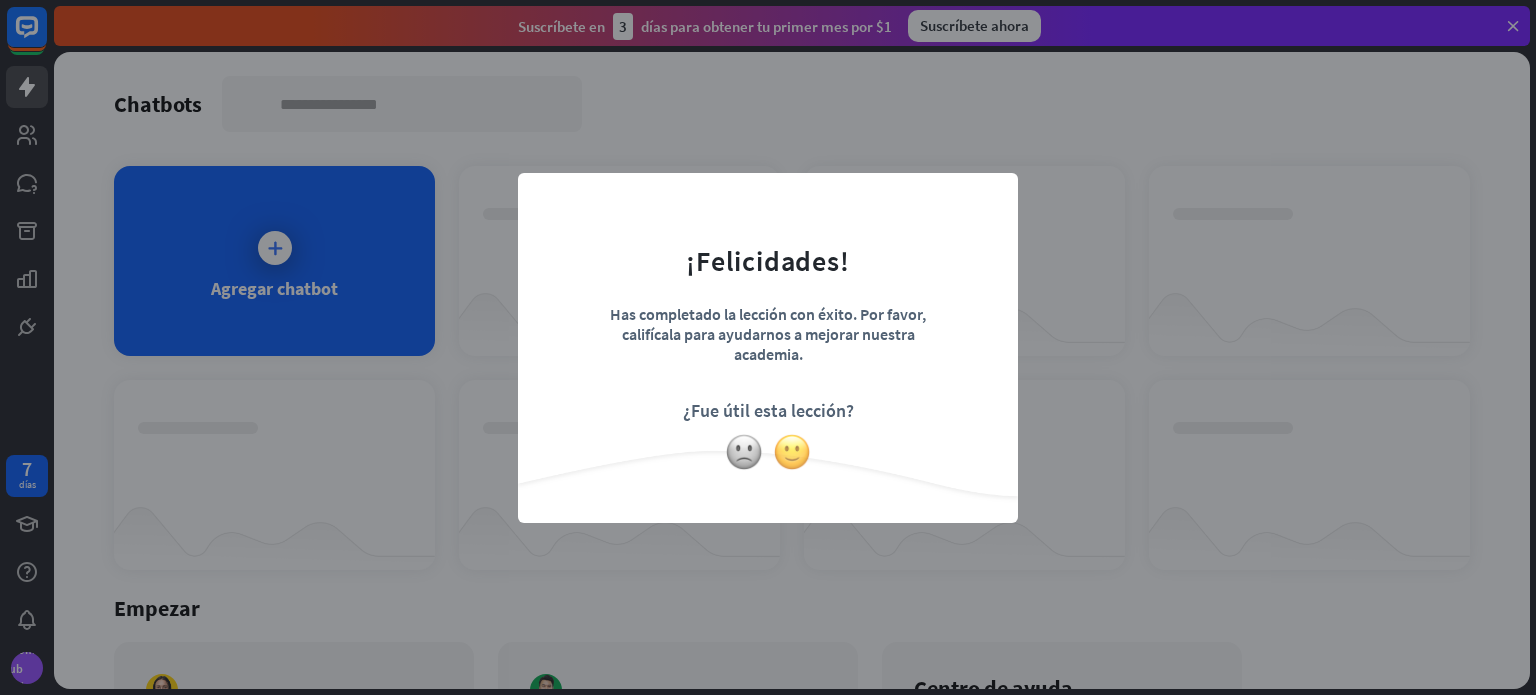 click at bounding box center [792, 452] 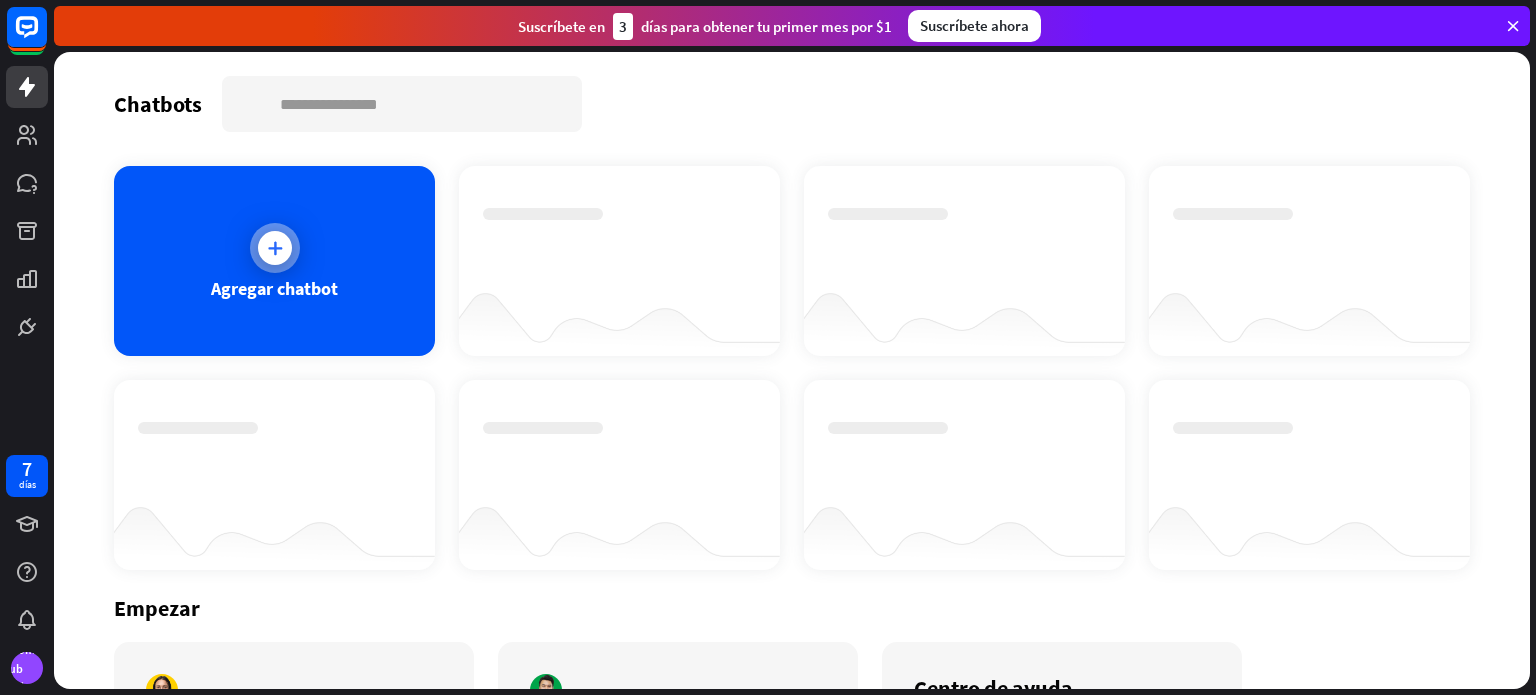 click on "Agregar chatbot" at bounding box center [274, 288] 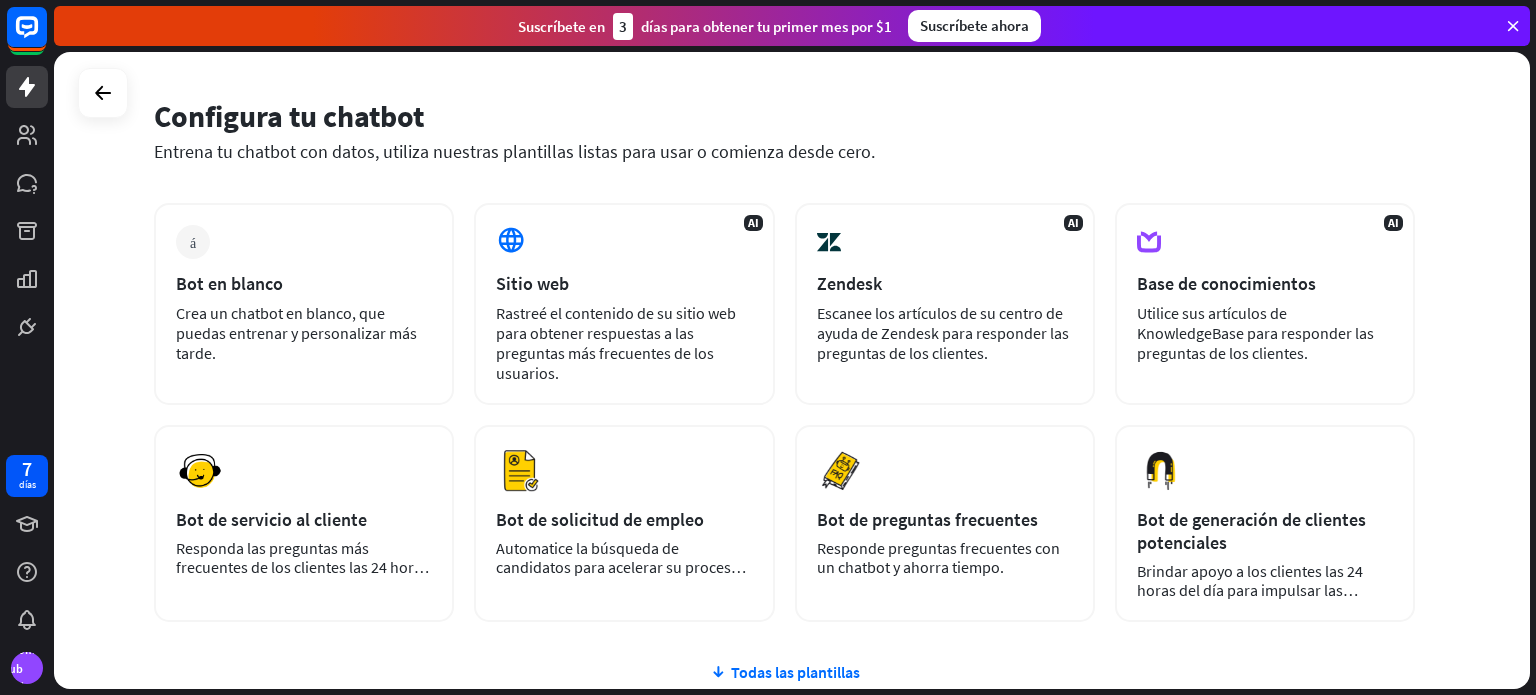 scroll, scrollTop: 61, scrollLeft: 0, axis: vertical 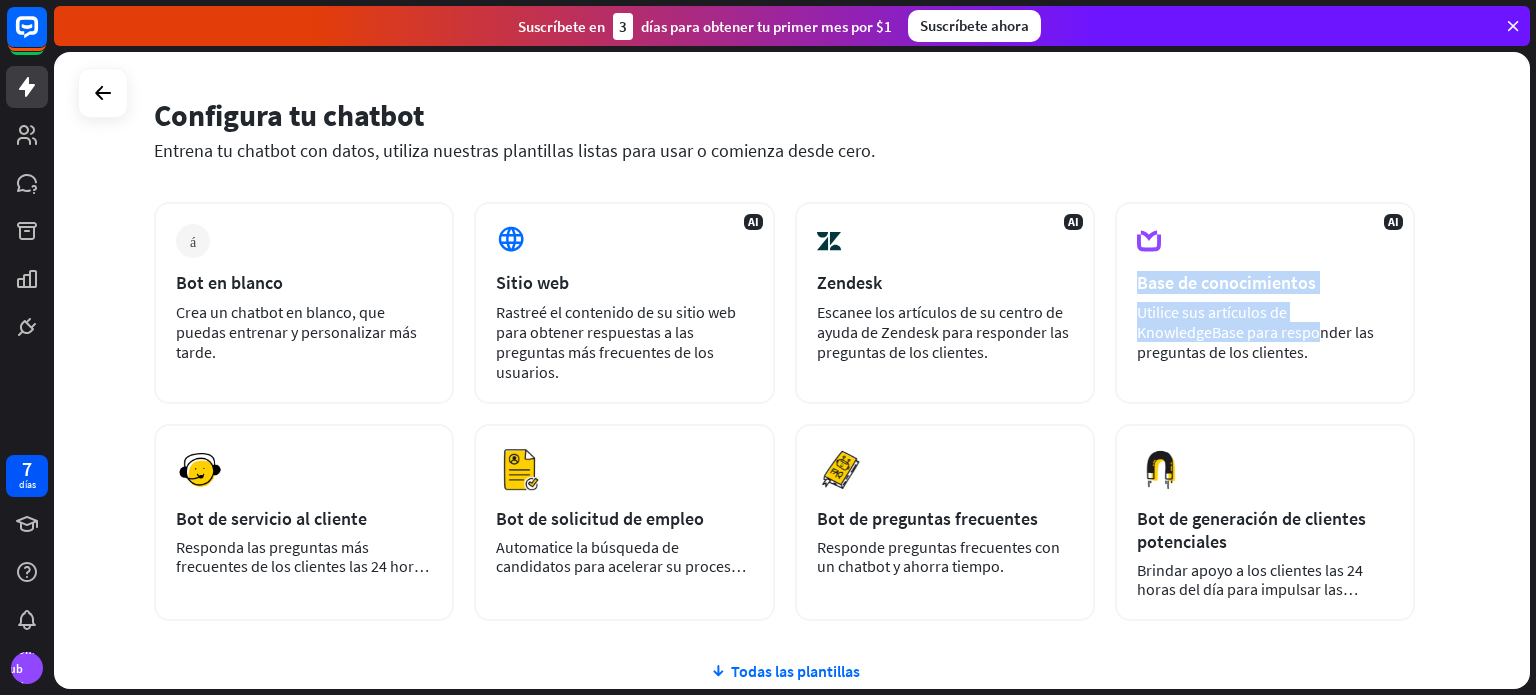 drag, startPoint x: 1534, startPoint y: 243, endPoint x: 1535, endPoint y: 305, distance: 62.008064 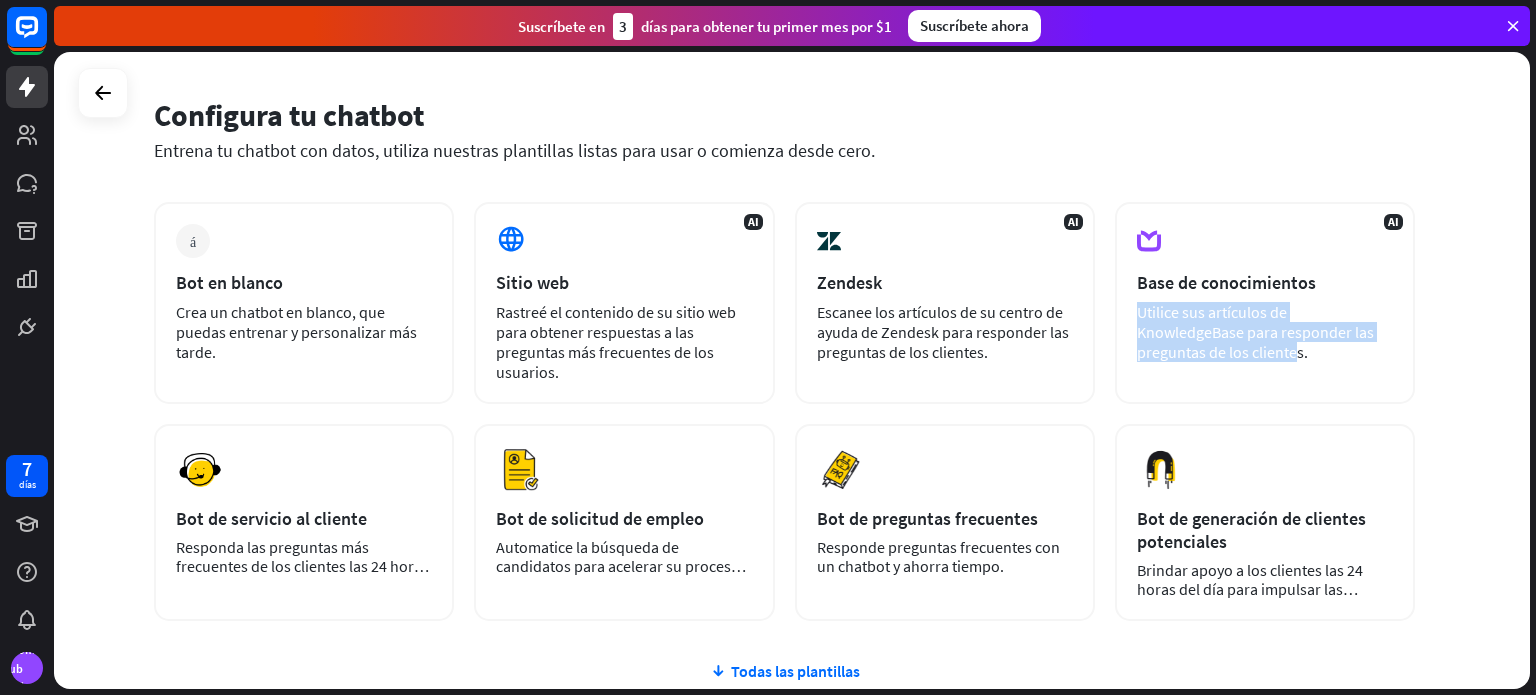 drag, startPoint x: 1531, startPoint y: 287, endPoint x: 1531, endPoint y: 327, distance: 40 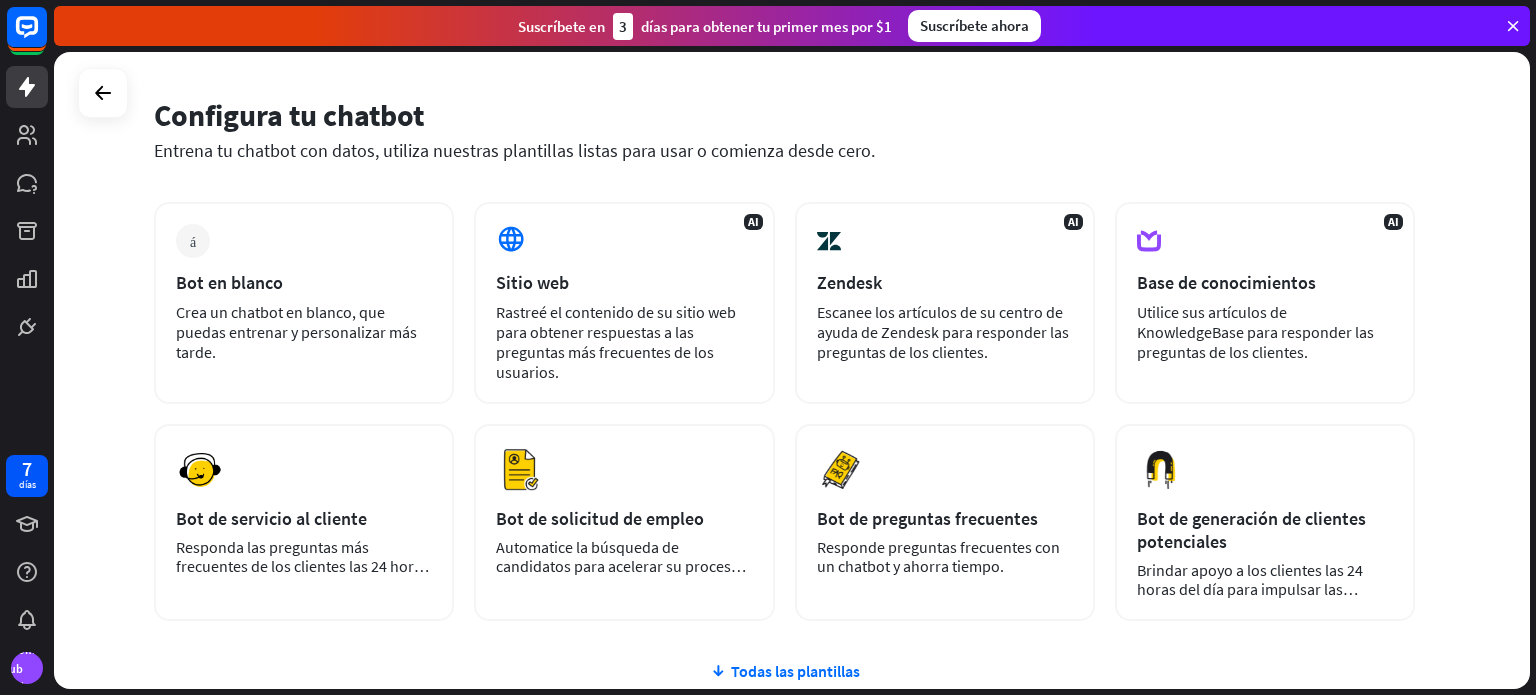 click on "Configura tu chatbot
Entrena tu chatbot con datos, utiliza nuestras plantillas listas para usar o comienza desde cero.
más   Bot en blanco
Crea un chatbot en blanco, que puedas entrenar y personalizar más tarde.
AI     Sitio web
Rastreé el contenido de su sitio web para obtener respuestas a las preguntas más frecuentes de los usuarios.
AI               Zendesk
Escanee los artículos de su centro de ayuda de Zendesk para responder las preguntas de los clientes.
AI         Base de conocimientos
Utilice sus artículos de KnowledgeBase para responder las preguntas de los clientes.
Avance
Avance" at bounding box center [792, 370] 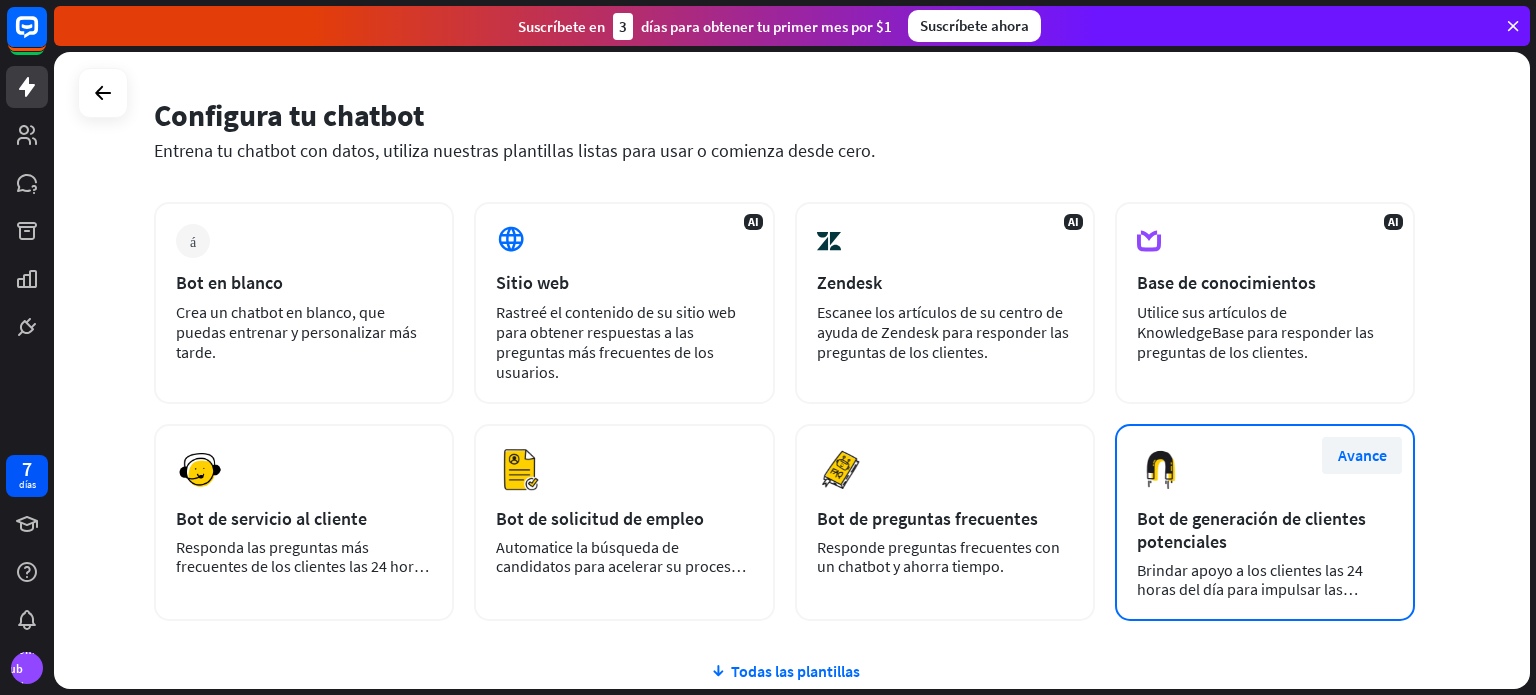 click on "Avance" at bounding box center (1362, 455) 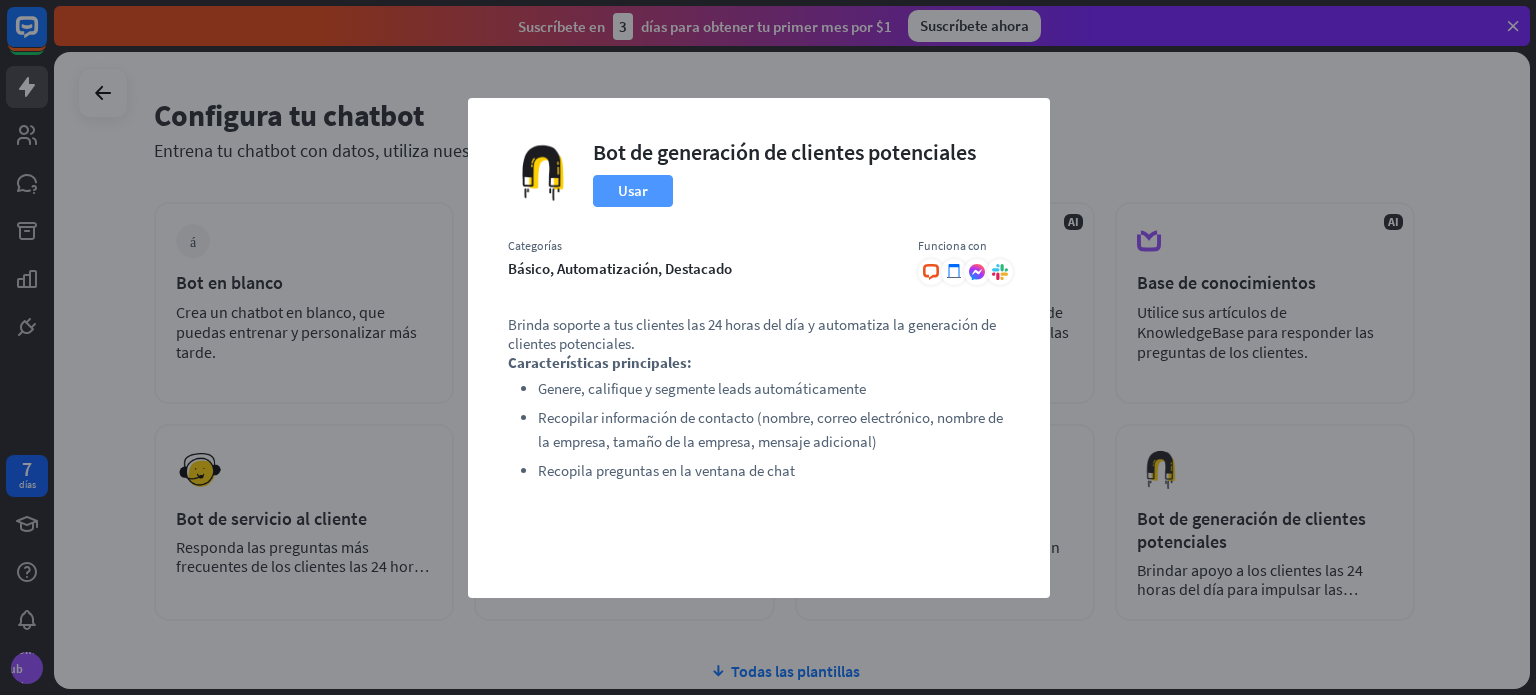 click on "Usar" at bounding box center (633, 190) 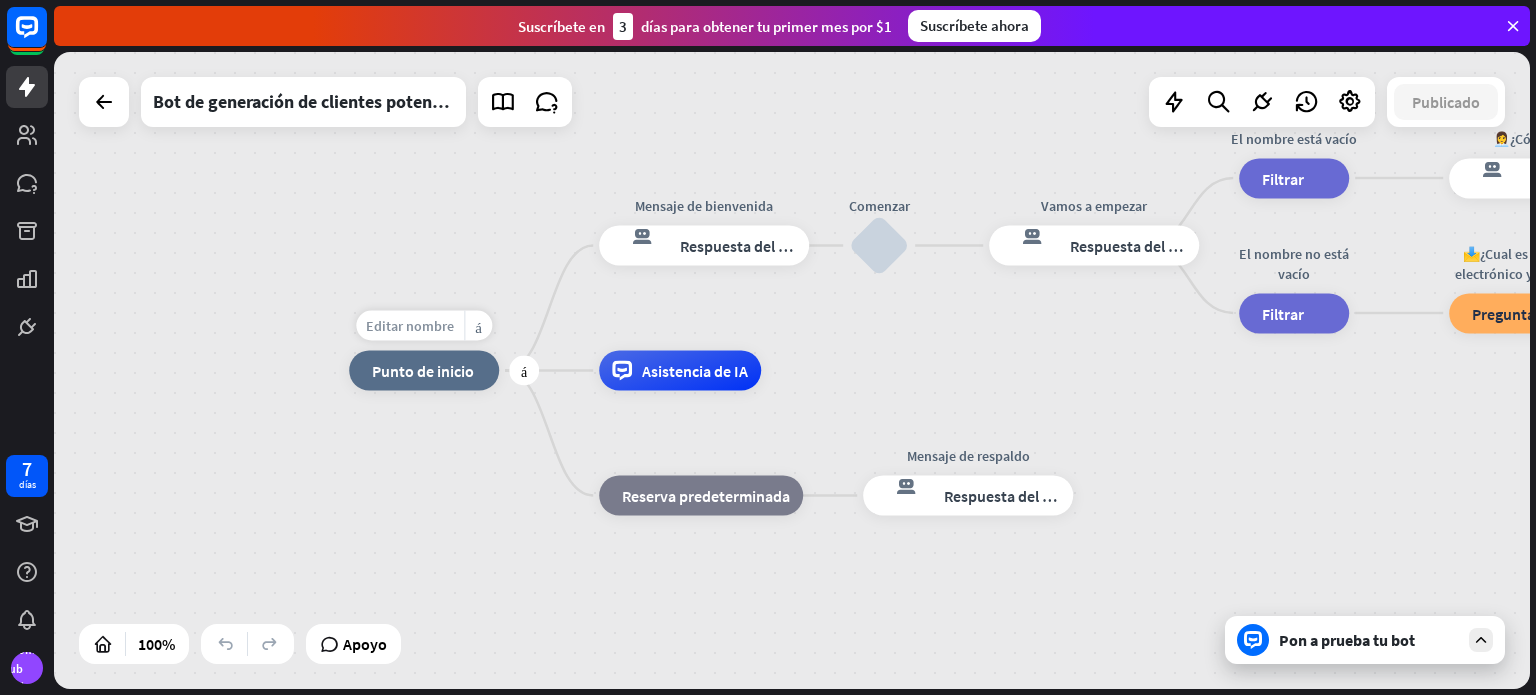 click on "Editar nombre" at bounding box center (410, 326) 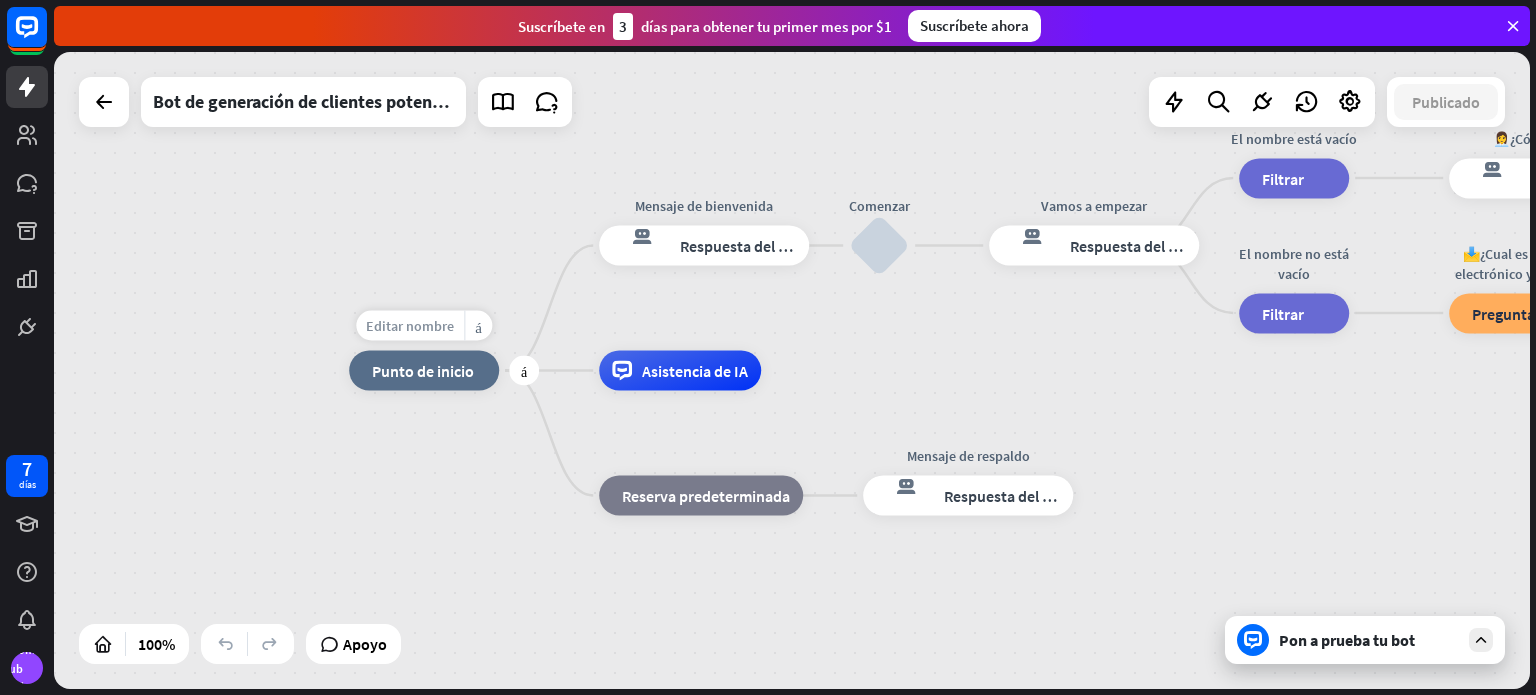 click on "Editar nombre" at bounding box center (410, 326) 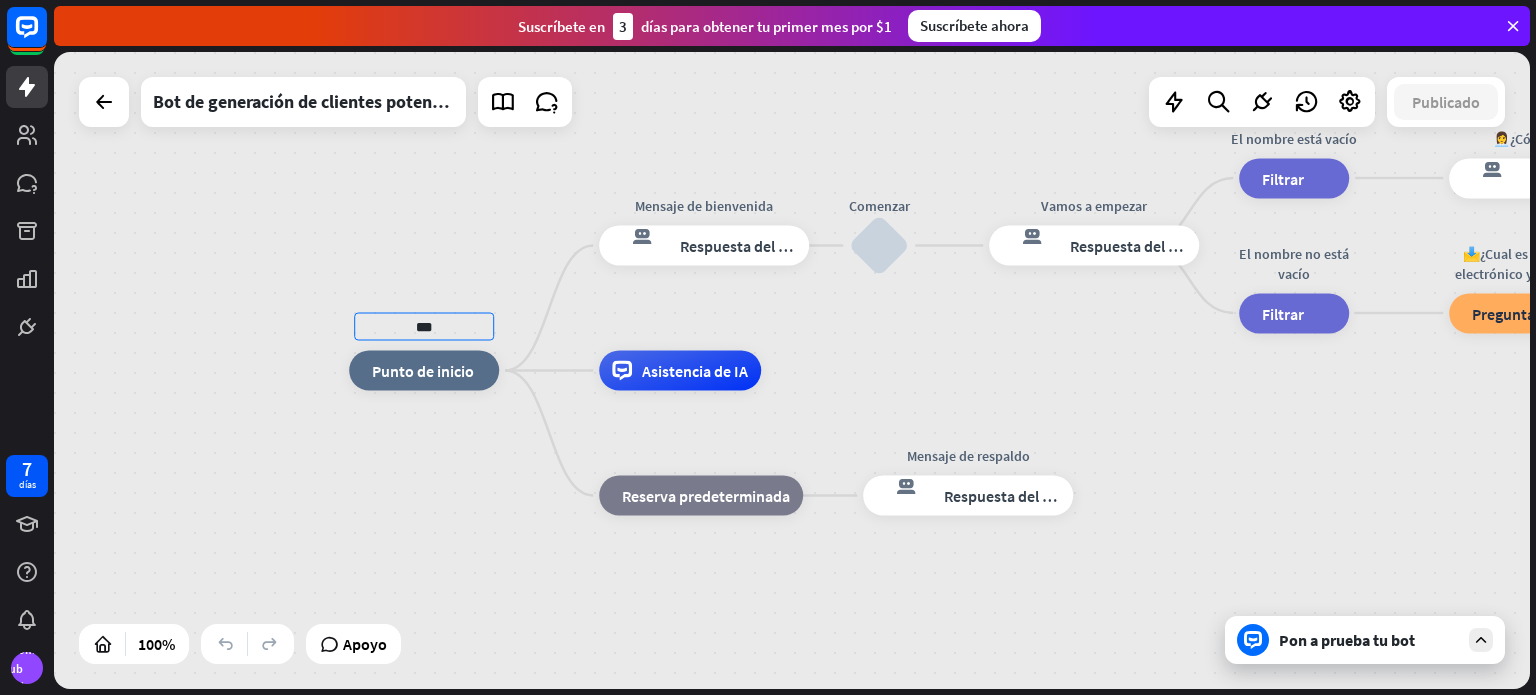 type on "***" 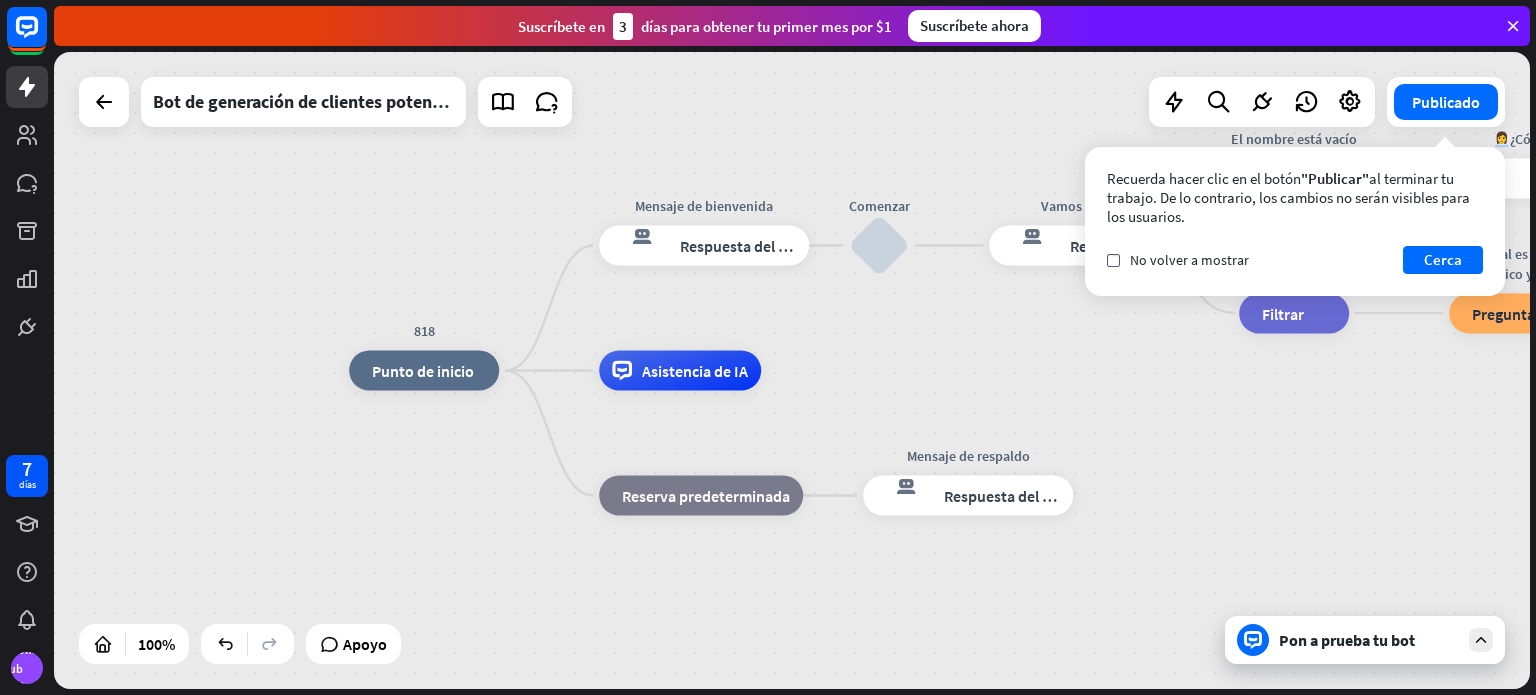click on "Pon a prueba tu bot" at bounding box center (1365, 640) 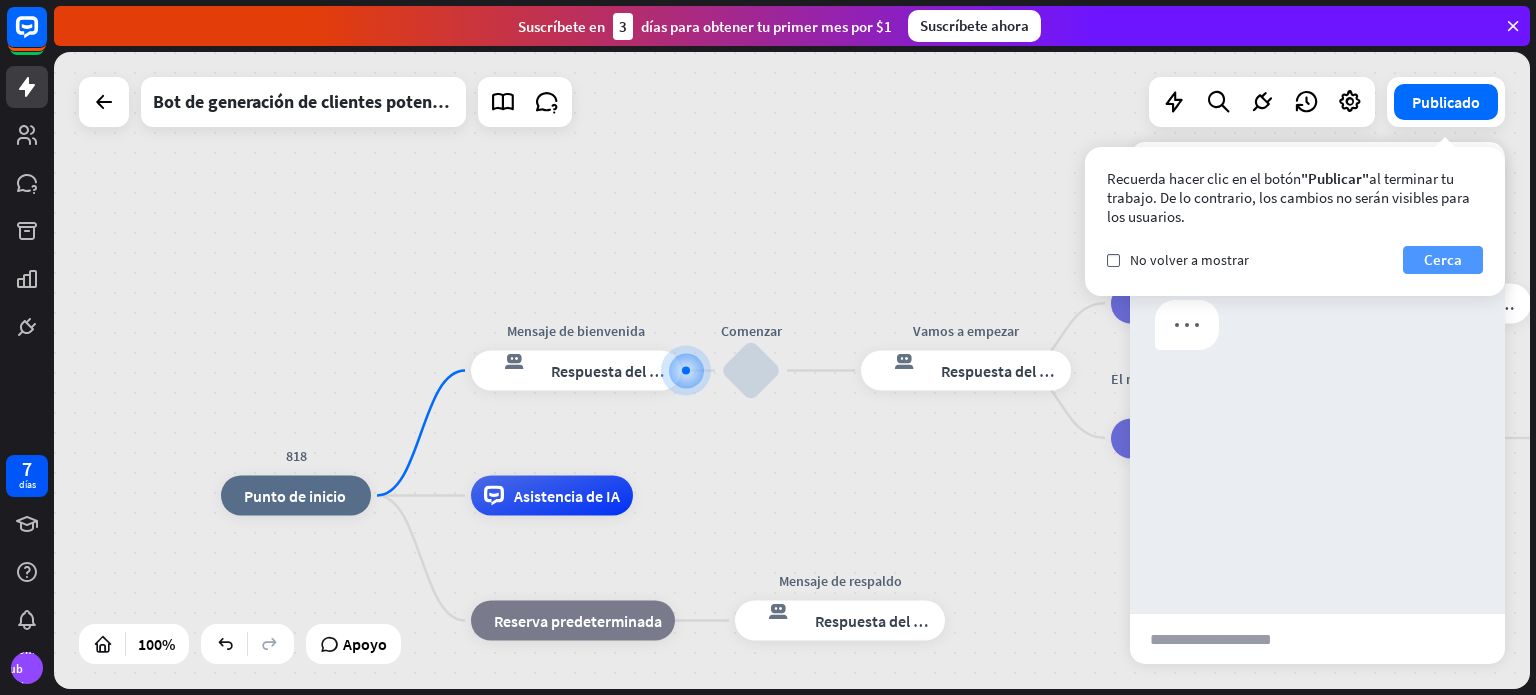 click on "Cerca" at bounding box center (1443, 259) 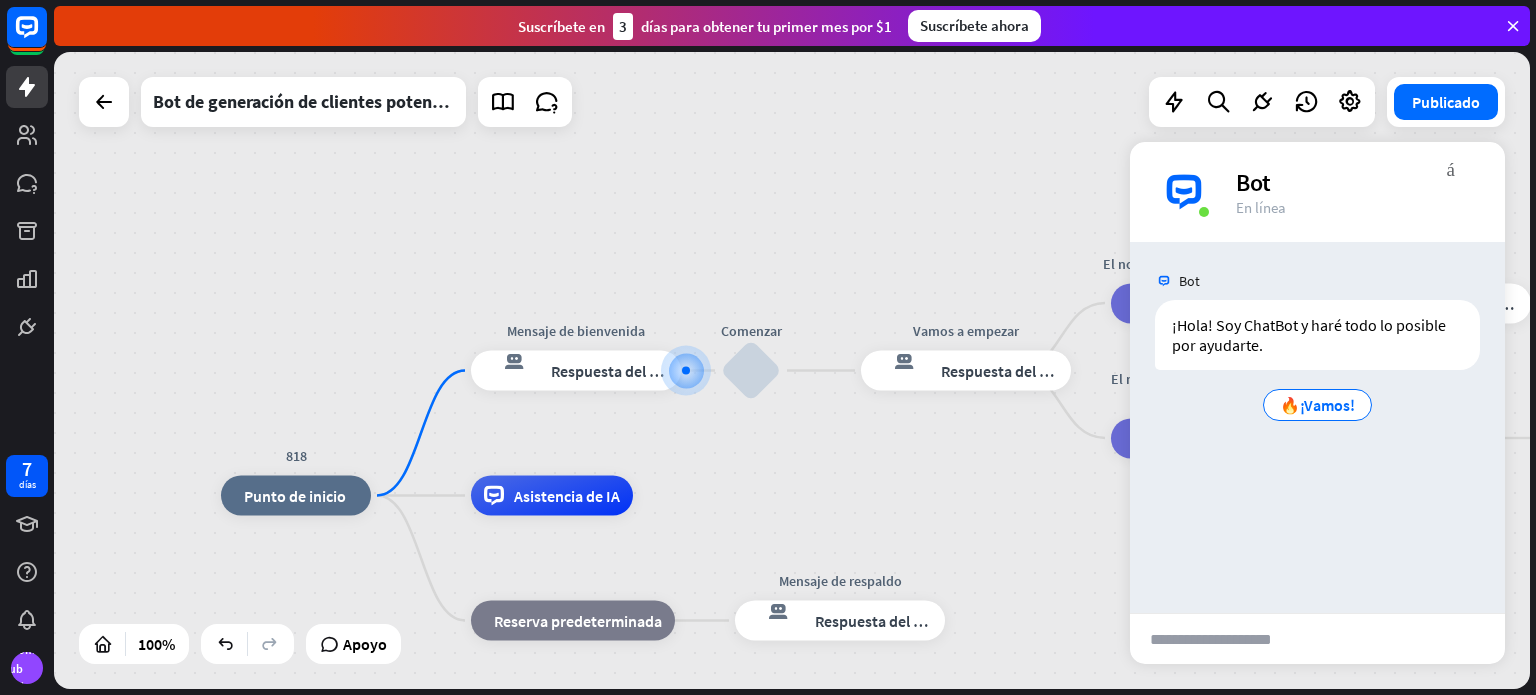 click on "Bot" at bounding box center [1253, 182] 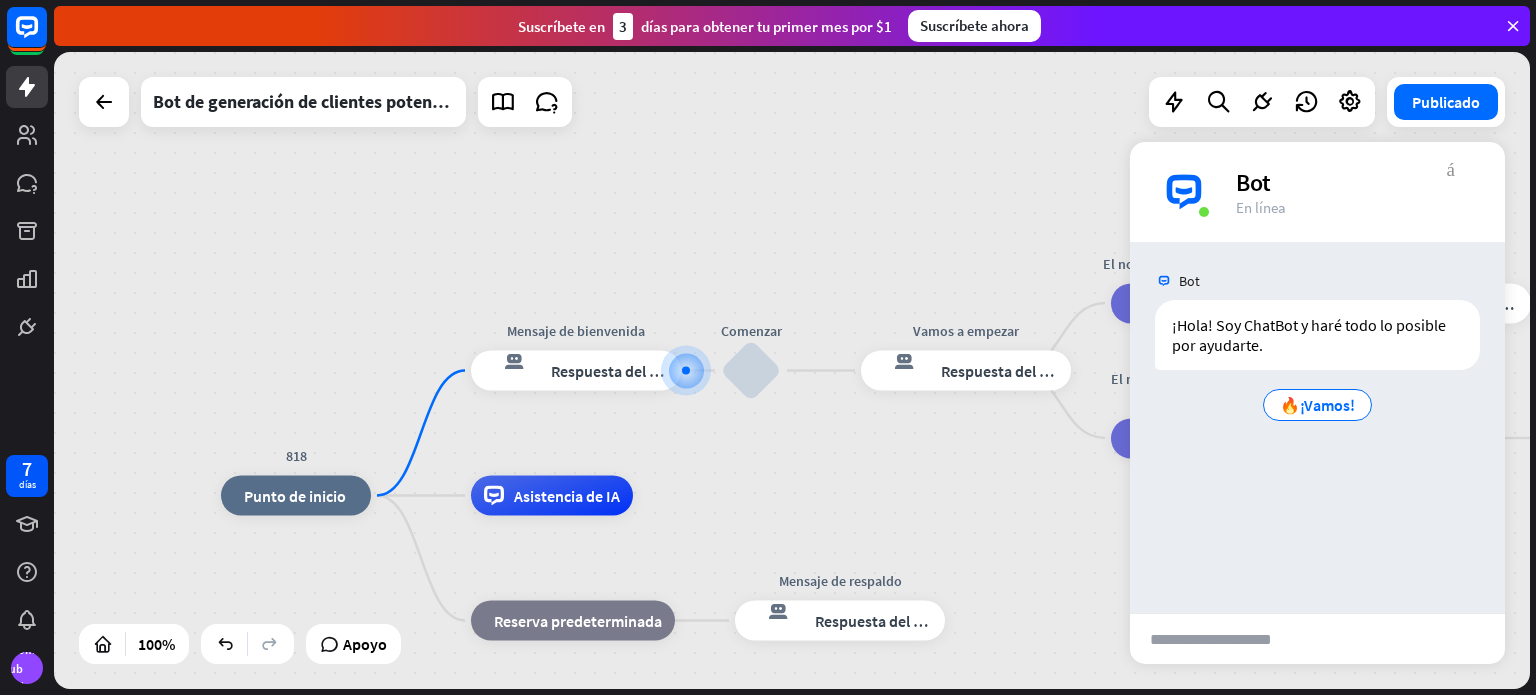 click on "más_vert" at bounding box center (1451, 167) 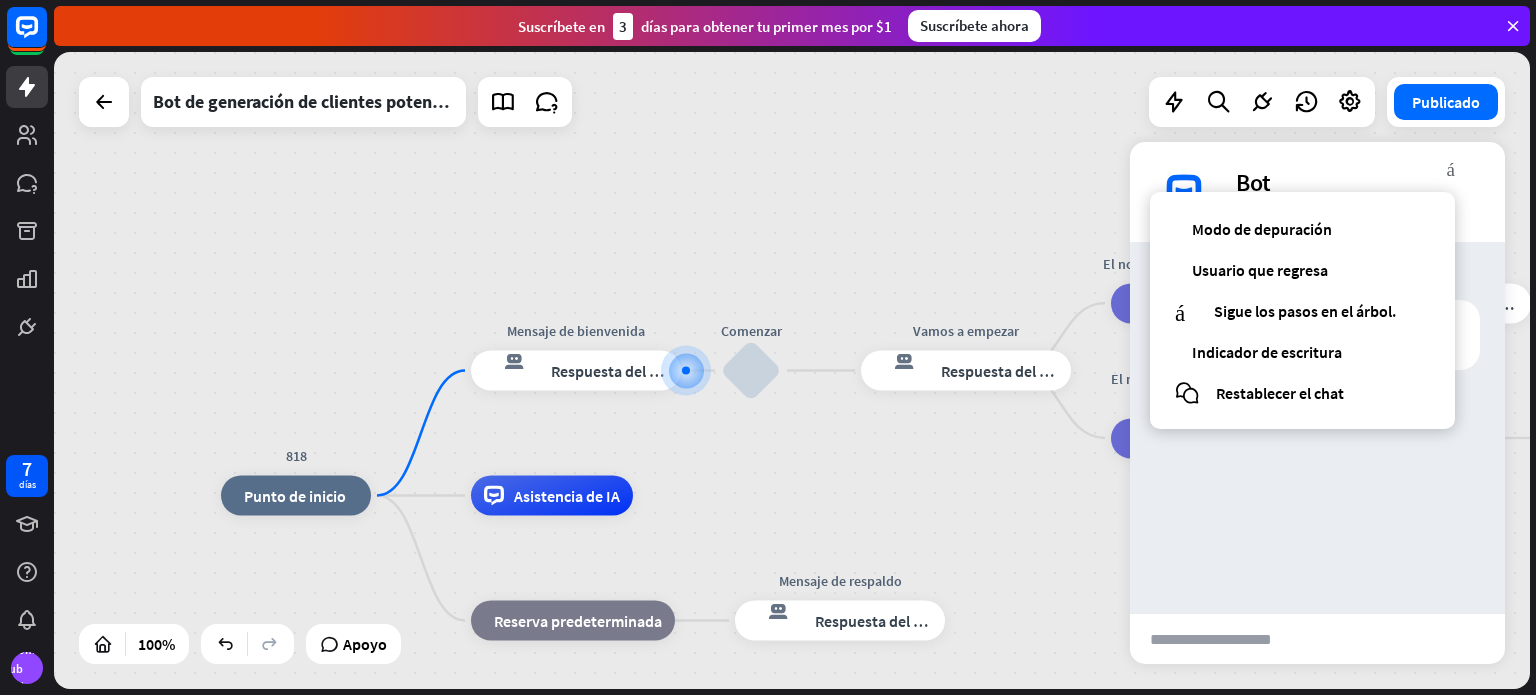 click on "Bot
¡Hola! Soy ChatBot y haré todo lo posible por ayudarte.   🔥¡Vamos!
Hoy 14:56
Mostrar JSON" at bounding box center [1317, 427] 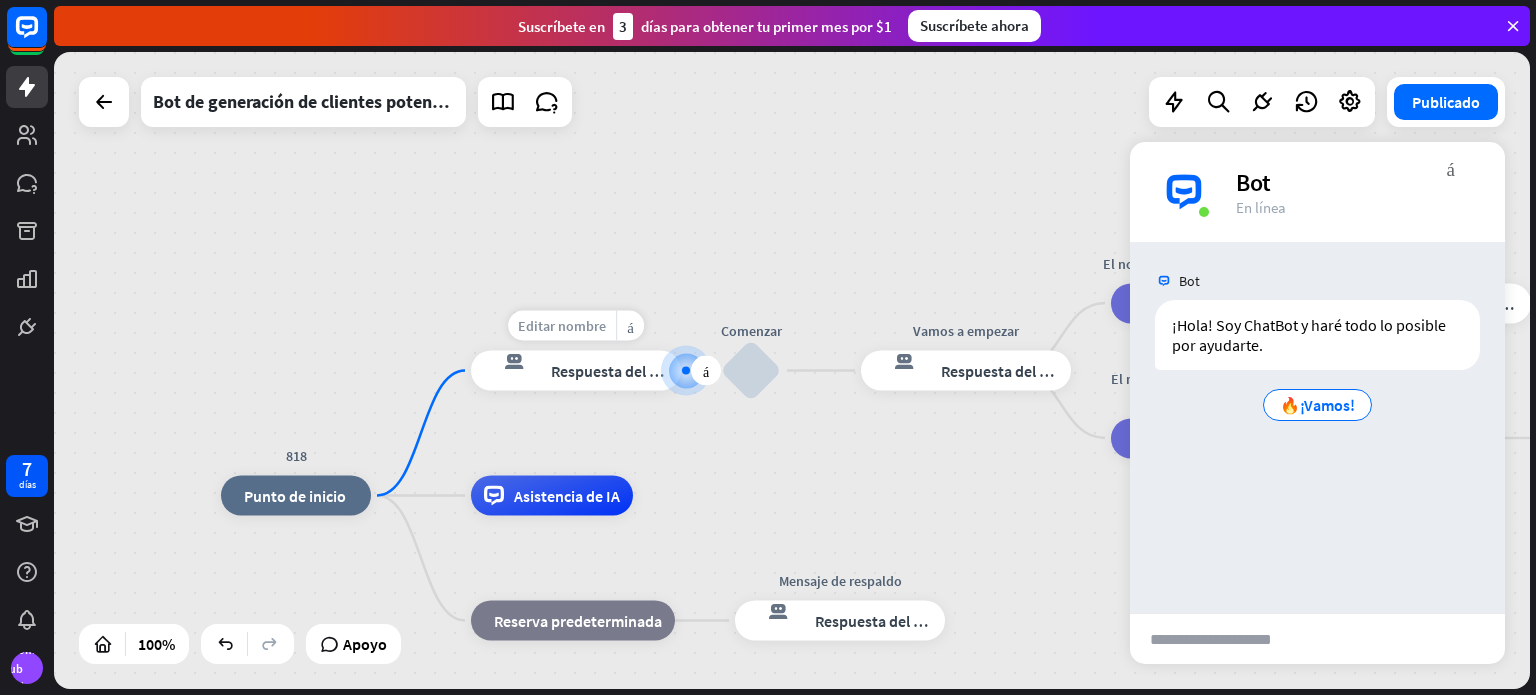 click on "Editar nombre" at bounding box center [562, 326] 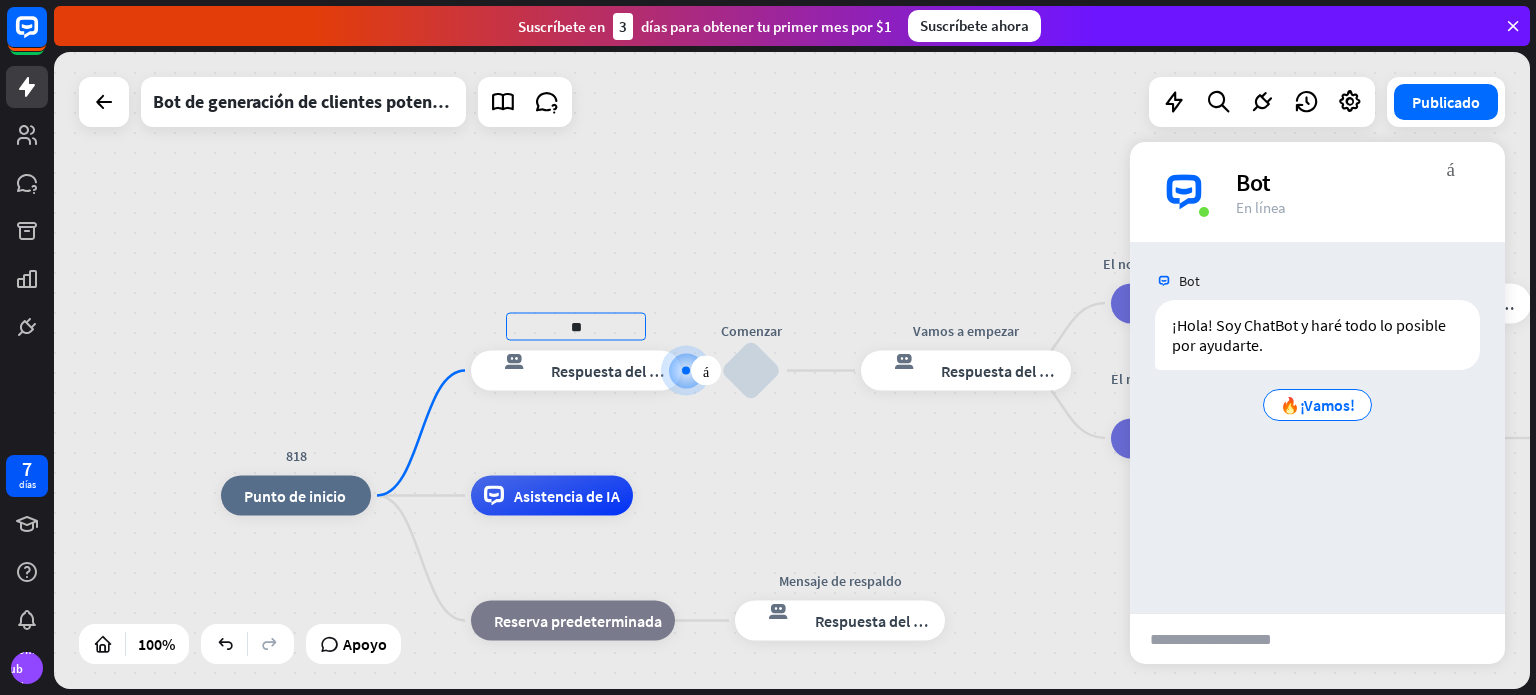 type on "*" 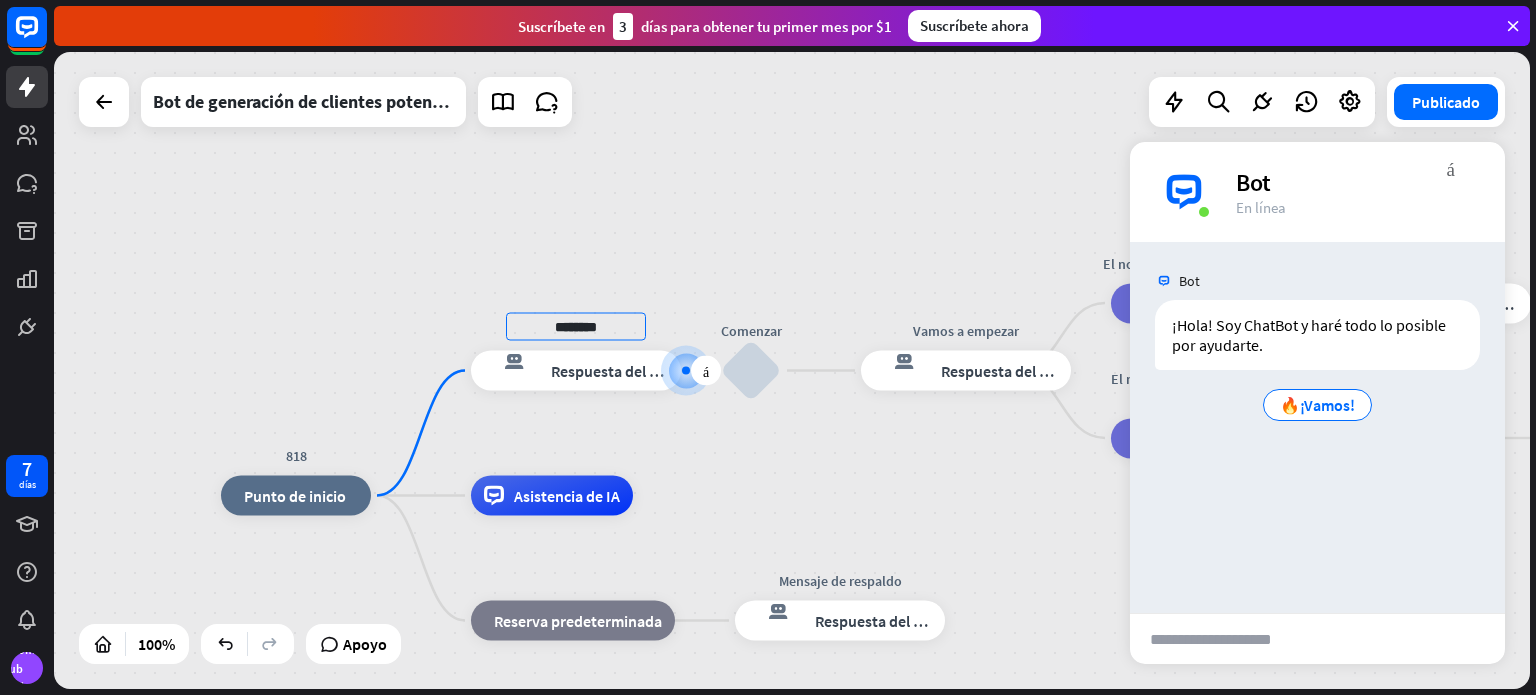 type on "********" 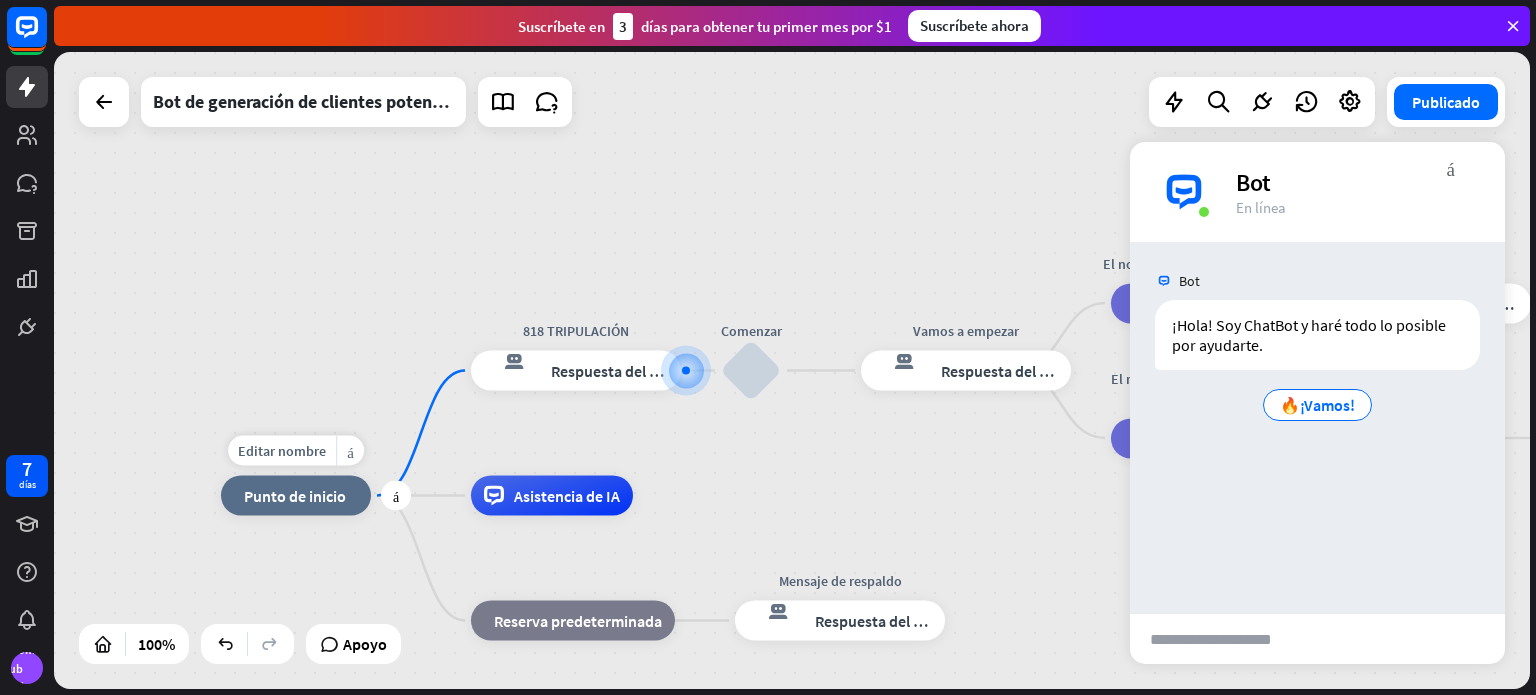 click on "Editar nombre   más_horiz         más   818   inicio_2   Punto de inicio" at bounding box center (296, 496) 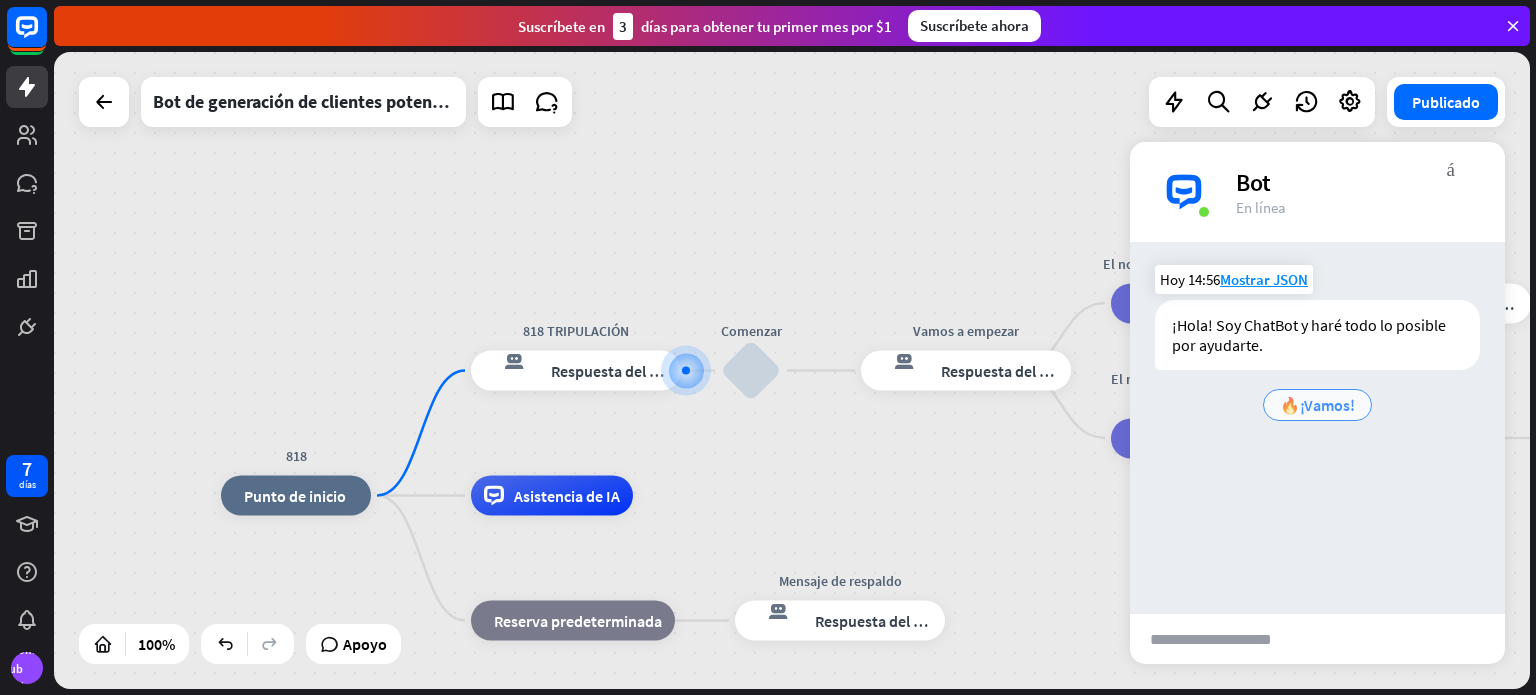 click on "🔥¡Vamos!" at bounding box center [1317, 405] 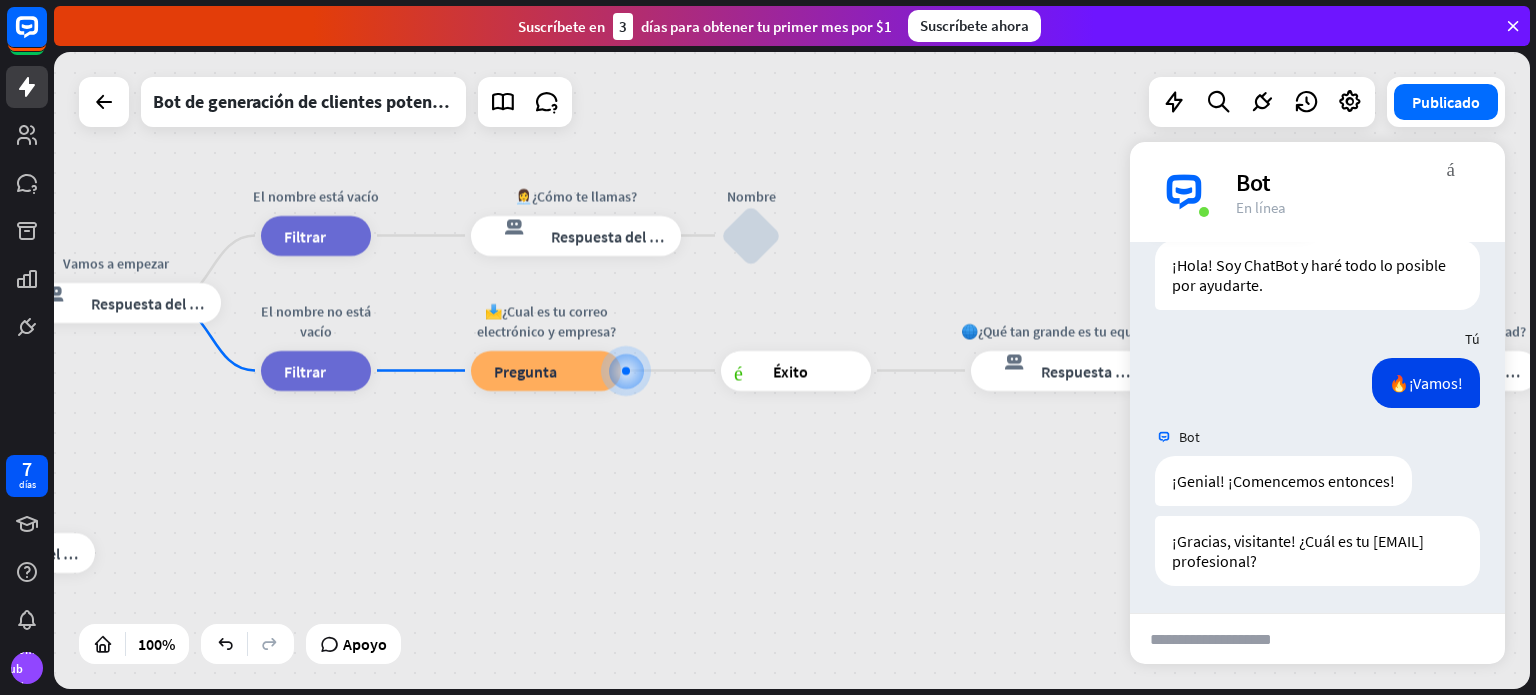 scroll, scrollTop: 63, scrollLeft: 0, axis: vertical 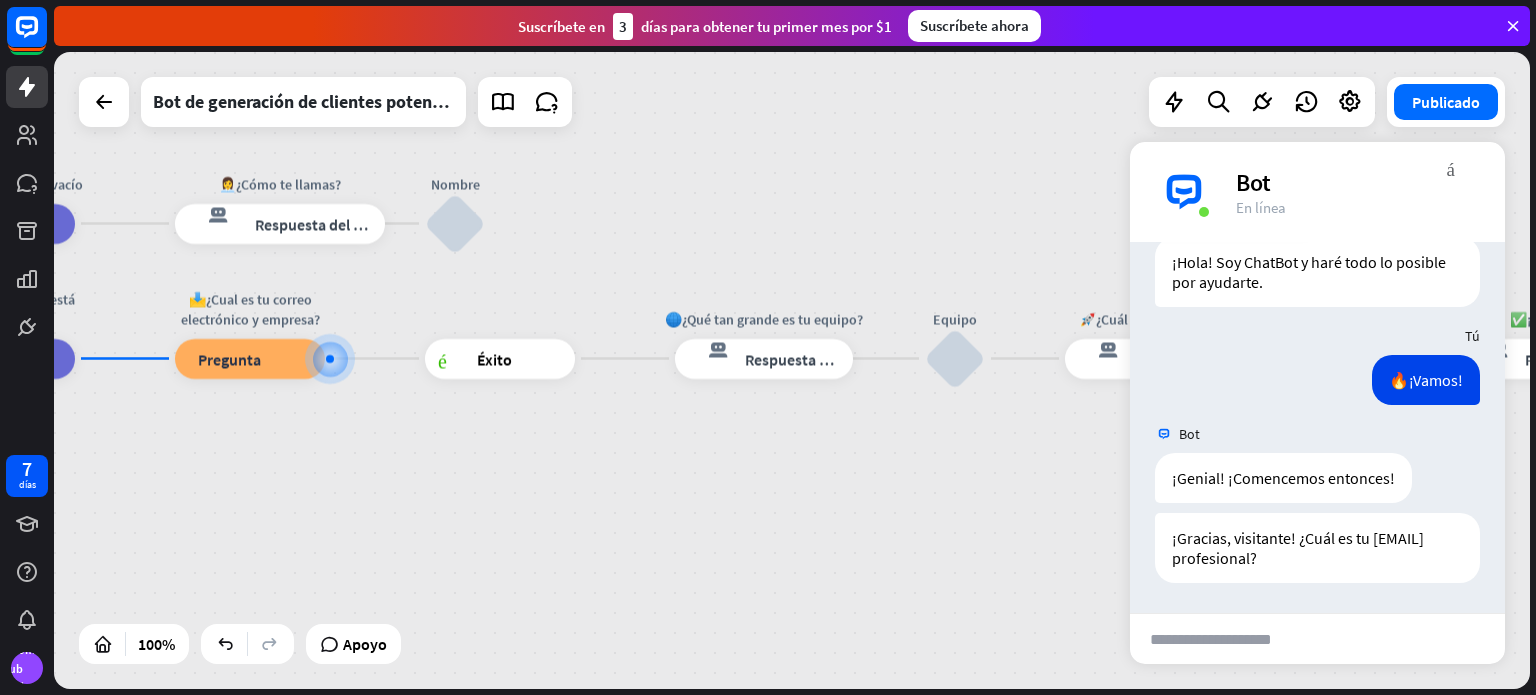 drag, startPoint x: 938, startPoint y: 520, endPoint x: 1350, endPoint y: 509, distance: 412.14682 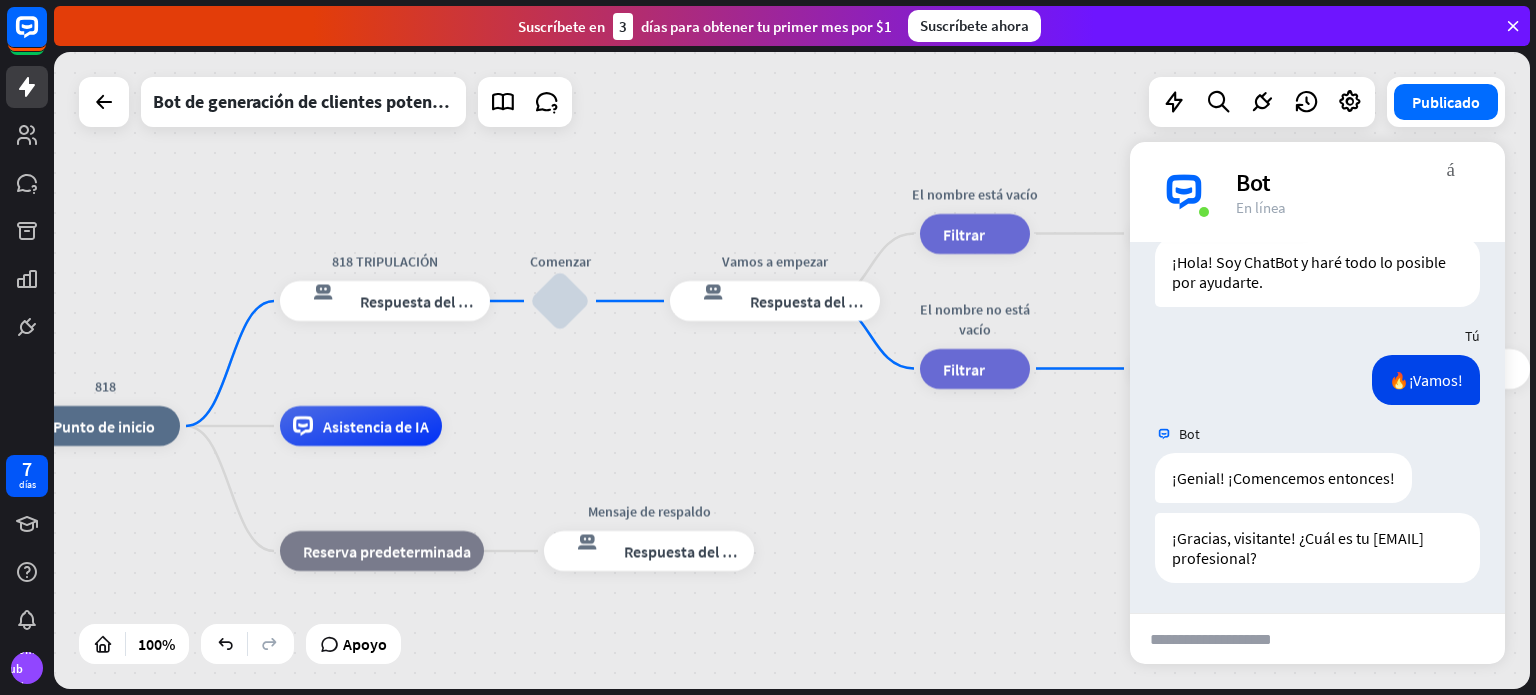 drag, startPoint x: 992, startPoint y: 435, endPoint x: 1119, endPoint y: 440, distance: 127.09839 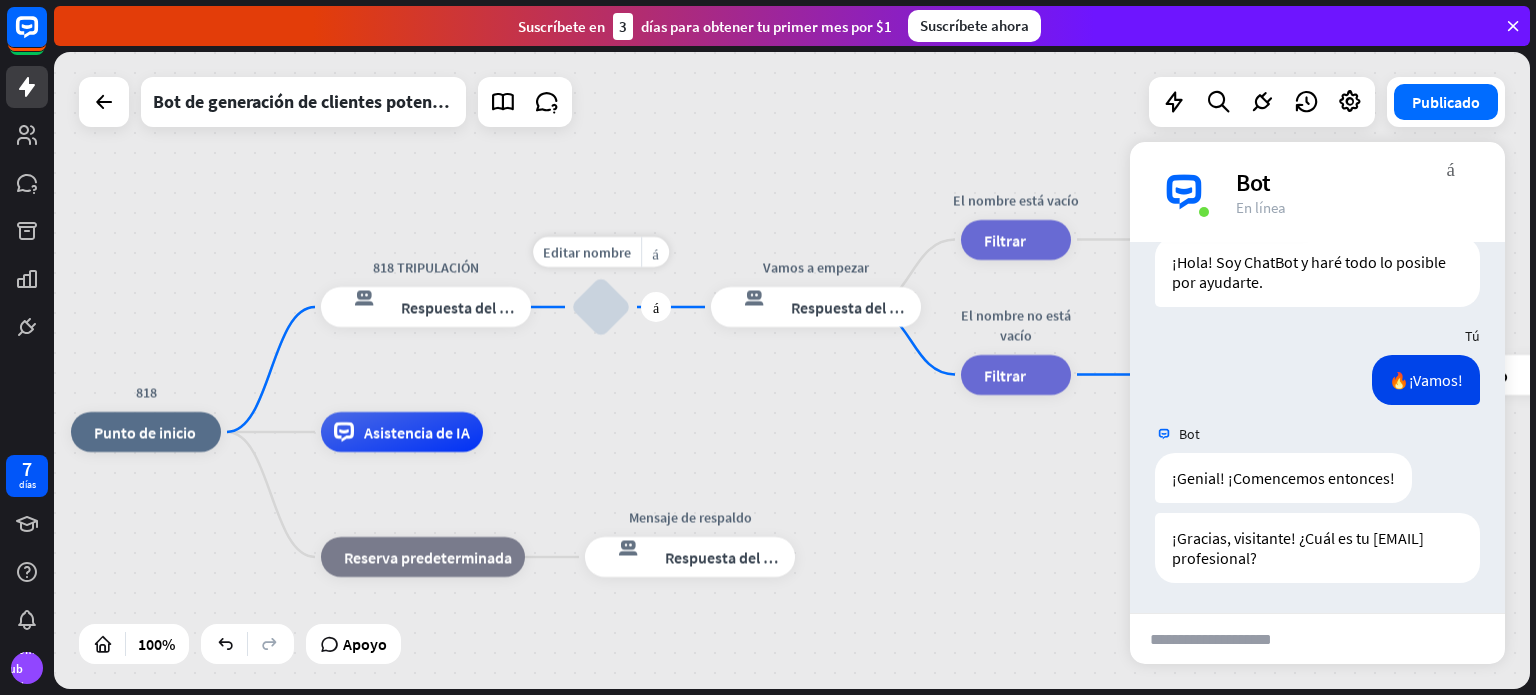 click on "bloquear_entrada_de_usuario" at bounding box center (601, 307) 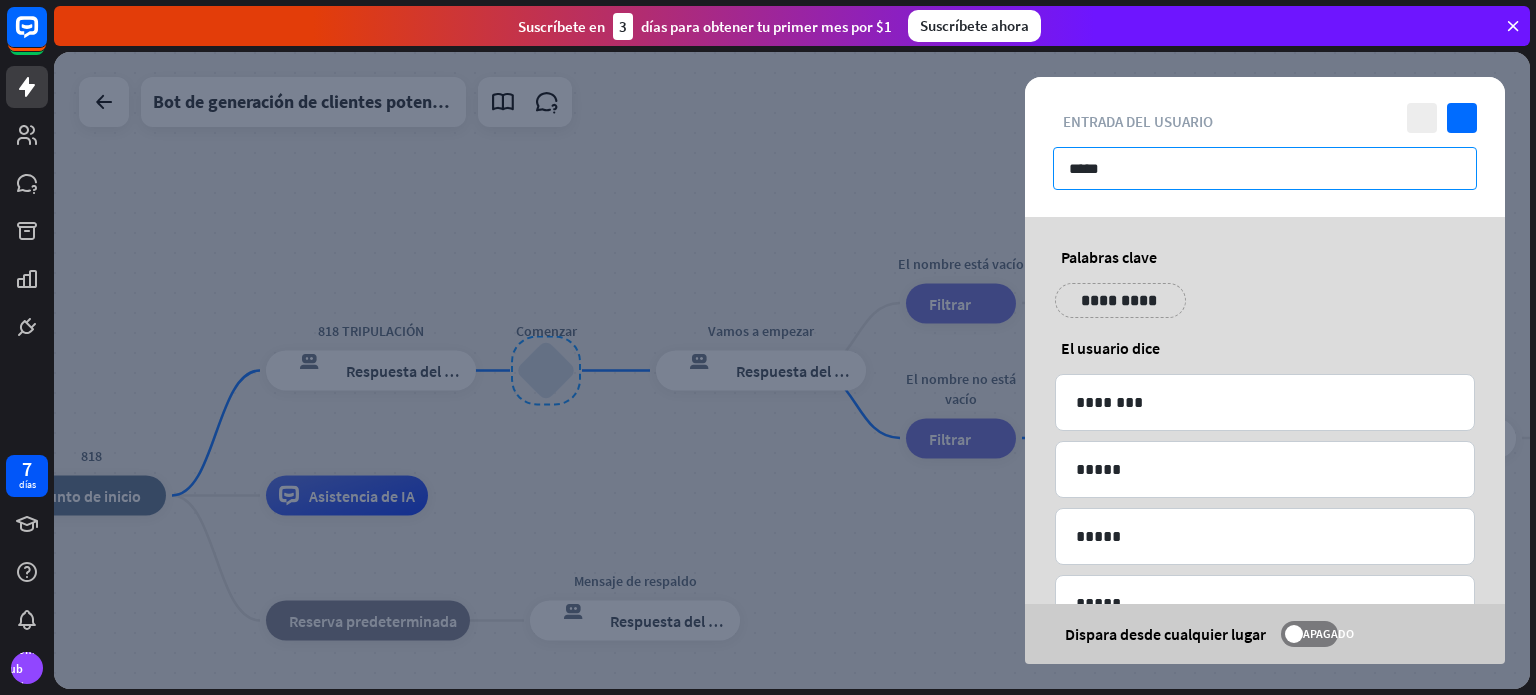 click on "*****" at bounding box center (1265, 168) 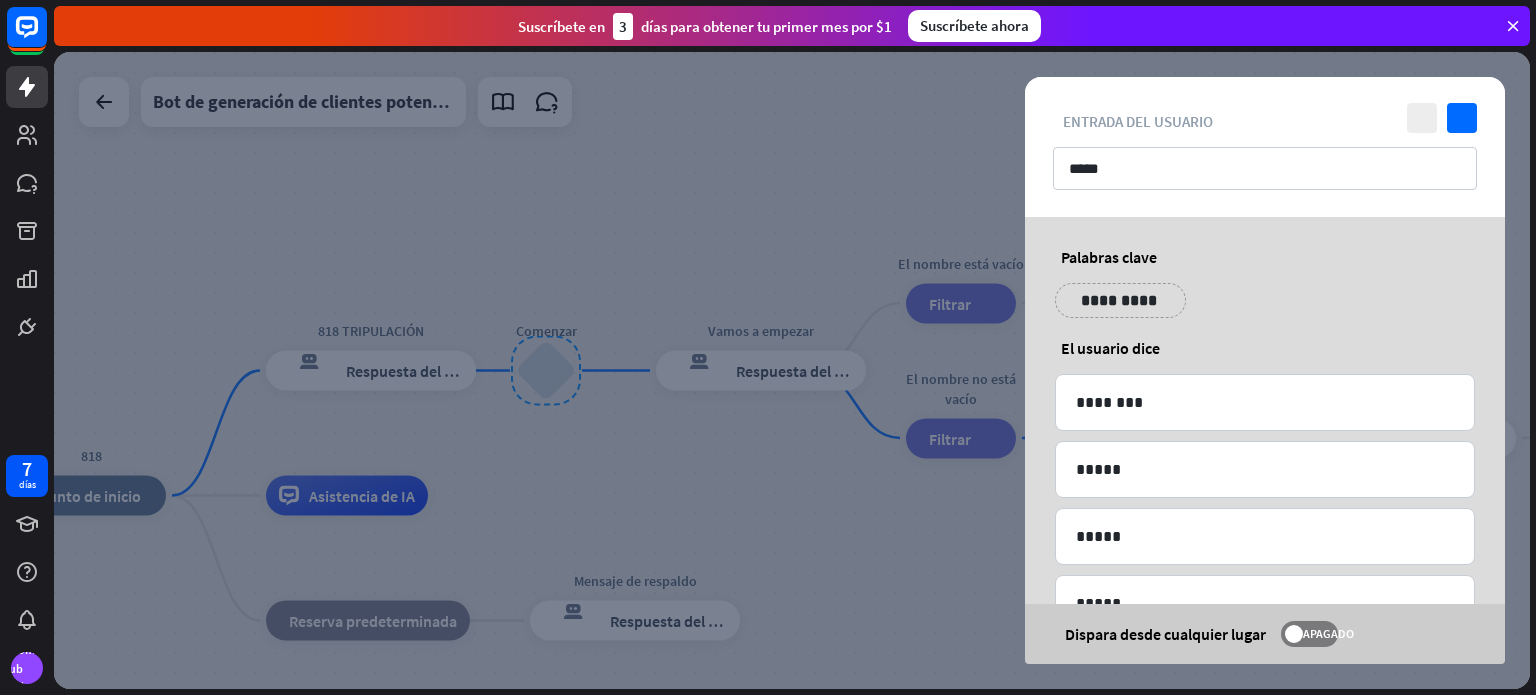 click on "**********" at bounding box center (1120, 300) 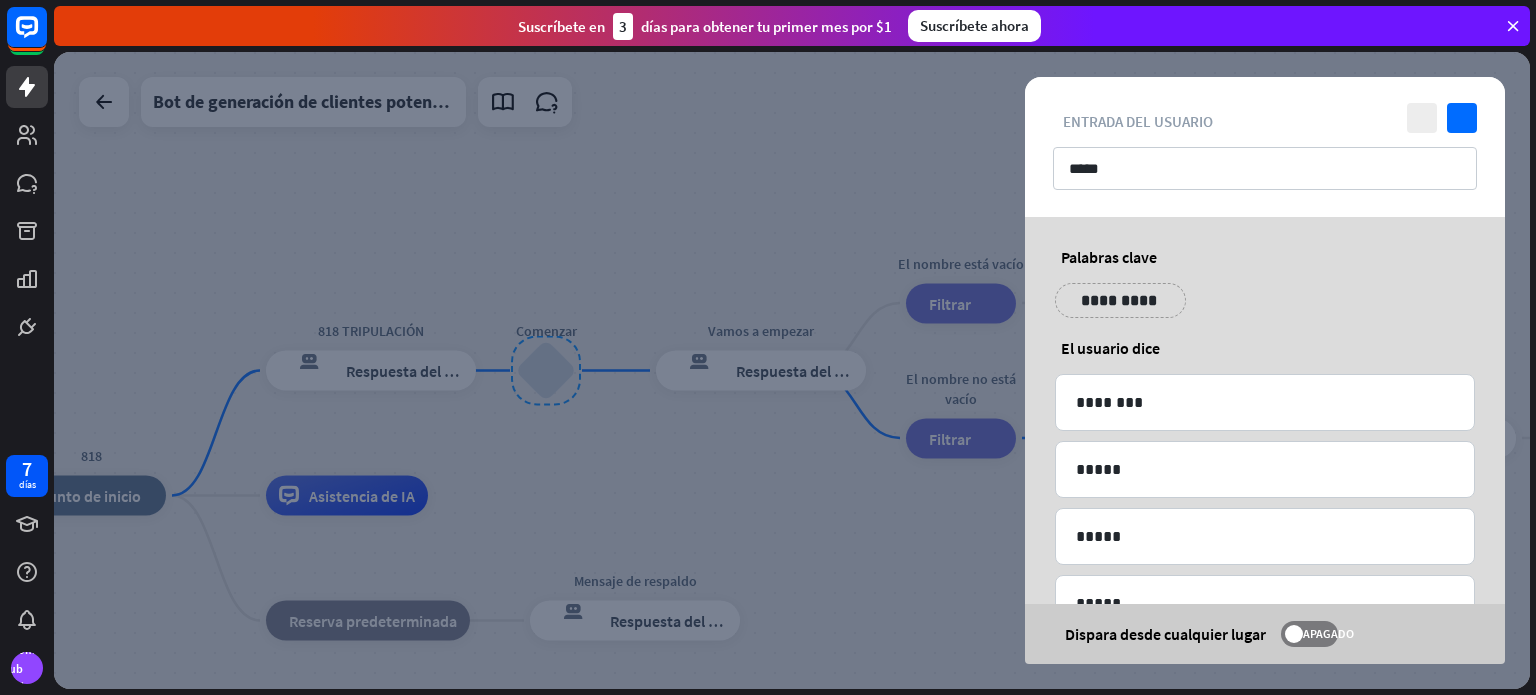 click on "**********" at bounding box center (1265, 308) 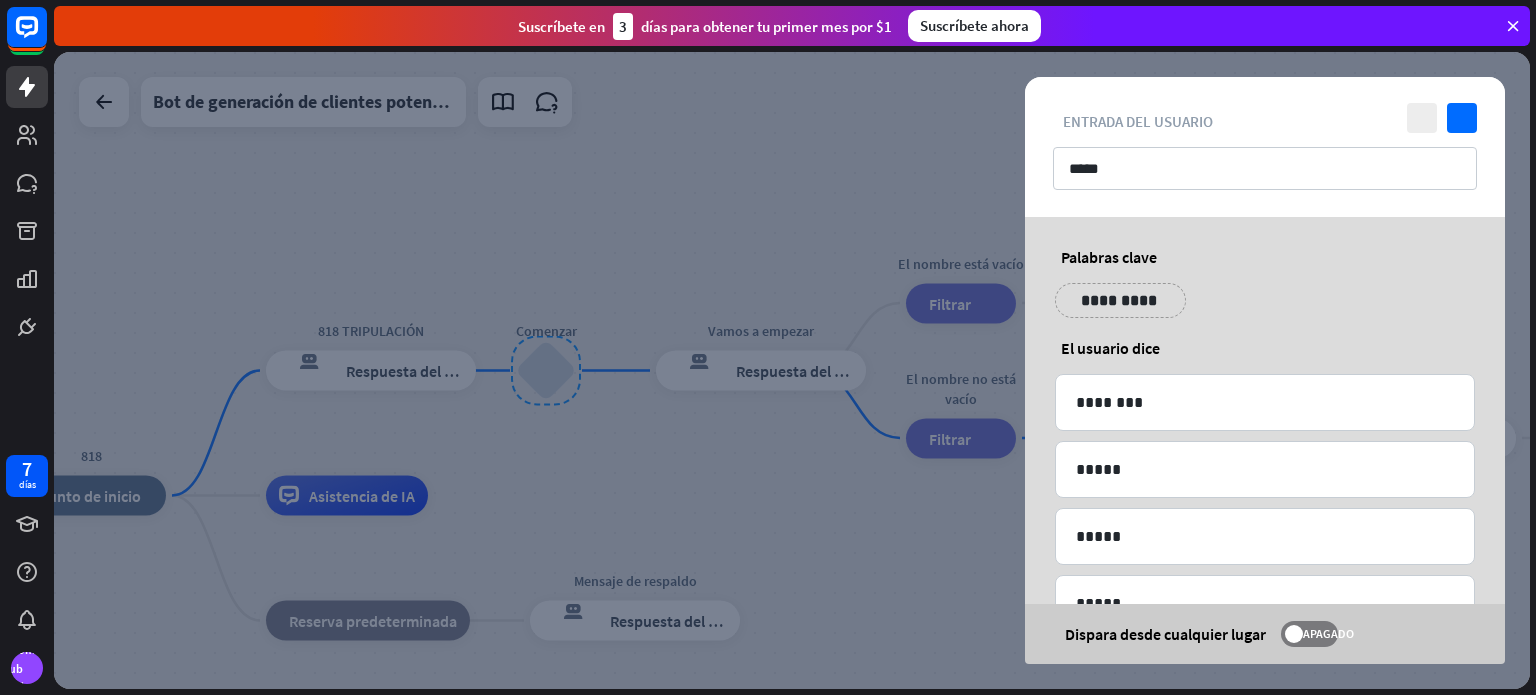 click on "**********" at bounding box center [1265, 308] 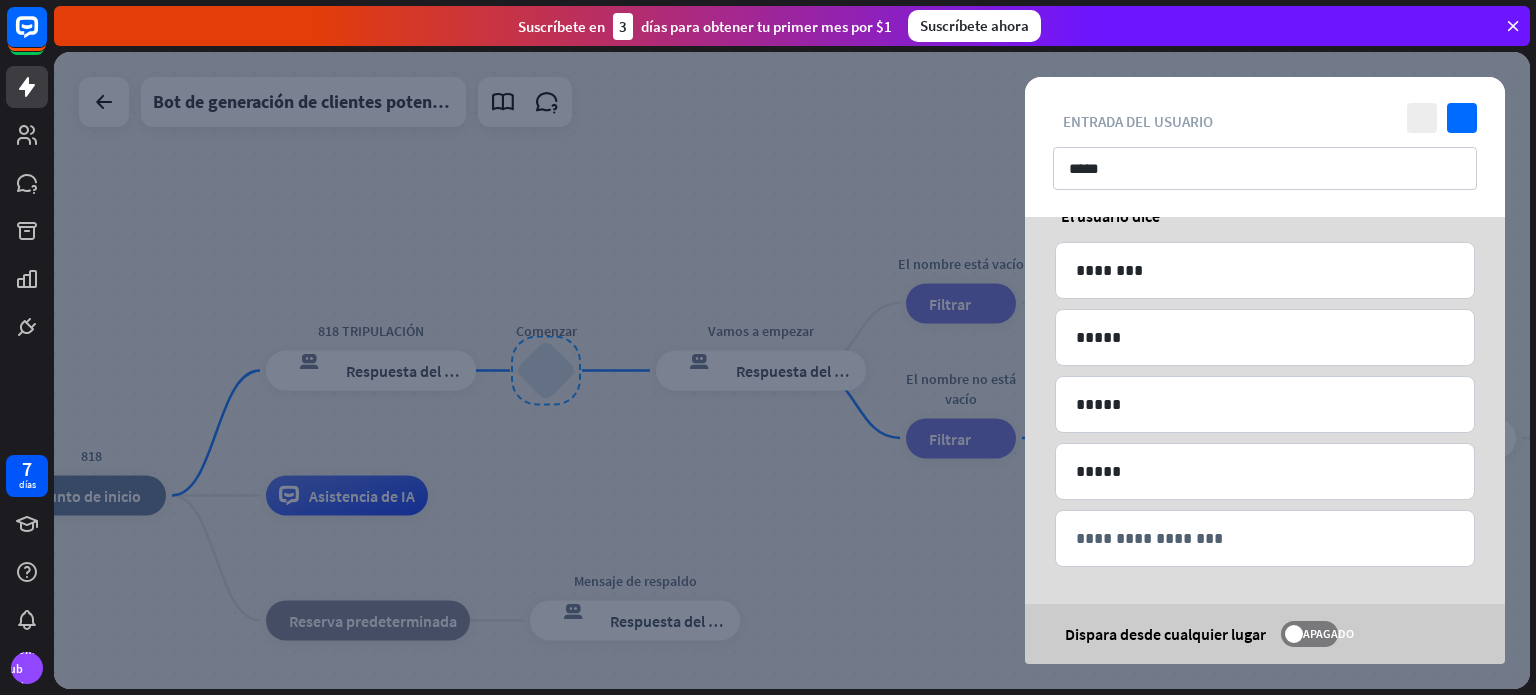 scroll, scrollTop: 132, scrollLeft: 0, axis: vertical 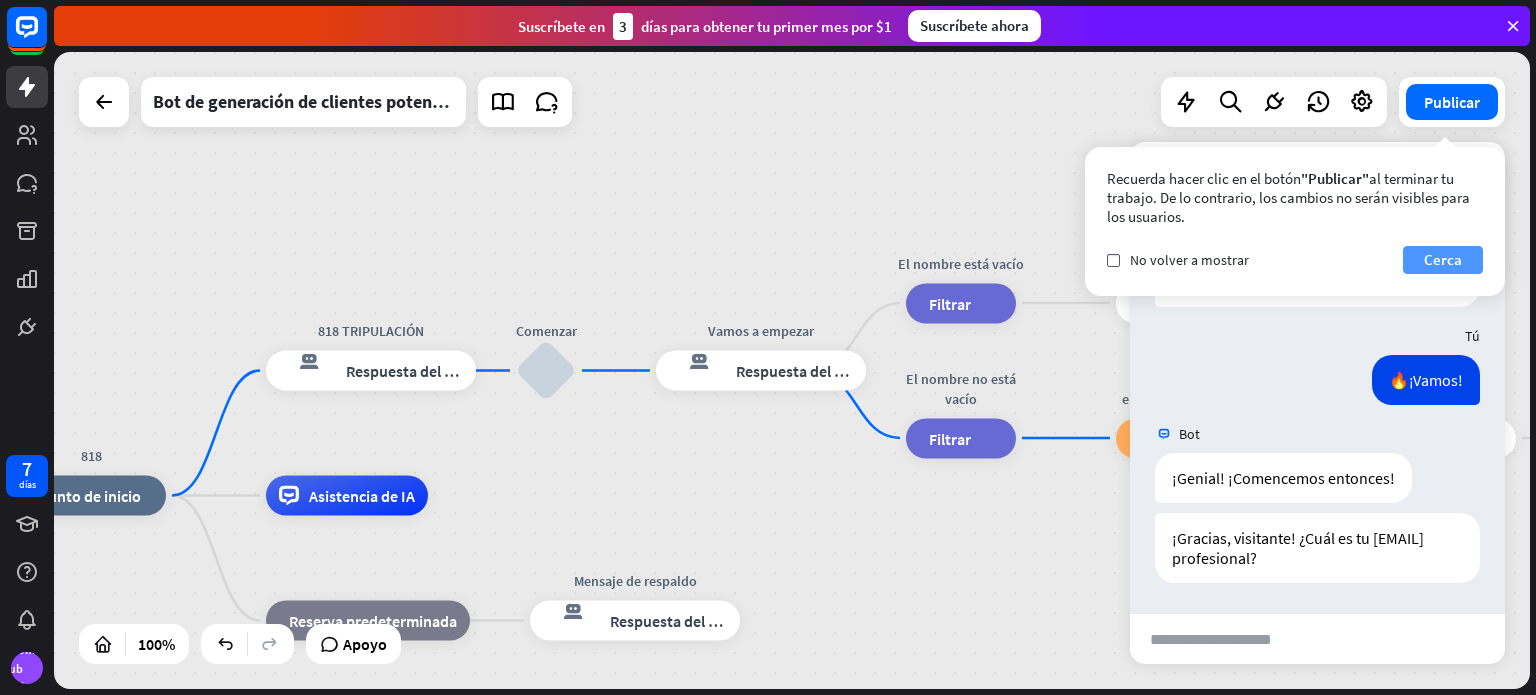 click on "Cerca" at bounding box center [1443, 260] 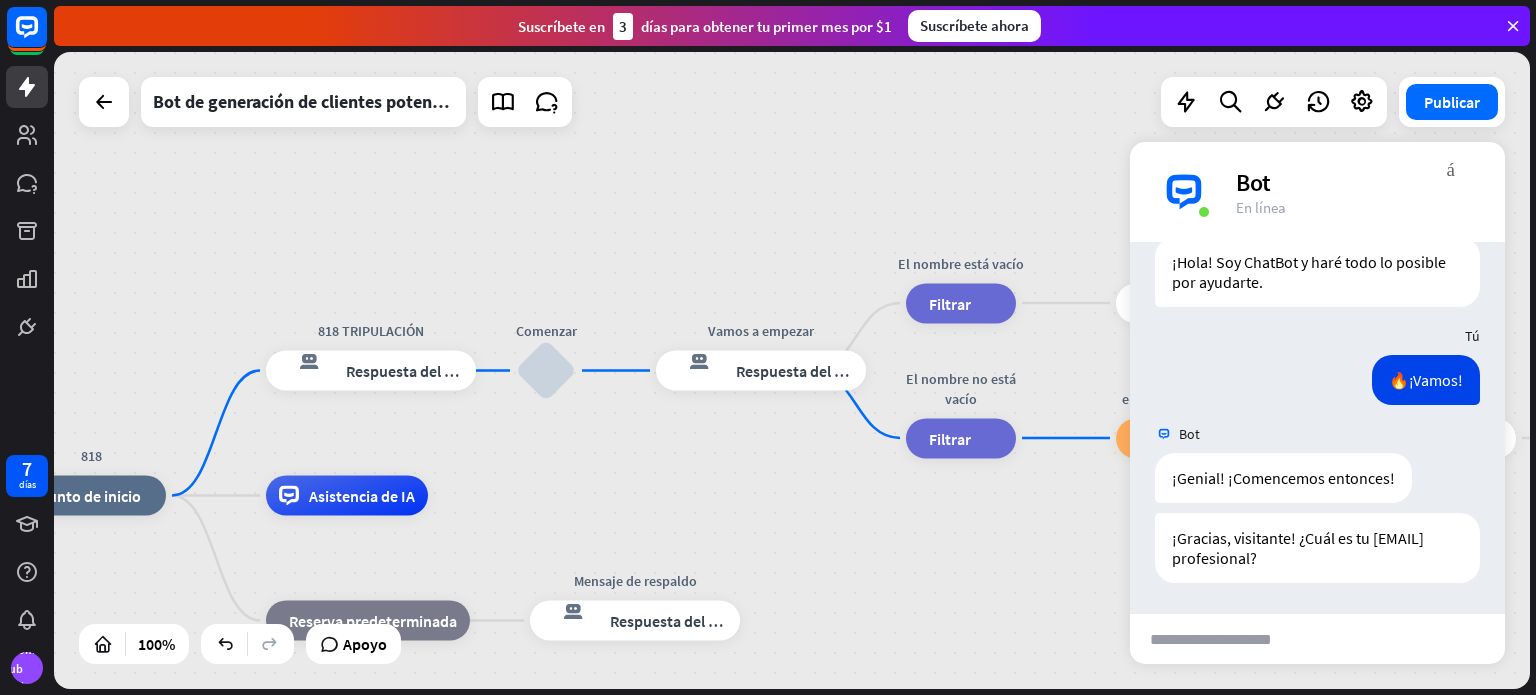 click on "818   818 TRIPULACIÓN   Comenzar   Vamos a empezar   El nombre está vacío   Filtrar                 👩‍💼¿Cómo te llamas?   Nombre                 📩¿Cual es tu correo electrónico y empresa?   Éxito                 🌐¿Qué tan grande es tu equipo?   Equipo                 🚀¿Cuál es tu necesidad?   Necesidad de la empresa" at bounding box center (792, 370) 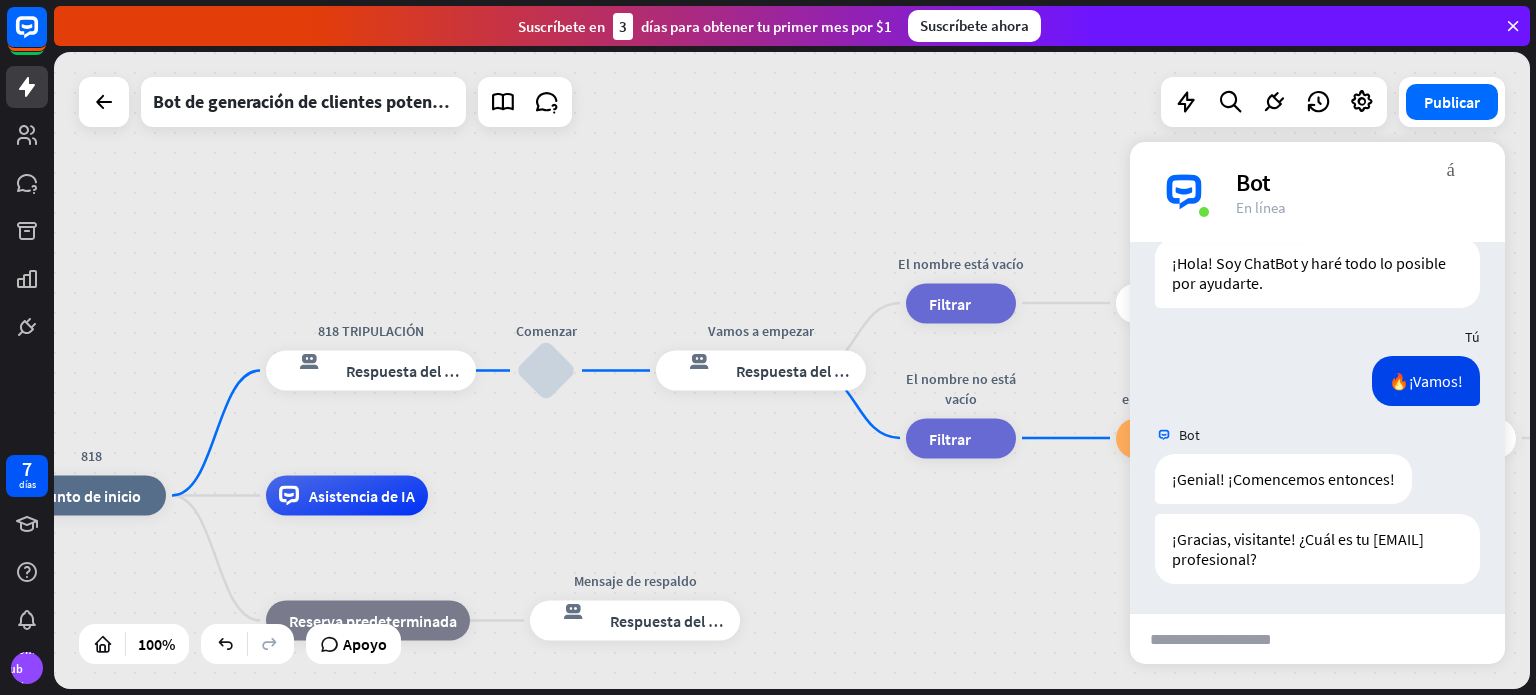 click on "818   818 TRIPULACIÓN   Comenzar   Vamos a empezar   El nombre está vacío   Filtrar                 👩‍💼¿Cómo te llamas?   Nombre                 📩¿Cual es tu correo electrónico y empresa?   Éxito                 🌐¿Qué tan grande es tu equipo?   Equipo                 🚀¿Cuál es tu necesidad?   Necesidad de la empresa" at bounding box center (754, 814) 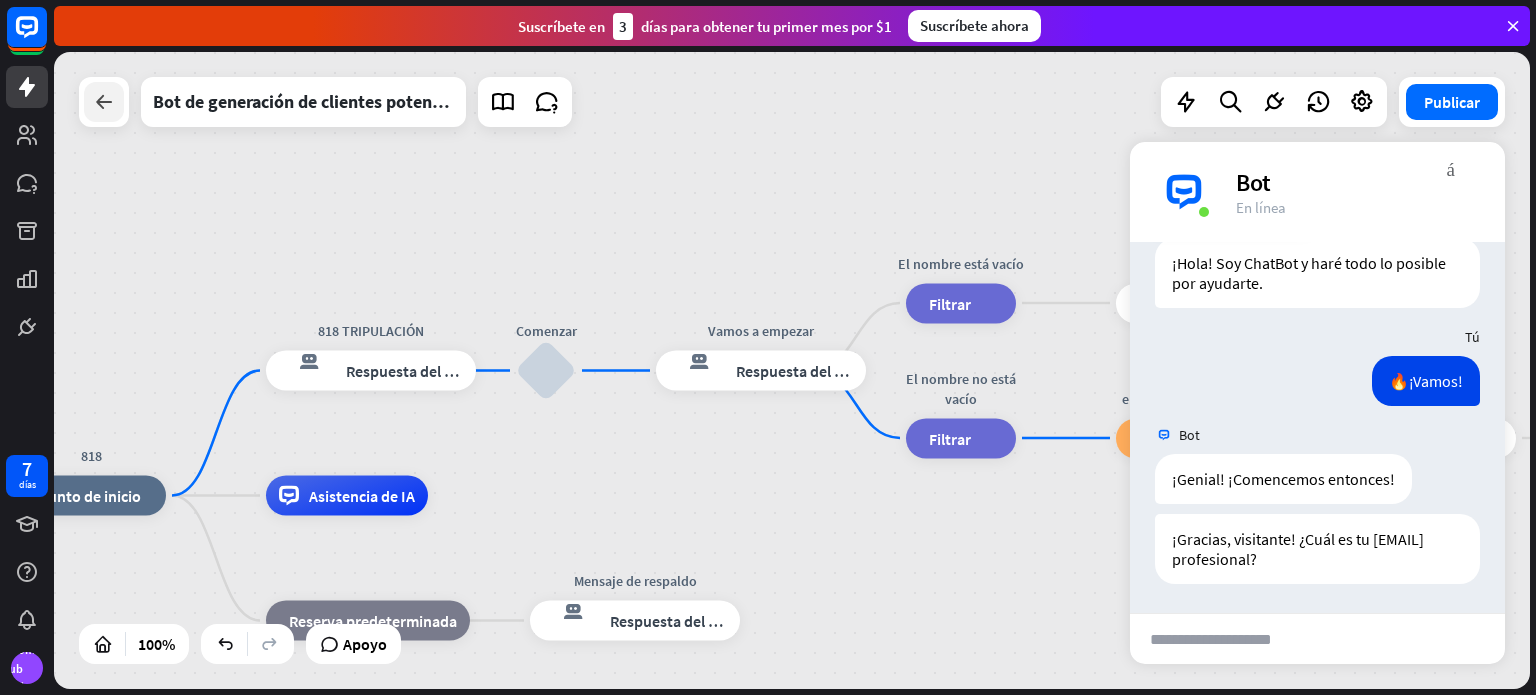 click at bounding box center [104, 102] 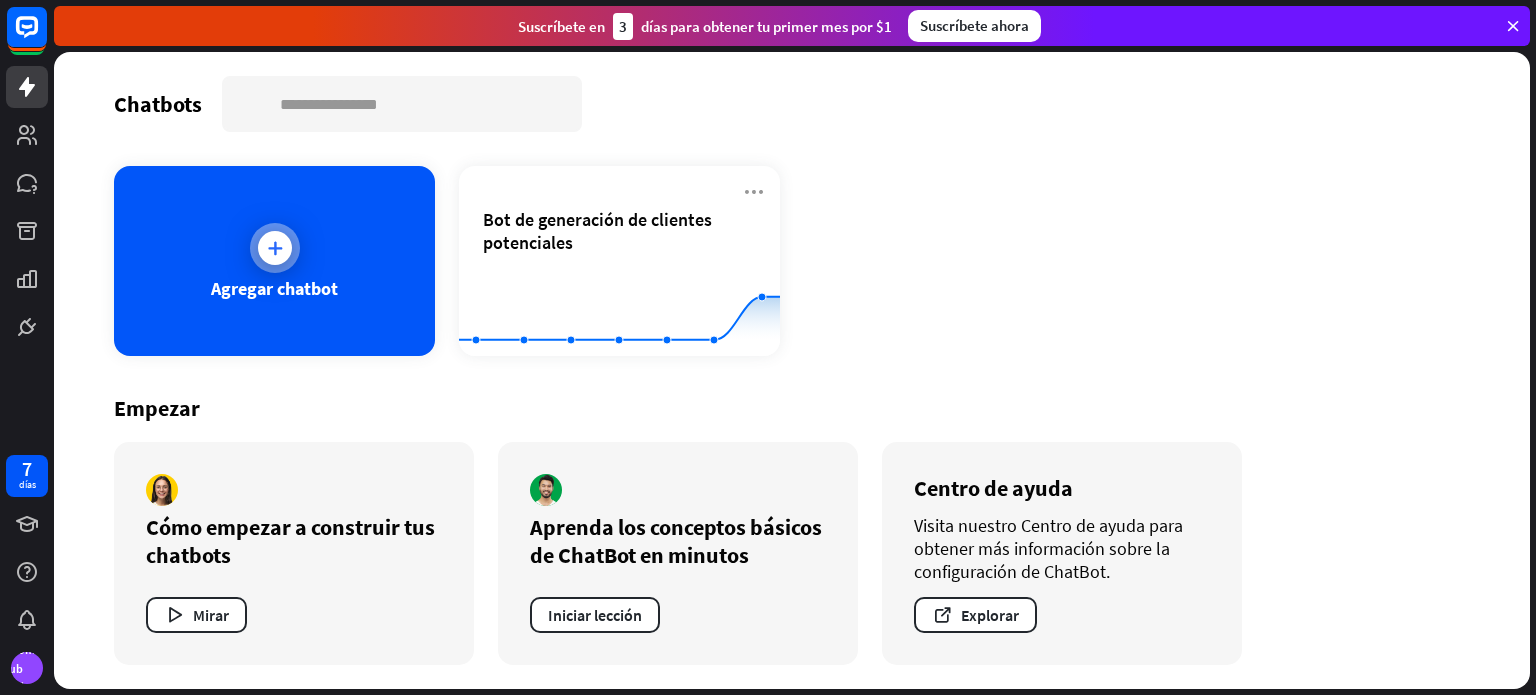 click on "Agregar chatbot" at bounding box center (274, 261) 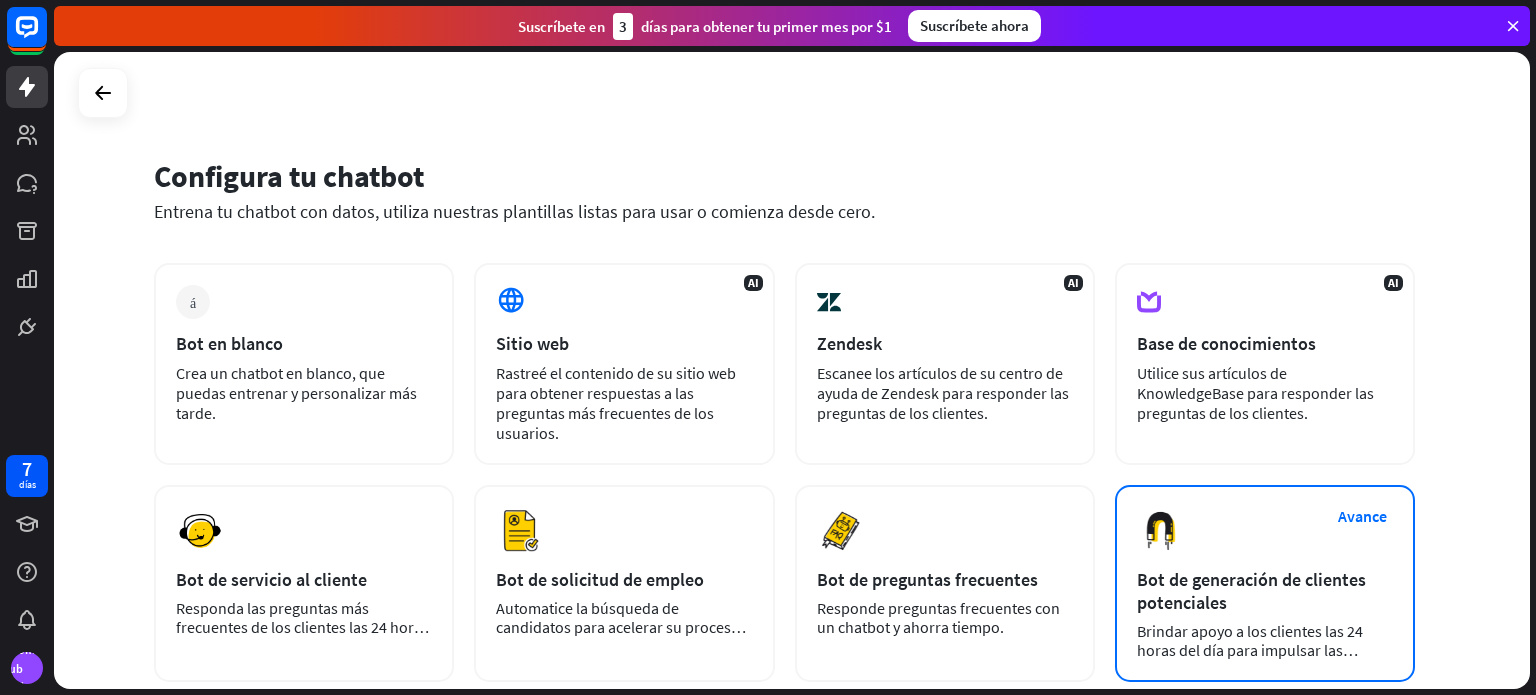 click on "Bot de generación de clientes potenciales" at bounding box center [1251, 591] 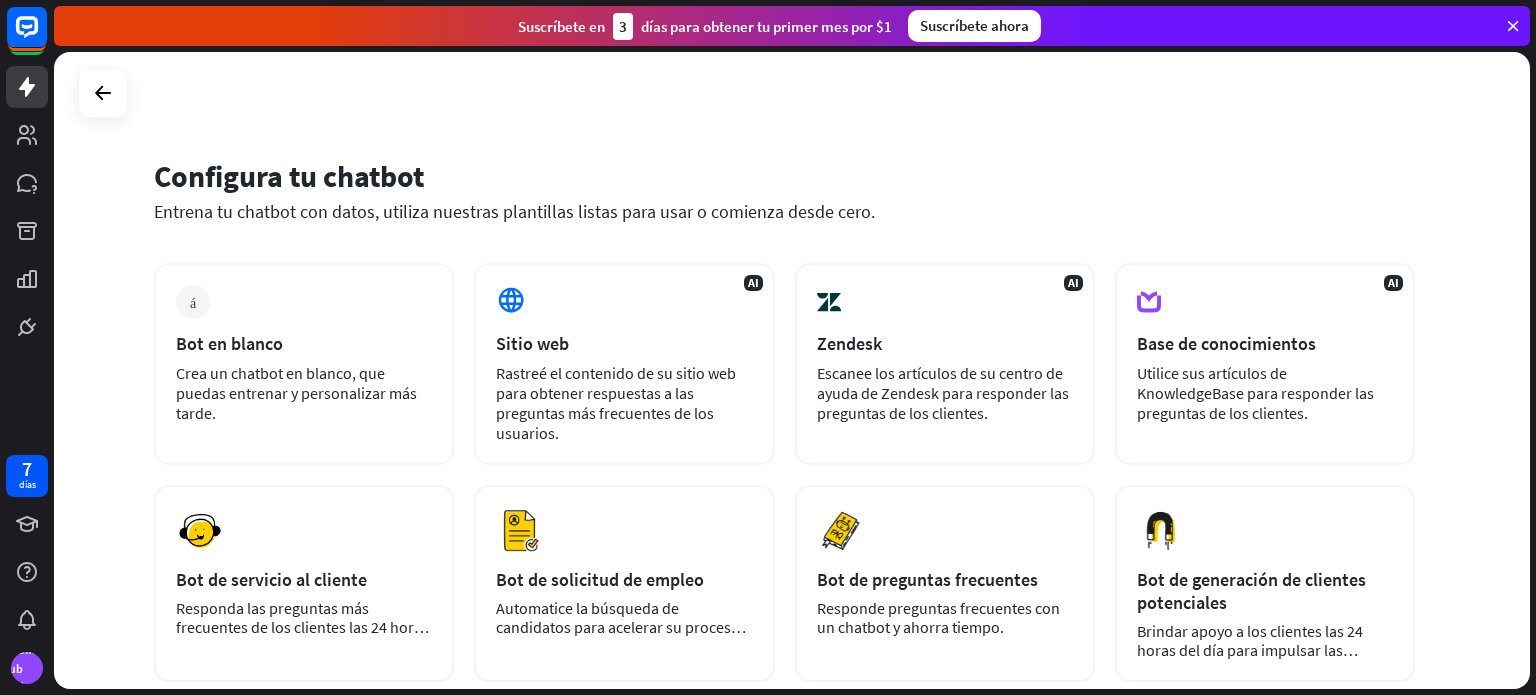 drag, startPoint x: 1533, startPoint y: 252, endPoint x: 1512, endPoint y: 359, distance: 109.041275 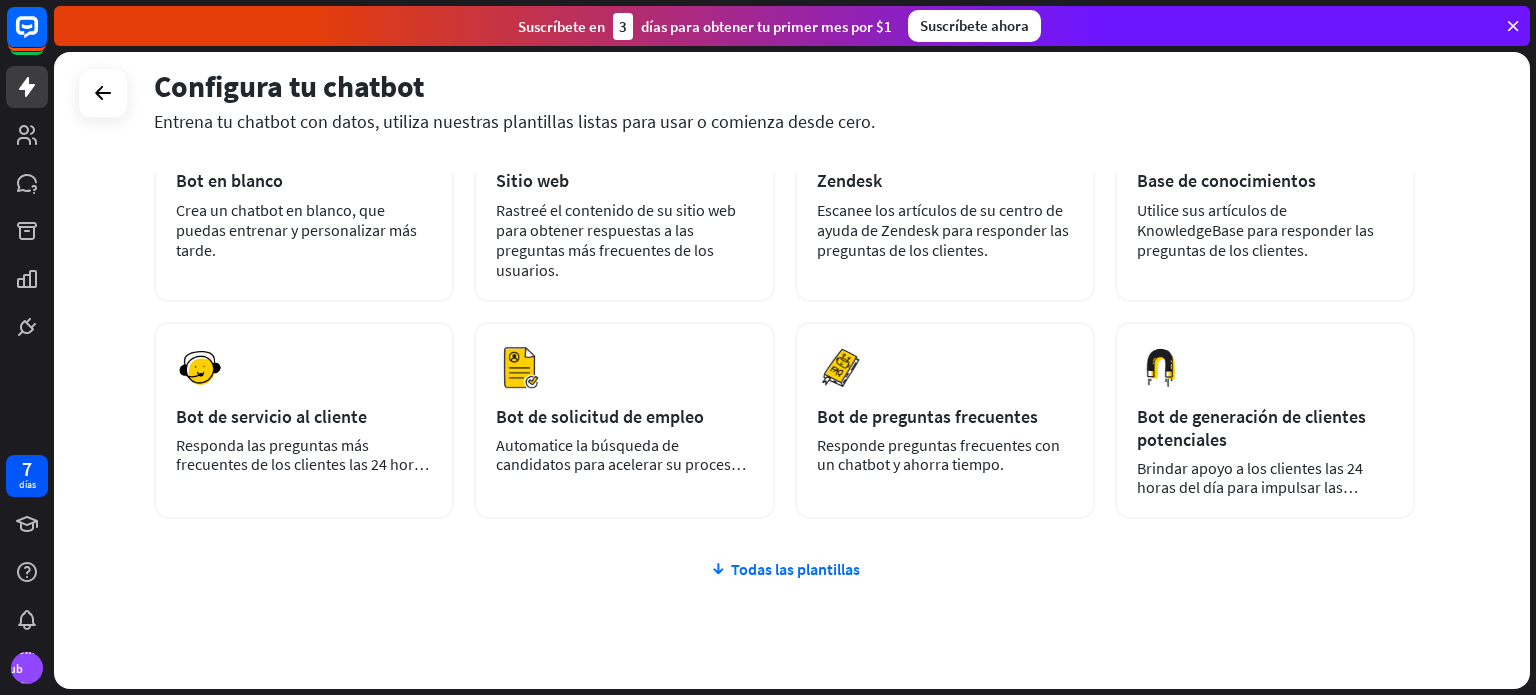 scroll, scrollTop: 164, scrollLeft: 0, axis: vertical 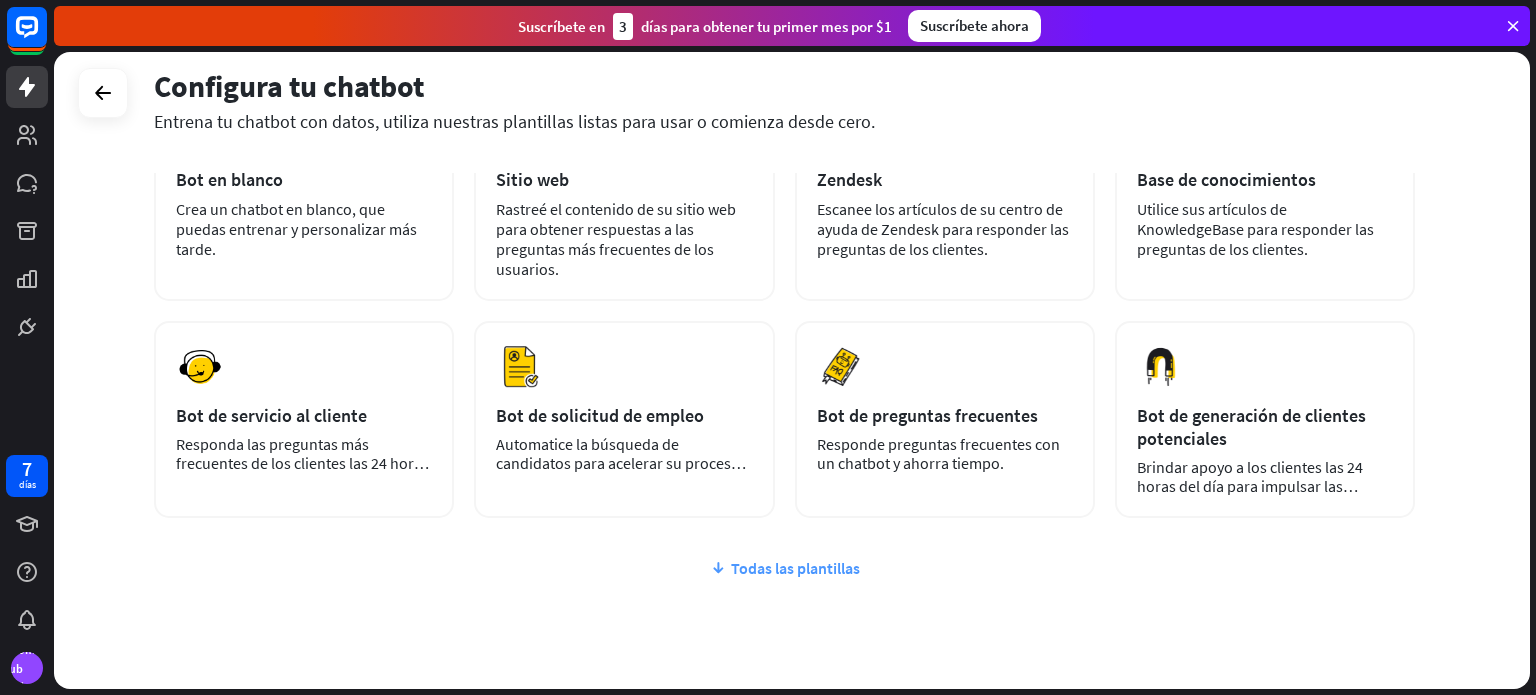 click on "más   Bot en blanco
Crea un chatbot en blanco, que puedas entrenar y personalizar más tarde.
AI     Sitio web
Rastreé el contenido de su sitio web para obtener respuestas a las preguntas más frecuentes de los usuarios.
AI               Zendesk
Escanee los artículos de su centro de ayuda de Zendesk para responder las preguntas de los clientes.
AI         Base de conocimientos
Utilice sus artículos de KnowledgeBase para responder las preguntas de los clientes.
Avance
Bot de servicio al cliente
Responda las preguntas más frecuentes de los clientes las 24 horas del día, los 7 días de la semana." at bounding box center [784, 428] 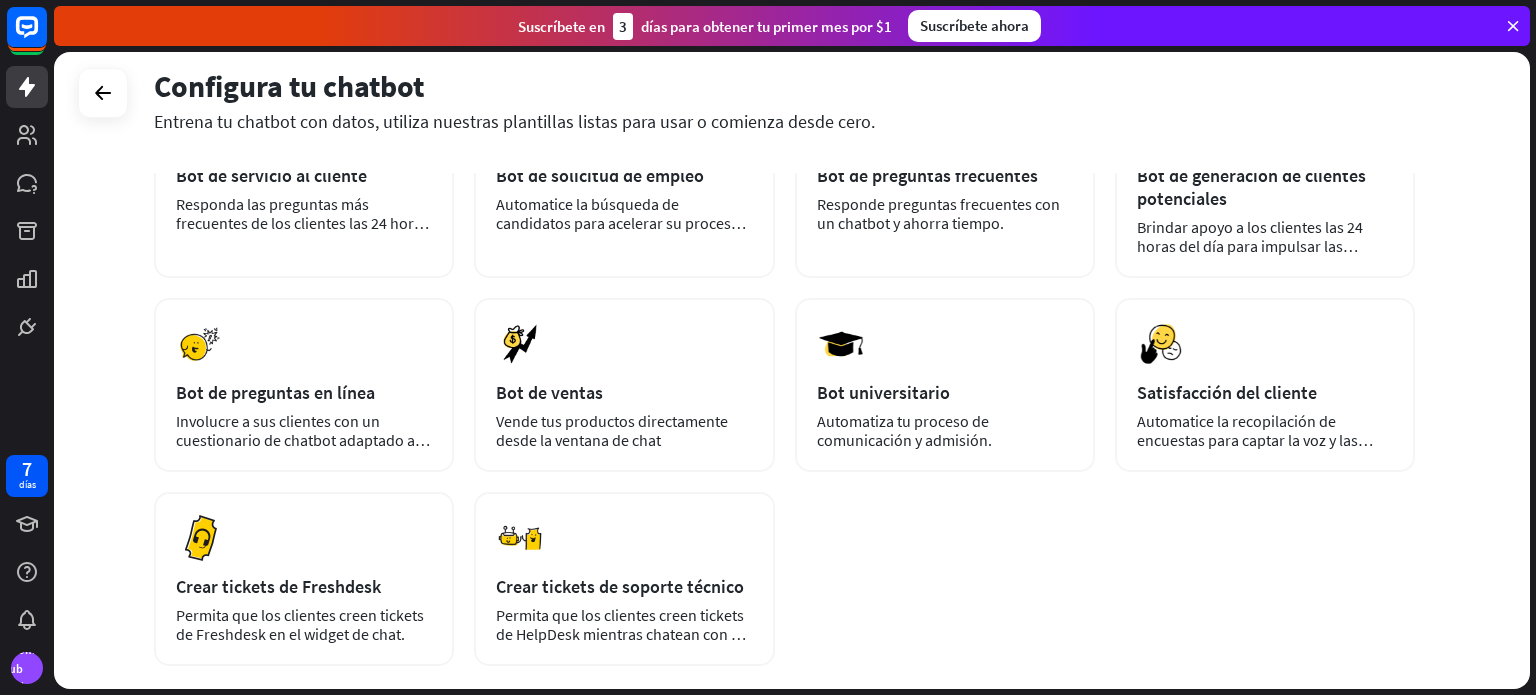scroll, scrollTop: 444, scrollLeft: 0, axis: vertical 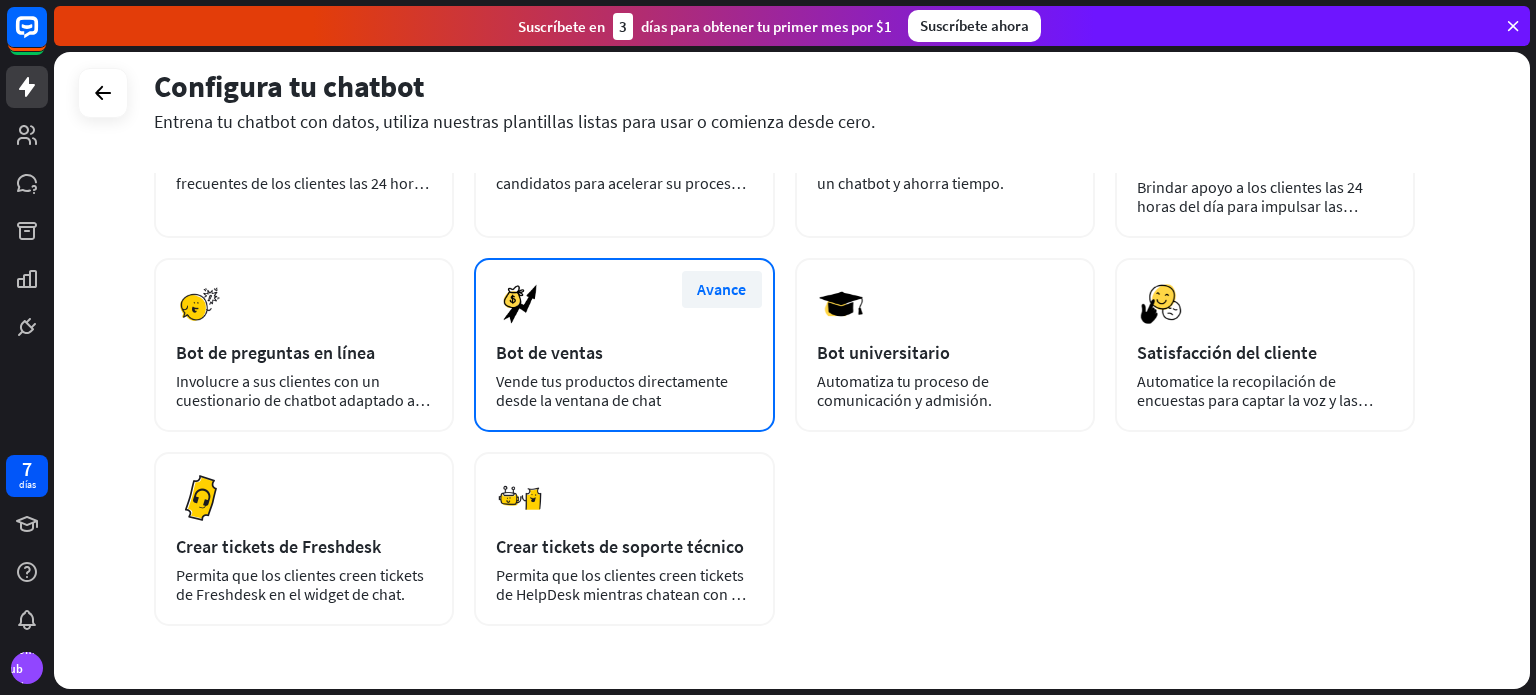 click on "Avance" at bounding box center [721, 289] 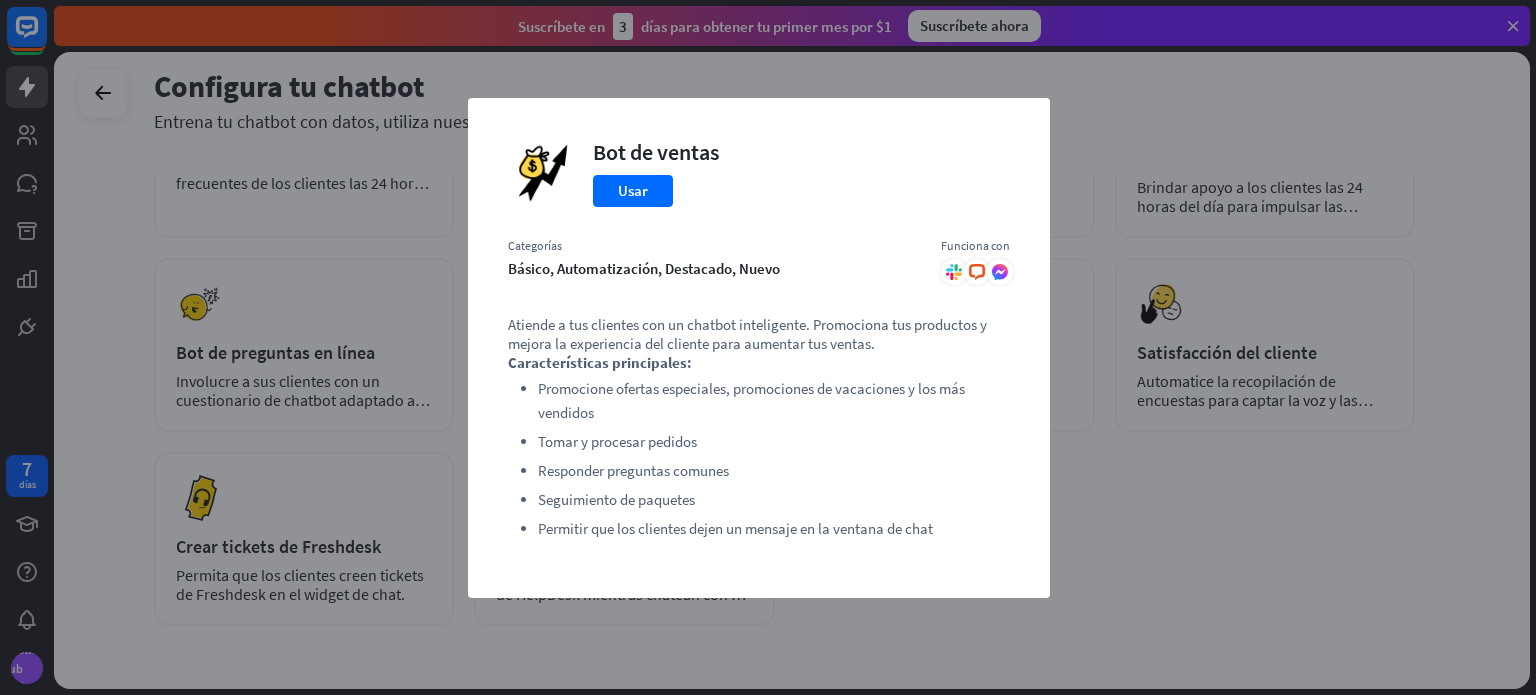 click 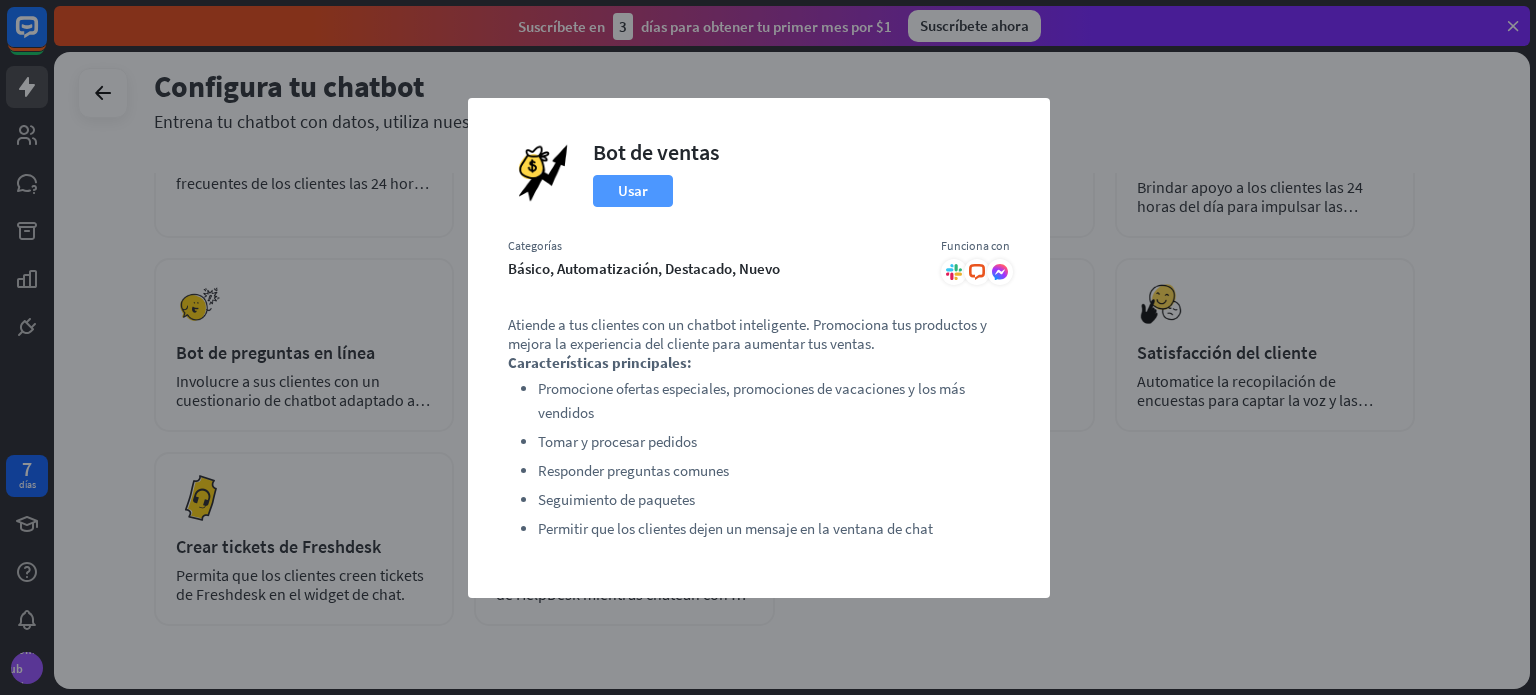 click on "Usar" at bounding box center [633, 191] 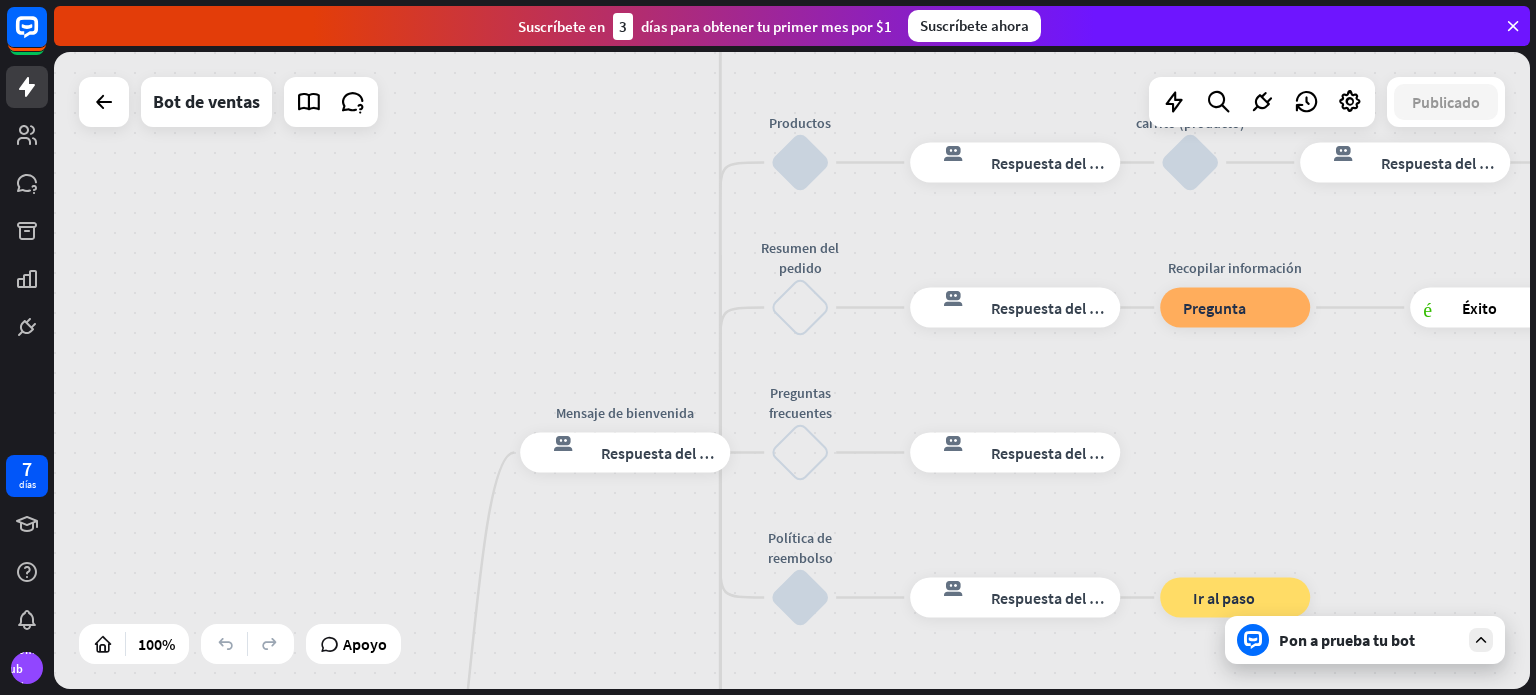 drag, startPoint x: 758, startPoint y: 194, endPoint x: 678, endPoint y: 706, distance: 518.21234 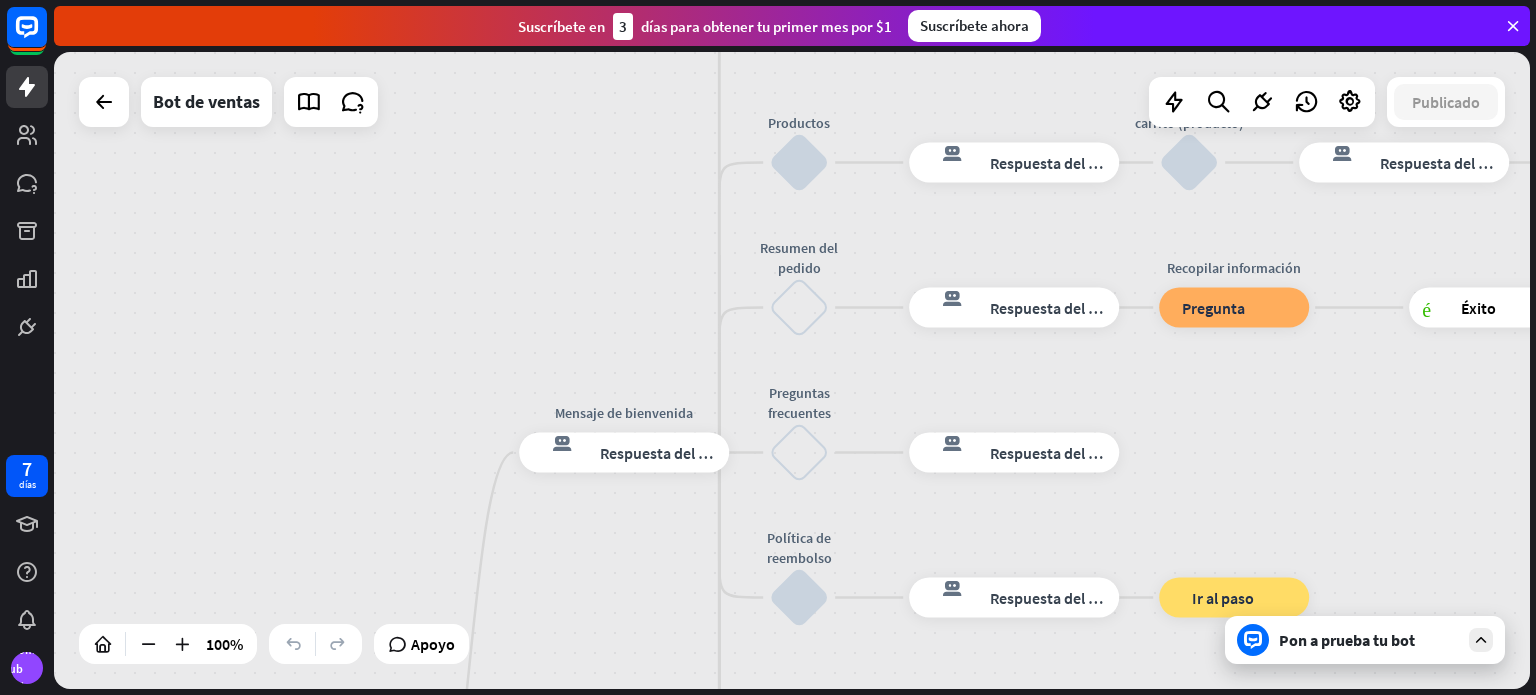 click at bounding box center (148, 644) 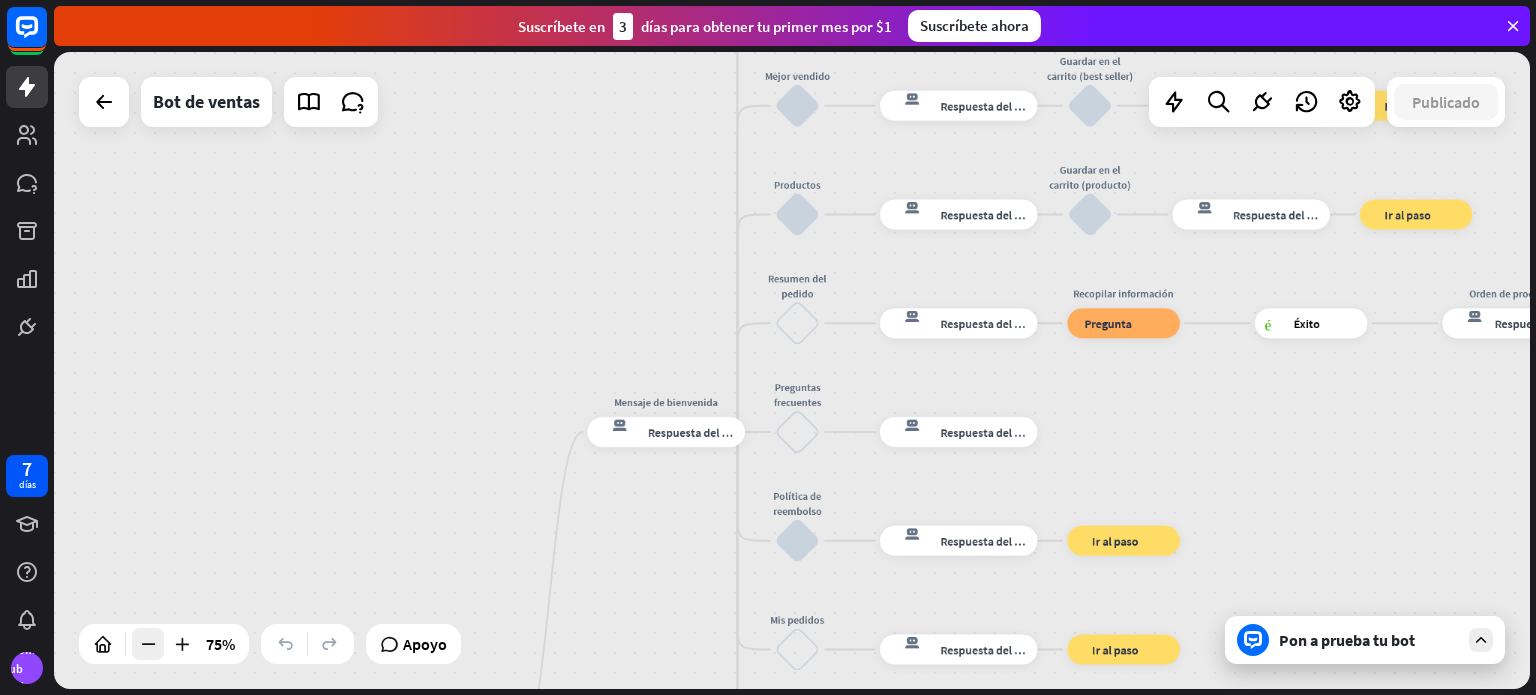 click at bounding box center (148, 644) 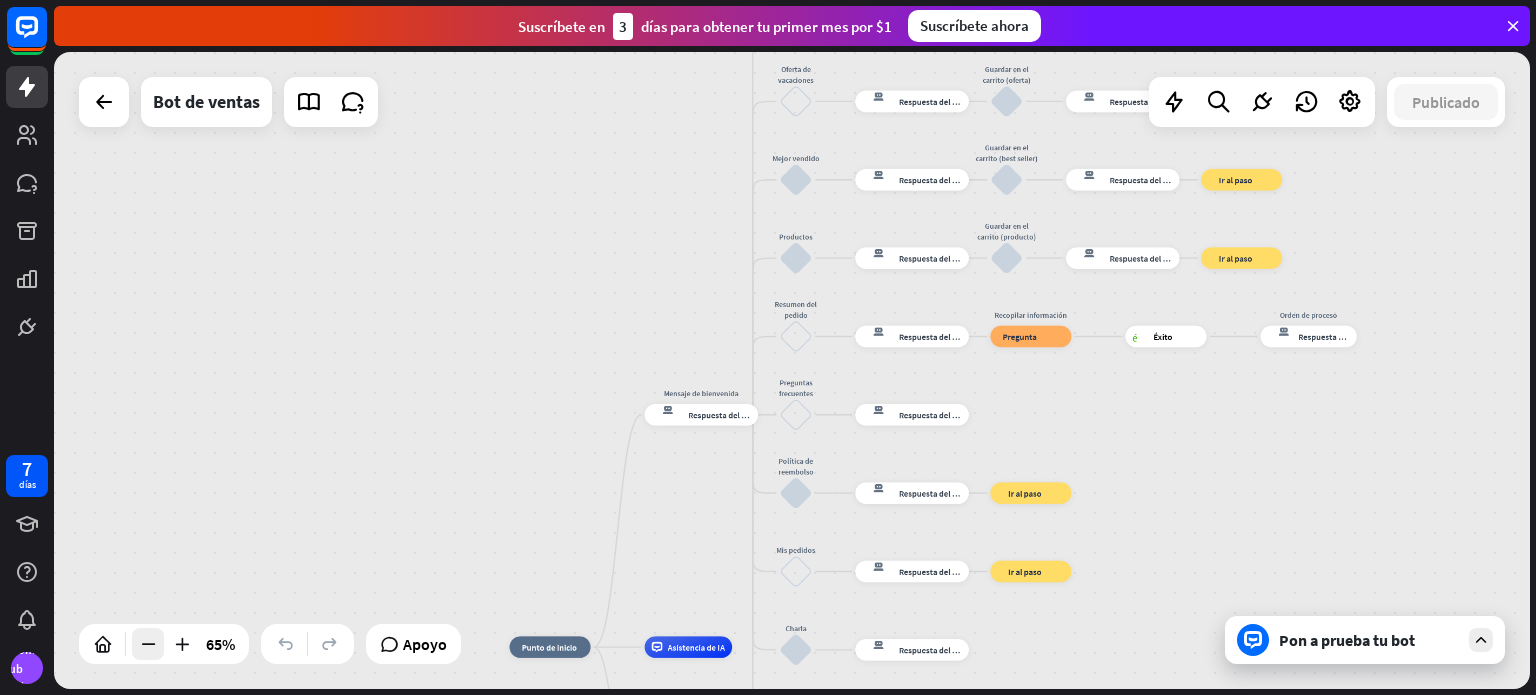 click at bounding box center (148, 644) 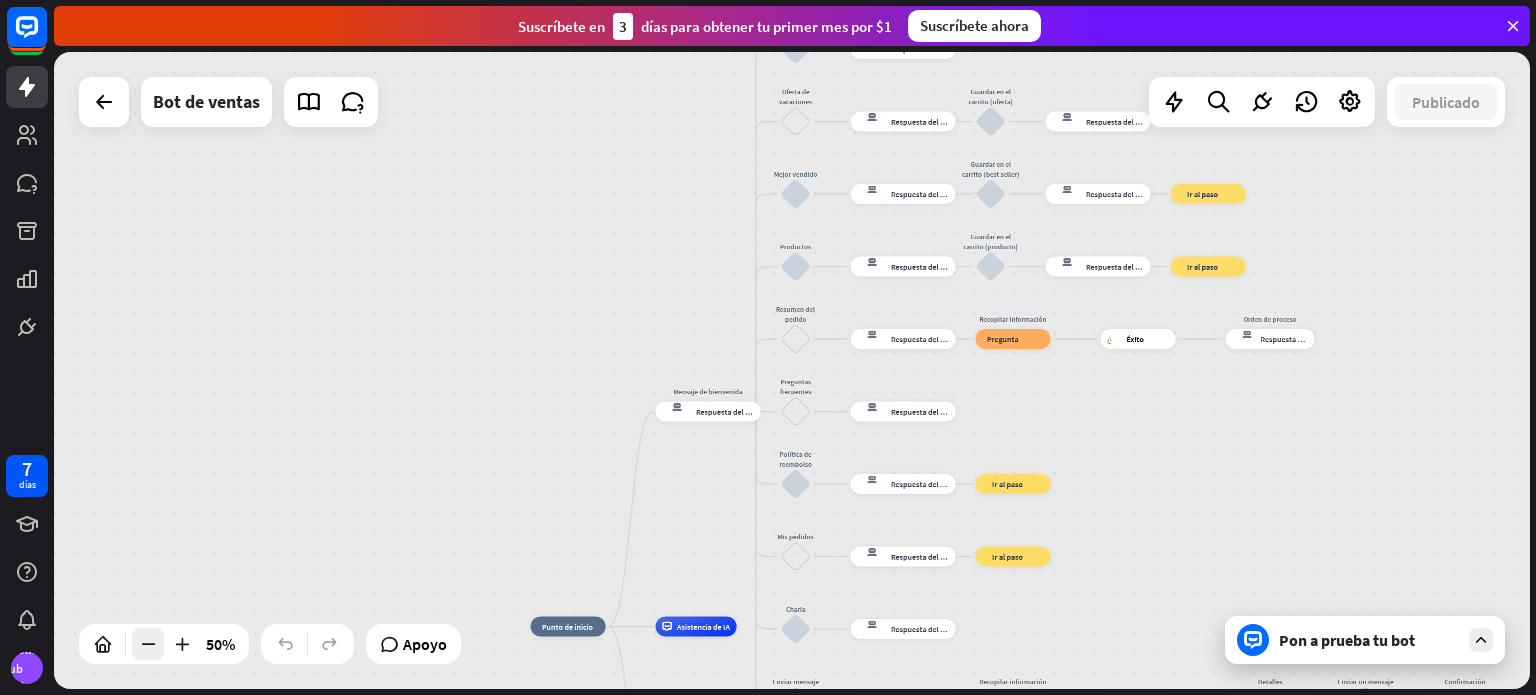 click at bounding box center (148, 644) 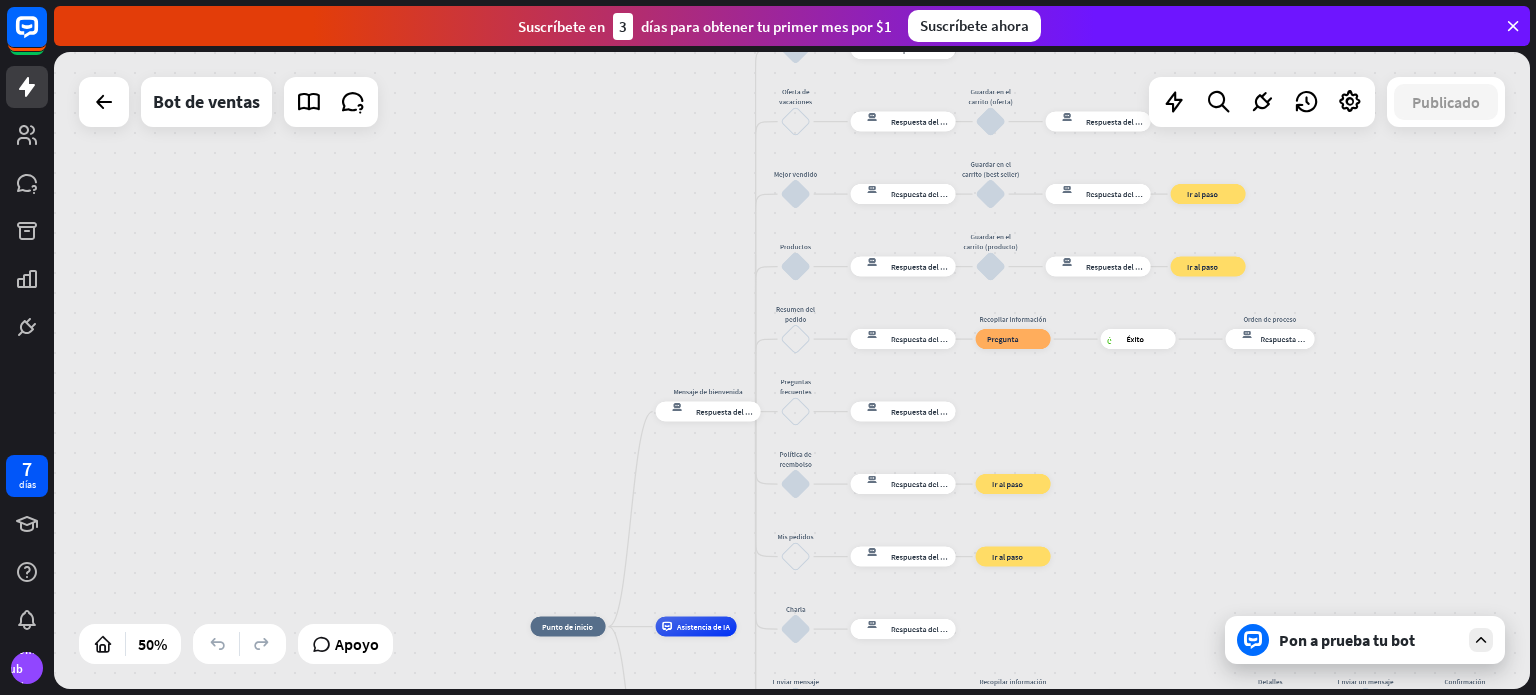 drag, startPoint x: 475, startPoint y: 405, endPoint x: 464, endPoint y: 498, distance: 93.64828 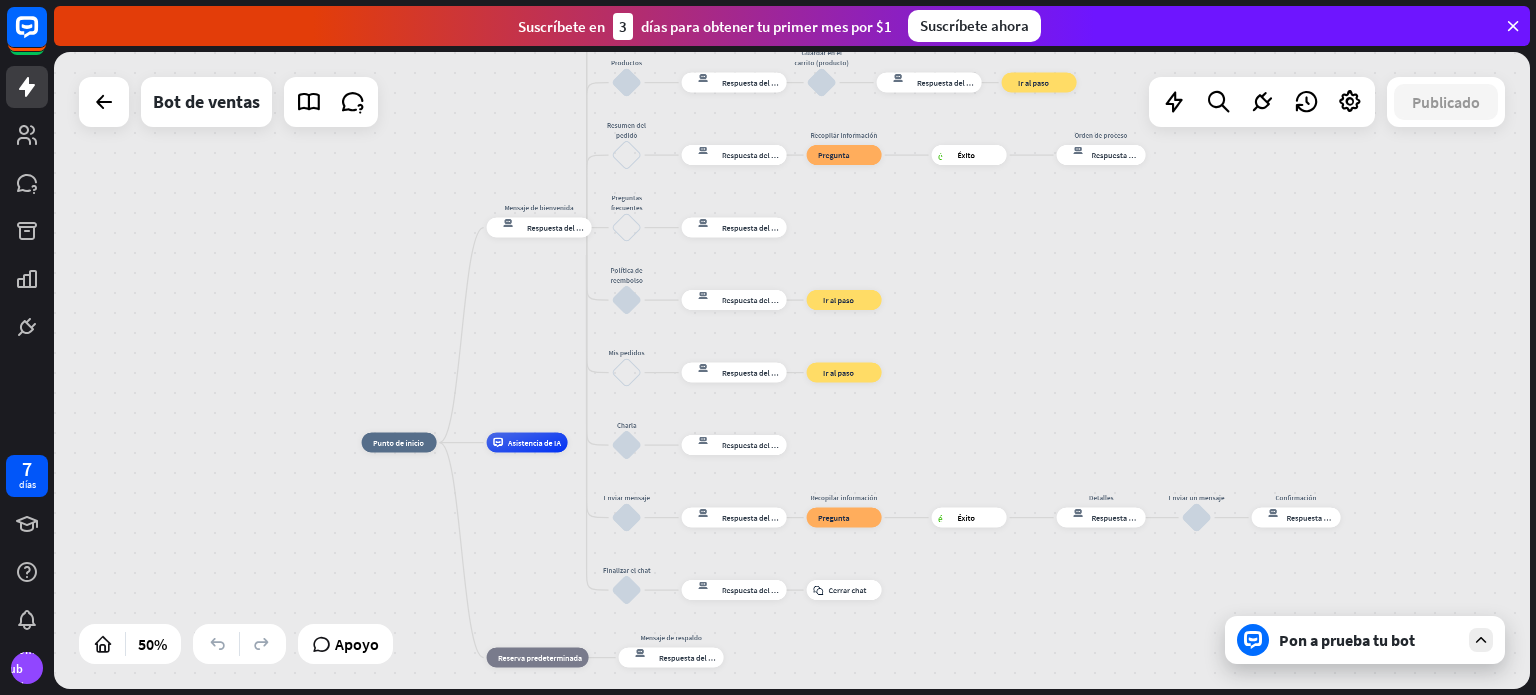 drag, startPoint x: 504, startPoint y: 436, endPoint x: 438, endPoint y: 31, distance: 410.34253 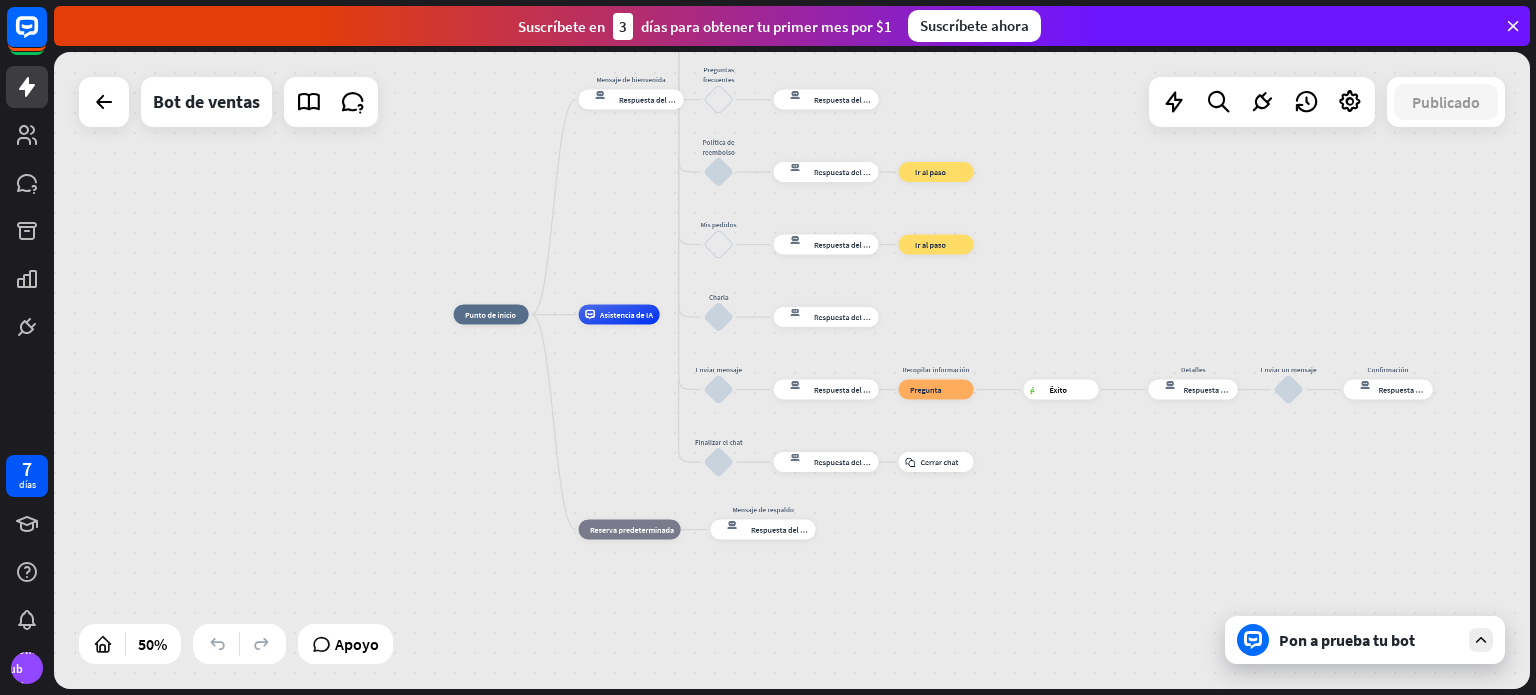 click on "Oferta de vacaciones       Guardar en el carrito (oferta)       Mejor vendido       Guardar en el carrito (best seller)                   Productos" at bounding box center (792, 370) 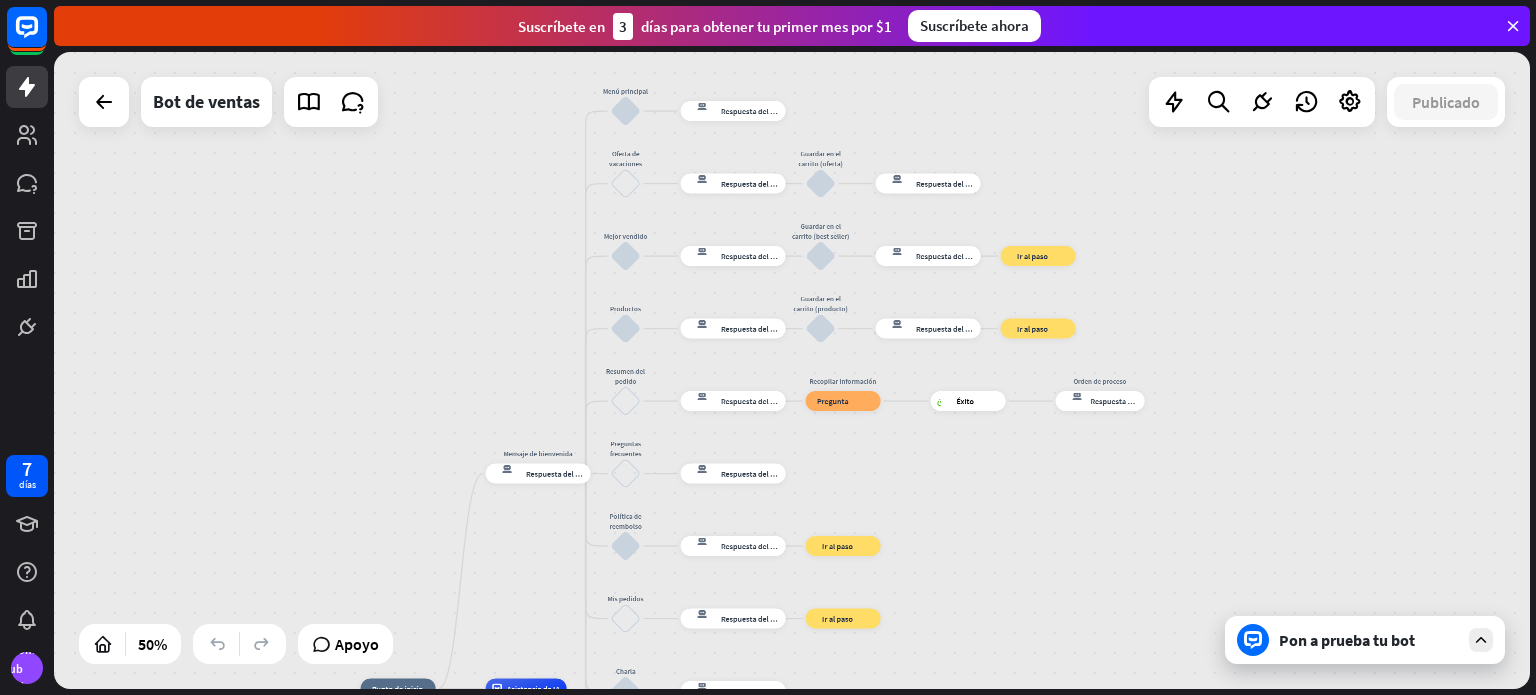 drag, startPoint x: 500, startPoint y: 327, endPoint x: 436, endPoint y: 568, distance: 249.35316 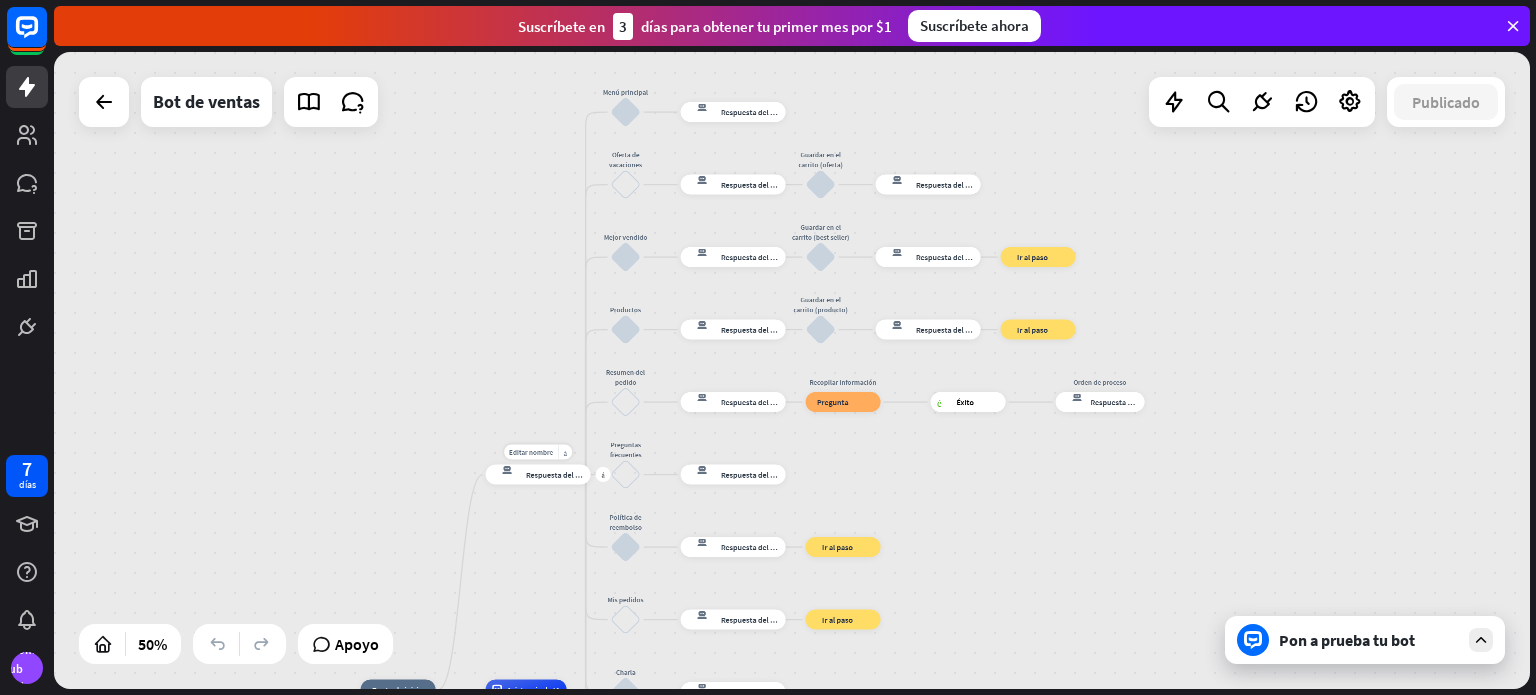 click on "Editar nombre   más_horiz         más   Mensaje de bienvenida   respuesta del bot de bloqueo   Respuesta del bot" at bounding box center (538, 475) 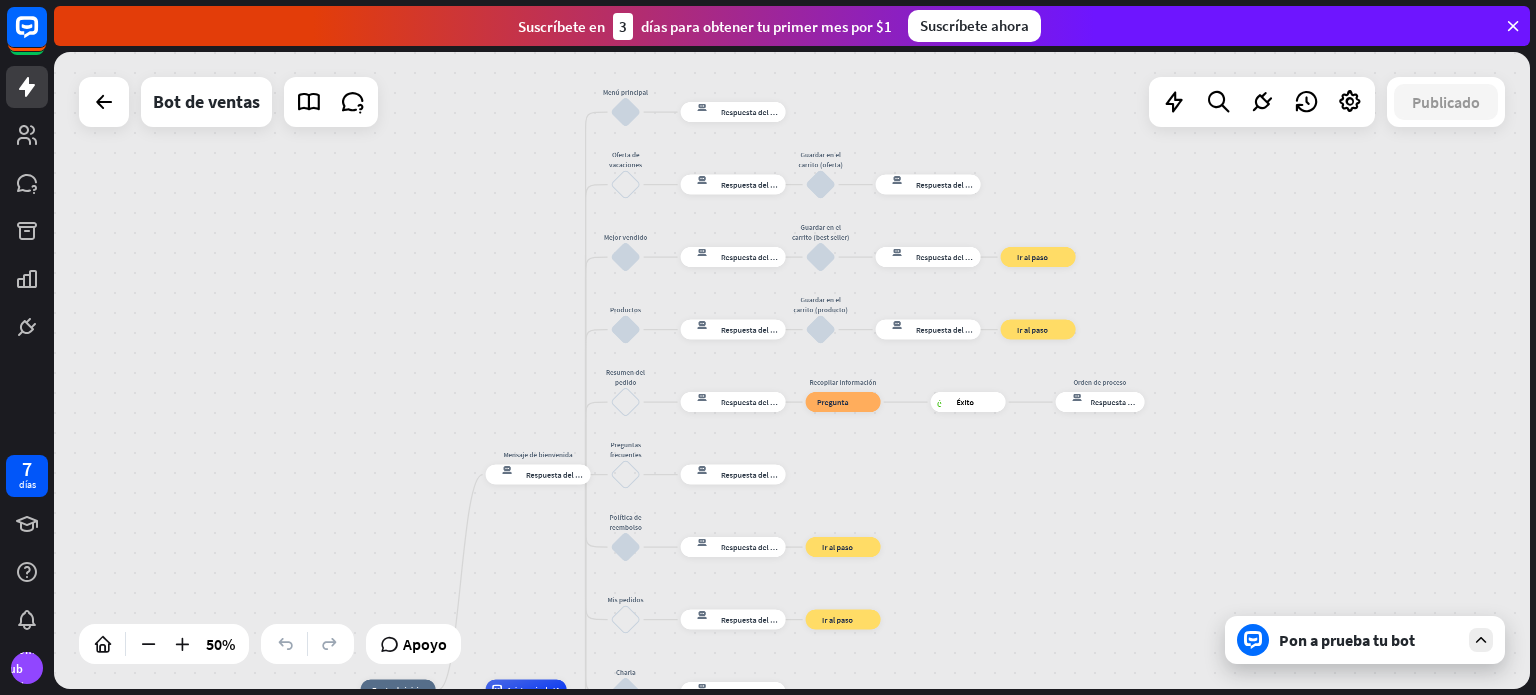 click on "50%" at bounding box center [164, 644] 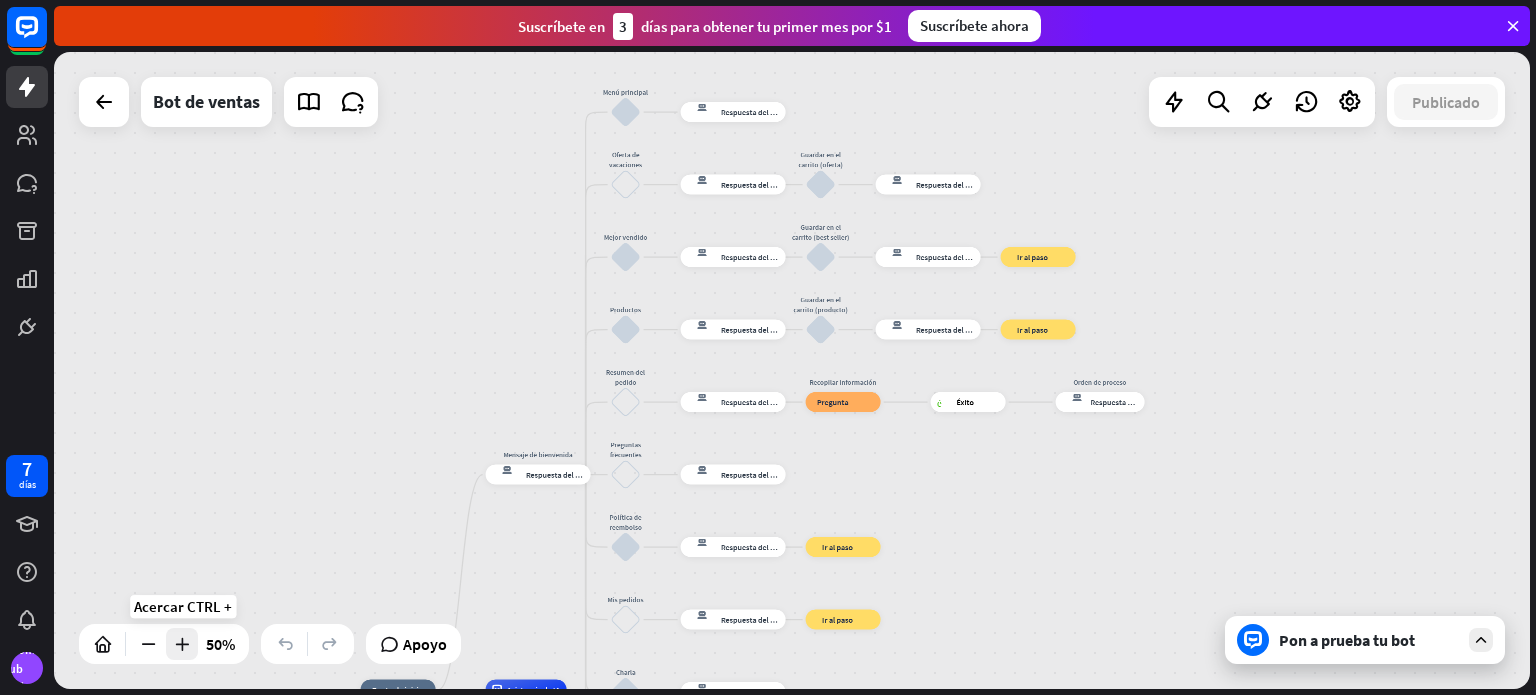 click at bounding box center [182, 644] 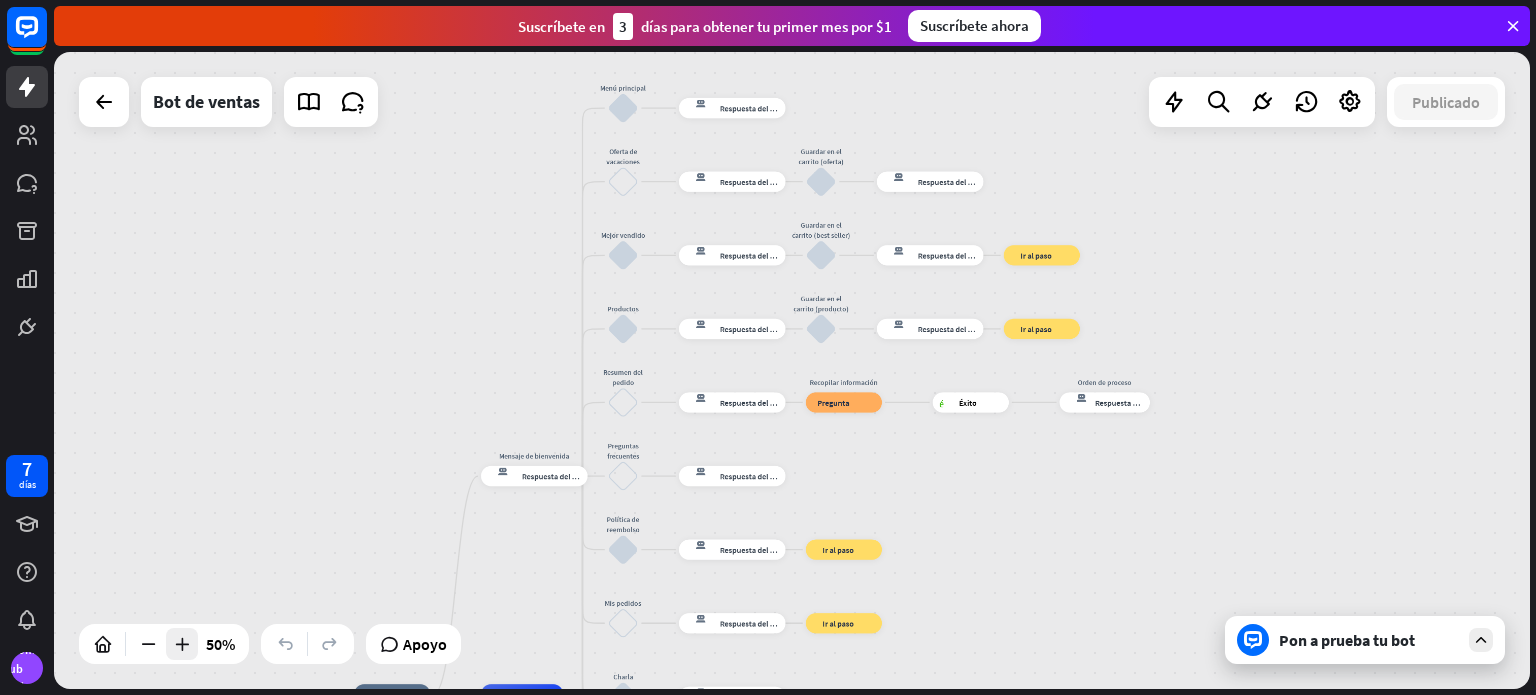 click at bounding box center [182, 644] 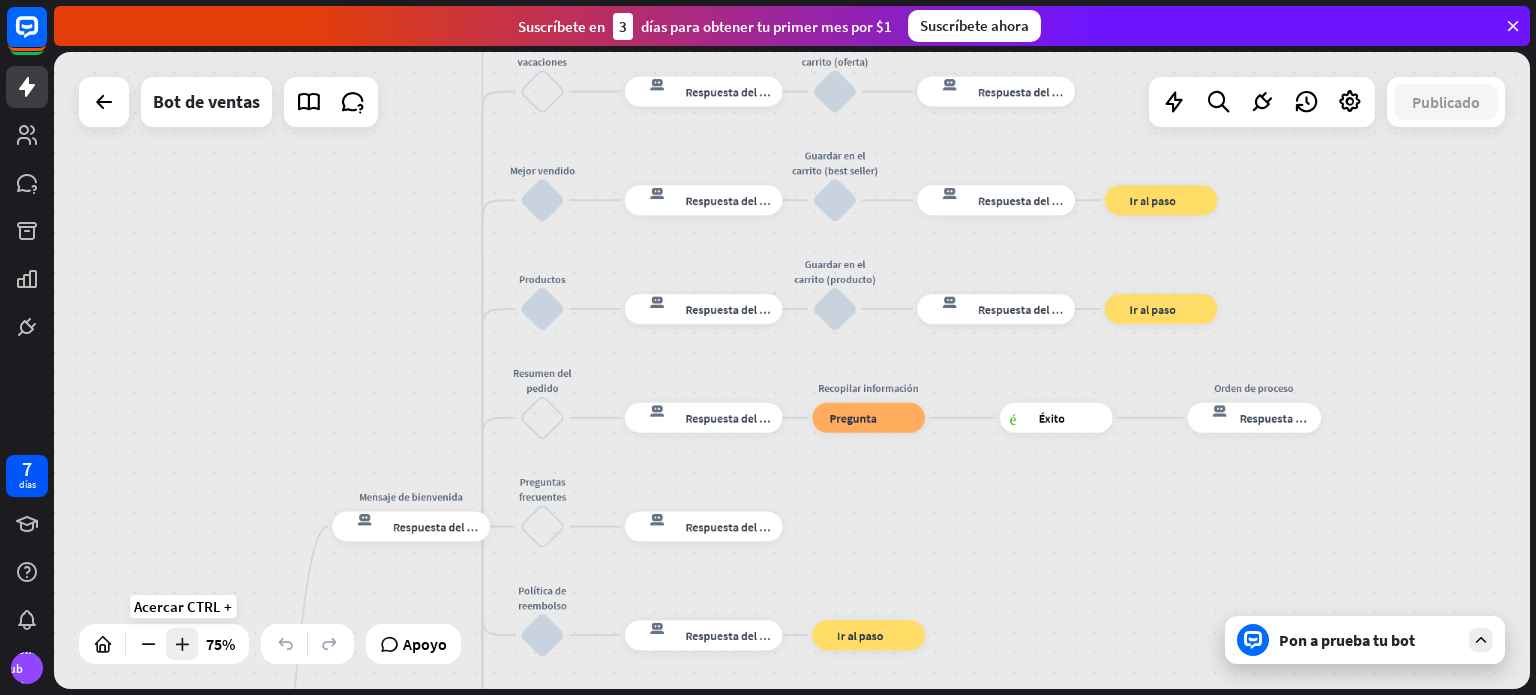 click at bounding box center [182, 644] 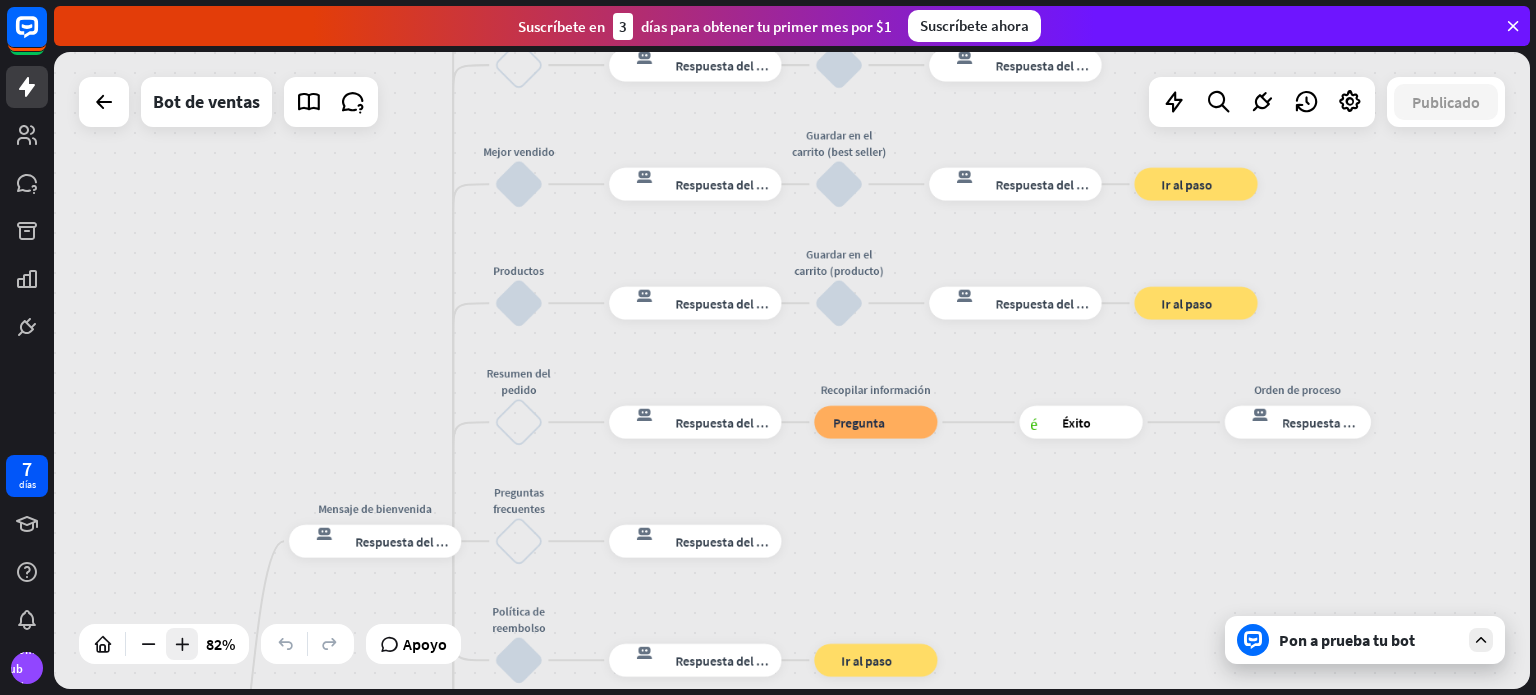 click at bounding box center (182, 644) 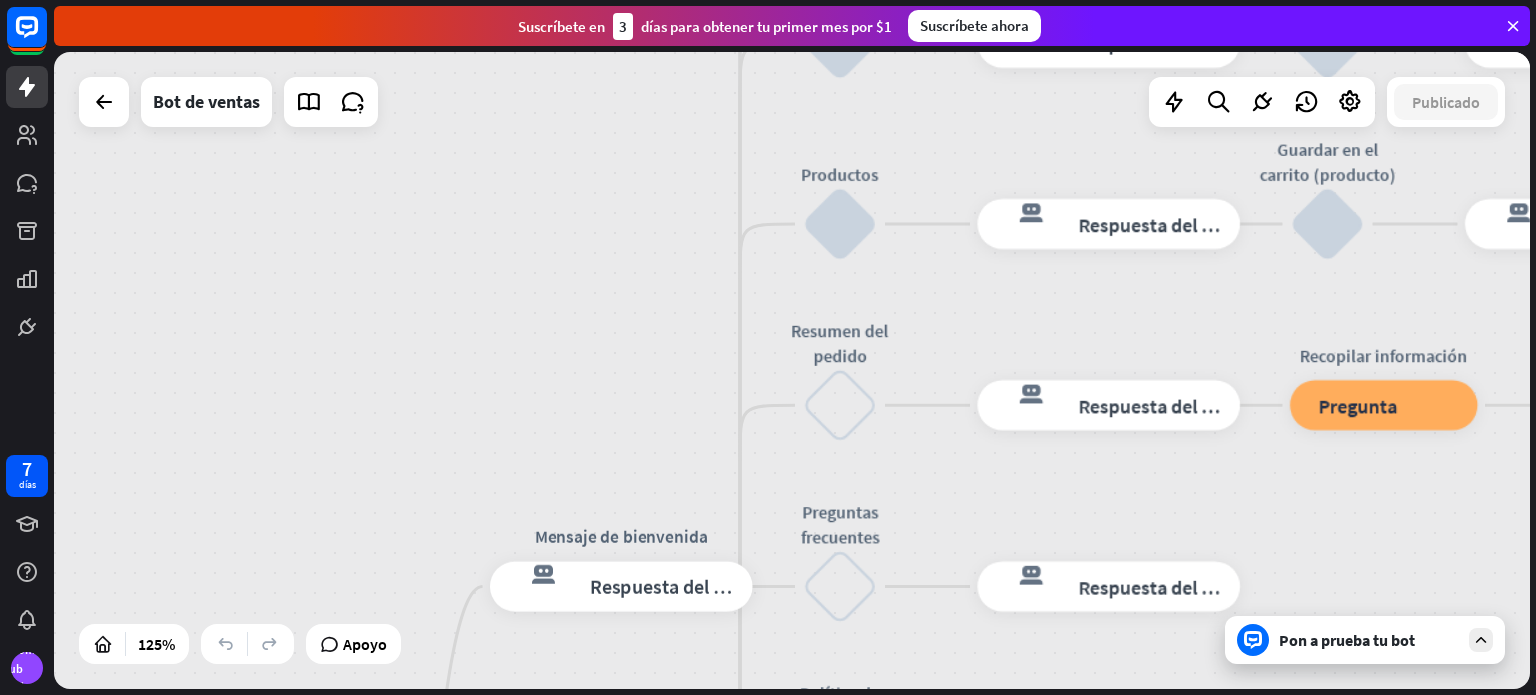 drag, startPoint x: 200, startPoint y: 495, endPoint x: 664, endPoint y: 451, distance: 466.08154 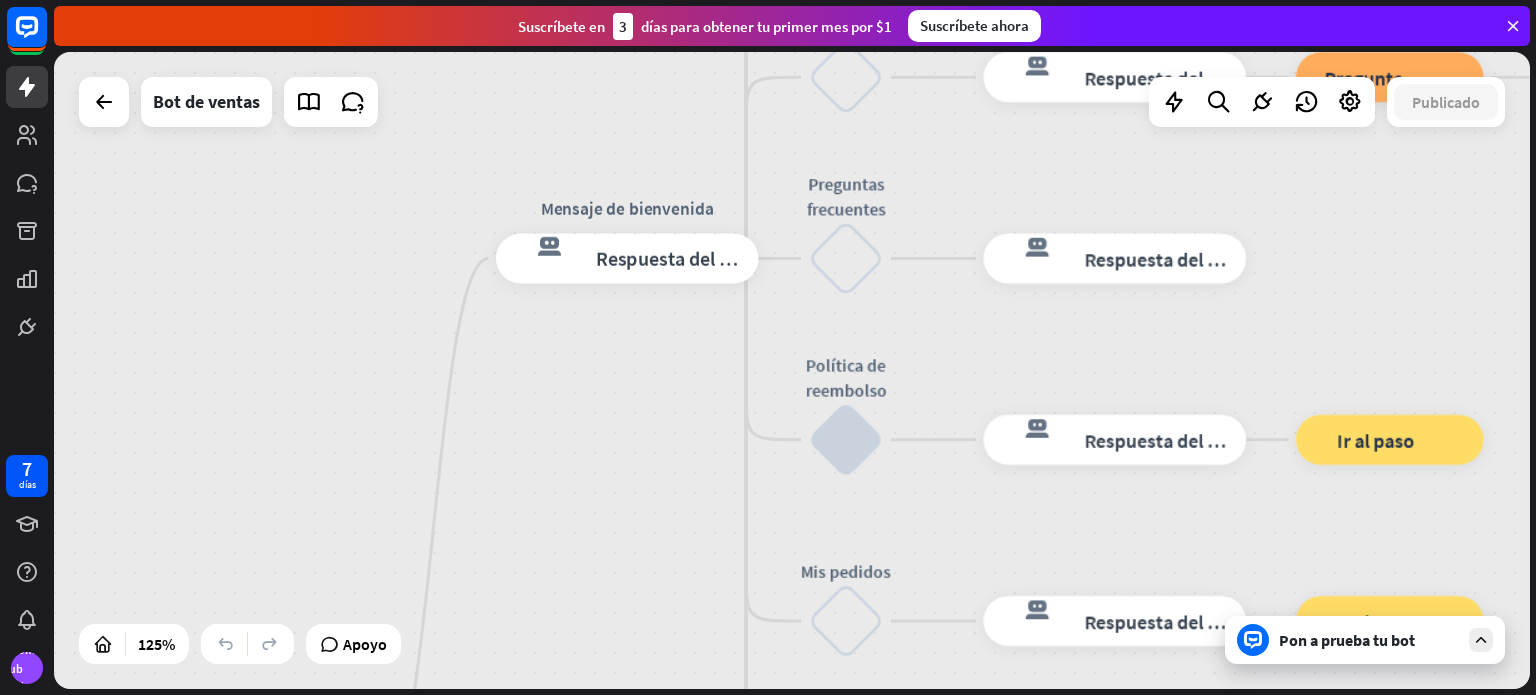drag, startPoint x: 664, startPoint y: 451, endPoint x: 669, endPoint y: 117, distance: 334.0374 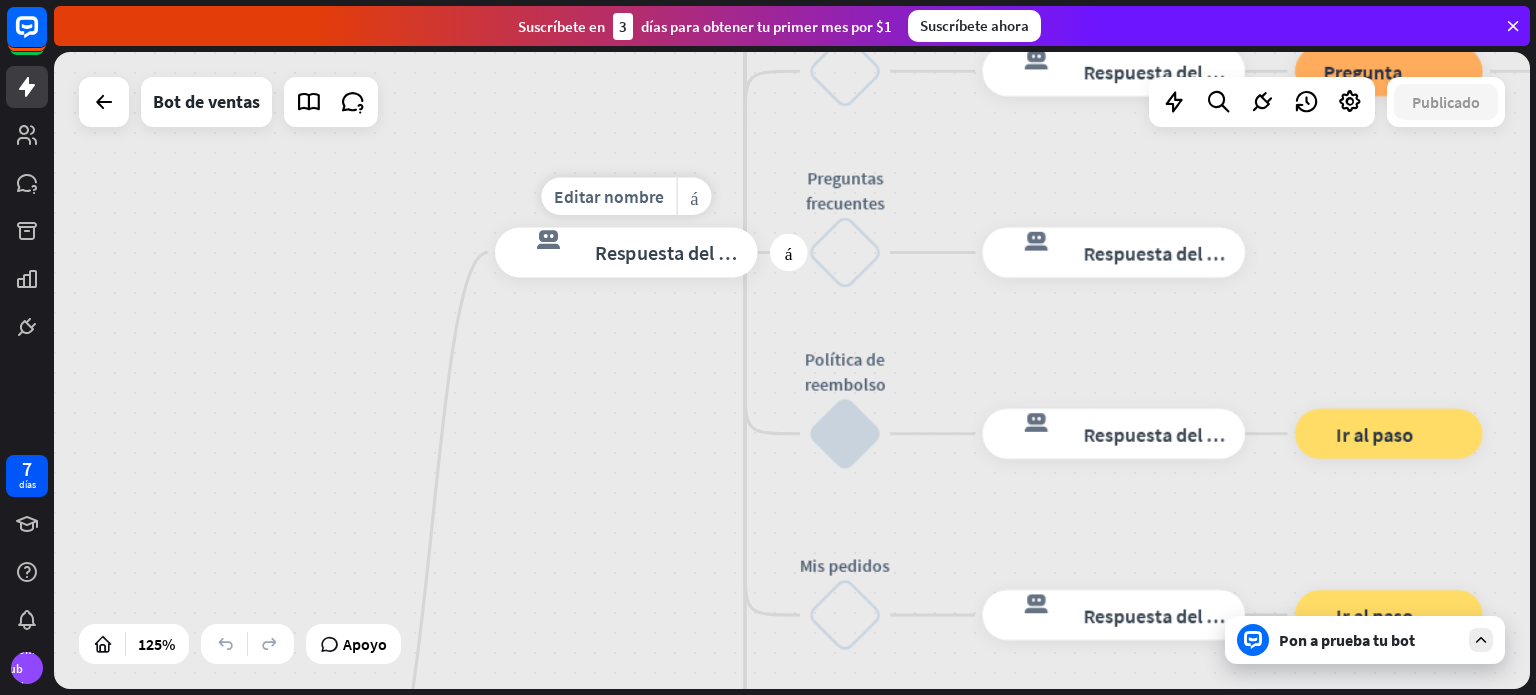 click on "respuesta del bot de bloqueo   Respuesta del bot" at bounding box center [626, 253] 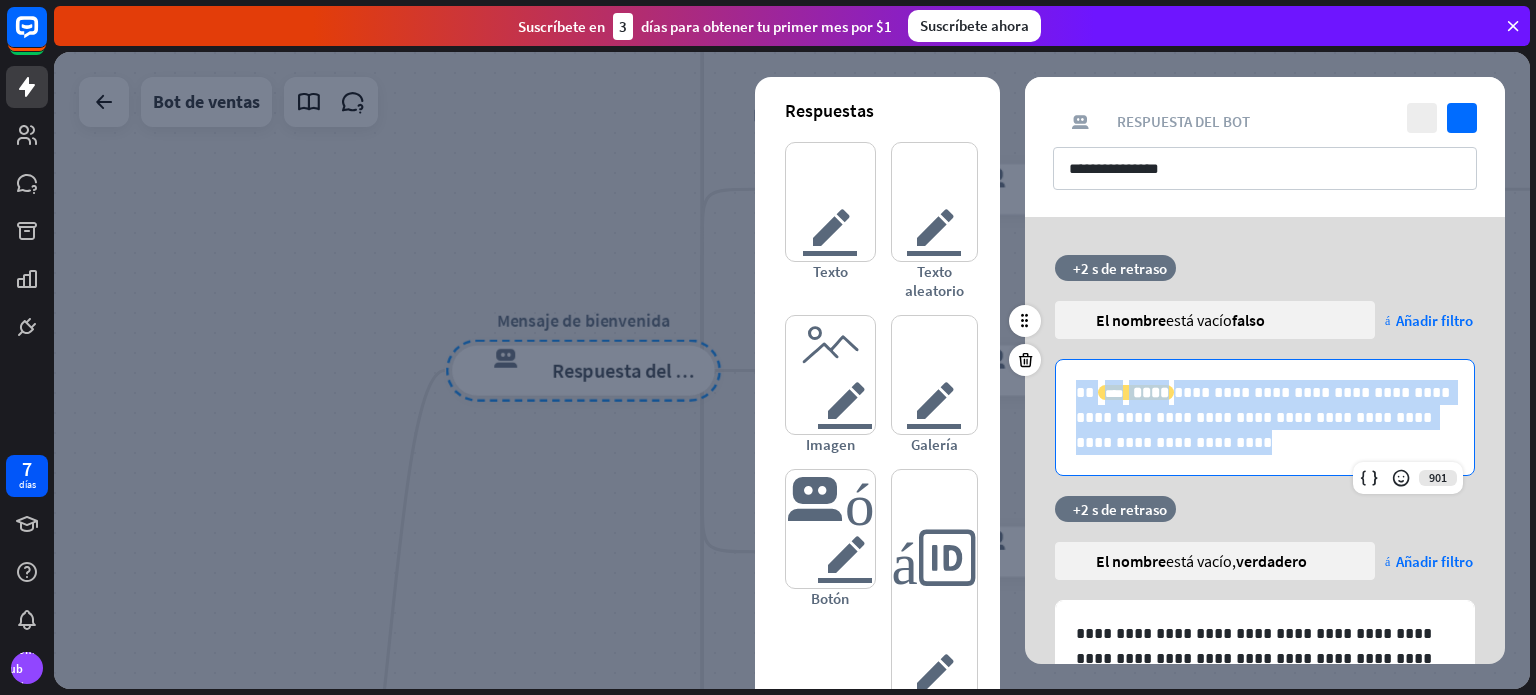 drag, startPoint x: 1174, startPoint y: 452, endPoint x: 1047, endPoint y: 355, distance: 159.80614 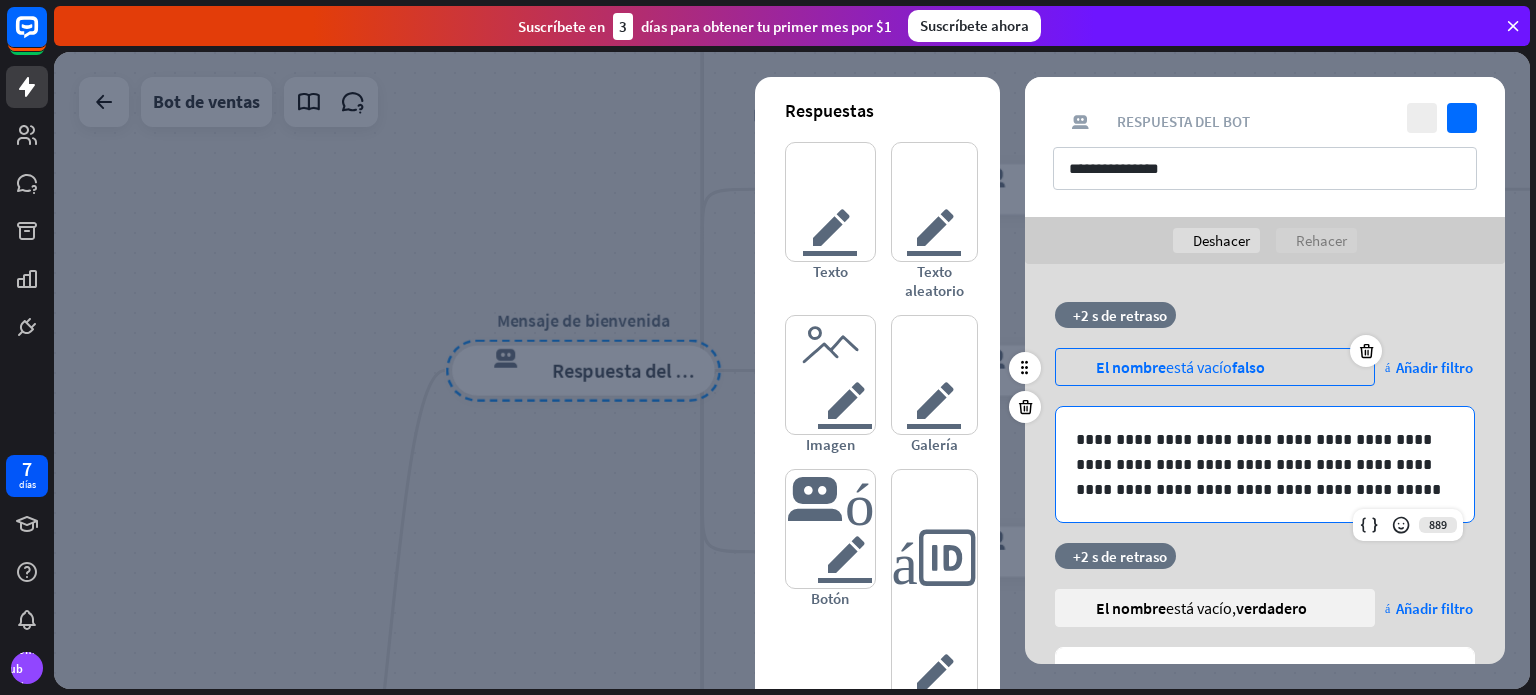 click on "falso" at bounding box center (1248, 367) 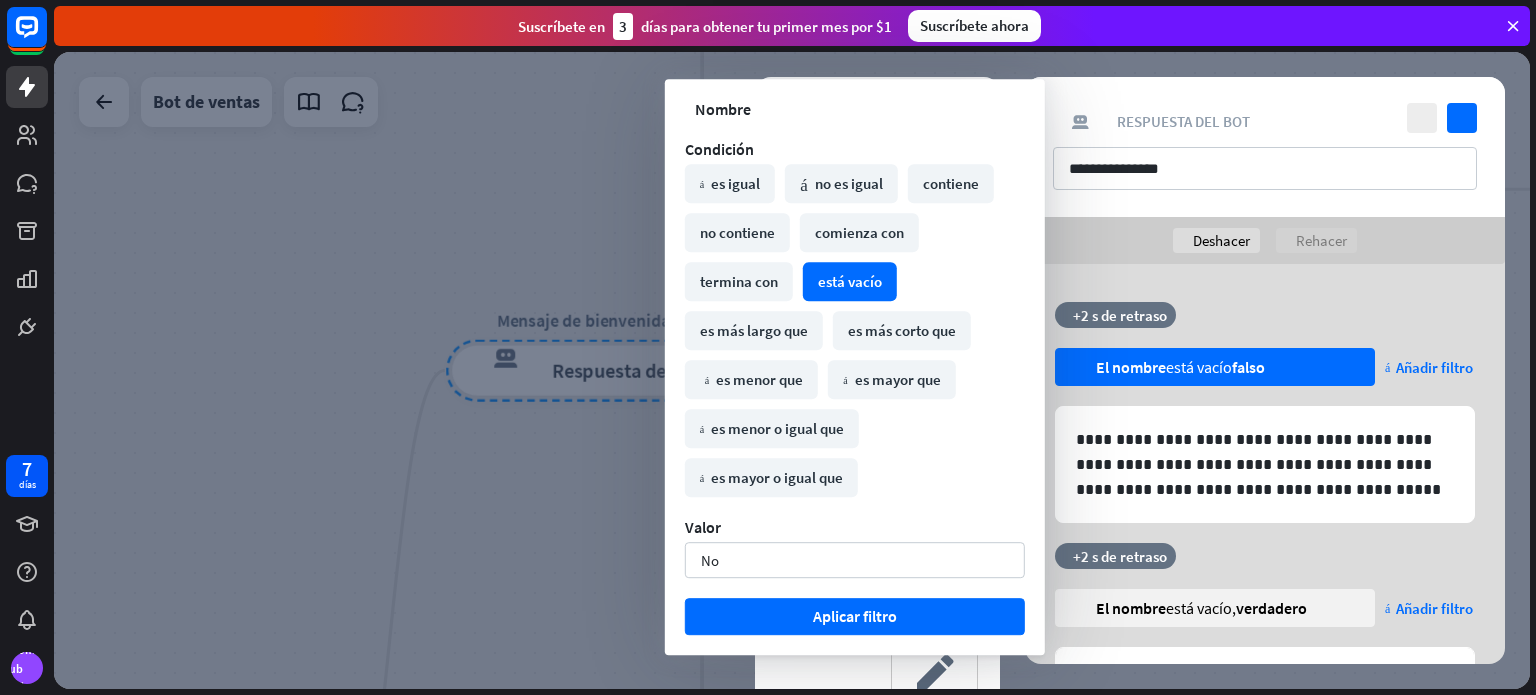 click on "**********" at bounding box center [1265, 735] 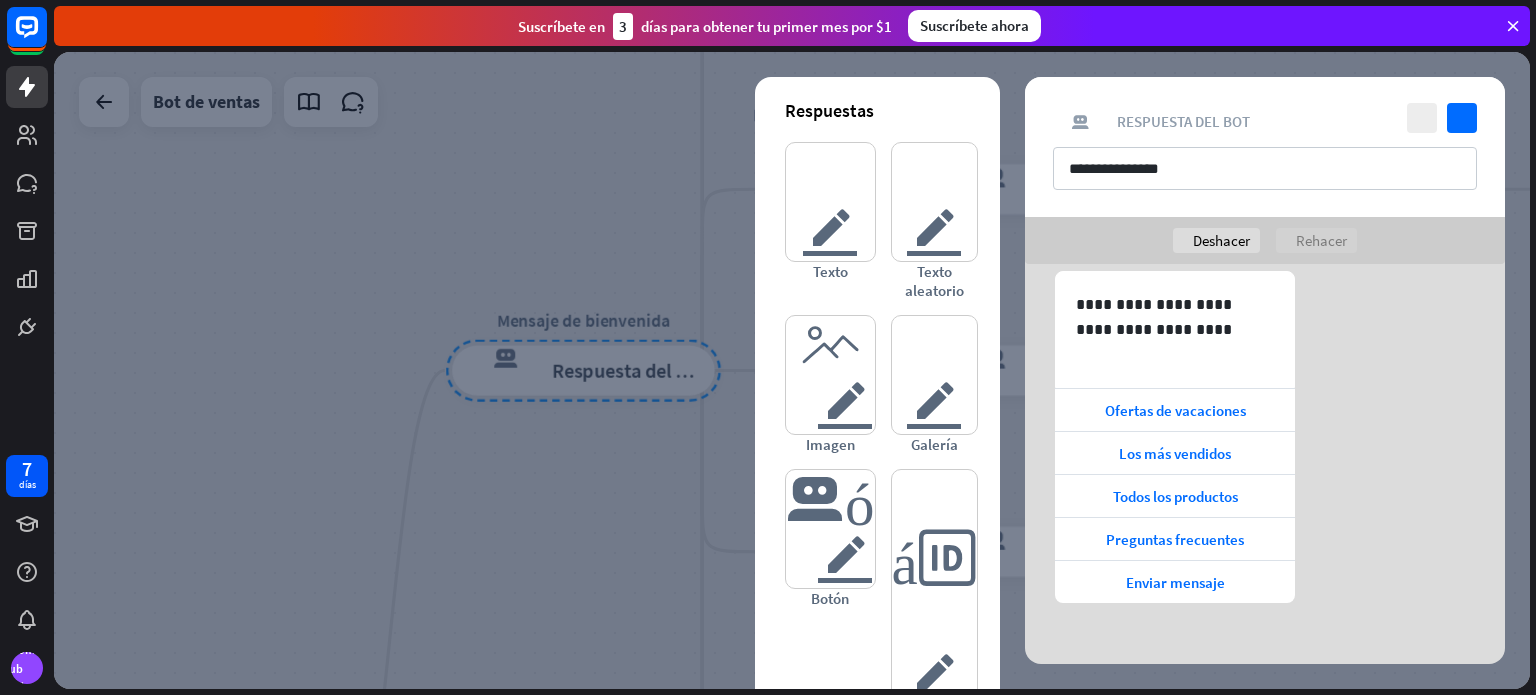 scroll, scrollTop: 540, scrollLeft: 0, axis: vertical 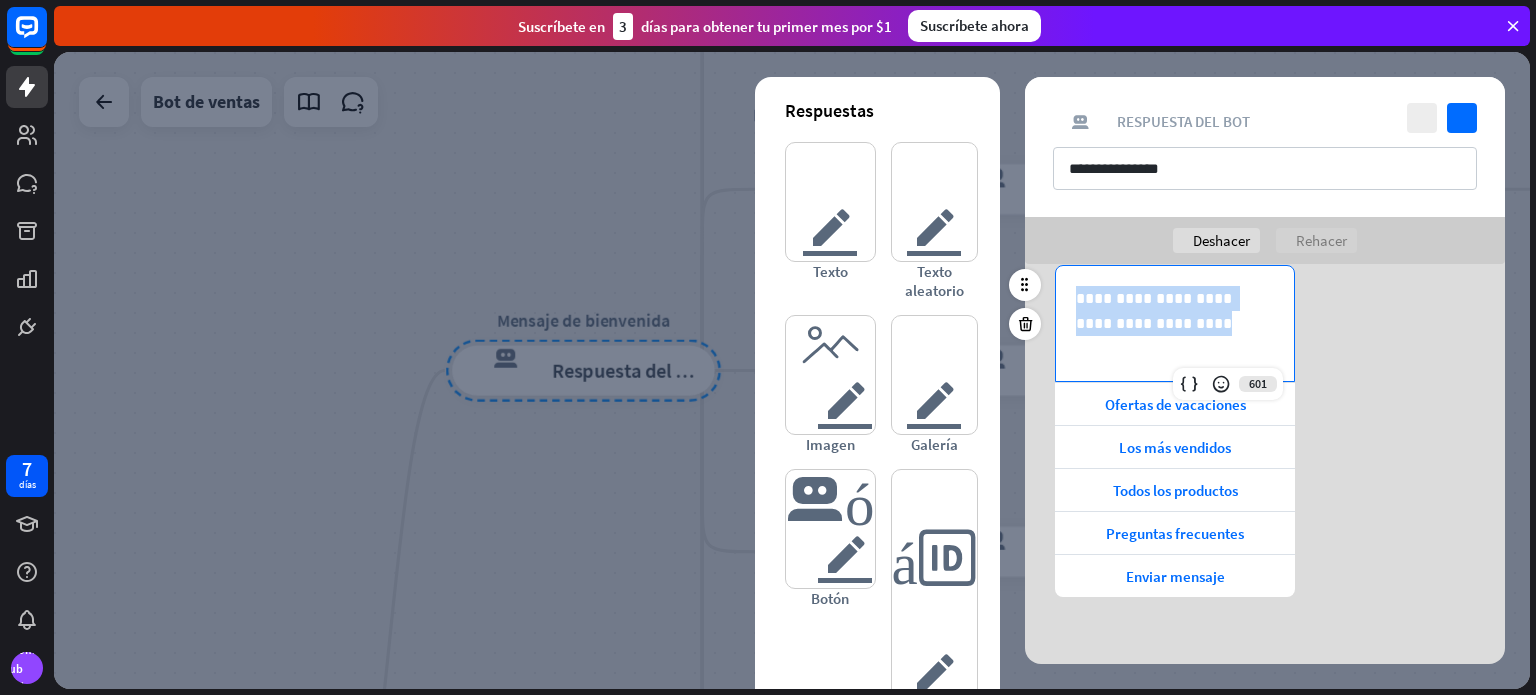 drag, startPoint x: 1172, startPoint y: 327, endPoint x: 1075, endPoint y: 288, distance: 104.54664 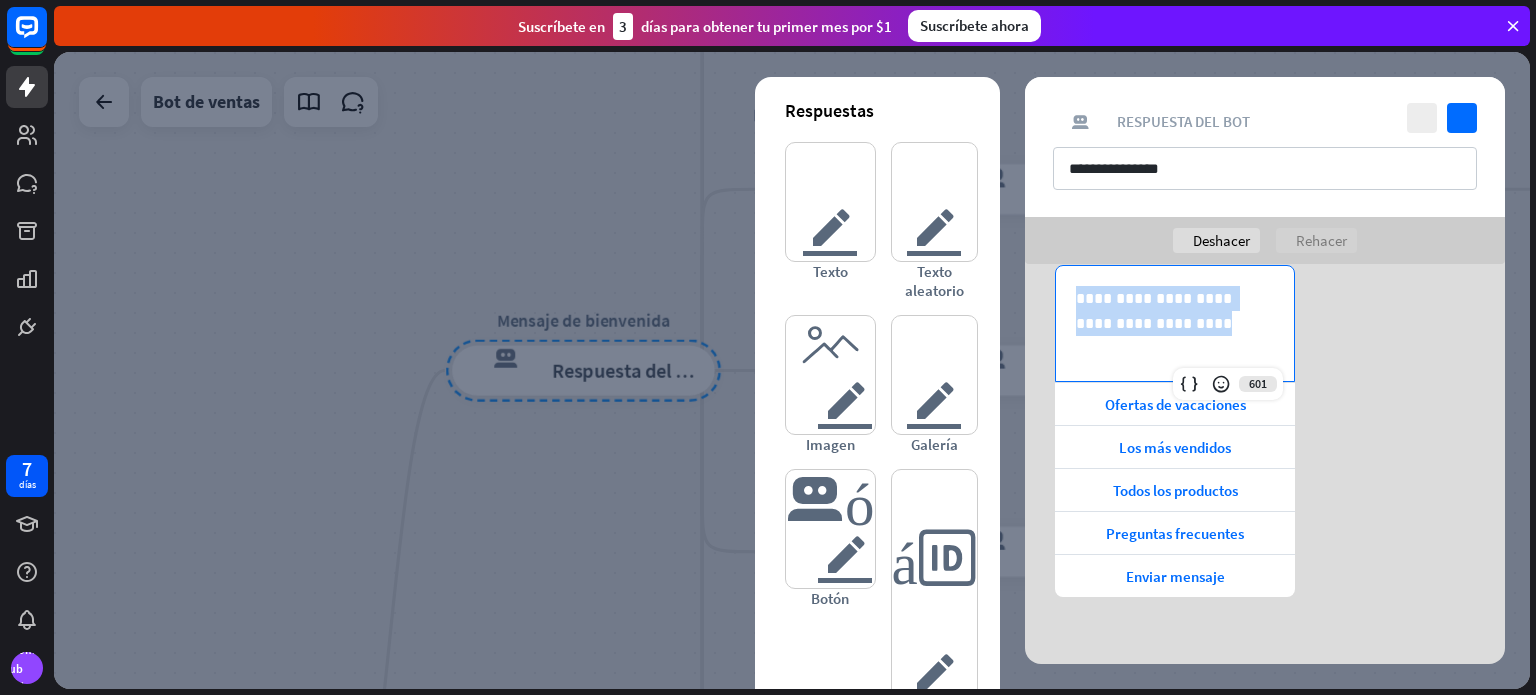 copy on "**********" 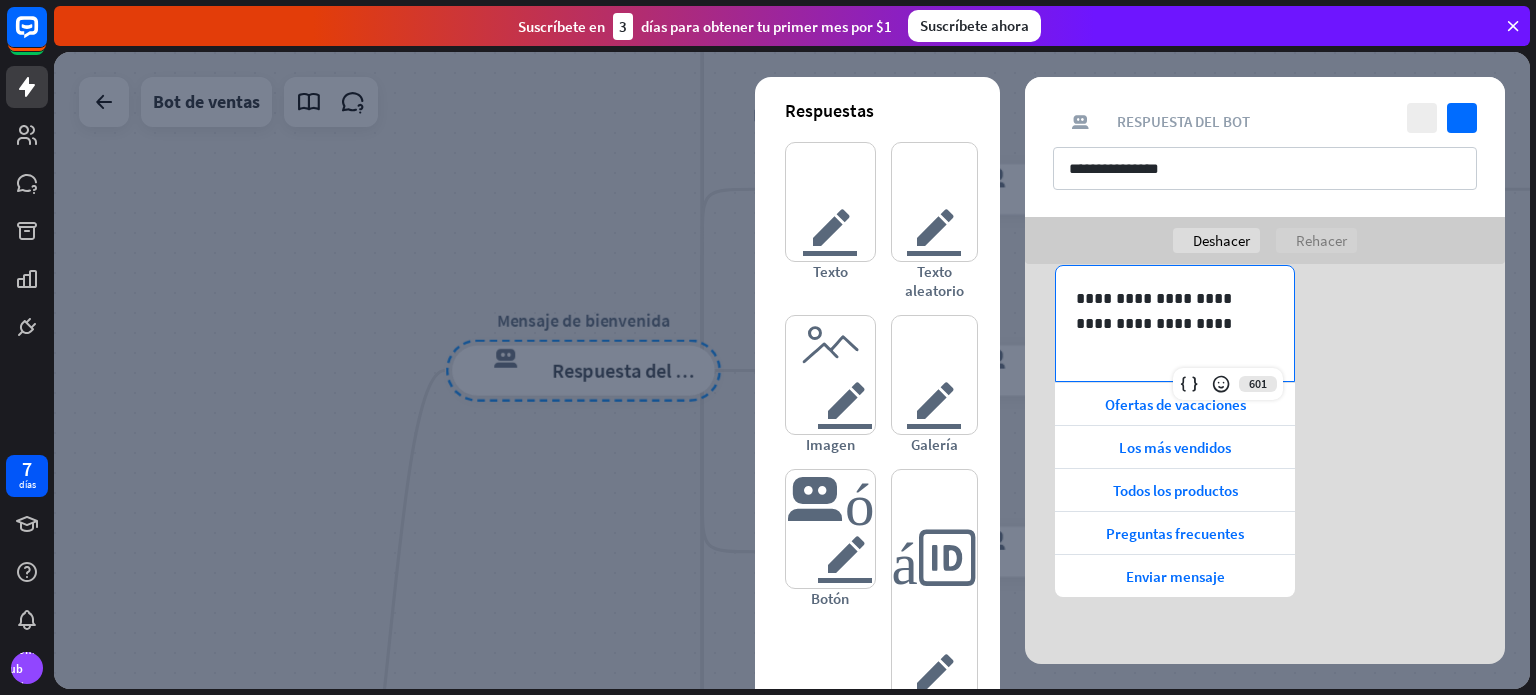 click at bounding box center (792, 370) 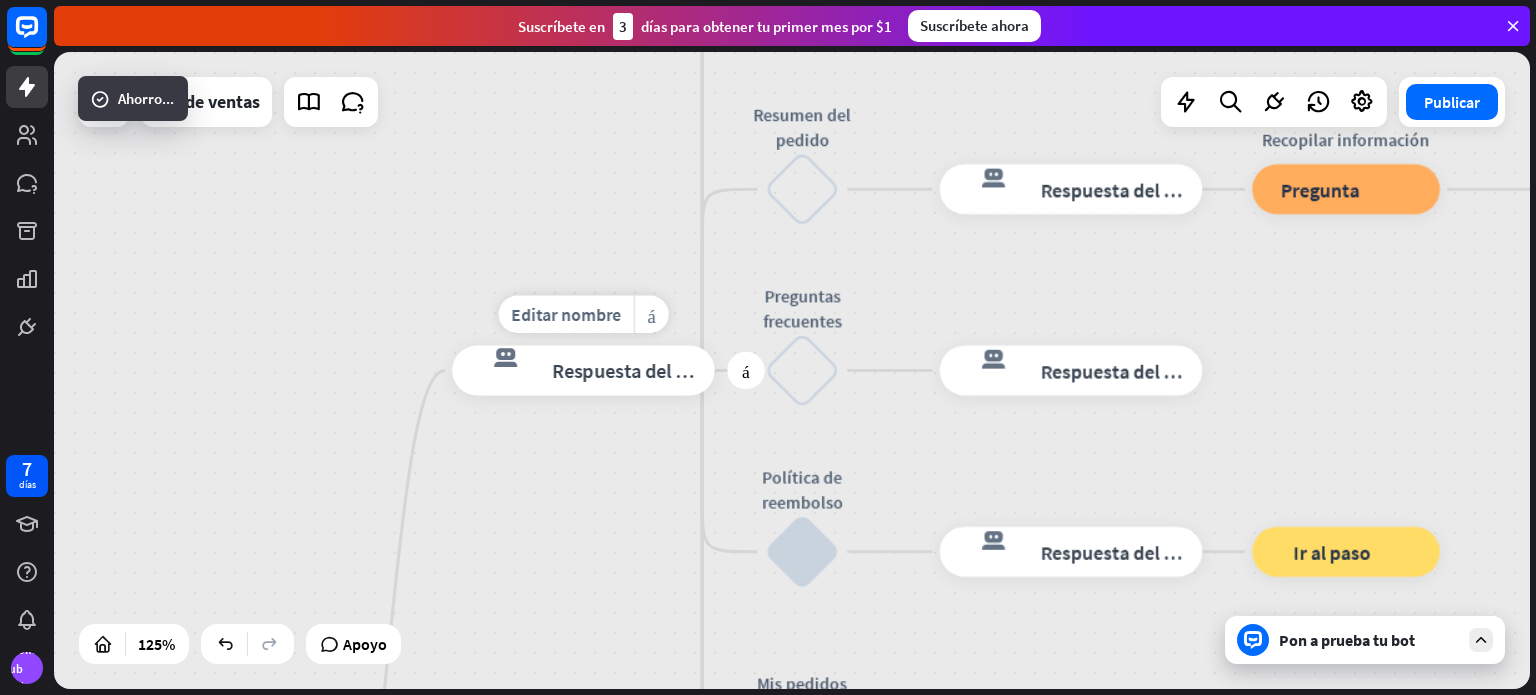 click on "Respuesta del bot" at bounding box center [629, 370] 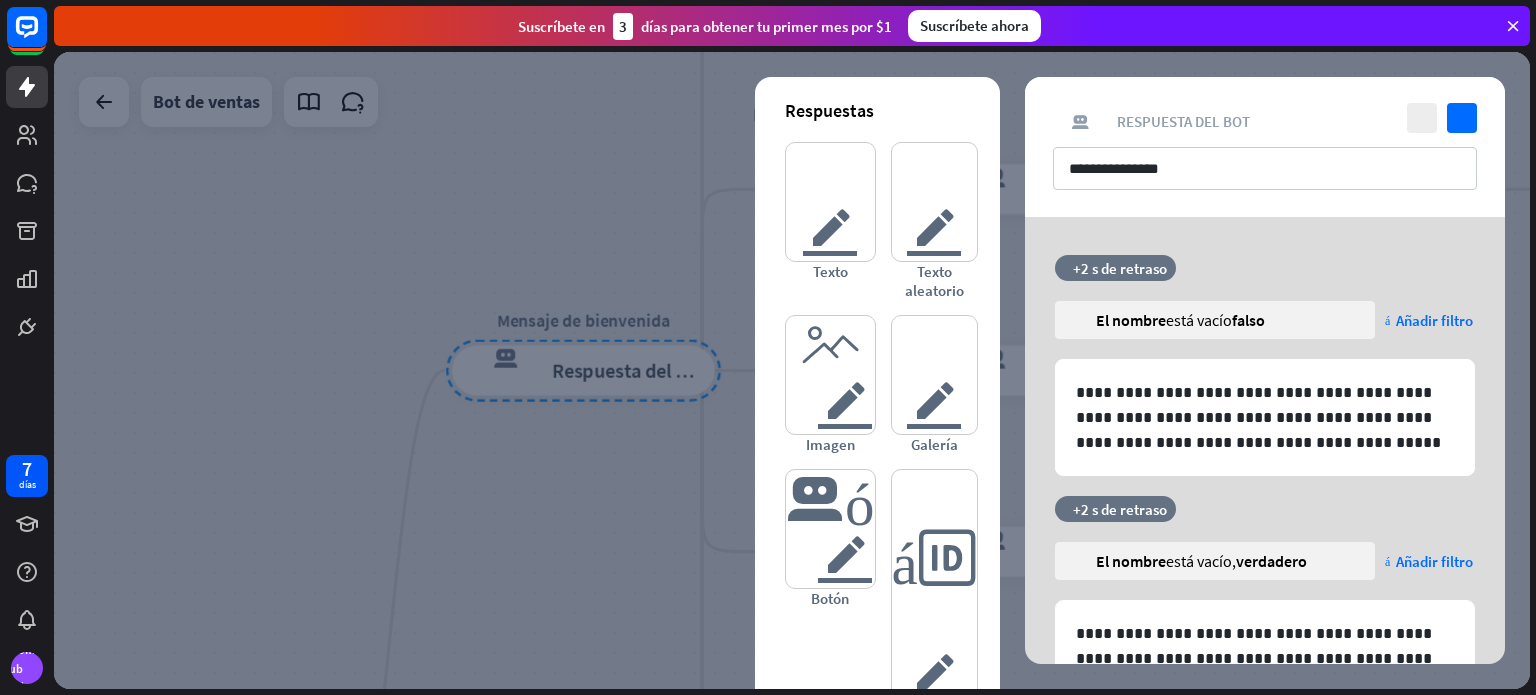 click at bounding box center [792, 370] 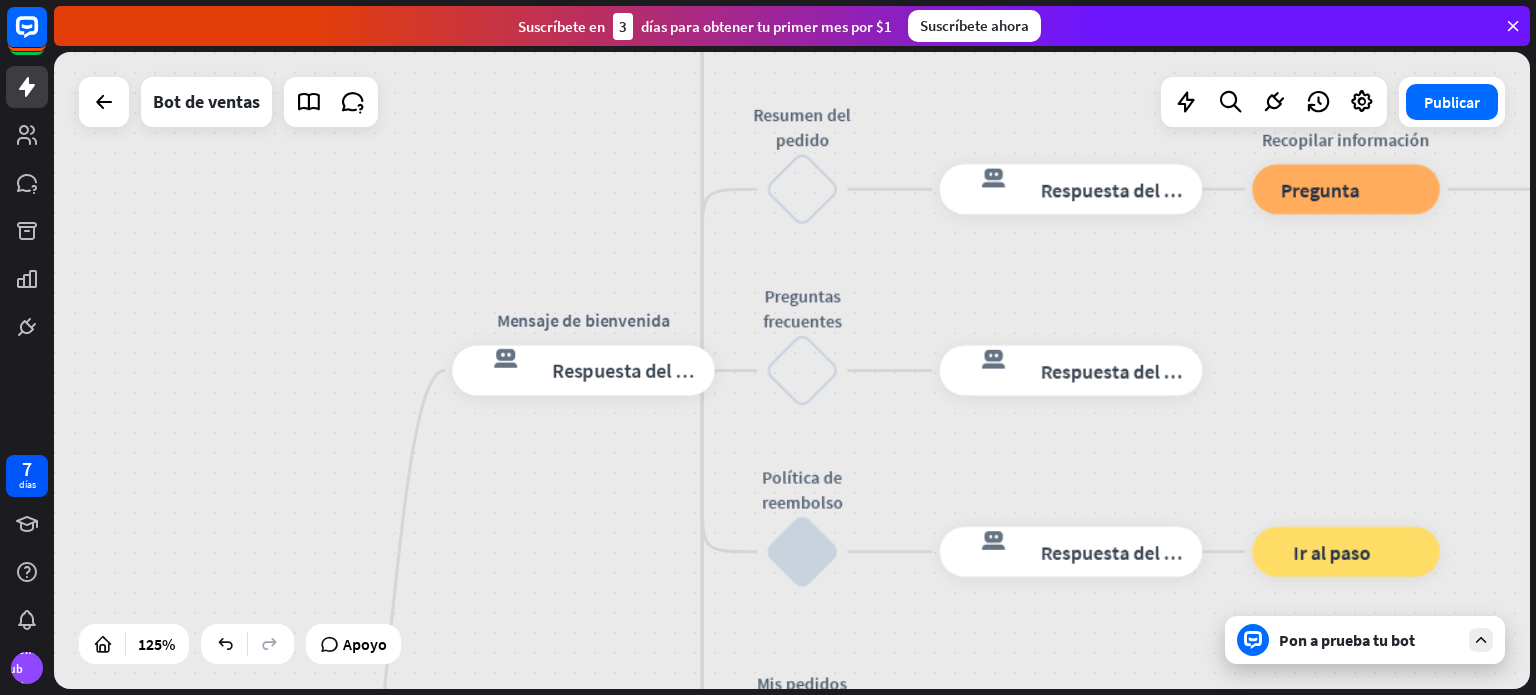 click on "Pon a prueba tu bot" at bounding box center [1369, 640] 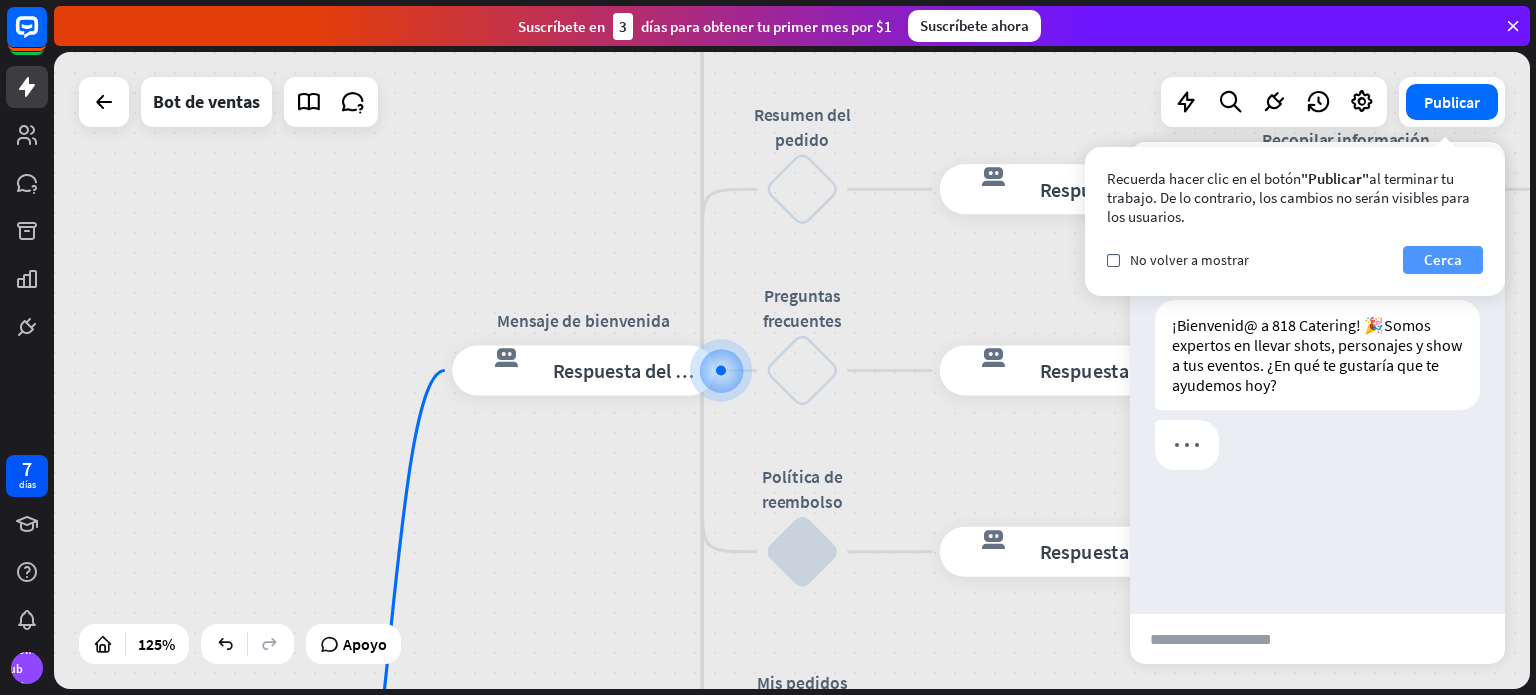 click on "Cerca" at bounding box center (1443, 259) 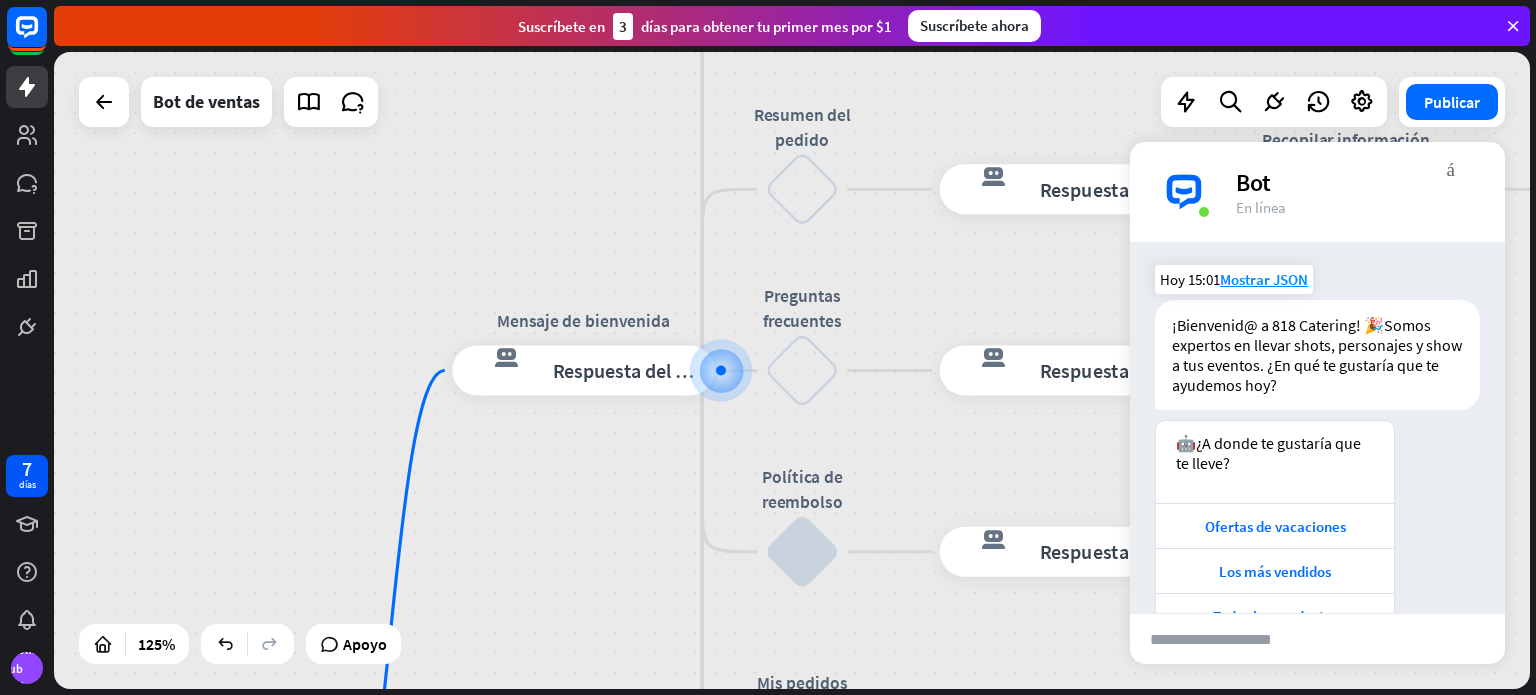scroll, scrollTop: 145, scrollLeft: 0, axis: vertical 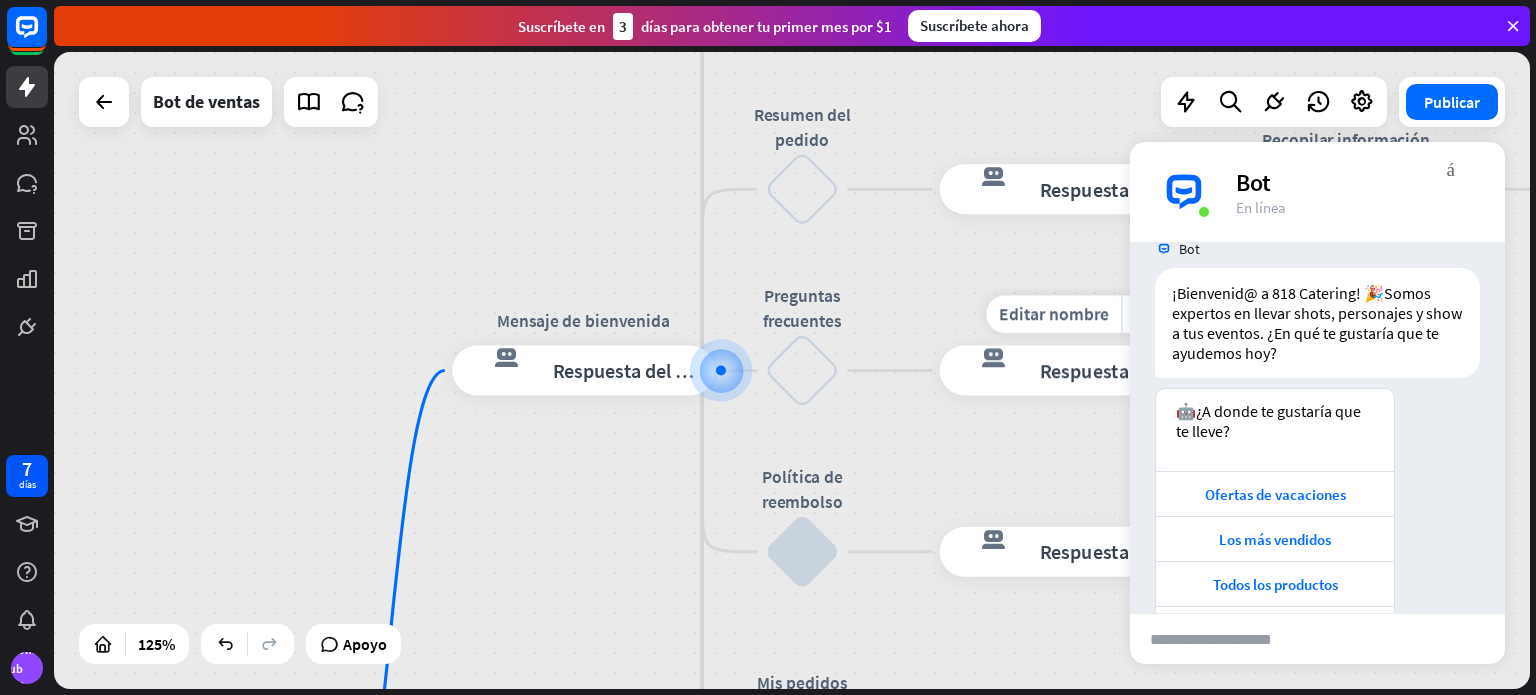 click on "Editar nombre   más_horiz         más     respuesta del bot de bloqueo   Respuesta del bot" at bounding box center [1071, 371] 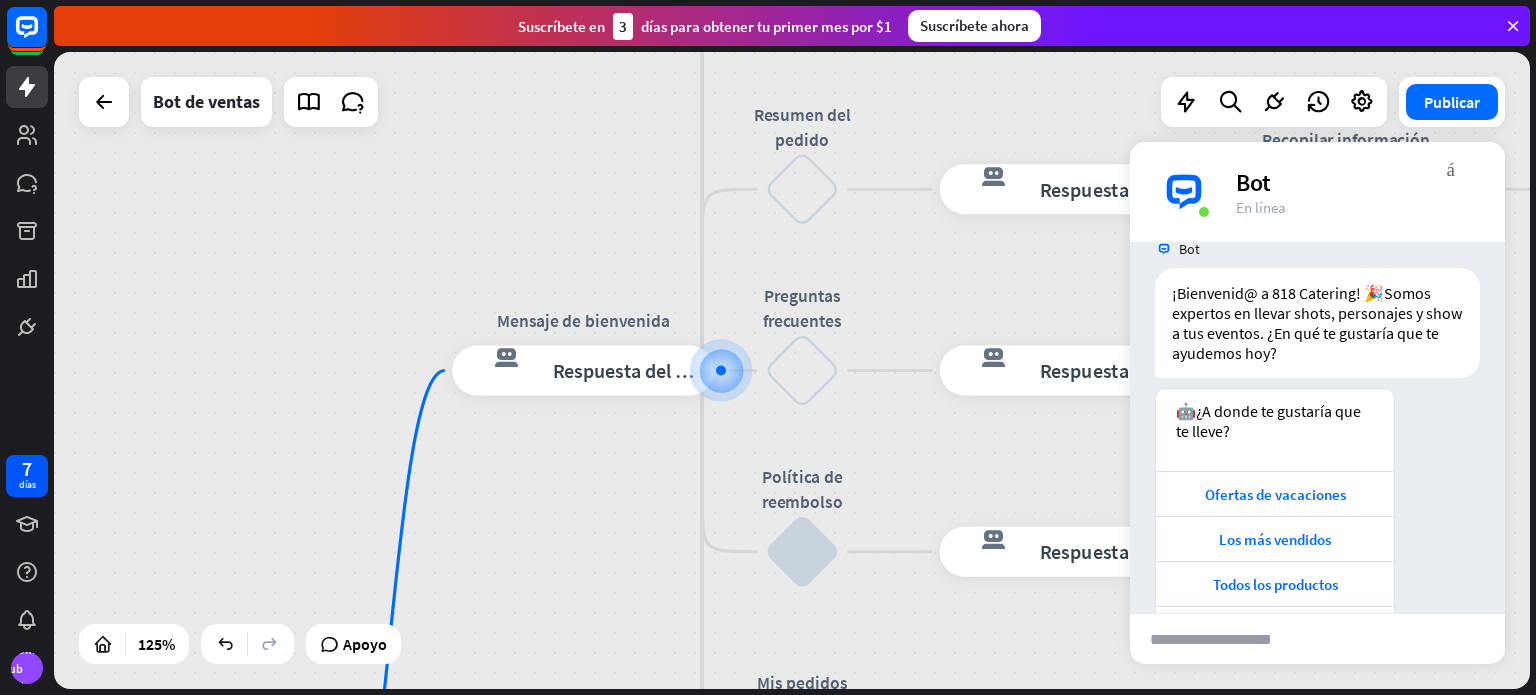 click on "inicio_2   Punto de inicio                 Mensaje de bienvenida   respuesta del bot de bloqueo   Respuesta del bot                     Menú principal   bloquear_entrada_de_usuario                   respuesta del bot de bloqueo   Respuesta del bot                 Oferta de vacaciones   bloquear_entrada_de_usuario                   respuesta del bot de bloqueo   Respuesta del bot                 Guardar en el carrito (oferta)   bloquear_entrada_de_usuario                   respuesta del bot de bloqueo   Respuesta del bot                 Mejor vendido   bloquear_entrada_de_usuario                   respuesta del bot de bloqueo   Respuesta del bot                 Guardar en el carrito (best seller)   bloquear_entrada_de_usuario                   respuesta del bot de bloqueo   Respuesta del bot                   bloque_ir a   Ir al paso                 Productos   bloquear_entrada_de_usuario                   respuesta del bot de bloqueo   Respuesta del bot" at bounding box center (792, 370) 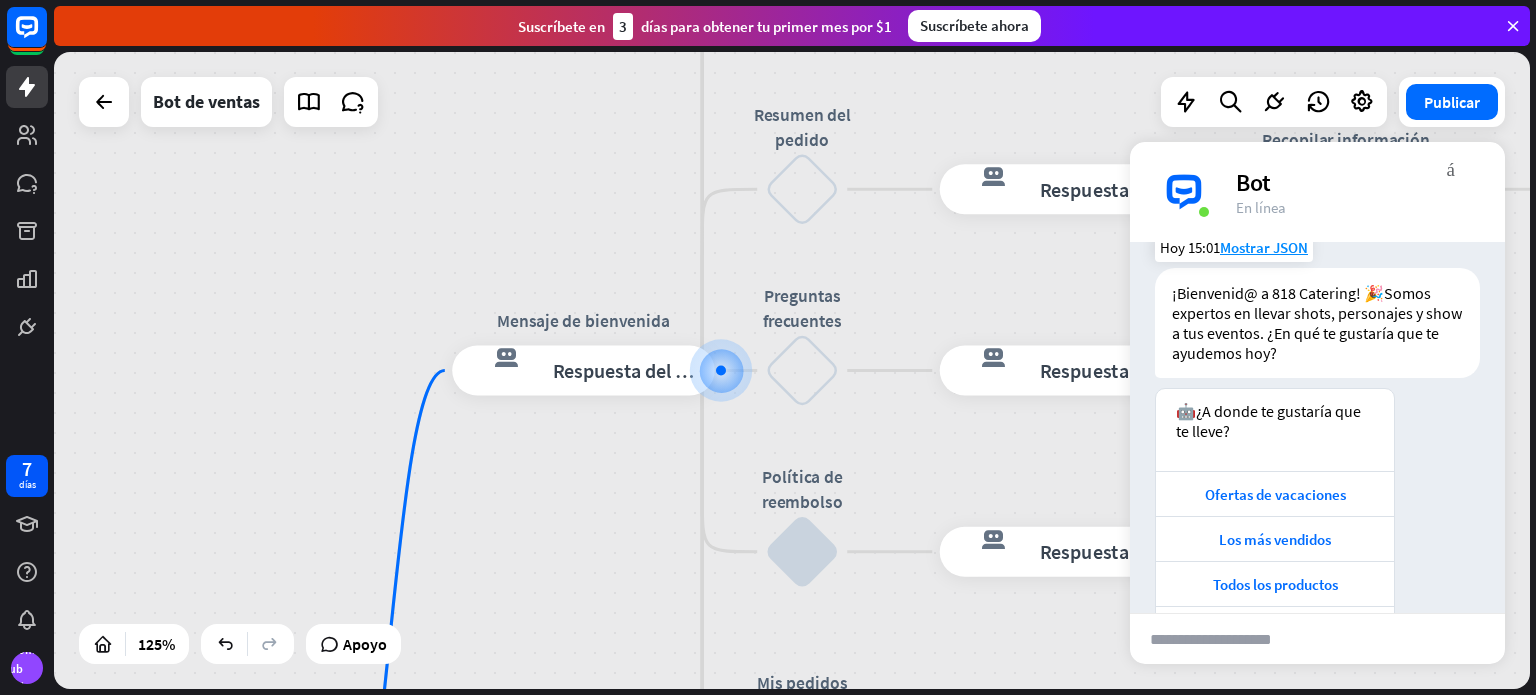 drag, startPoint x: 1393, startPoint y: 151, endPoint x: 1404, endPoint y: 290, distance: 139.43457 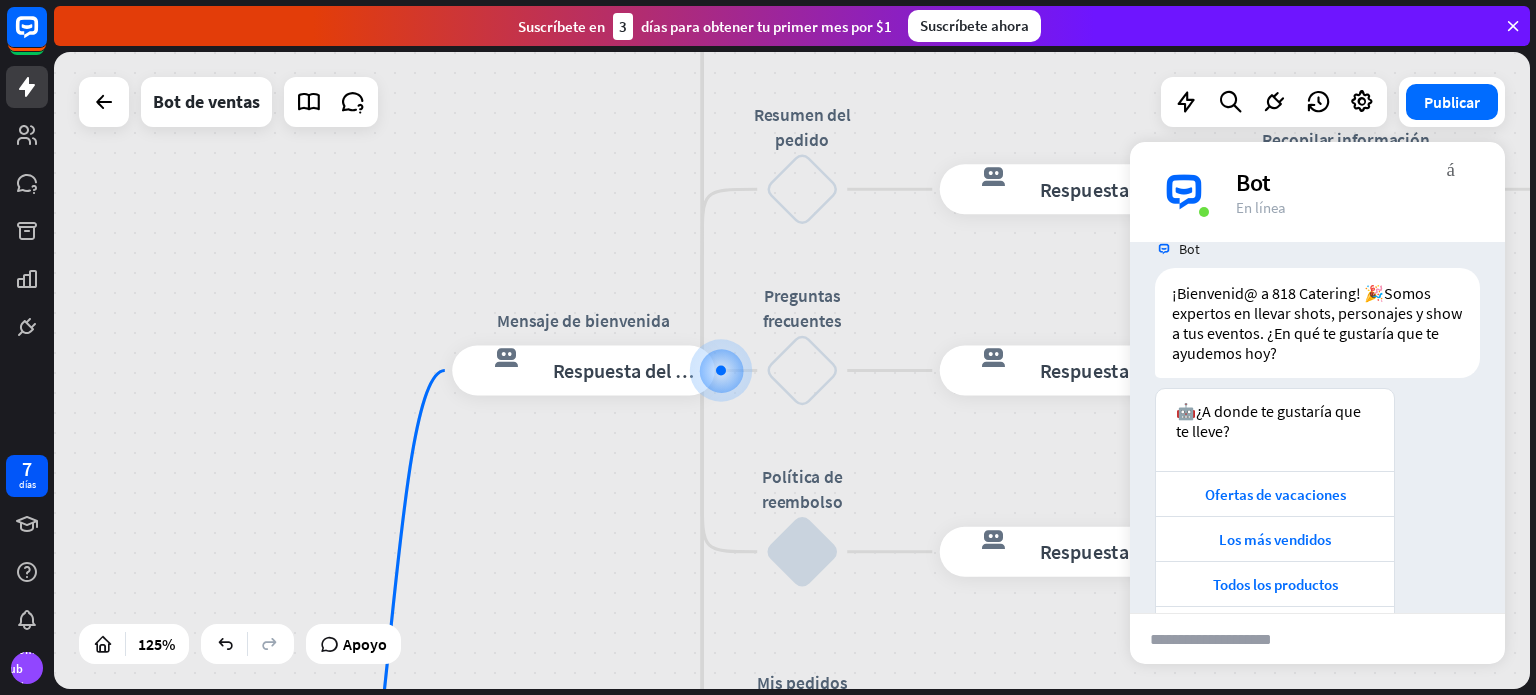 click on "En línea" at bounding box center (1358, 207) 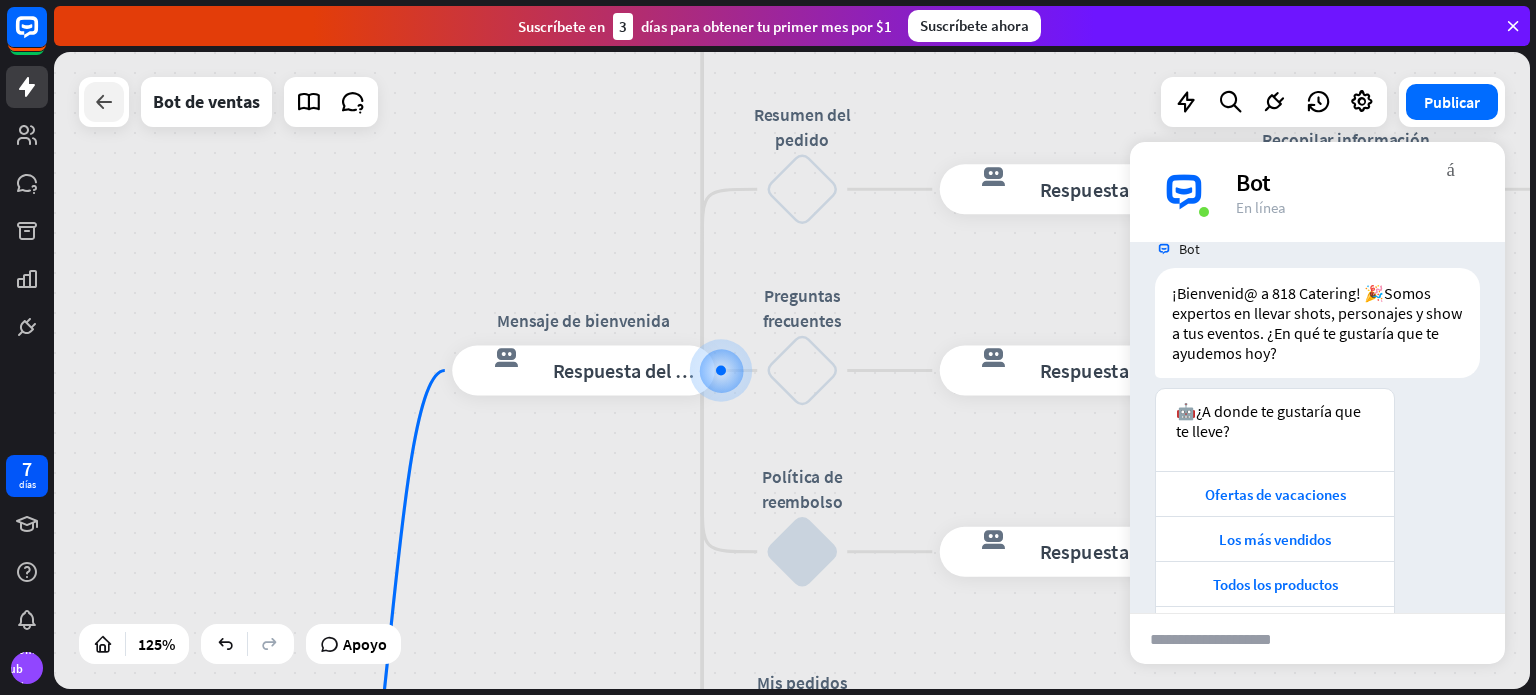 click at bounding box center [104, 102] 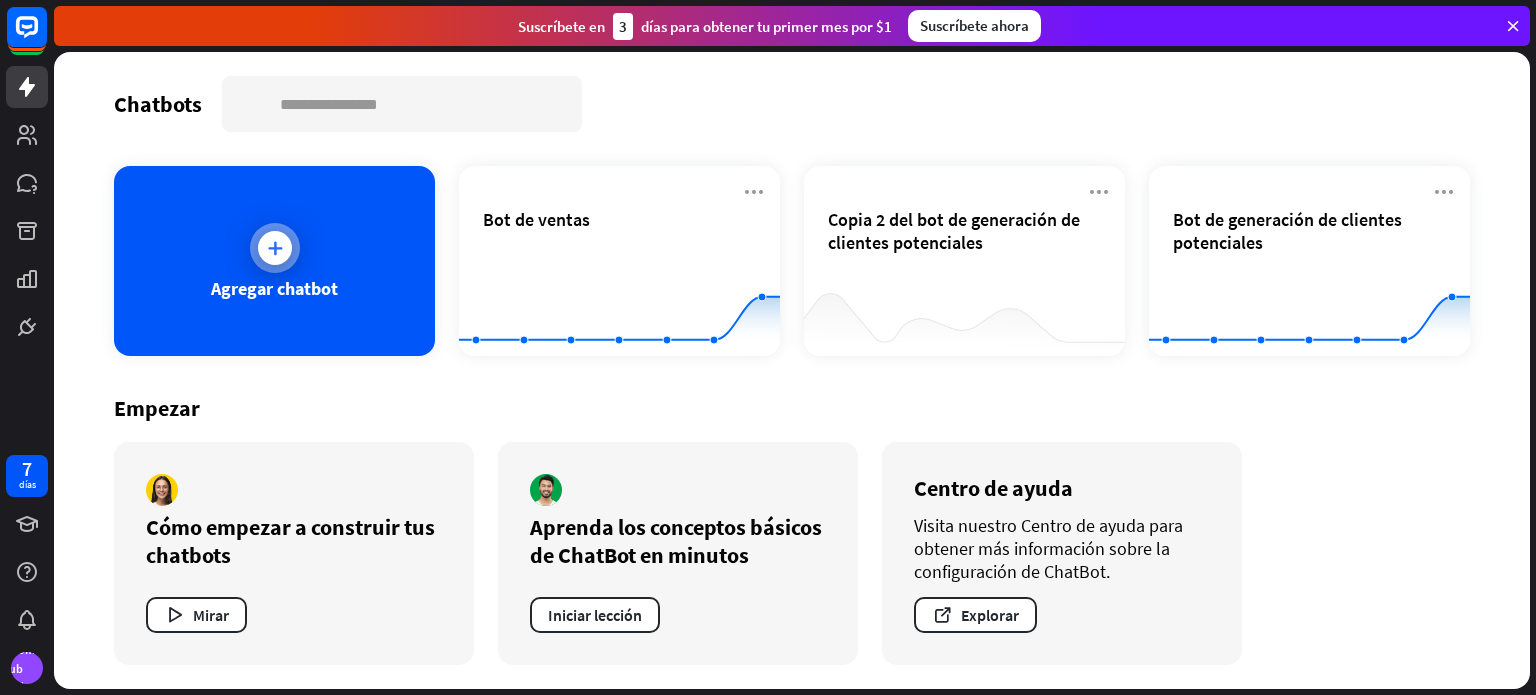 click on "Agregar chatbot" at bounding box center (274, 261) 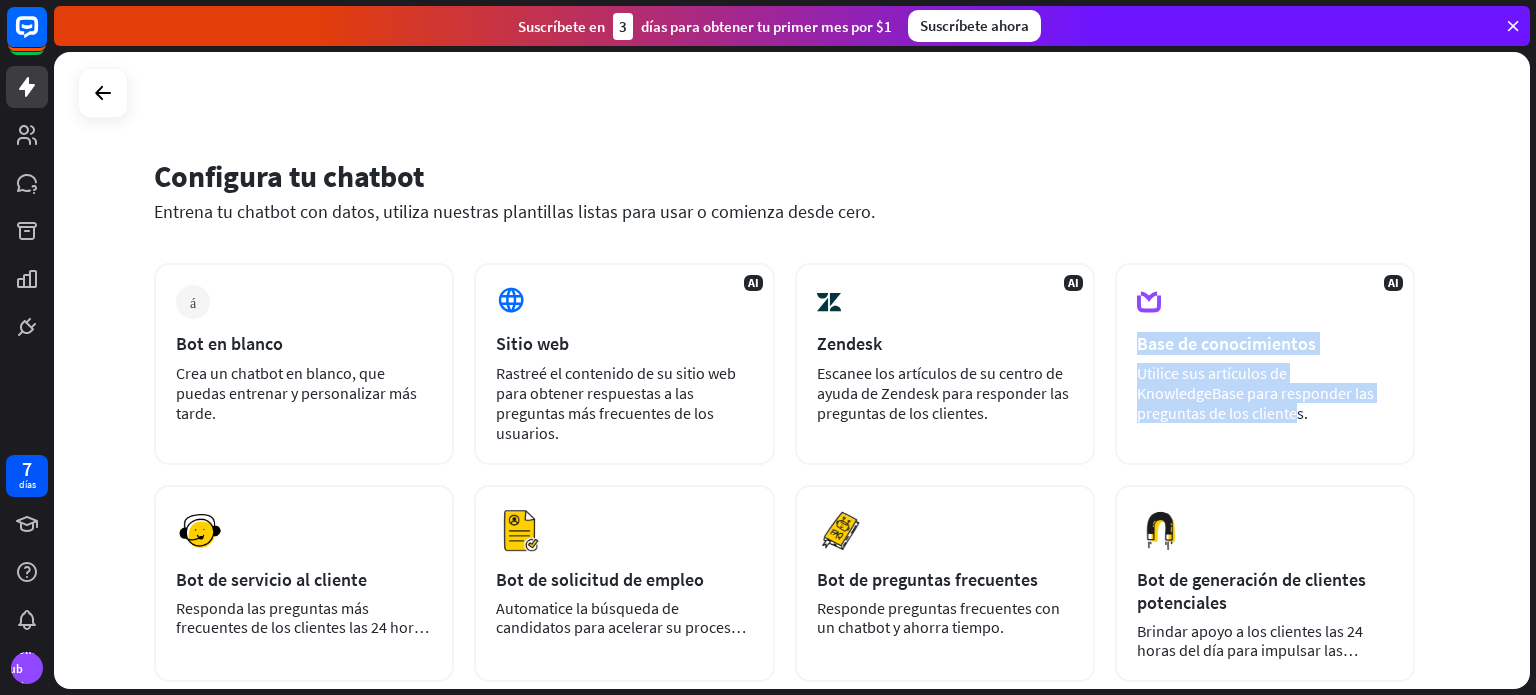 drag, startPoint x: 1523, startPoint y: 345, endPoint x: 1505, endPoint y: 431, distance: 87.86353 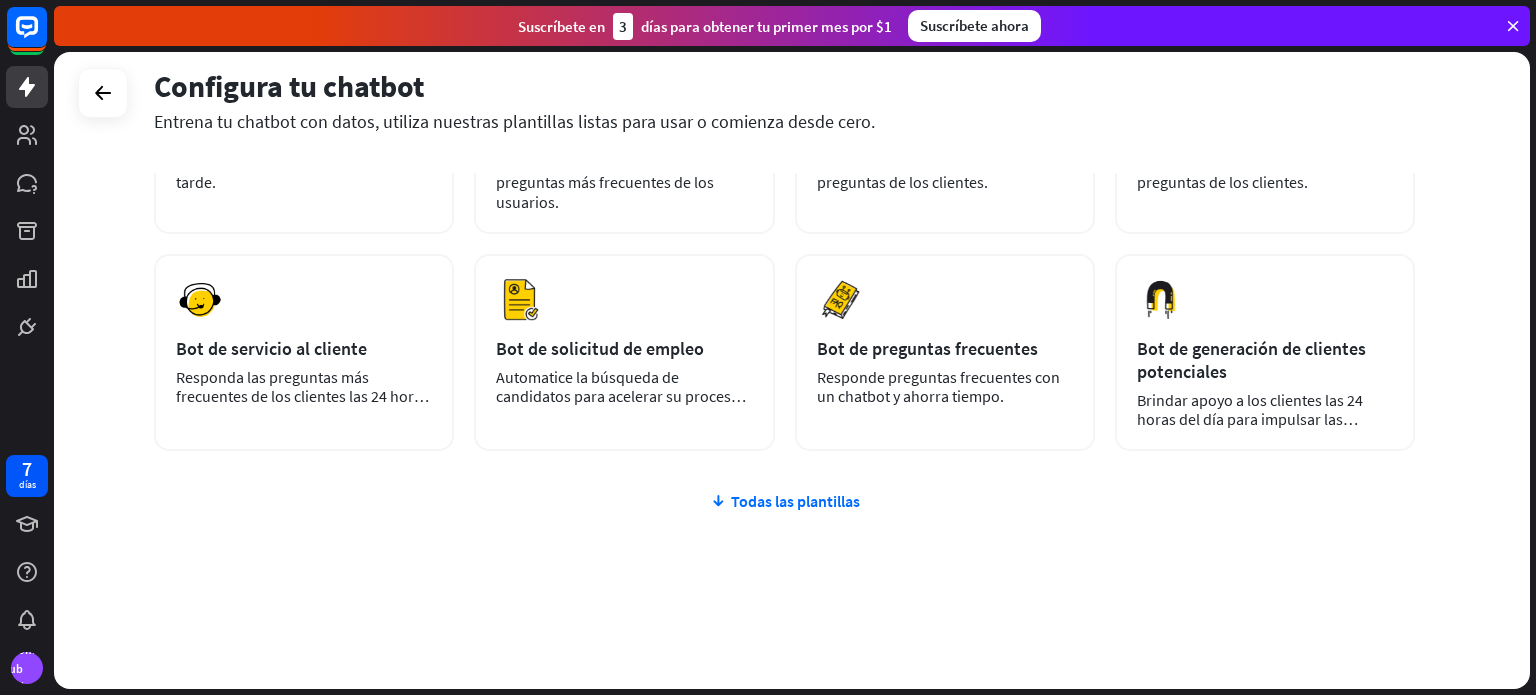 click on "más   Bot en blanco
Crea un chatbot en blanco, que puedas entrenar y personalizar más tarde.
AI     Sitio web
Rastreé el contenido de su sitio web para obtener respuestas a las preguntas más frecuentes de los usuarios.
AI               Zendesk
Escanee los artículos de su centro de ayuda de Zendesk para responder las preguntas de los clientes.
AI         Base de conocimientos
Utilice sus artículos de KnowledgeBase para responder las preguntas de los clientes.
Avance
Bot de servicio al cliente
Responda las preguntas más frecuentes de los clientes las 24 horas del día, los 7 días de la semana." at bounding box center (784, 361) 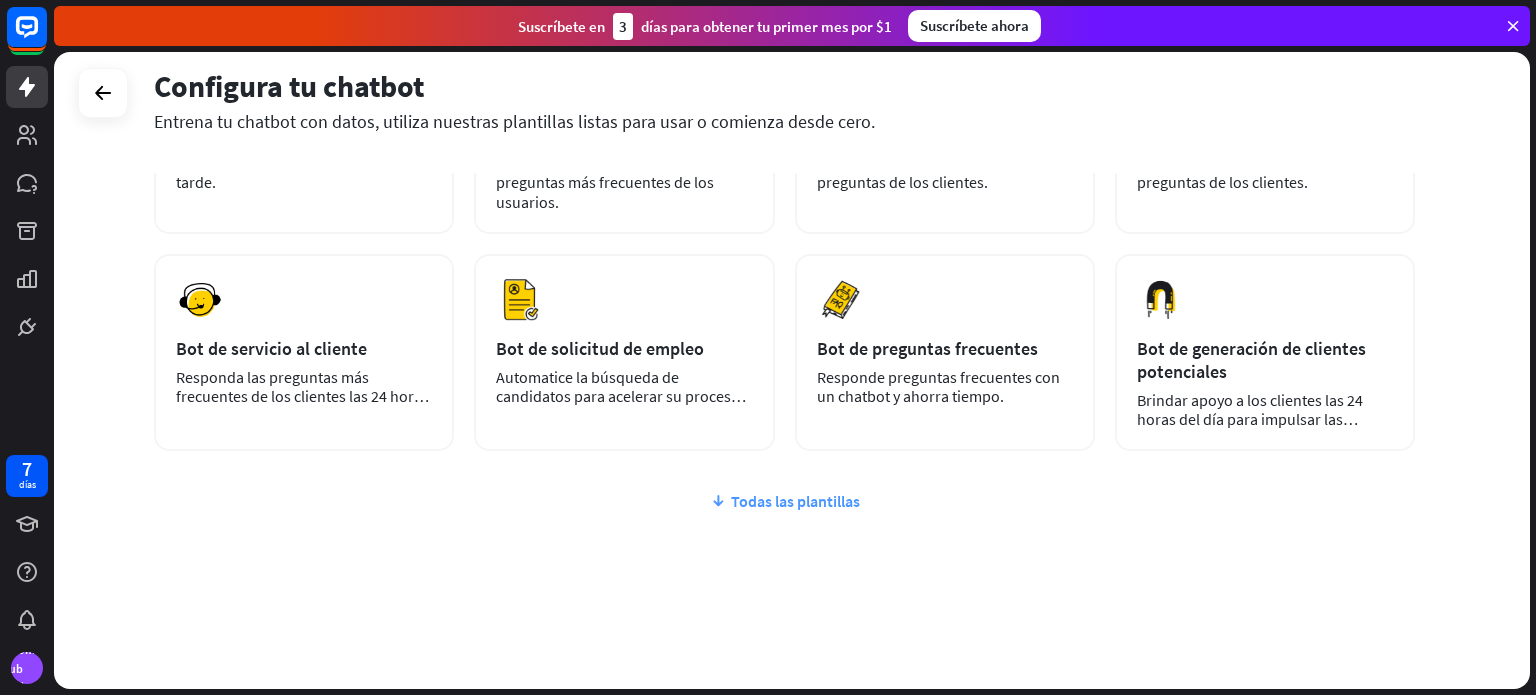click on "Todas las plantillas" at bounding box center (795, 501) 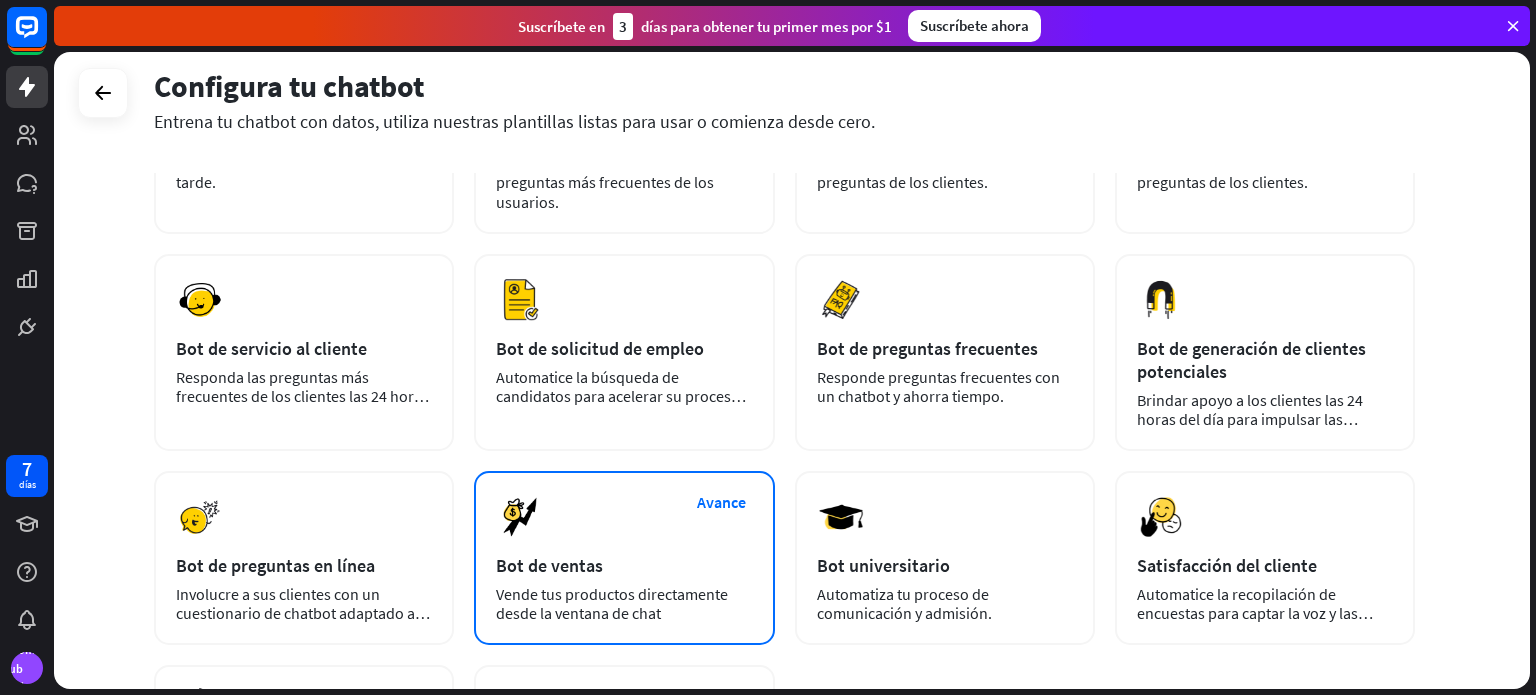 click on "Avance
Bot de ventas
Vende tus productos directamente desde la ventana de chat" at bounding box center [624, 558] 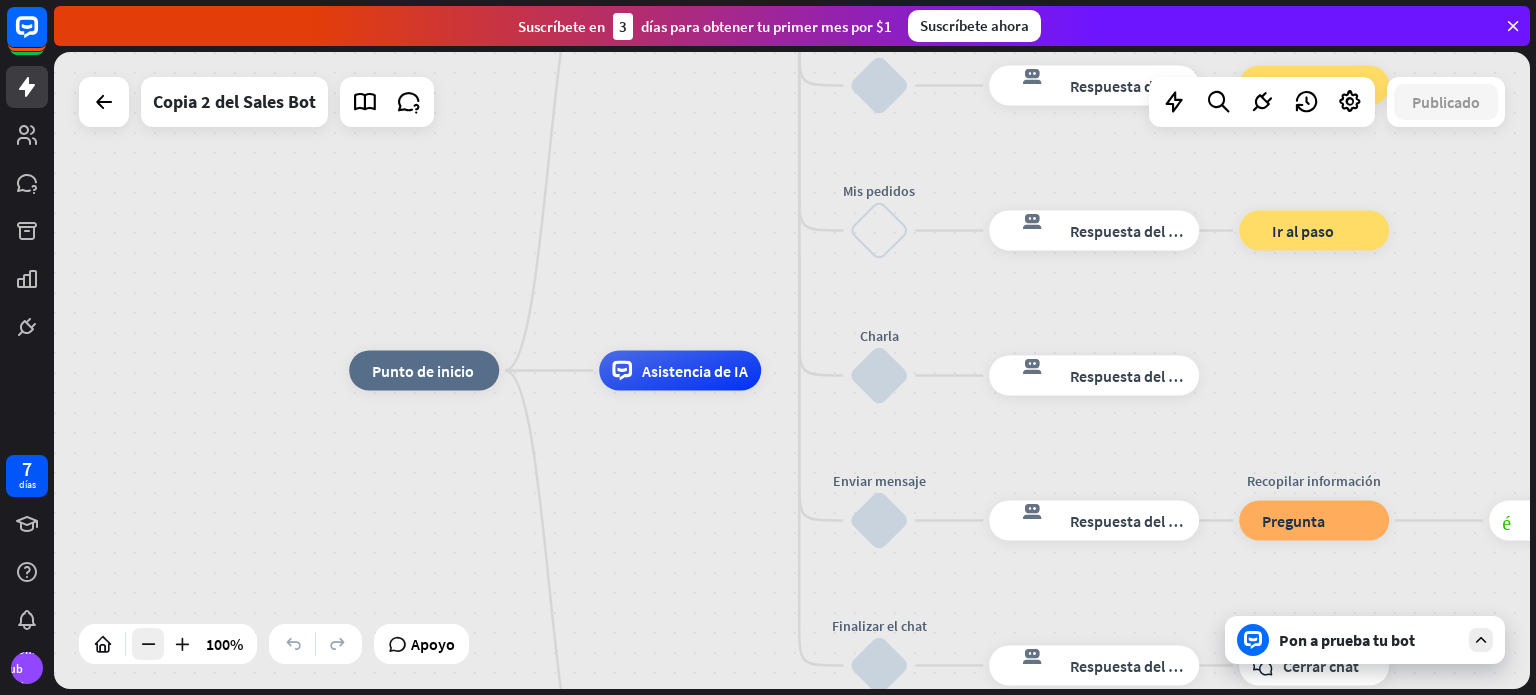 click at bounding box center [148, 644] 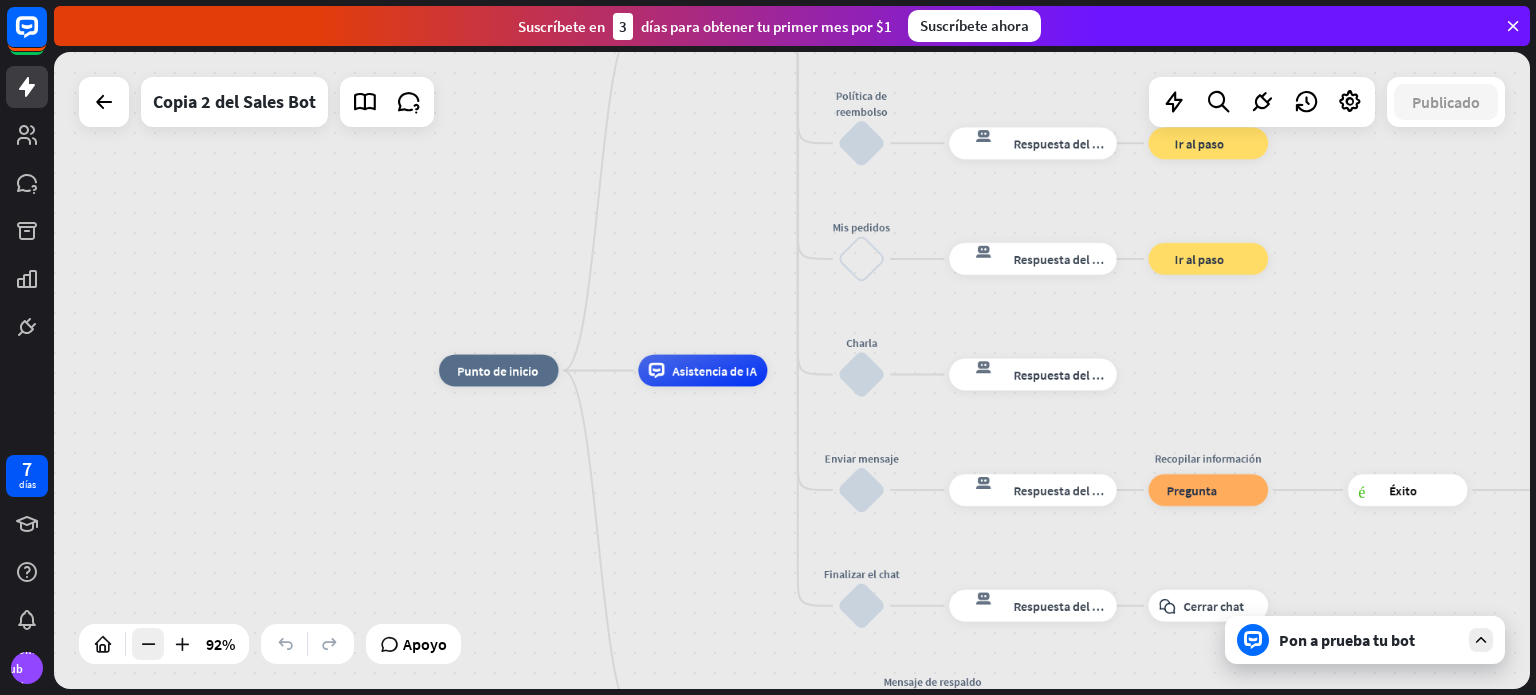 click at bounding box center (148, 644) 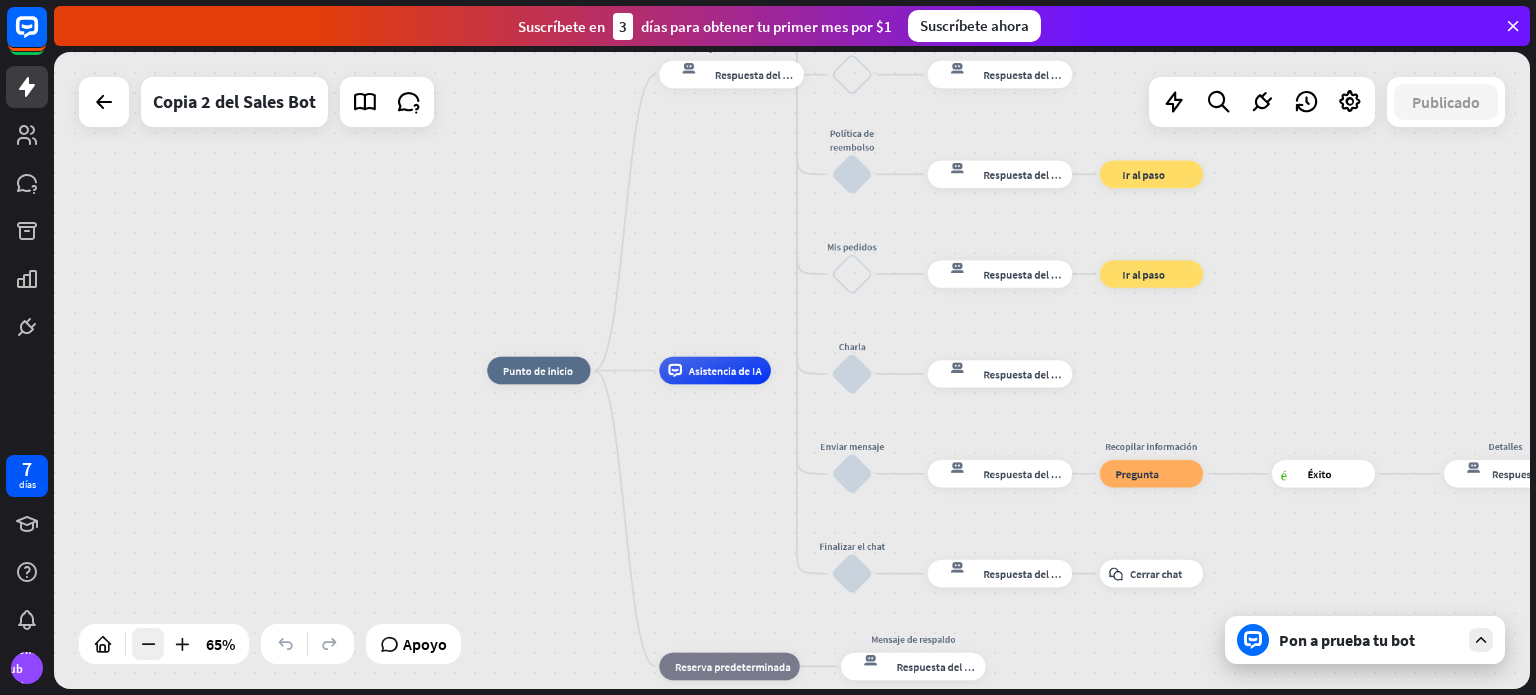click at bounding box center [148, 644] 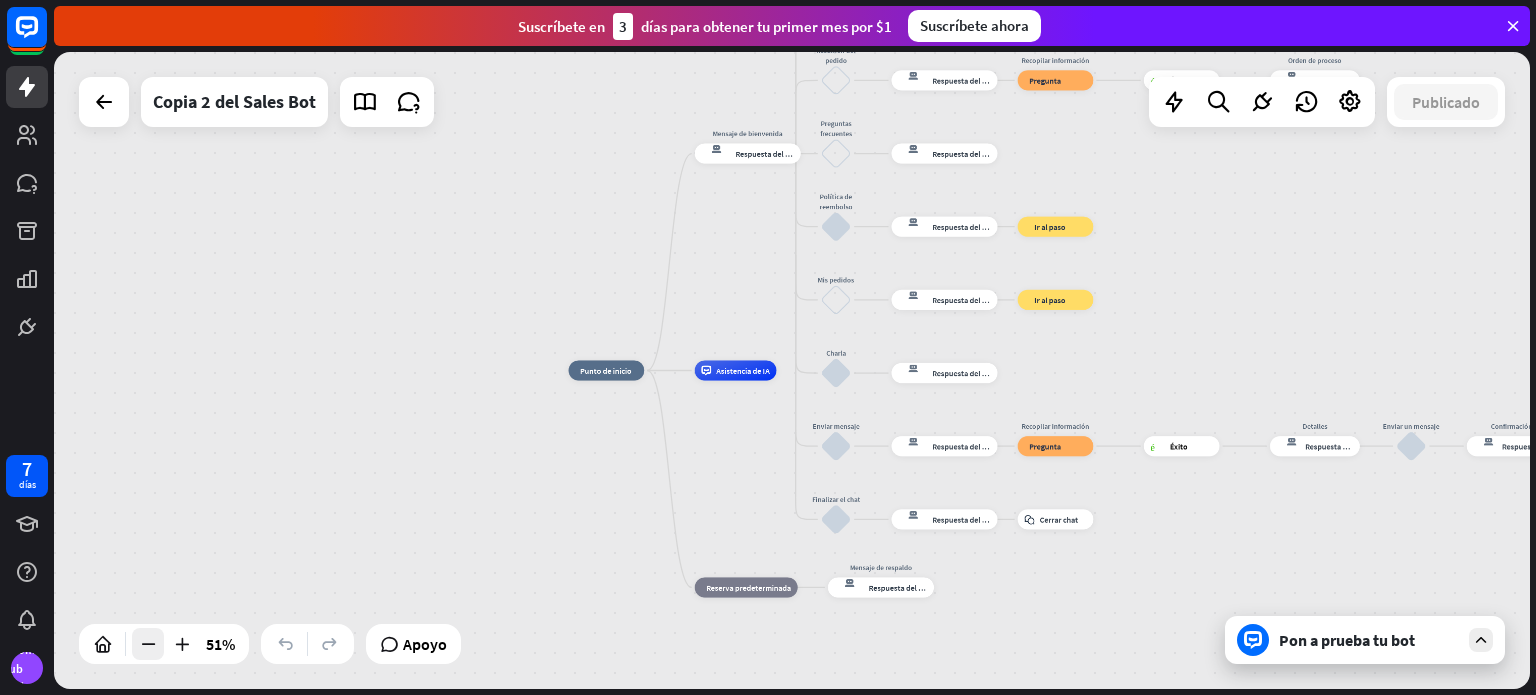click at bounding box center (148, 644) 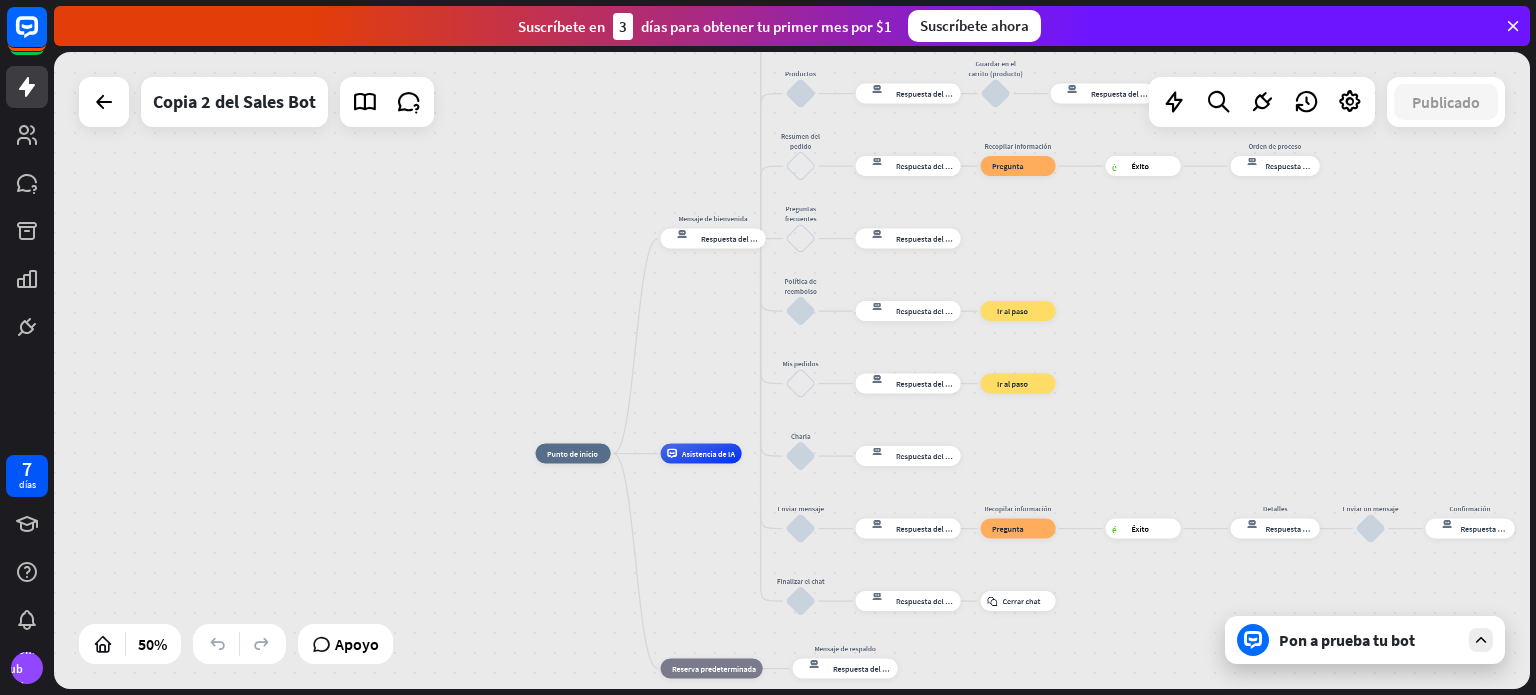 drag, startPoint x: 649, startPoint y: 276, endPoint x: 614, endPoint y: 359, distance: 90.07774 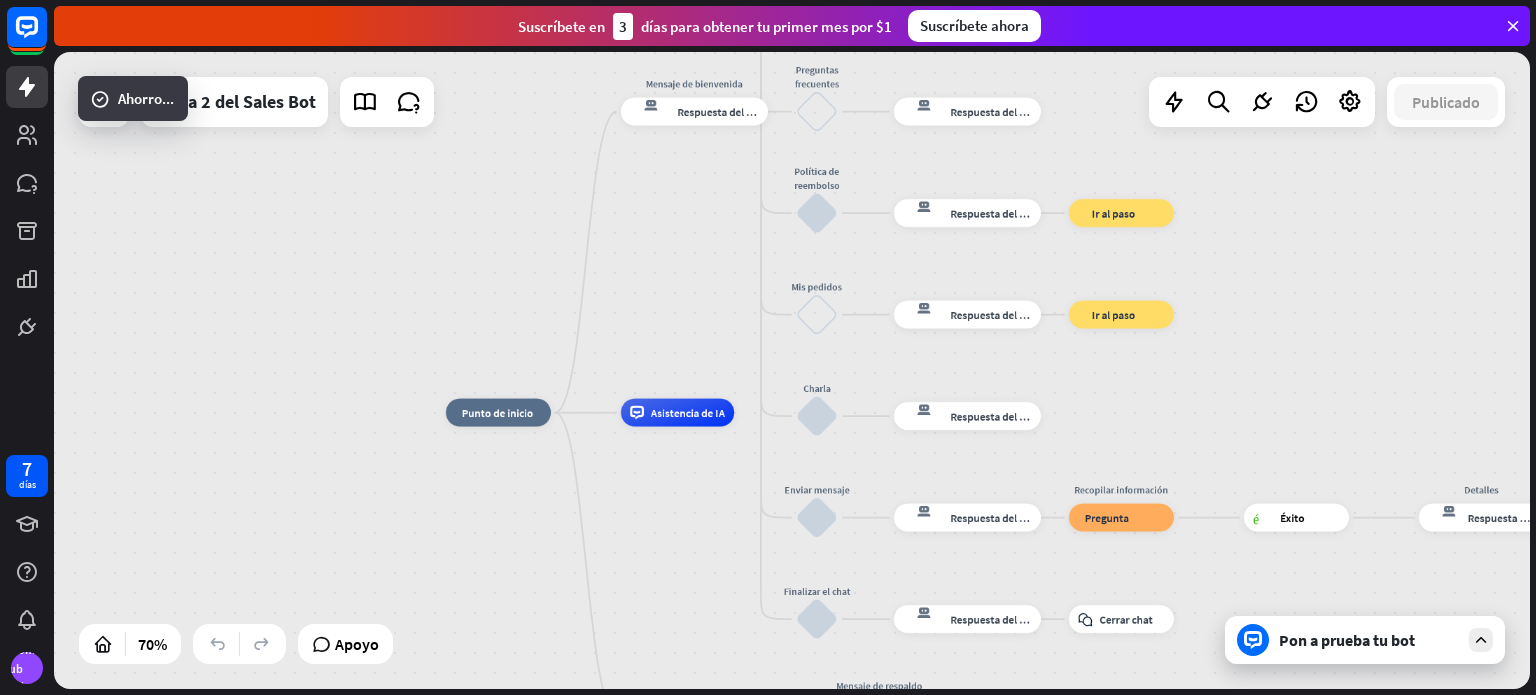 drag, startPoint x: 533, startPoint y: 331, endPoint x: 440, endPoint y: 204, distance: 157.4103 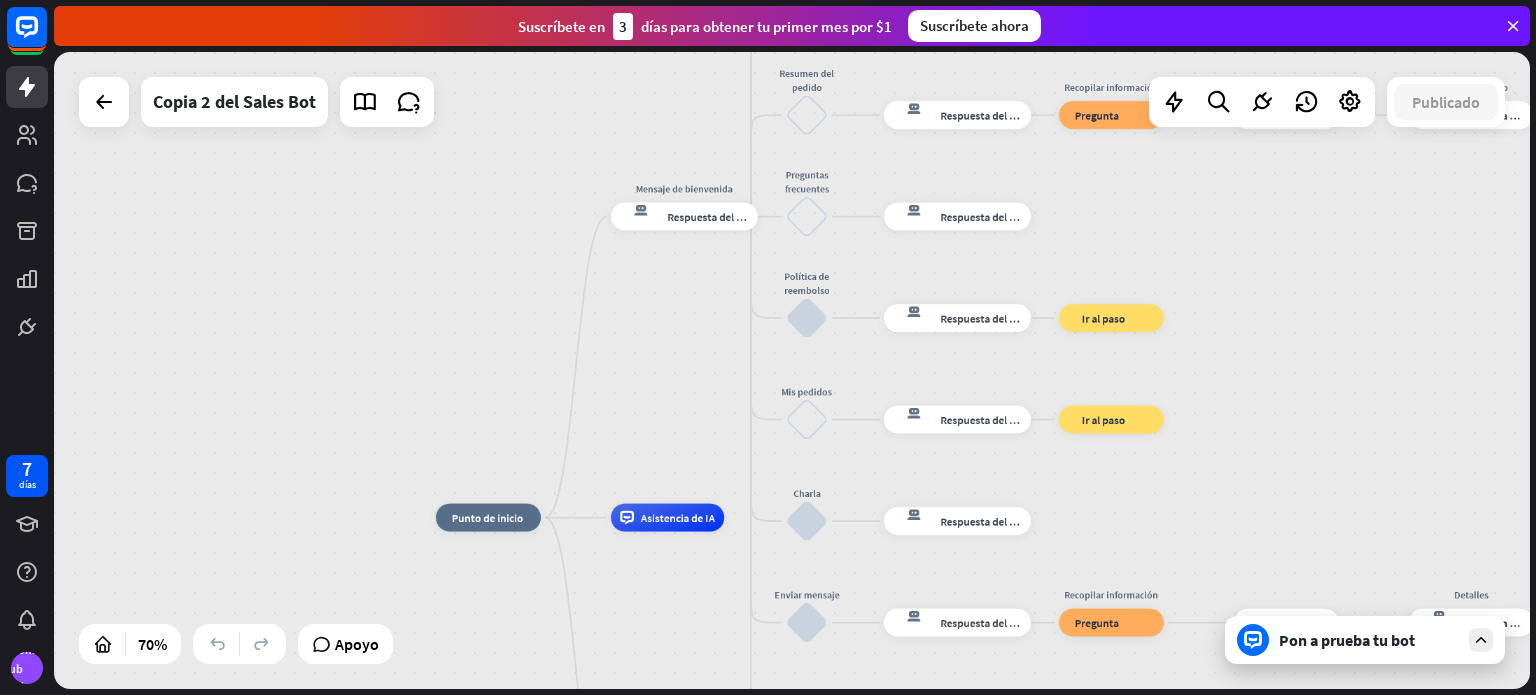 drag, startPoint x: 600, startPoint y: 305, endPoint x: 593, endPoint y: 417, distance: 112.21854 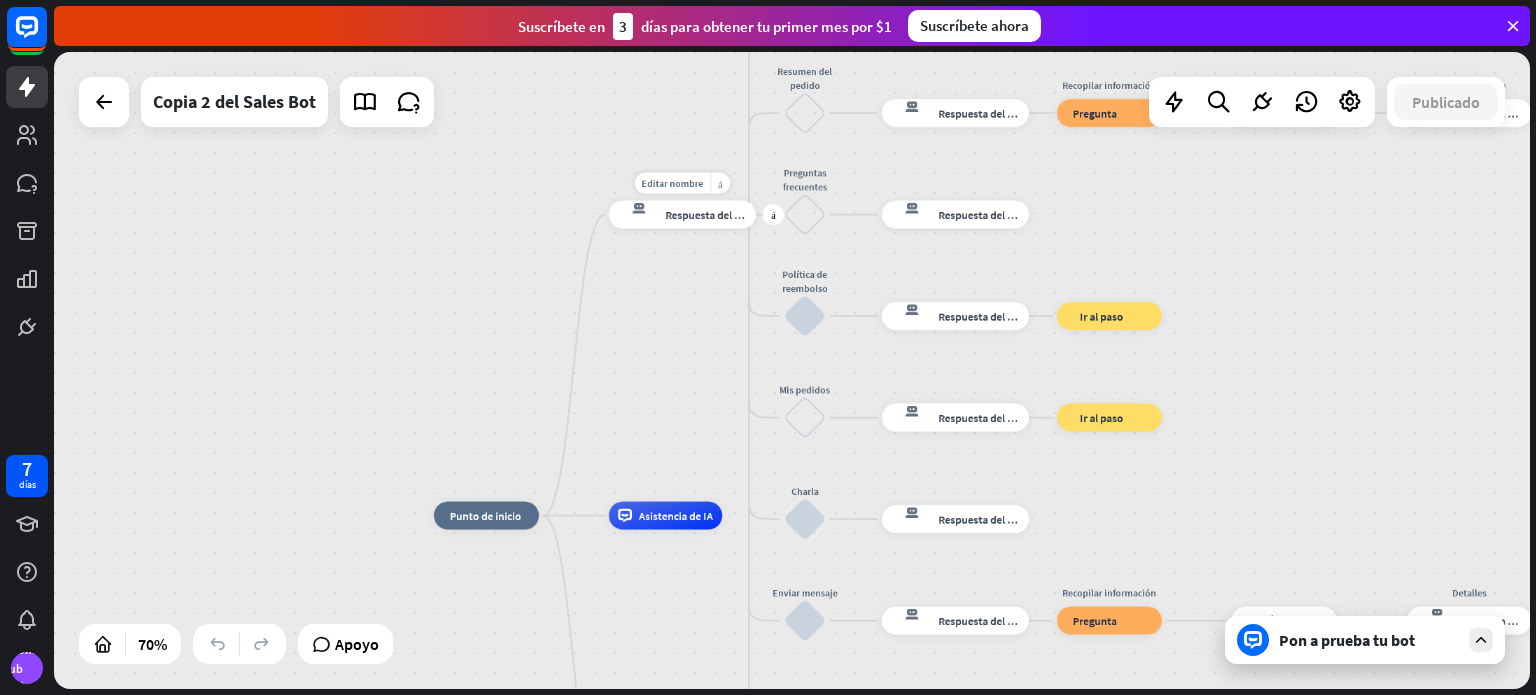 click on "Respuesta del bot" at bounding box center [707, 215] 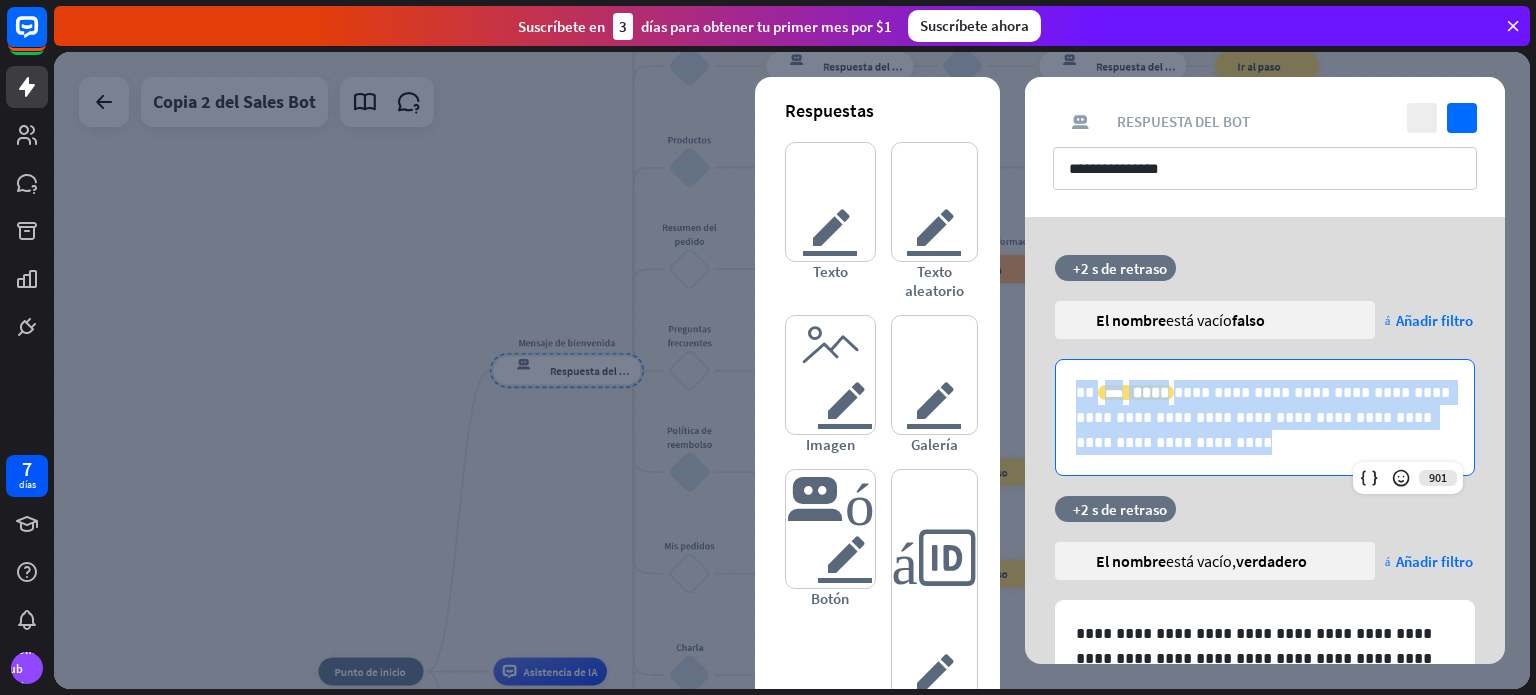 drag, startPoint x: 1176, startPoint y: 443, endPoint x: 1018, endPoint y: 389, distance: 166.97305 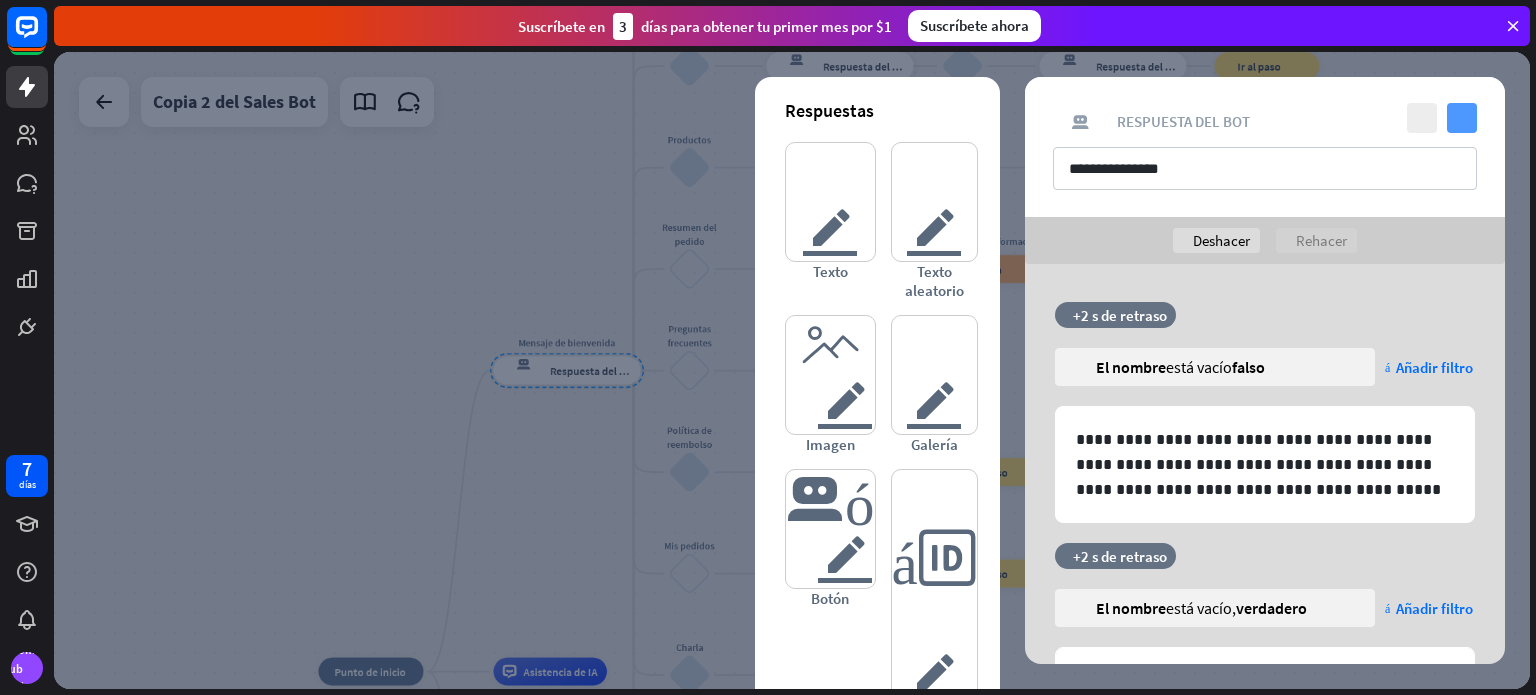 click on "controlar" at bounding box center (1462, 118) 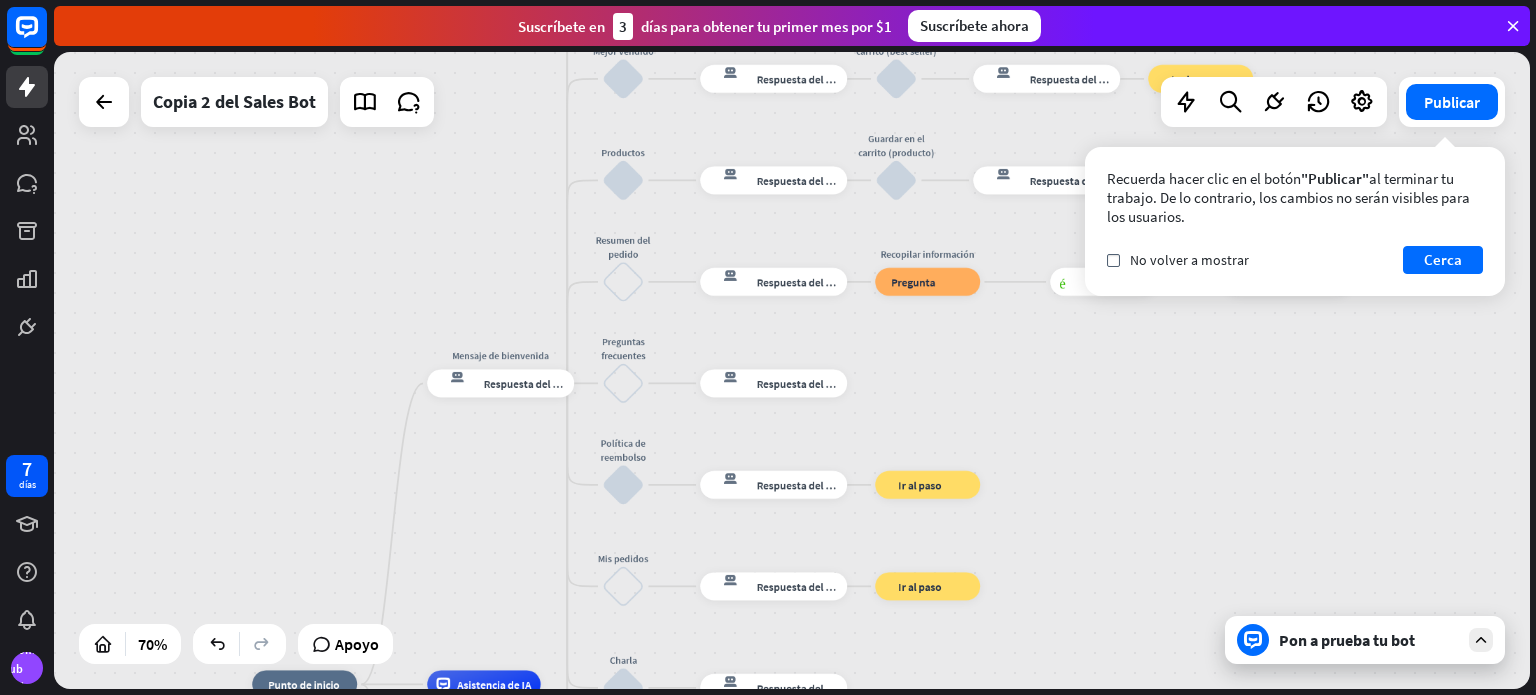 drag, startPoint x: 481, startPoint y: 187, endPoint x: 439, endPoint y: 192, distance: 42.296574 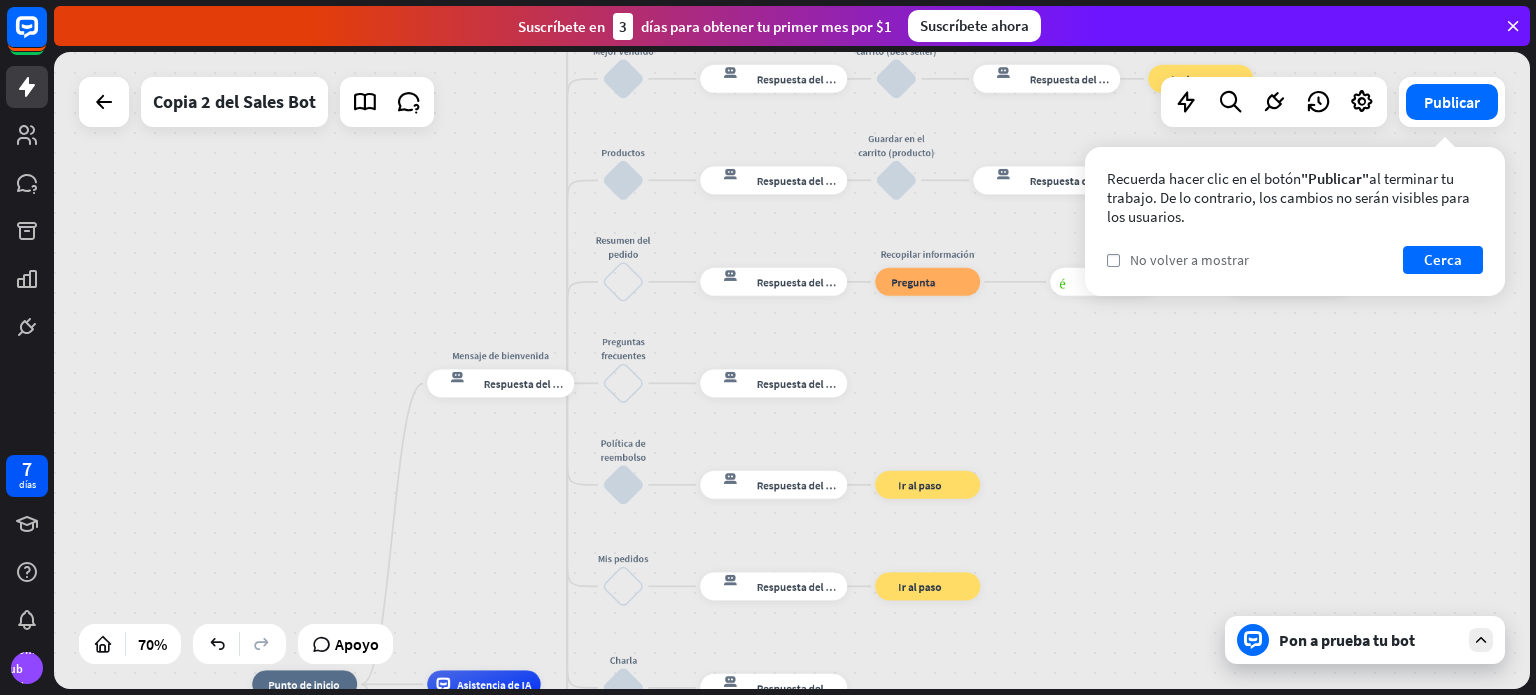 click on "No volver a mostrar" at bounding box center (1189, 260) 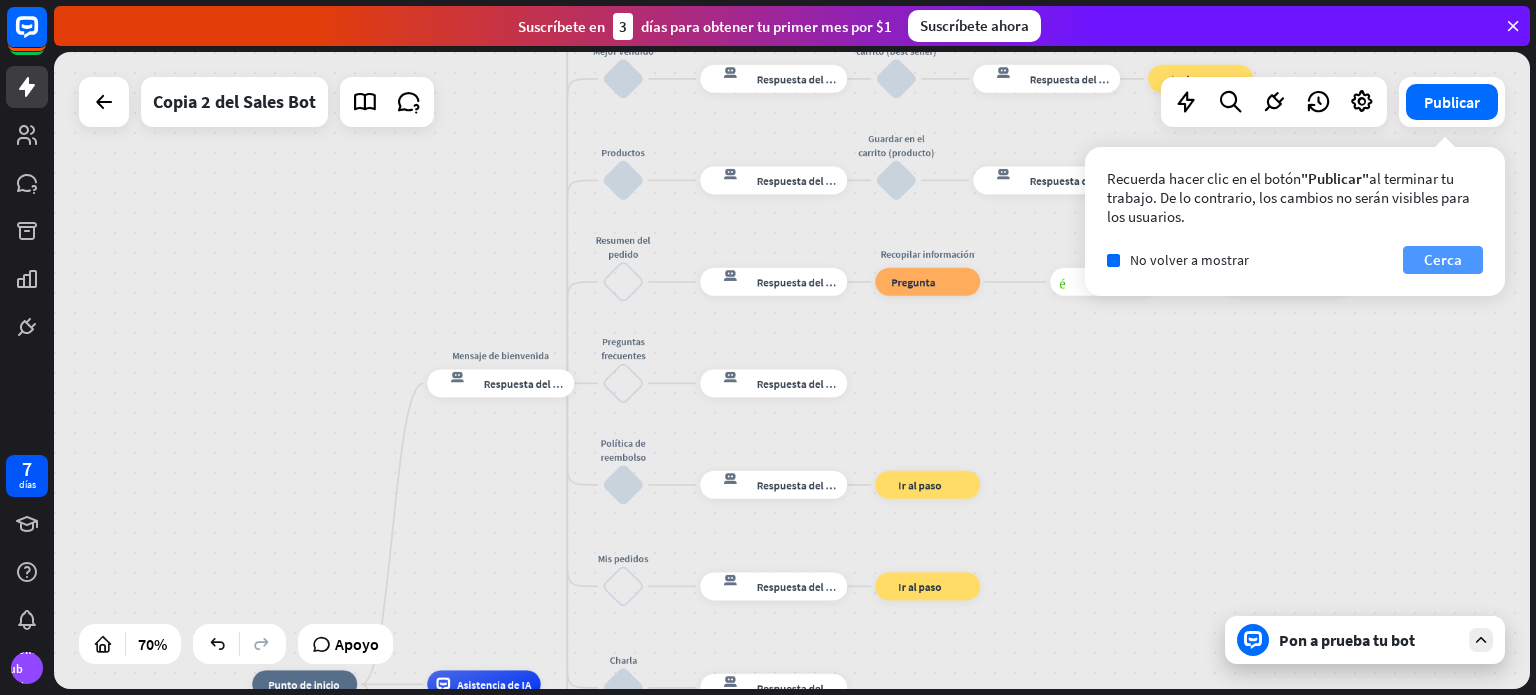 click on "Cerca" at bounding box center [1443, 259] 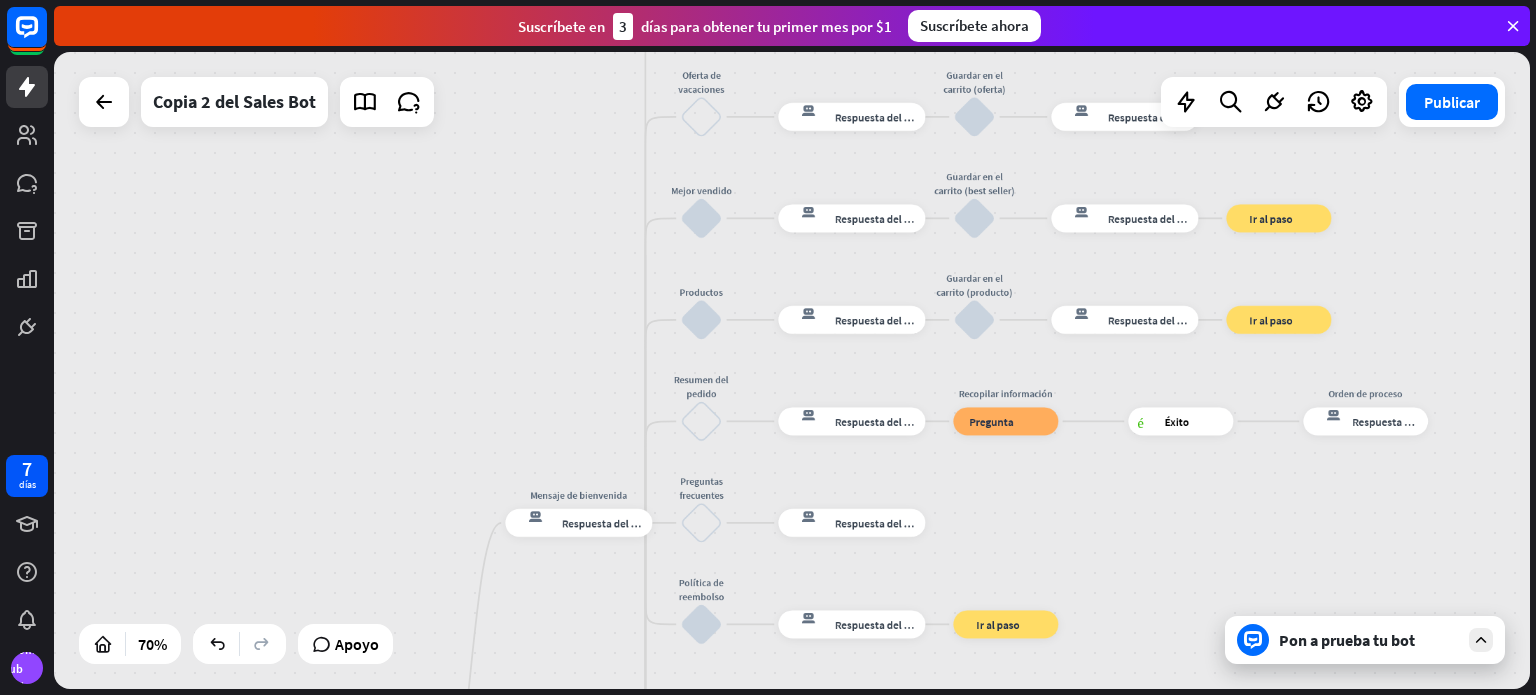 drag, startPoint x: 532, startPoint y: 242, endPoint x: 676, endPoint y: 364, distance: 188.73262 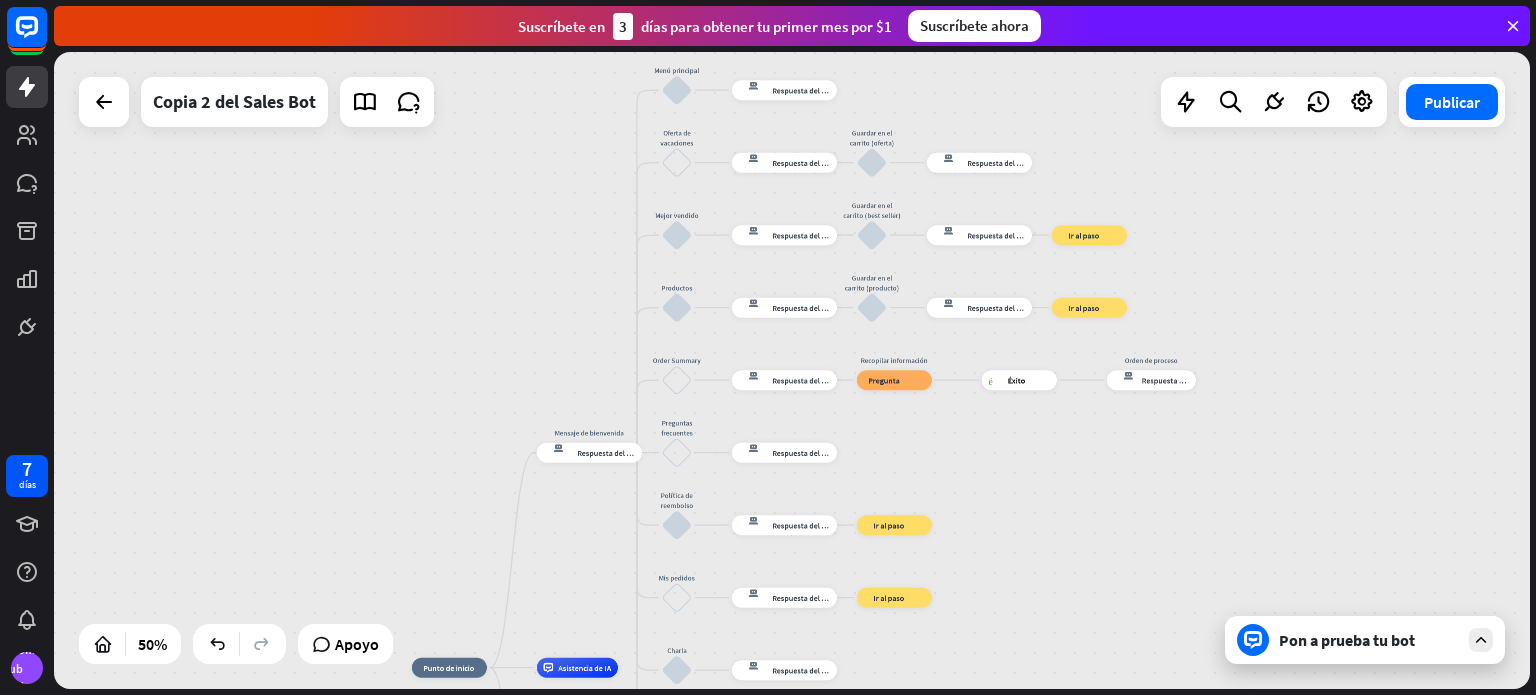 drag, startPoint x: 644, startPoint y: 351, endPoint x: 606, endPoint y: 415, distance: 74.431175 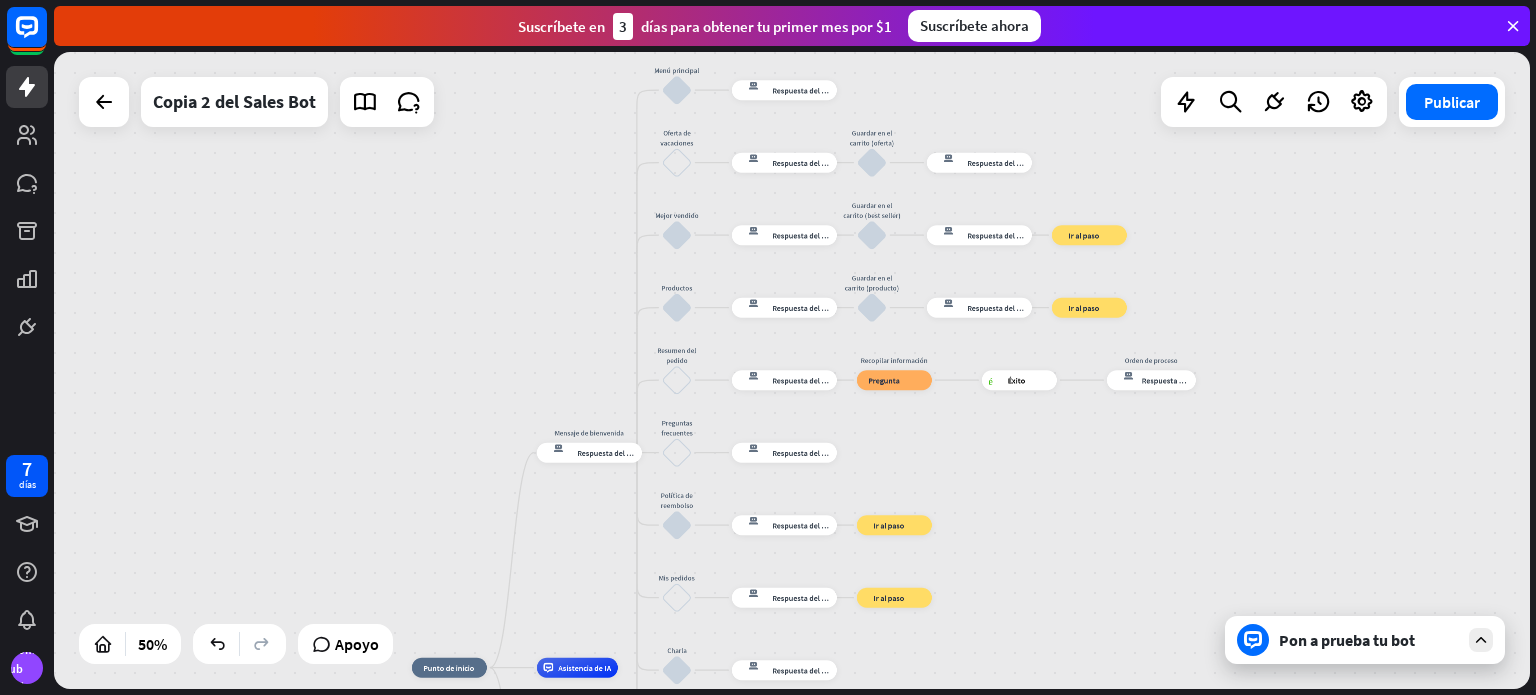 drag, startPoint x: 585, startPoint y: 295, endPoint x: 604, endPoint y: 337, distance: 46.09772 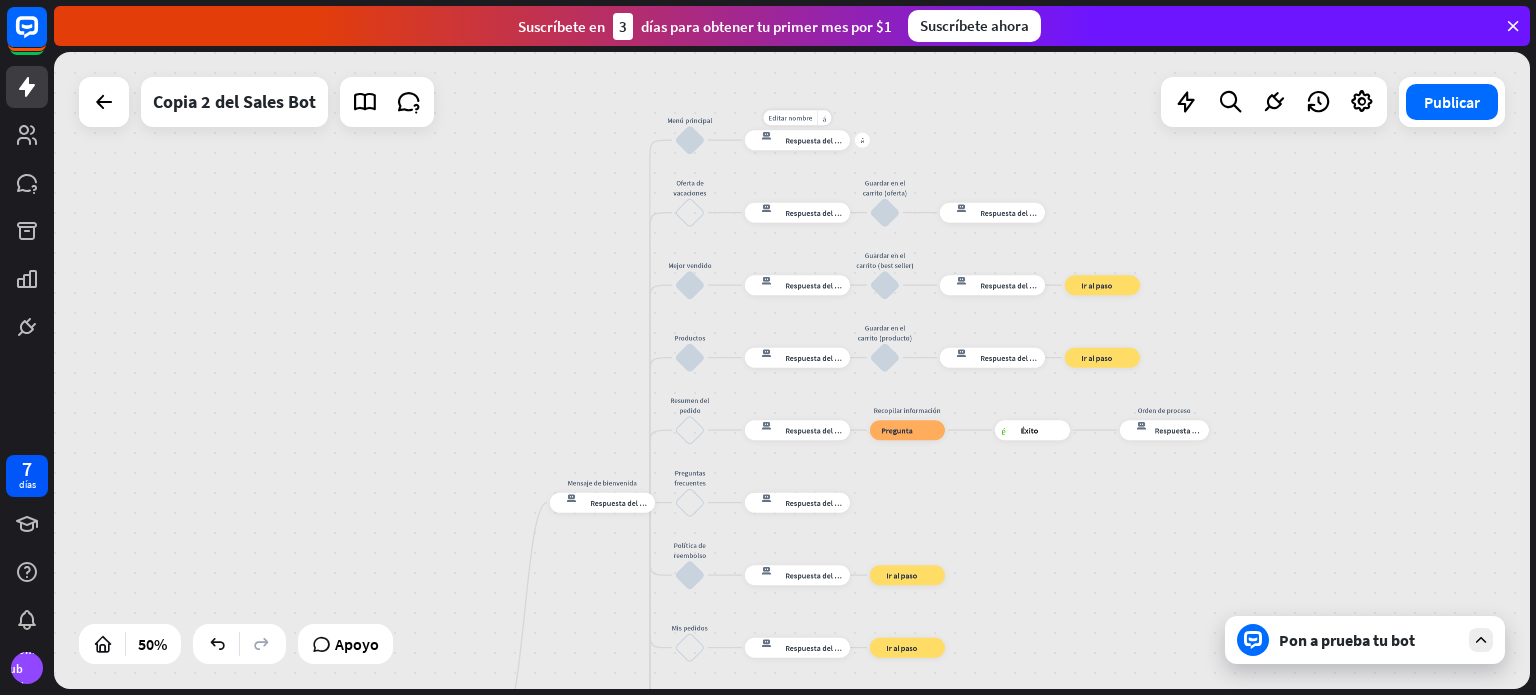 click on "Editar nombre   más_horiz         más     respuesta del bot de bloqueo   Respuesta del bot" at bounding box center [797, 140] 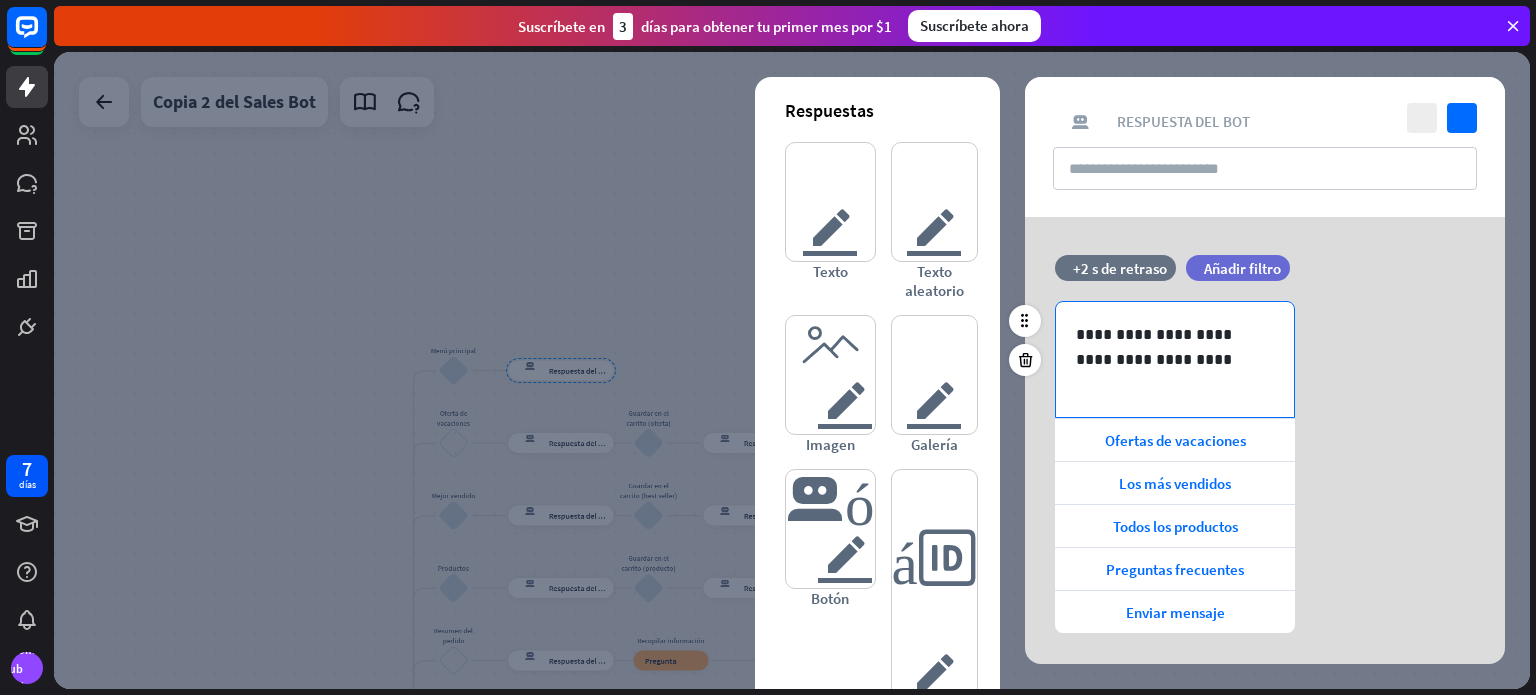 scroll, scrollTop: 37, scrollLeft: 0, axis: vertical 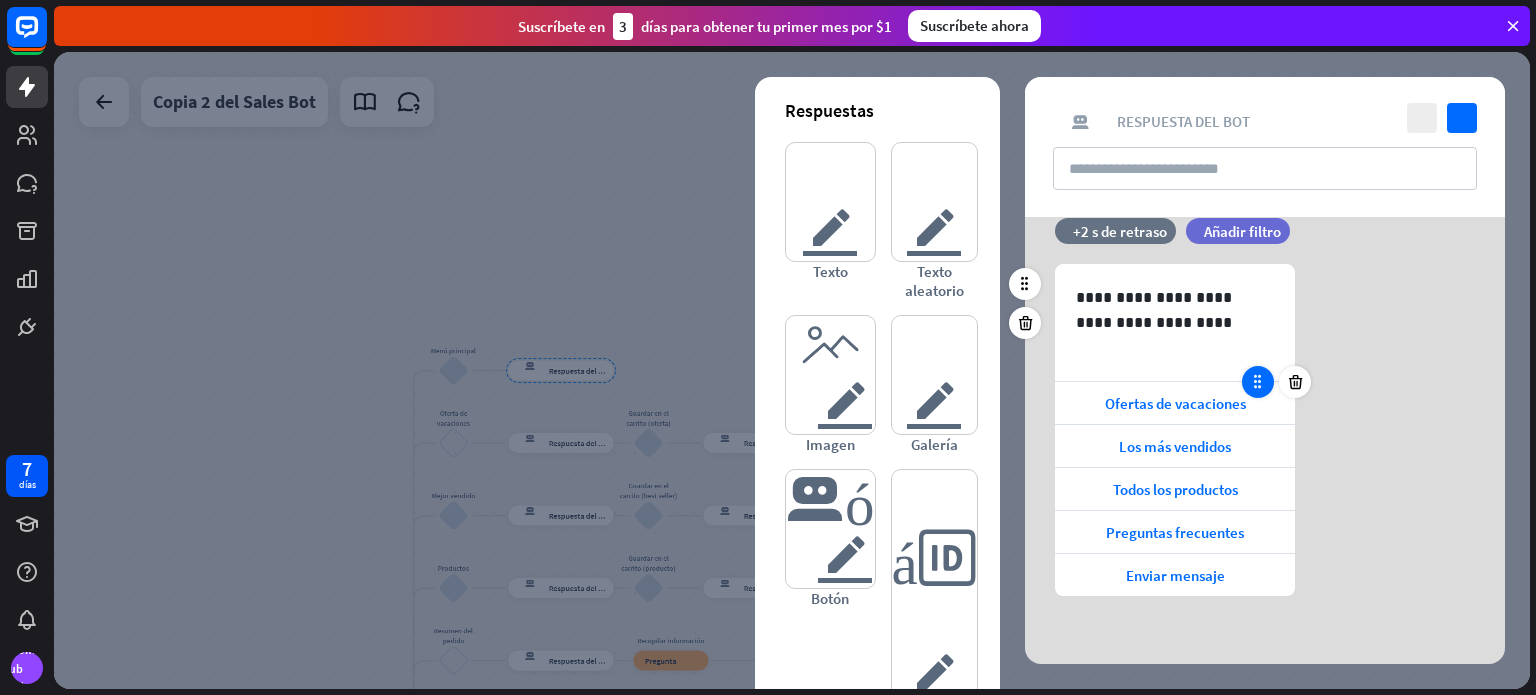 click at bounding box center [1258, 382] 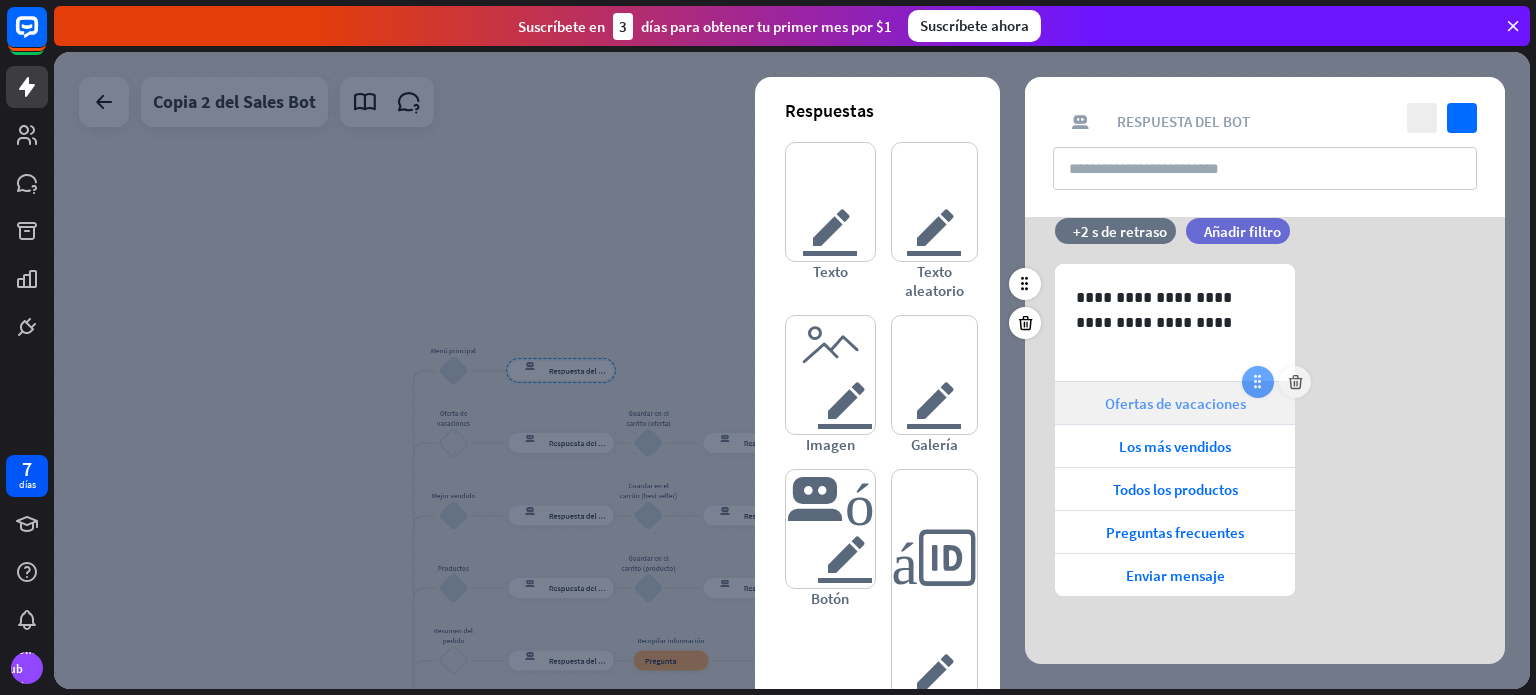 type 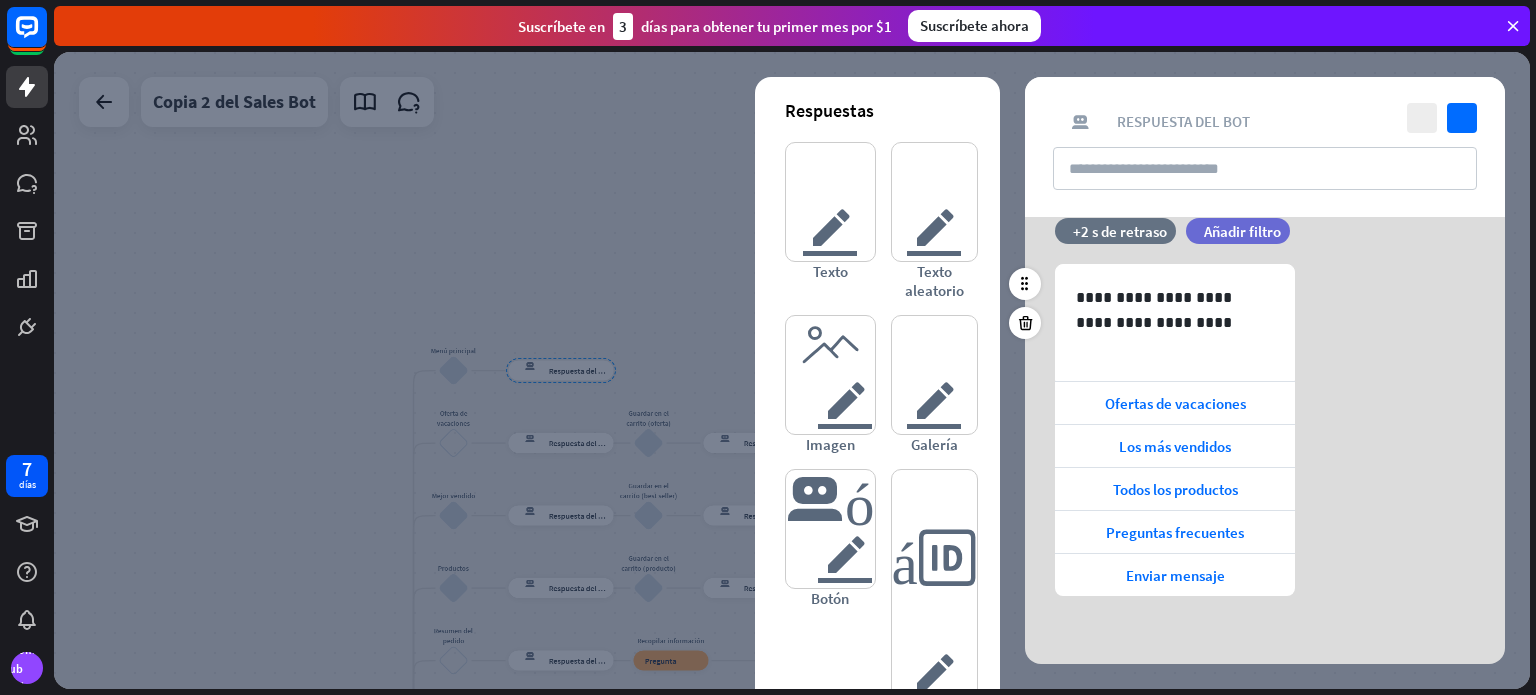 click at bounding box center (1295, 382) 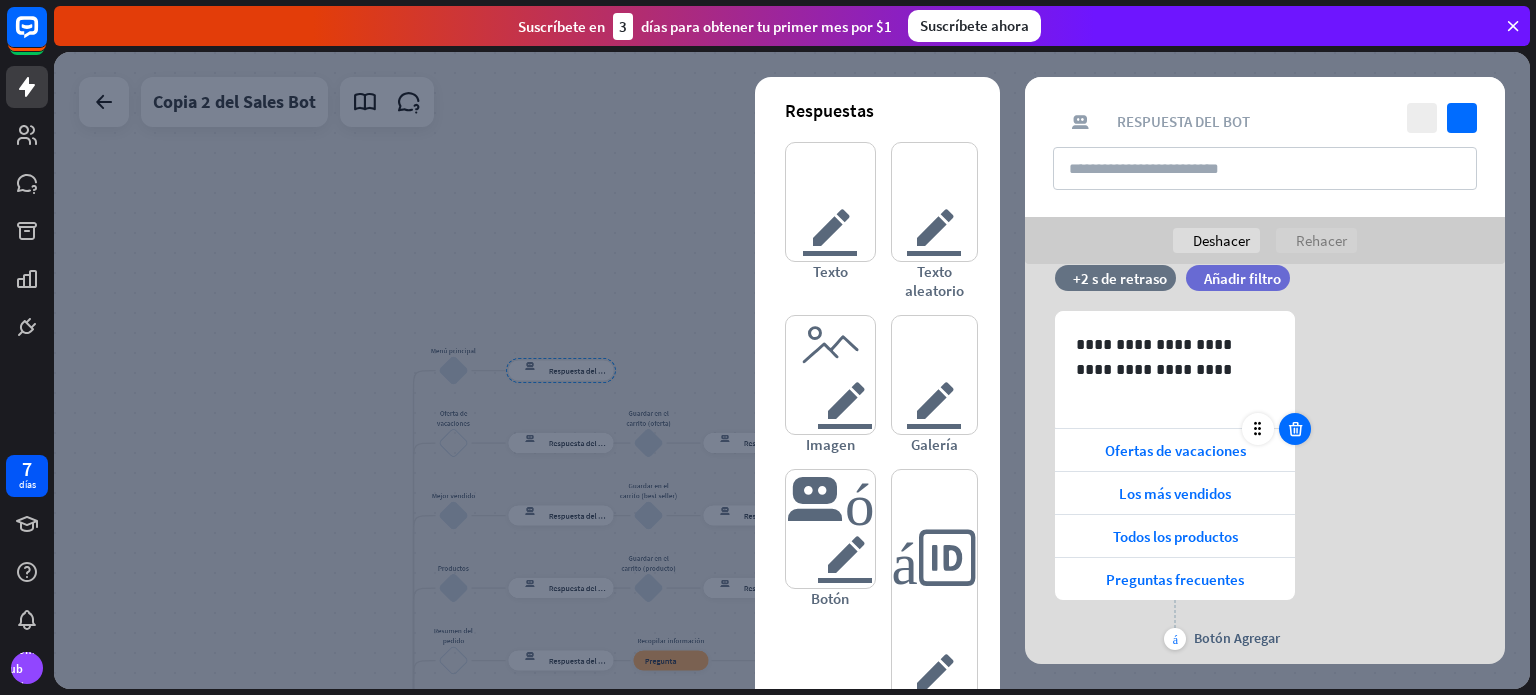 click at bounding box center [1295, 429] 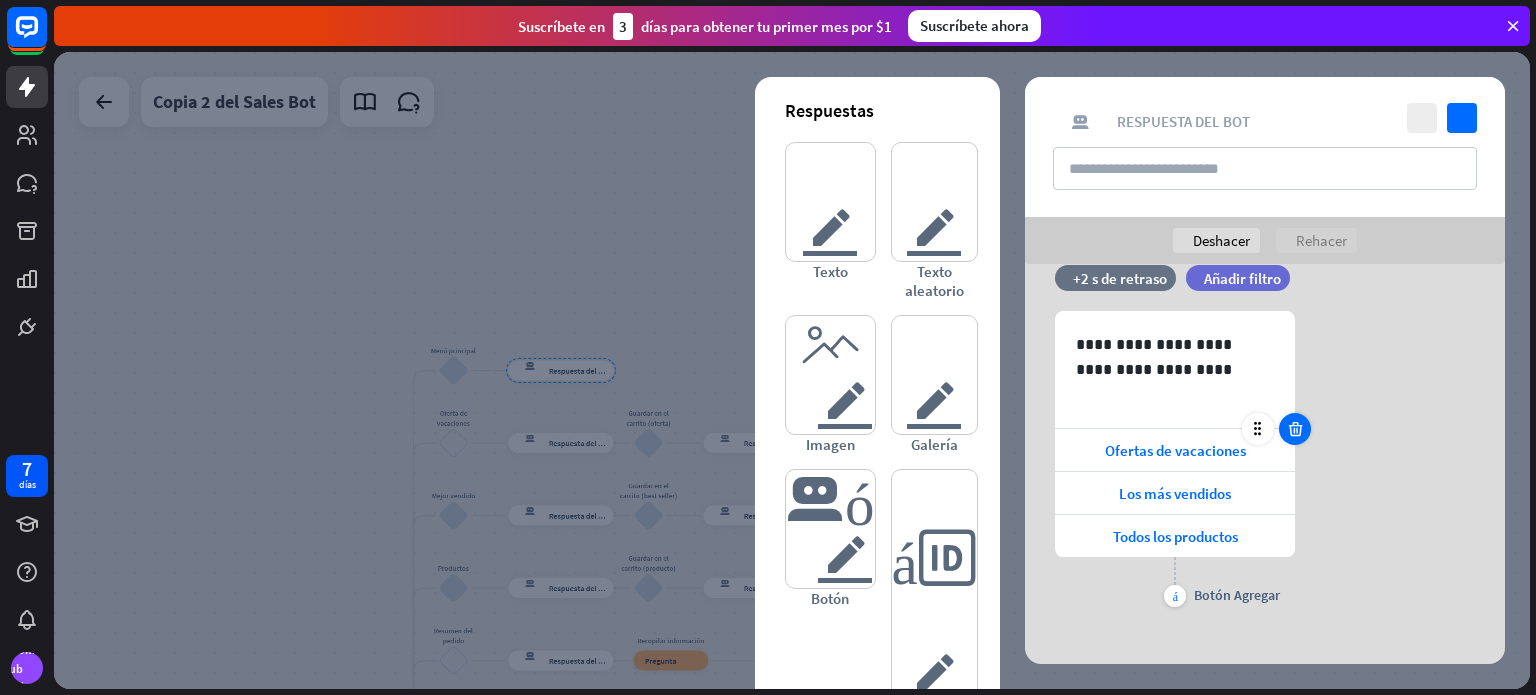 click at bounding box center (1295, 429) 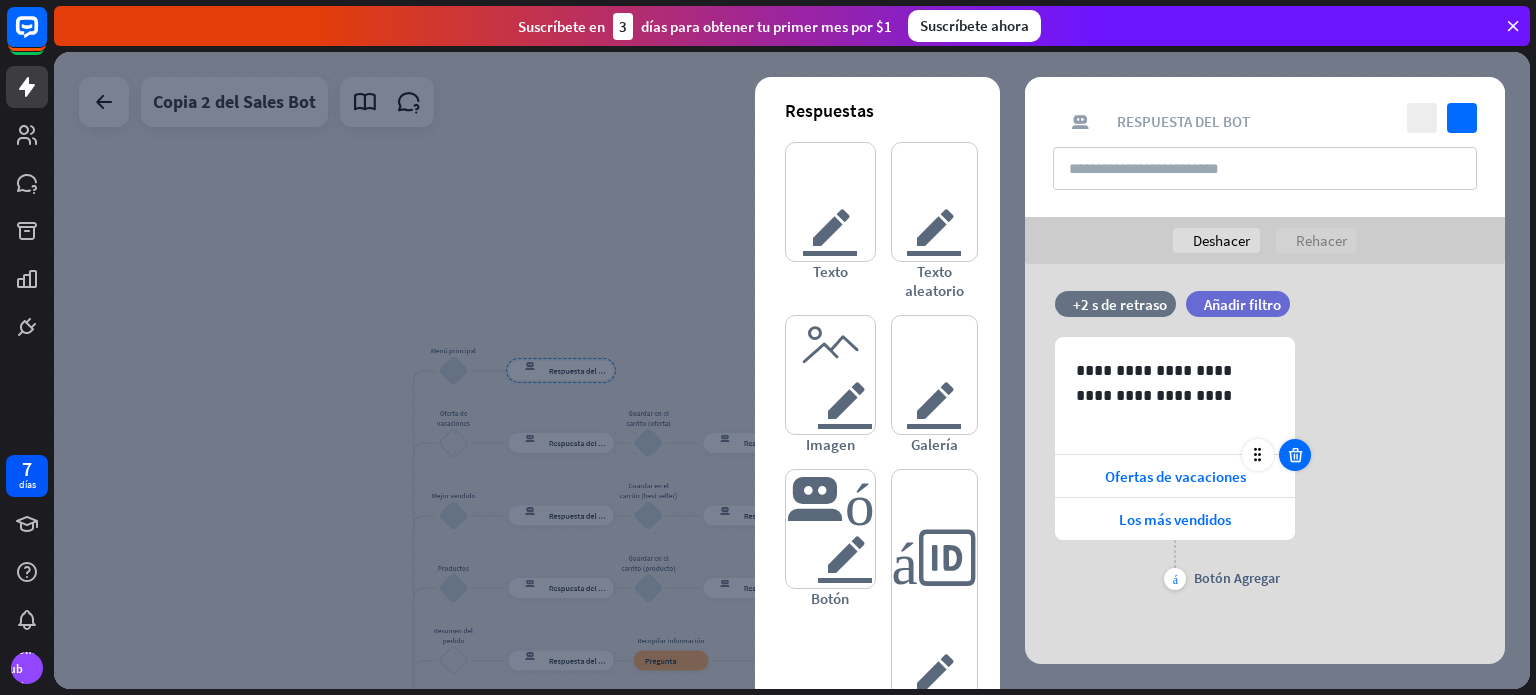 click at bounding box center [1295, 455] 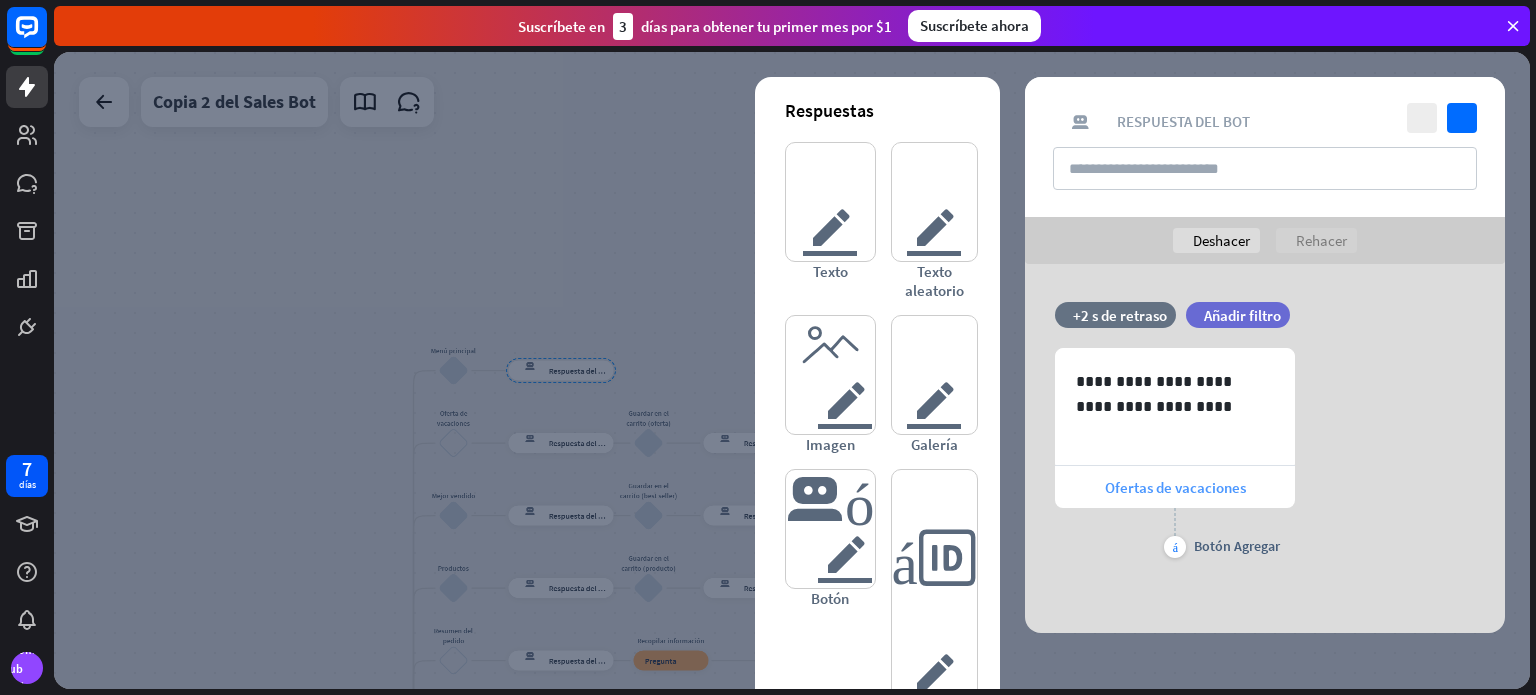 click on "Ofertas de vacaciones" at bounding box center [1175, 487] 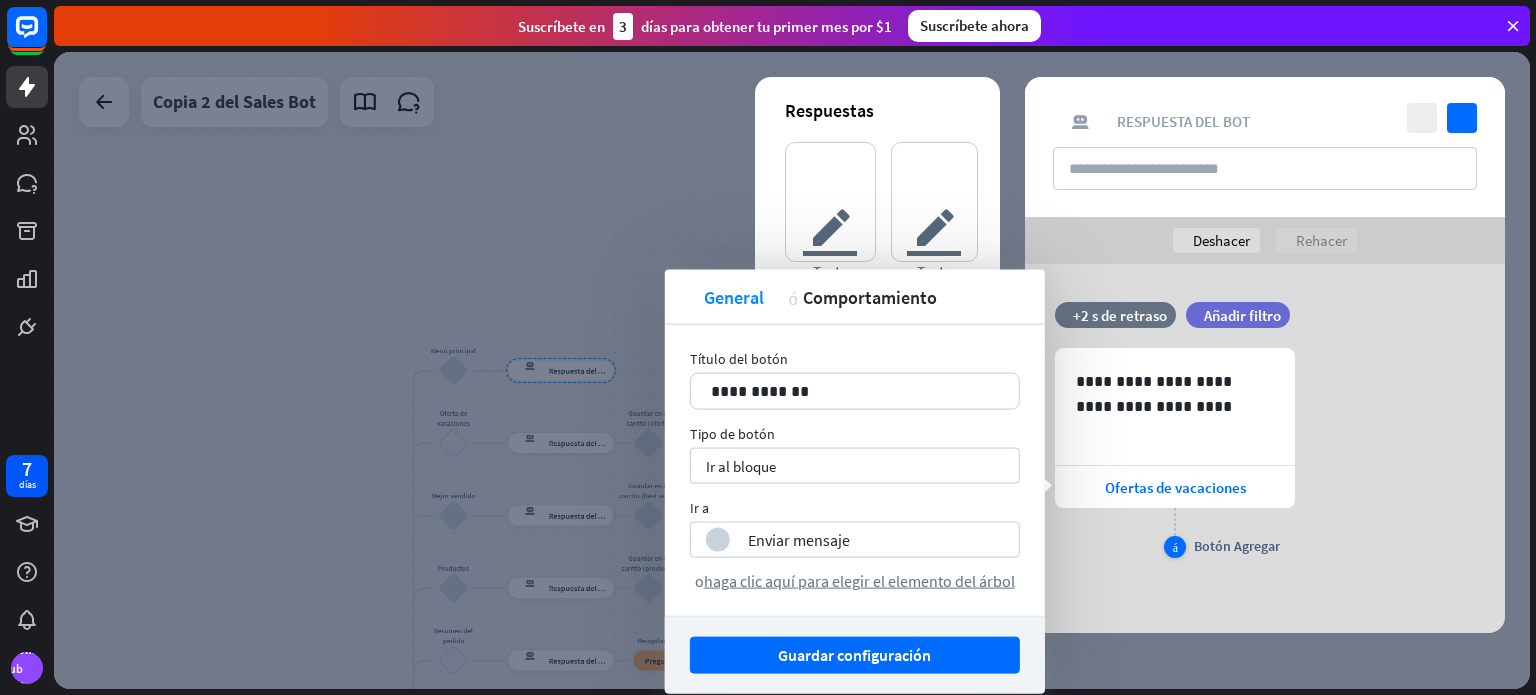 click on "Botón Agregar" at bounding box center [1237, 546] 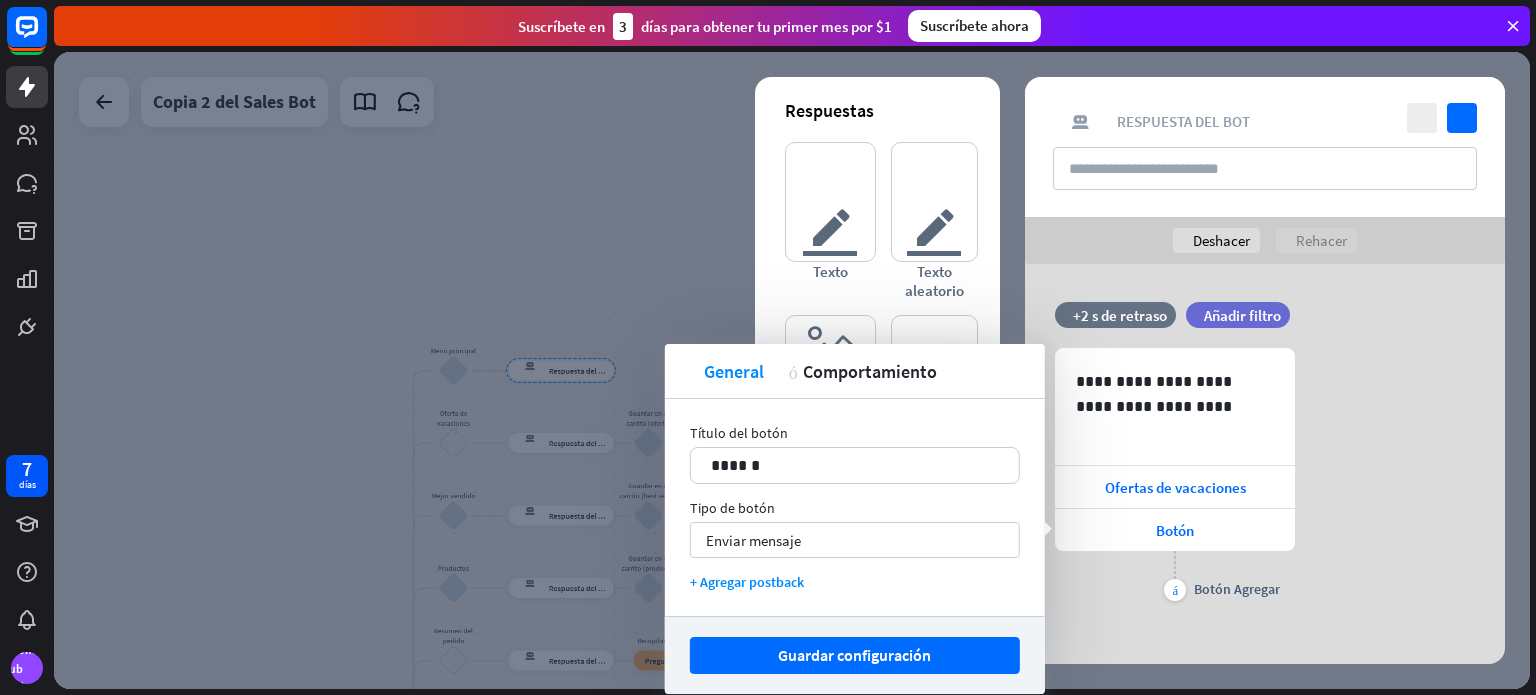 click at bounding box center (1295, 466) 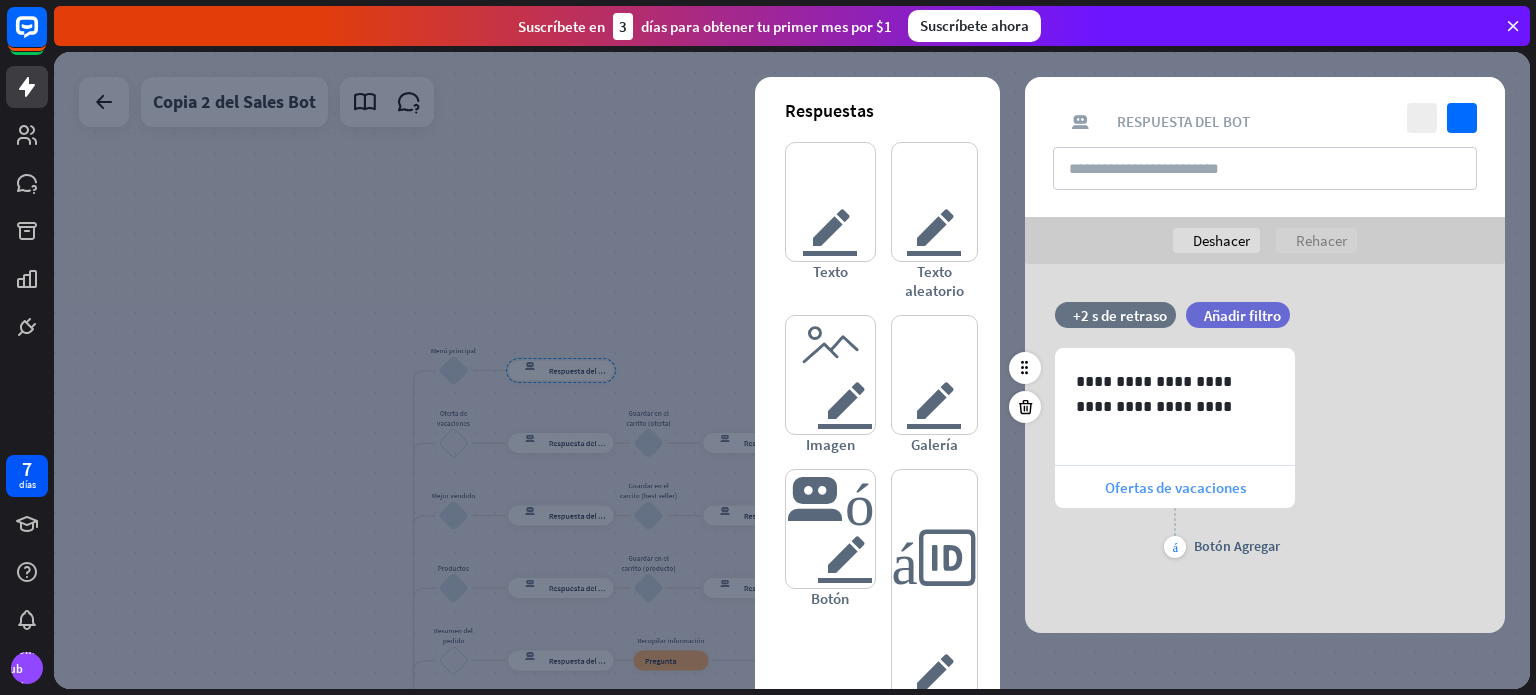 click on "Ofertas de vacaciones" at bounding box center [1175, 487] 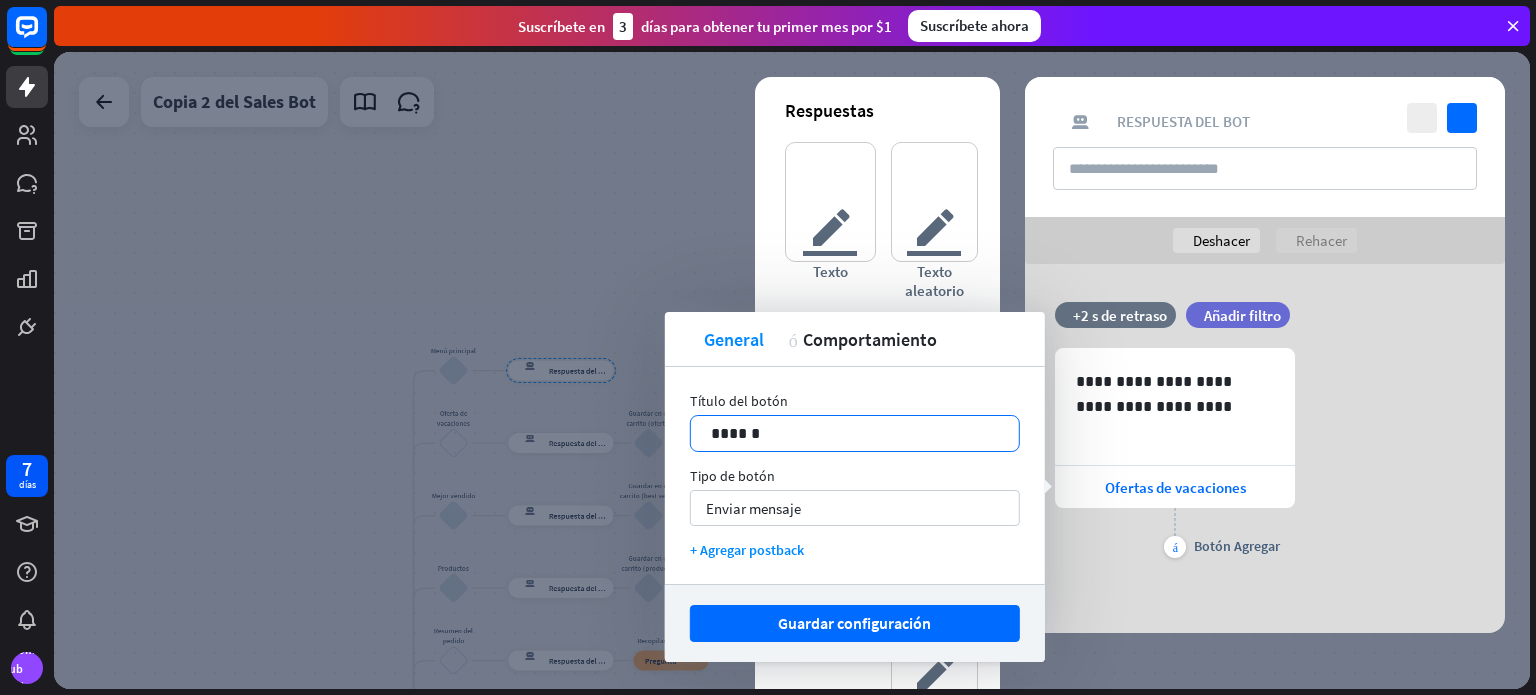 click on "******" at bounding box center [855, 433] 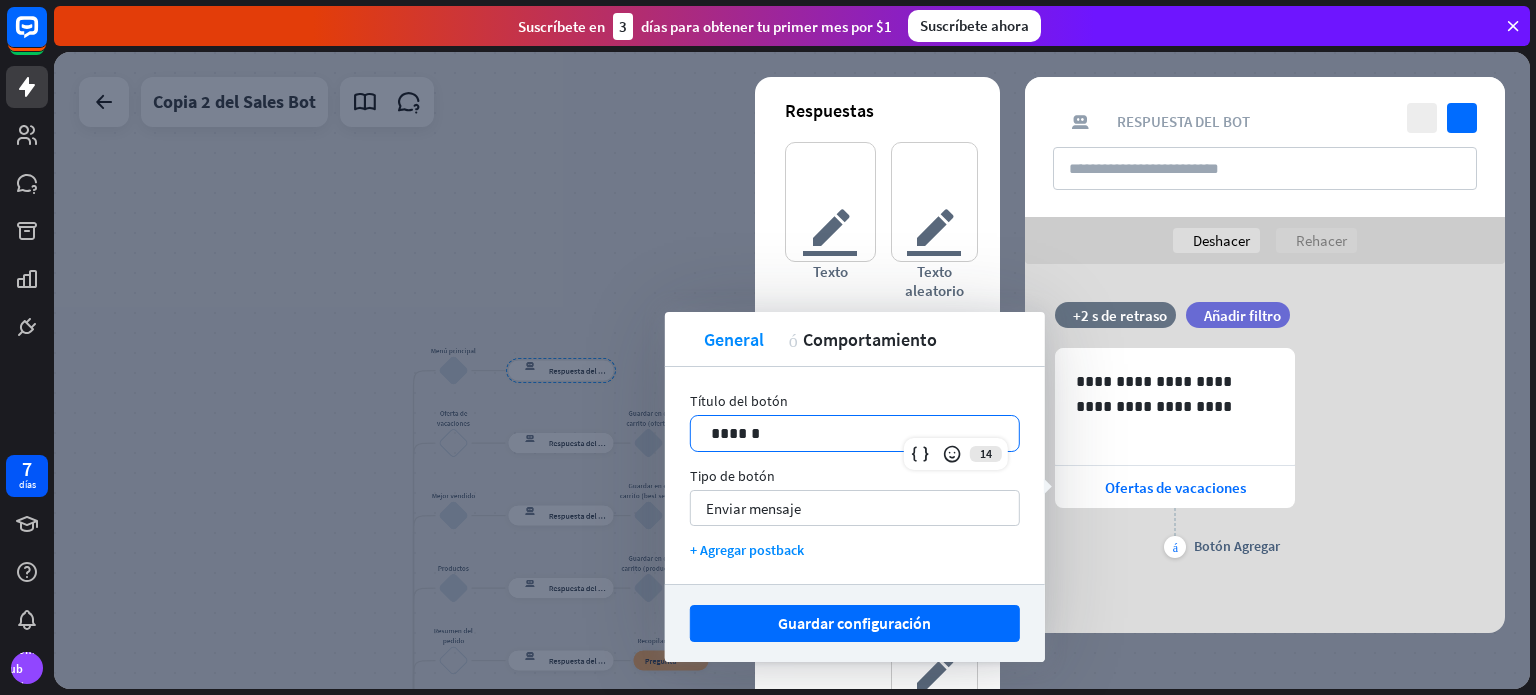 click on "******" at bounding box center [855, 433] 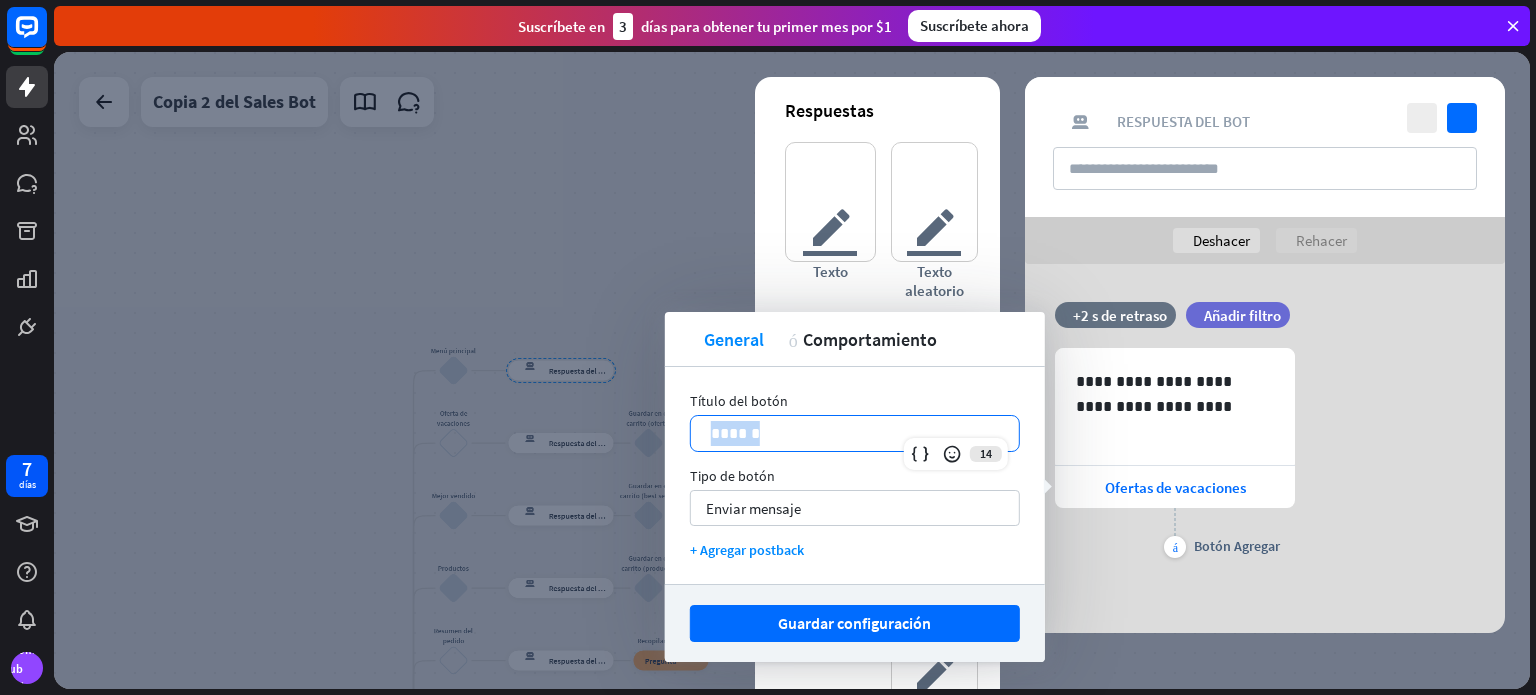 click on "******" at bounding box center (855, 433) 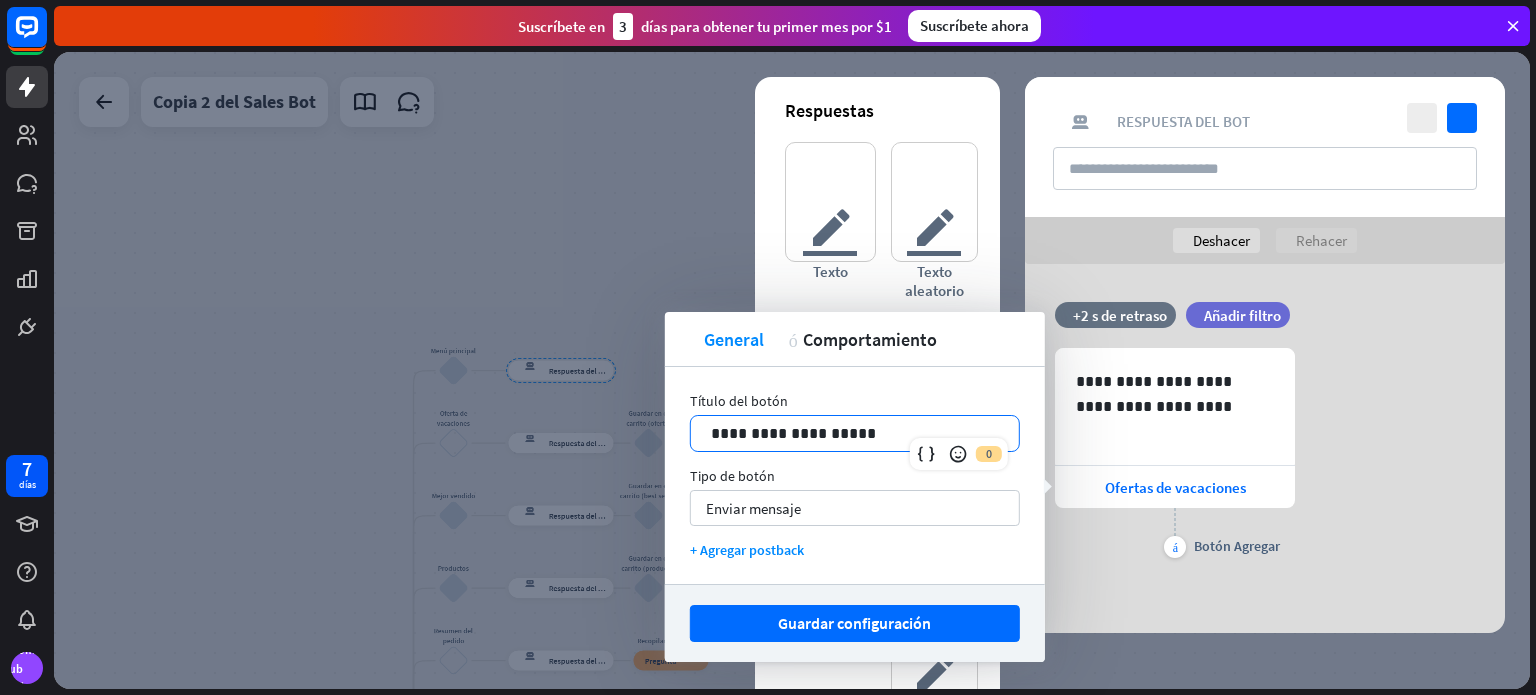 click on "**********" at bounding box center [855, 433] 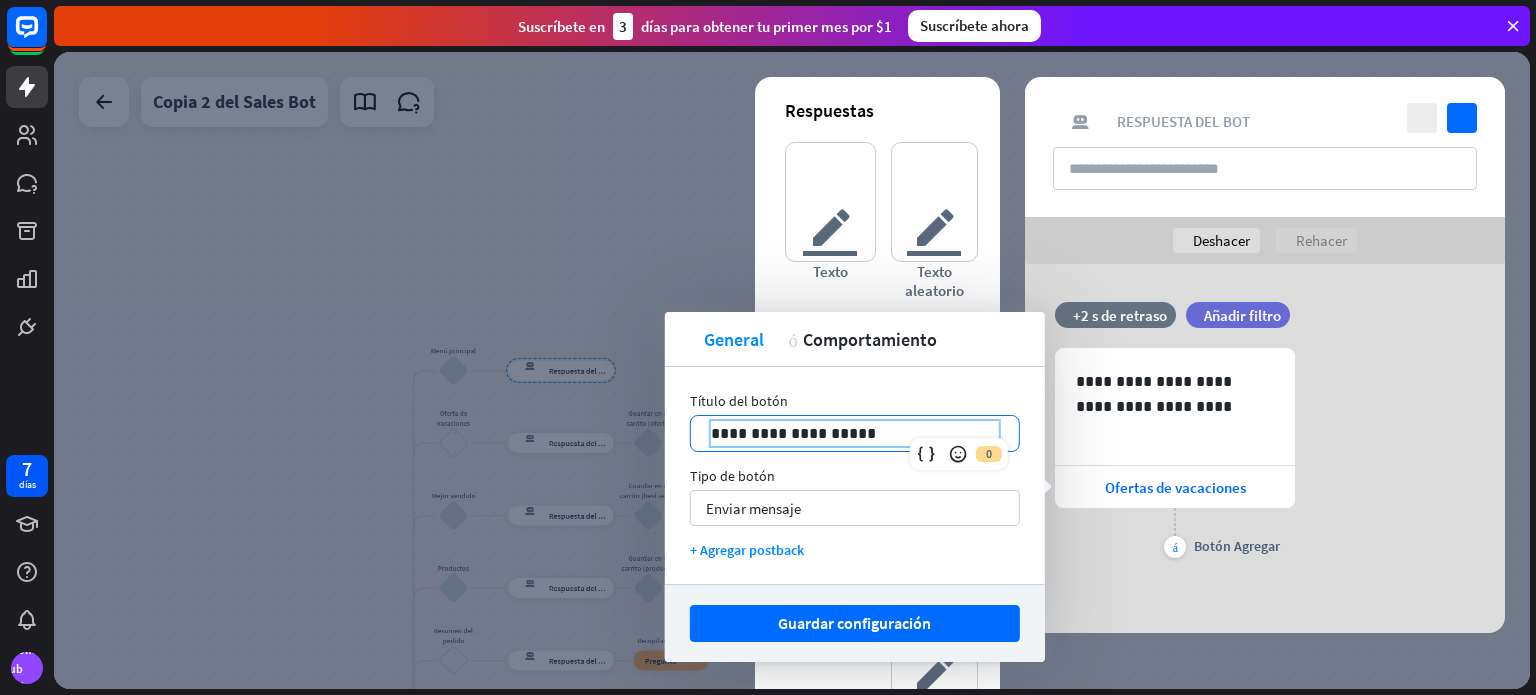 click on "**********" at bounding box center (855, 433) 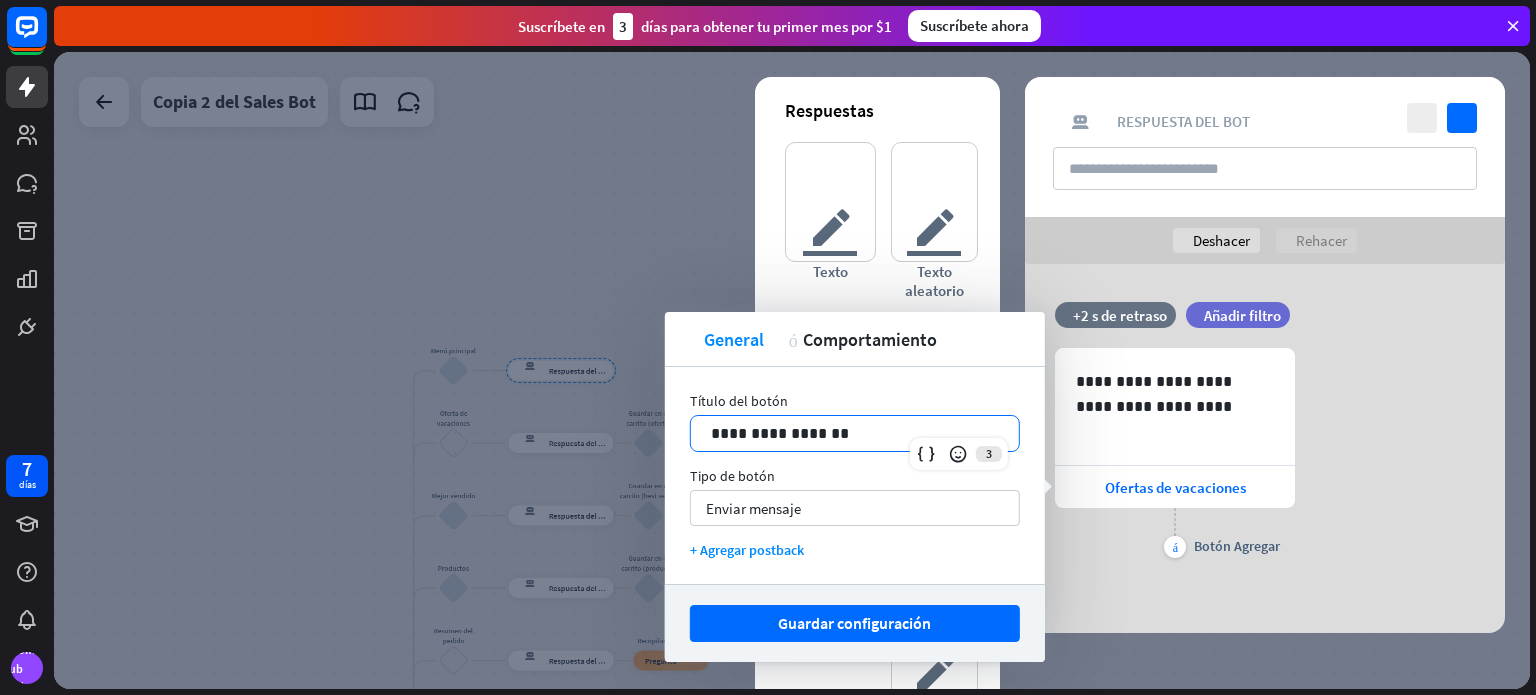 click on "**********" at bounding box center (855, 433) 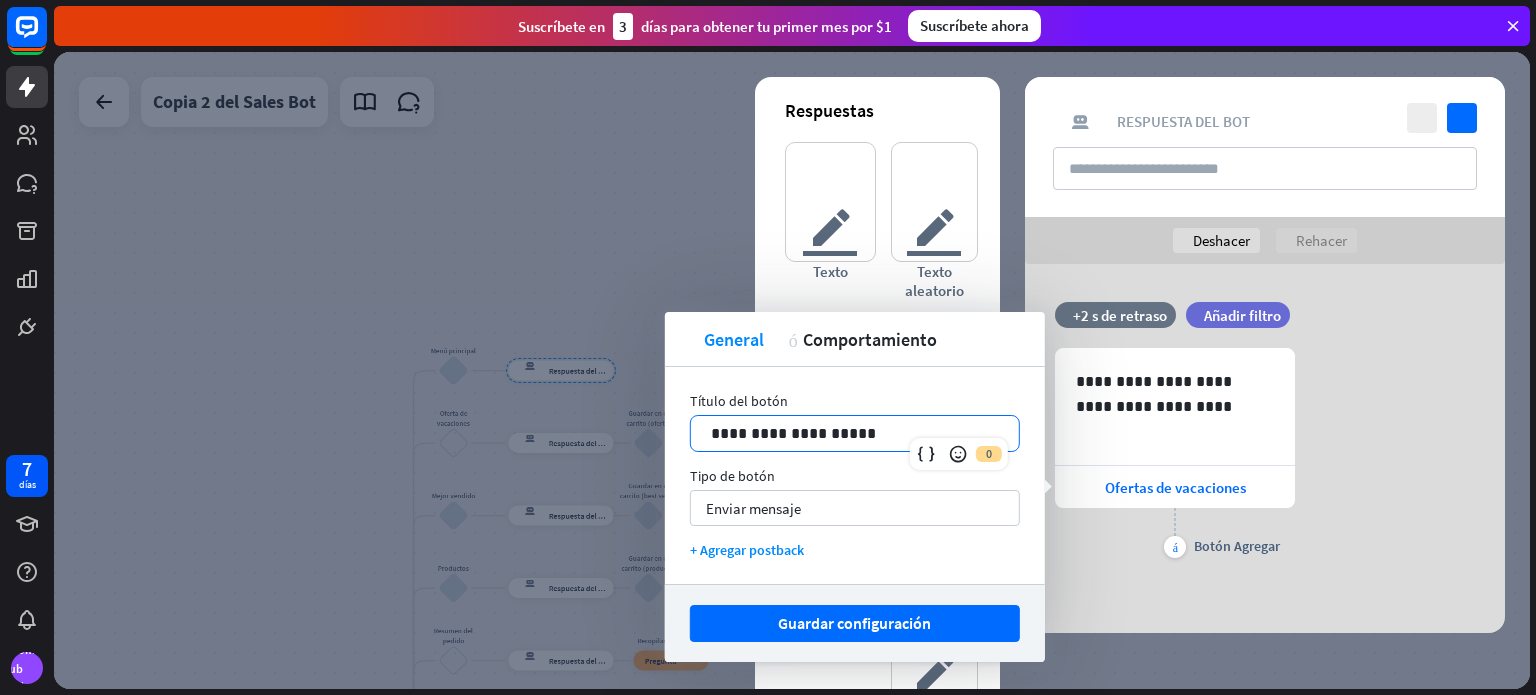 click on "**********" at bounding box center [855, 433] 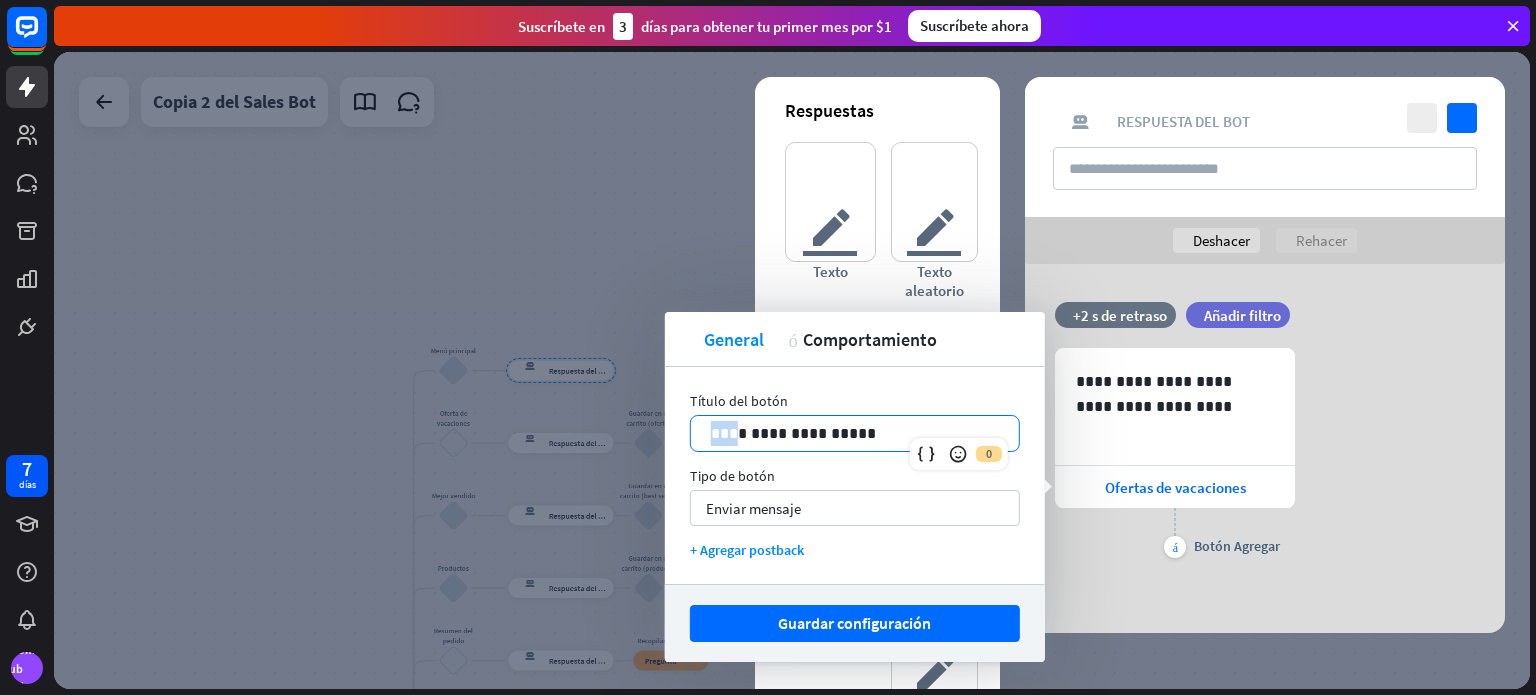 drag, startPoint x: 732, startPoint y: 433, endPoint x: 709, endPoint y: 431, distance: 23.086792 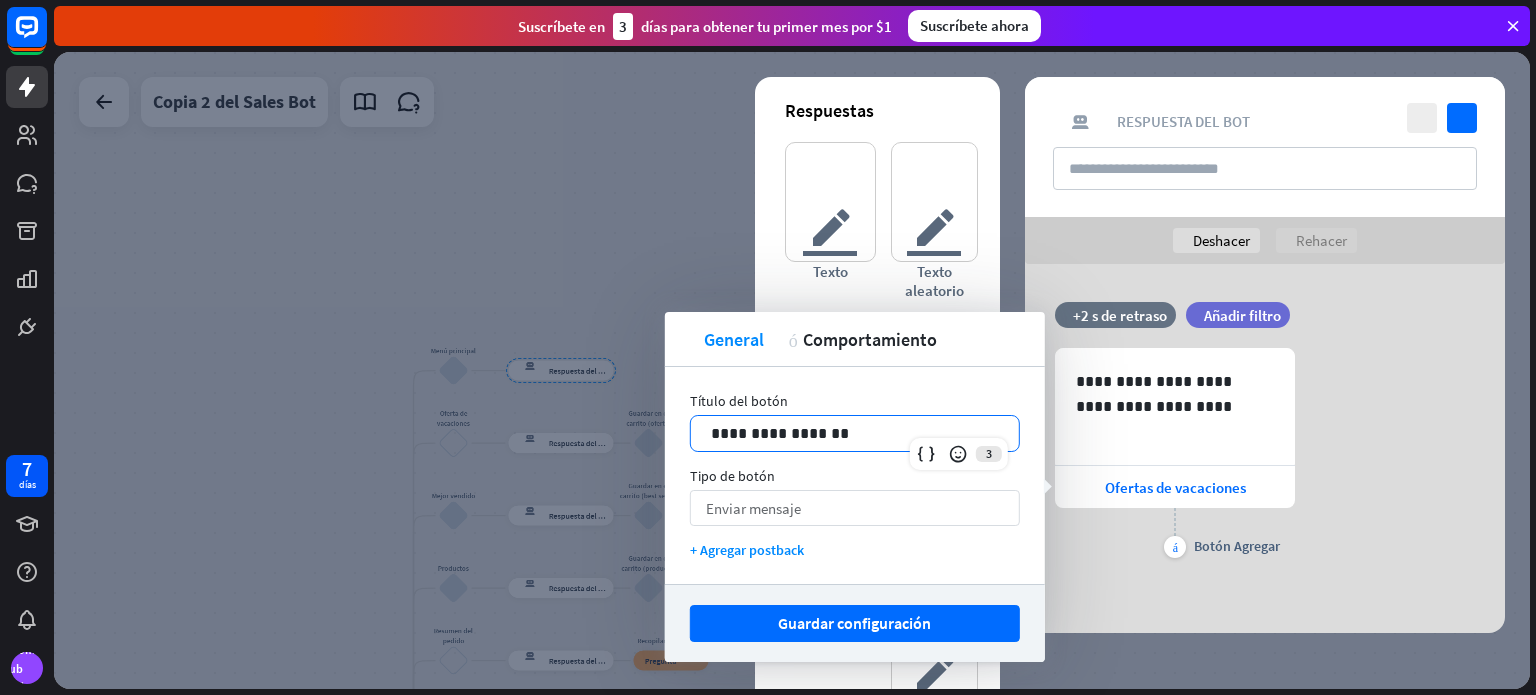 click on "Enviar mensaje" at bounding box center (753, 508) 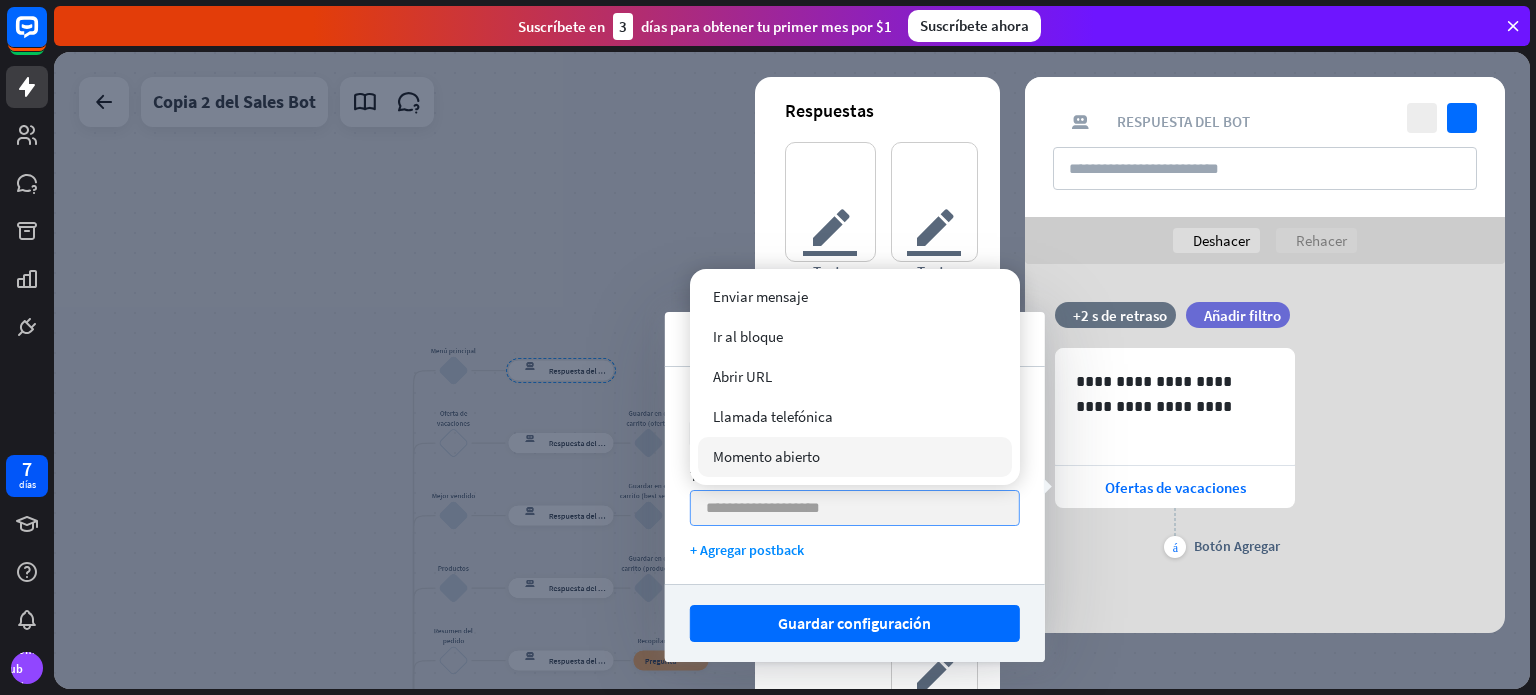 click at bounding box center [850, 508] 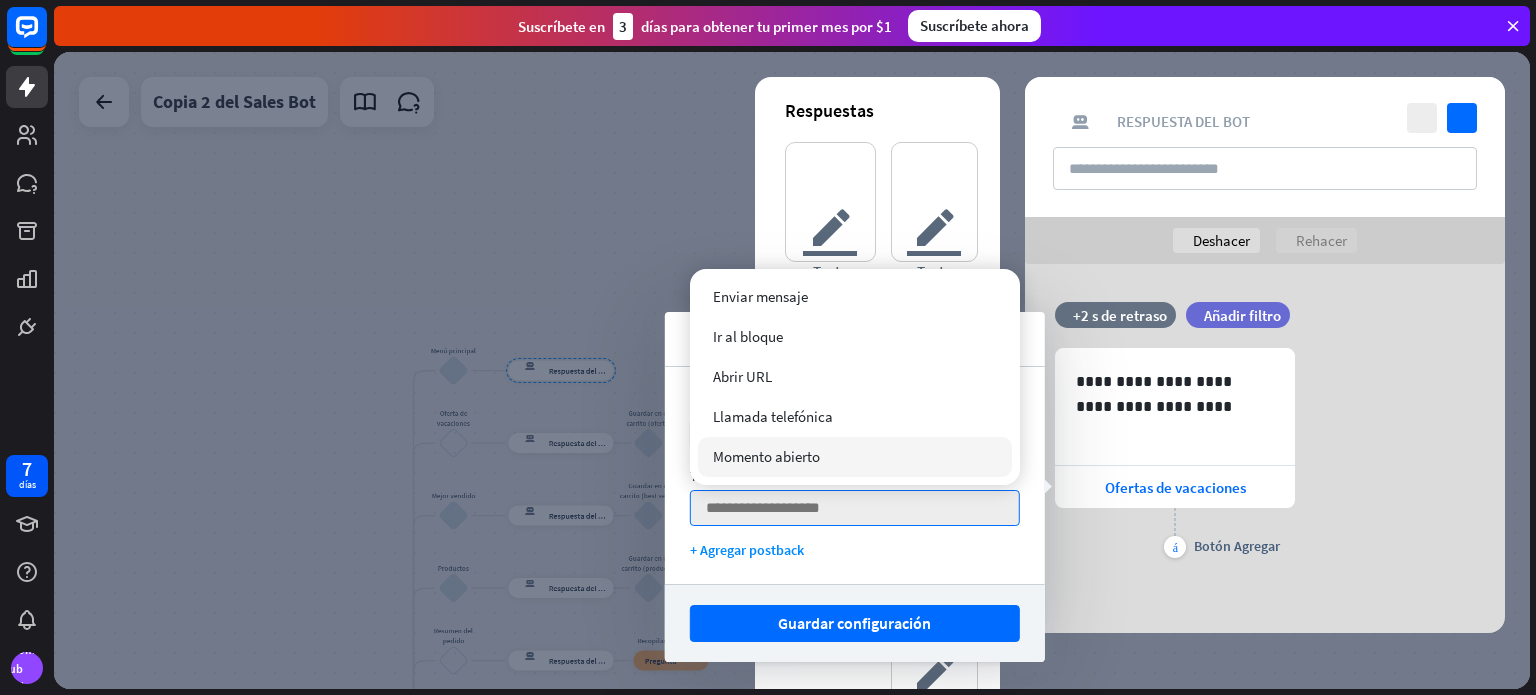 click on "**********" at bounding box center (855, 475) 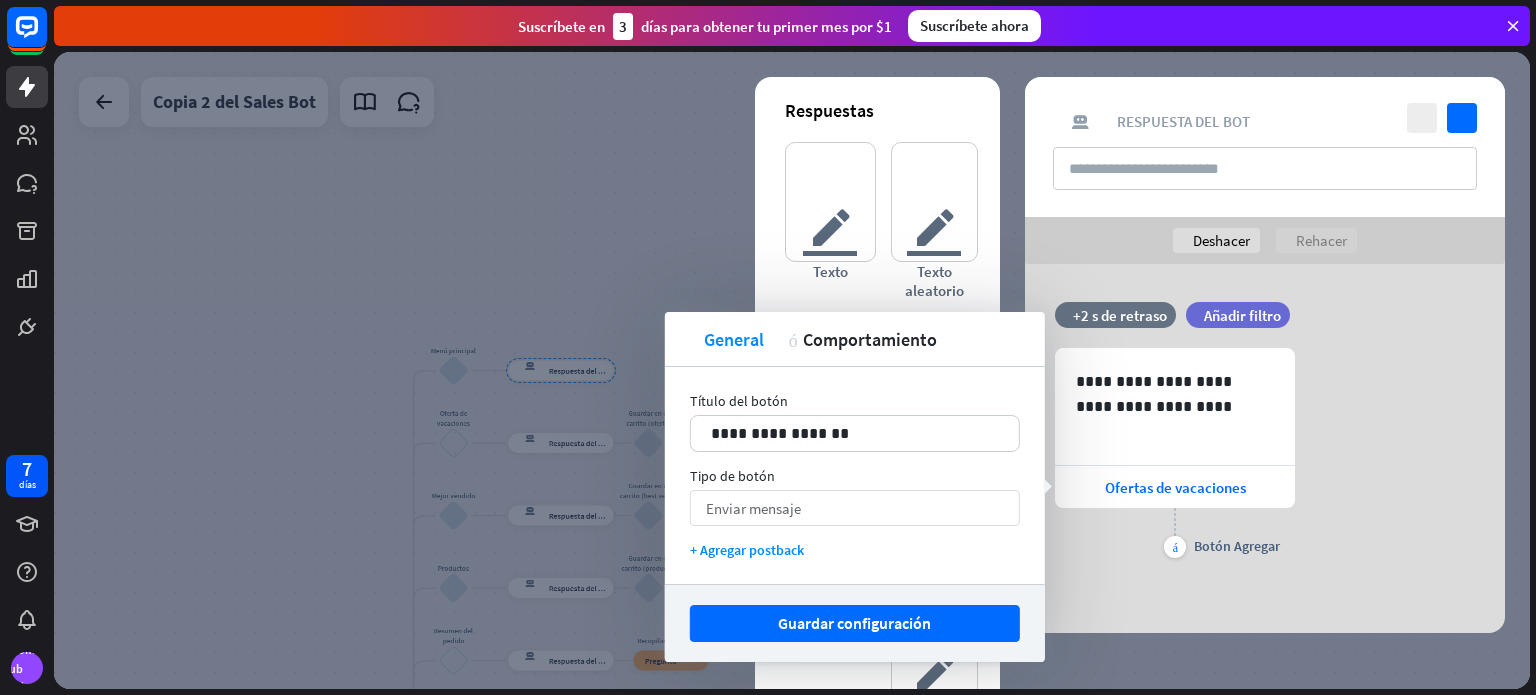 click on "Enviar mensaje
flecha_abajo" at bounding box center (855, 508) 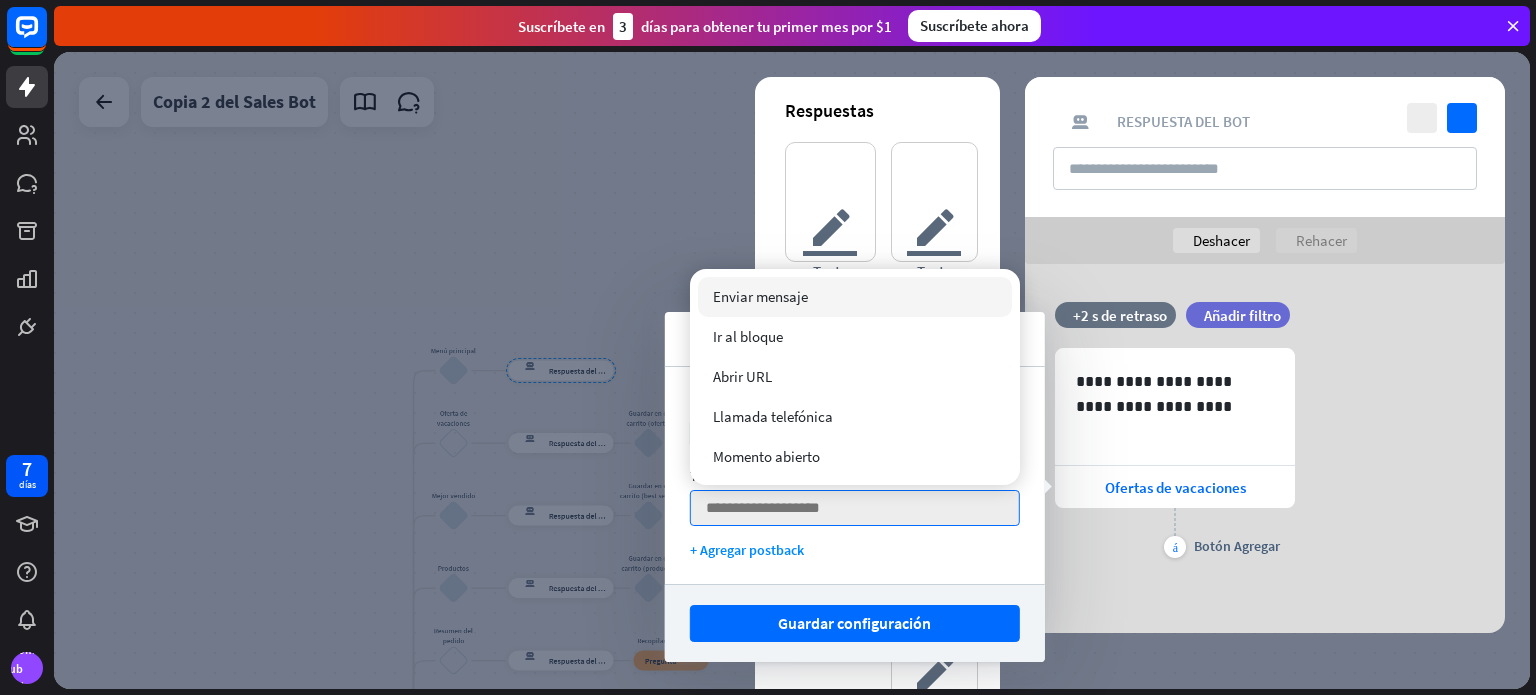 click on "Enviar mensaje
comprobado" at bounding box center (855, 297) 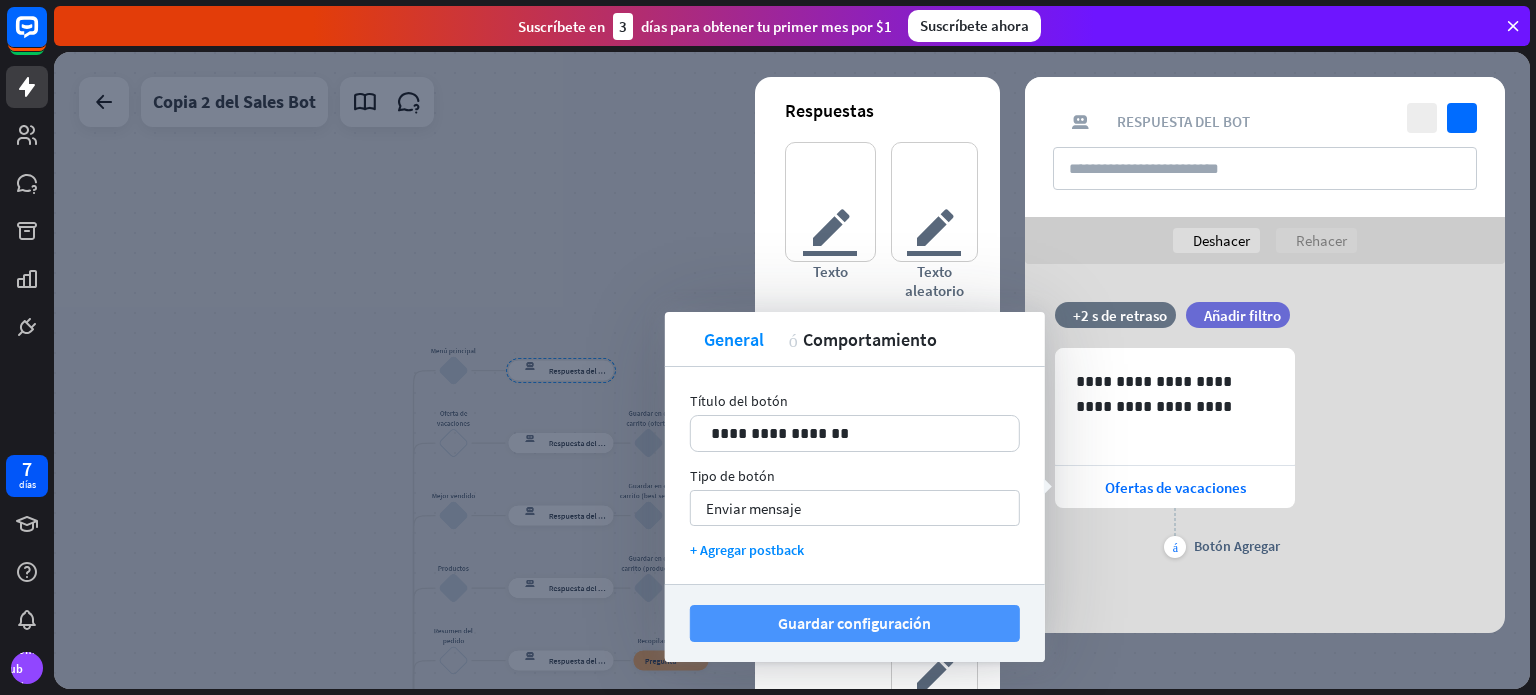 click on "Guardar configuración" at bounding box center (854, 623) 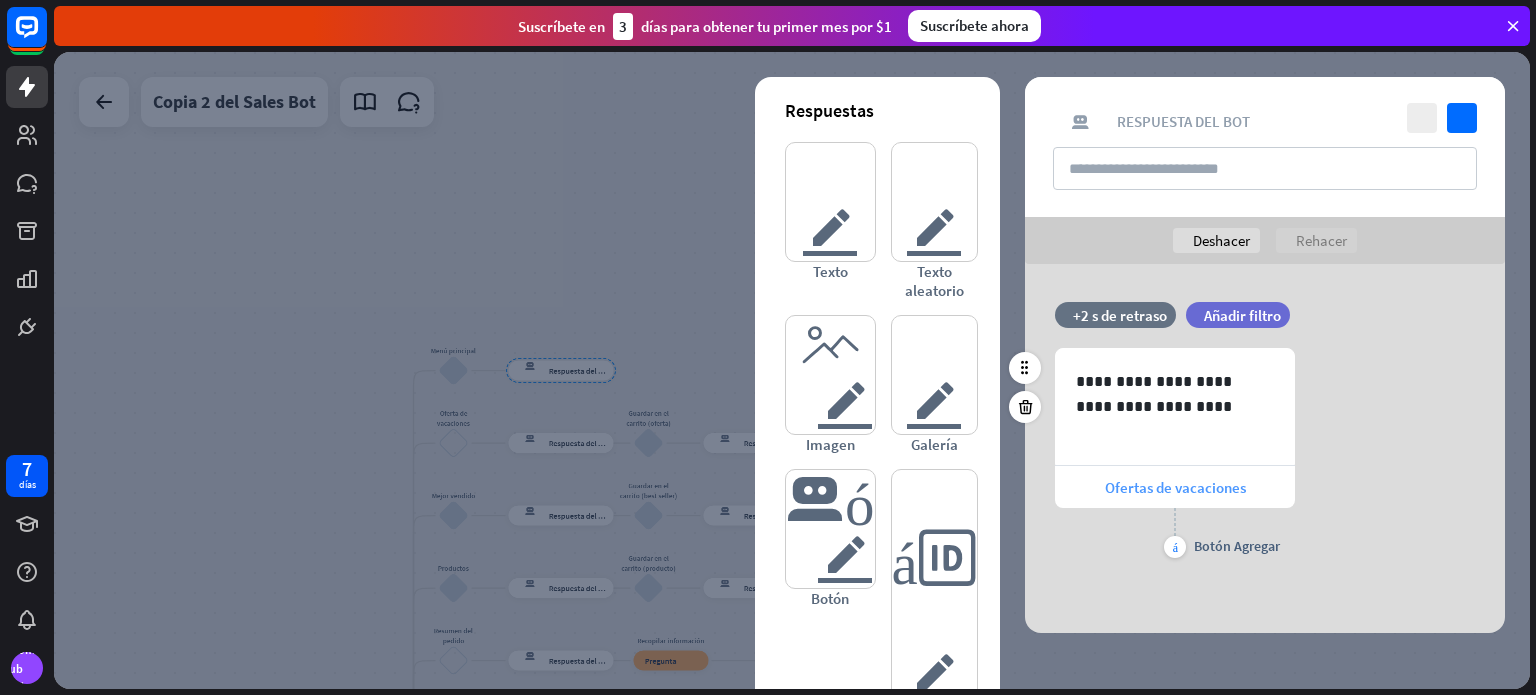 click on "Ofertas de vacaciones" at bounding box center [1175, 487] 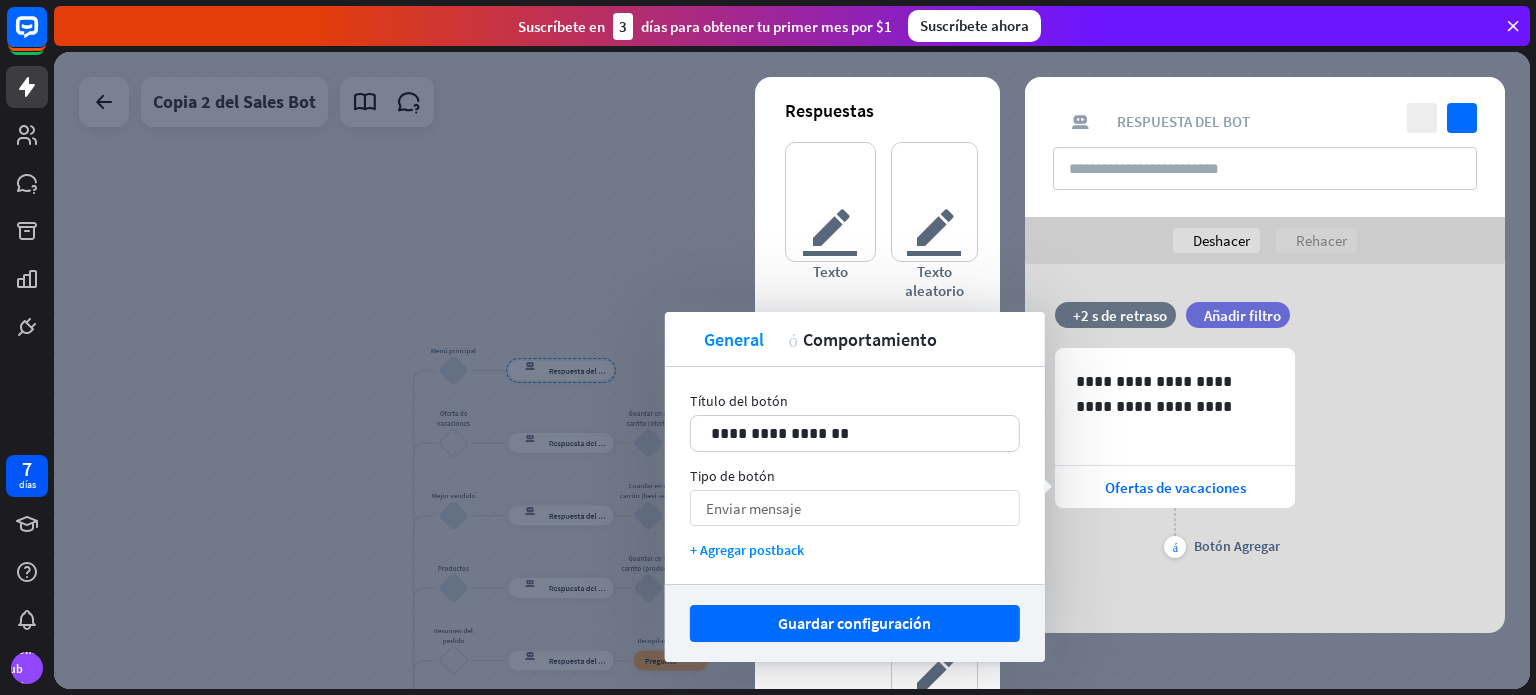 click on "Enviar mensaje
flecha_abajo" at bounding box center (855, 508) 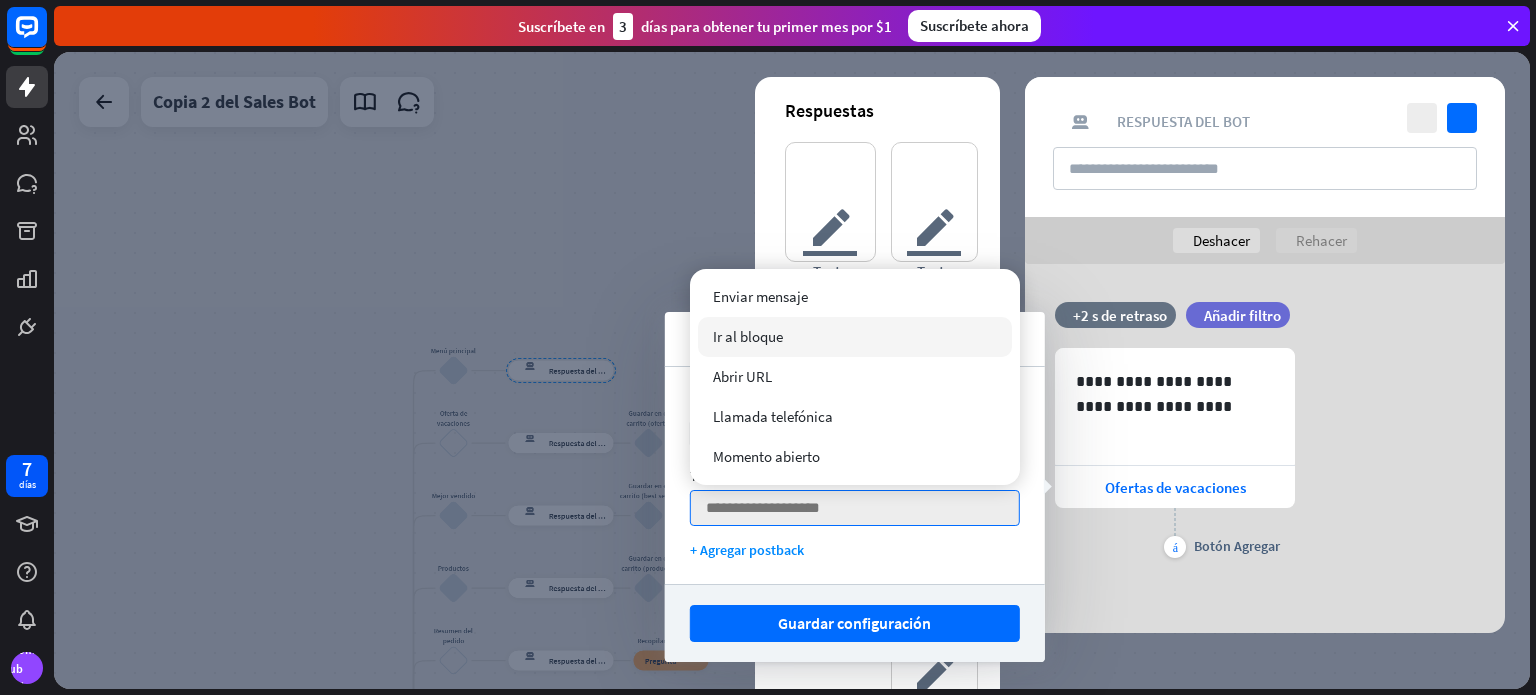 click on "Ir al bloque" at bounding box center [855, 337] 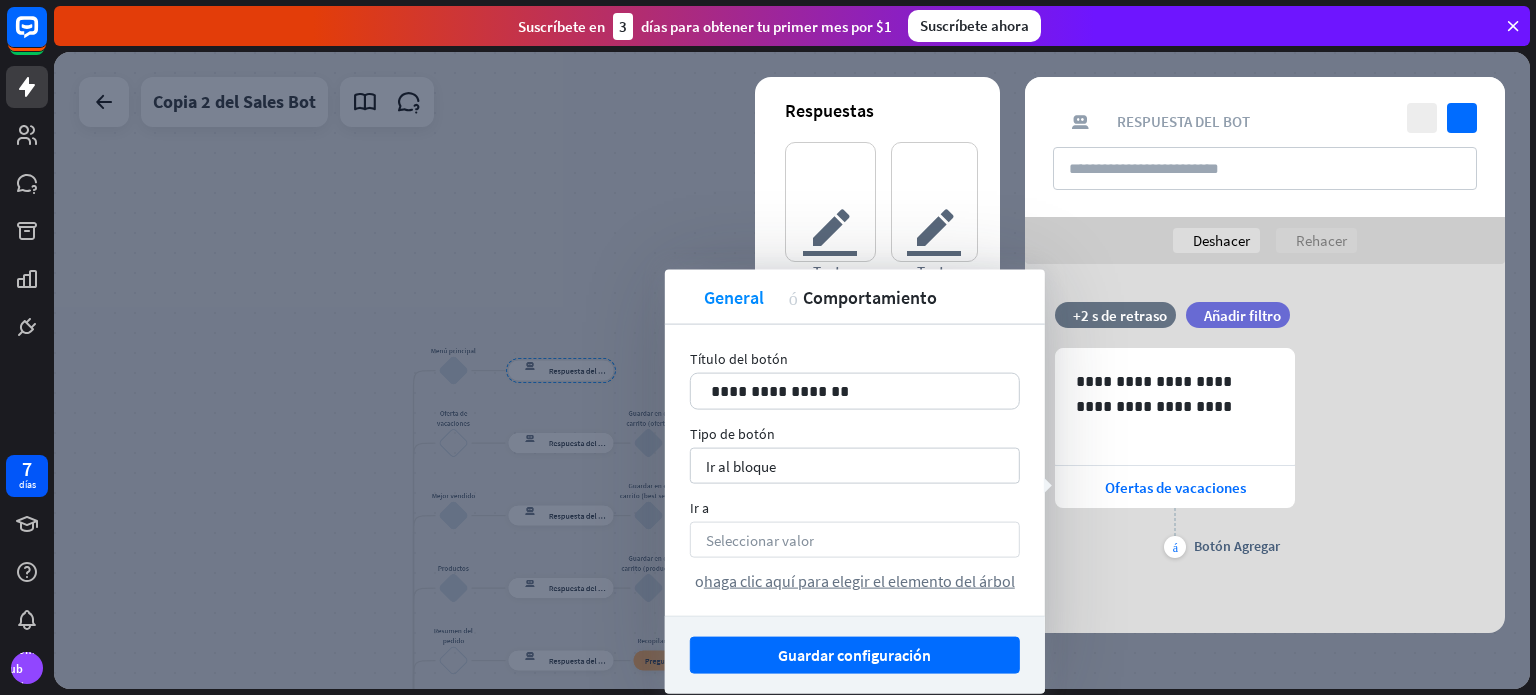 click on "Seleccionar valor
flecha_abajo" at bounding box center [855, 540] 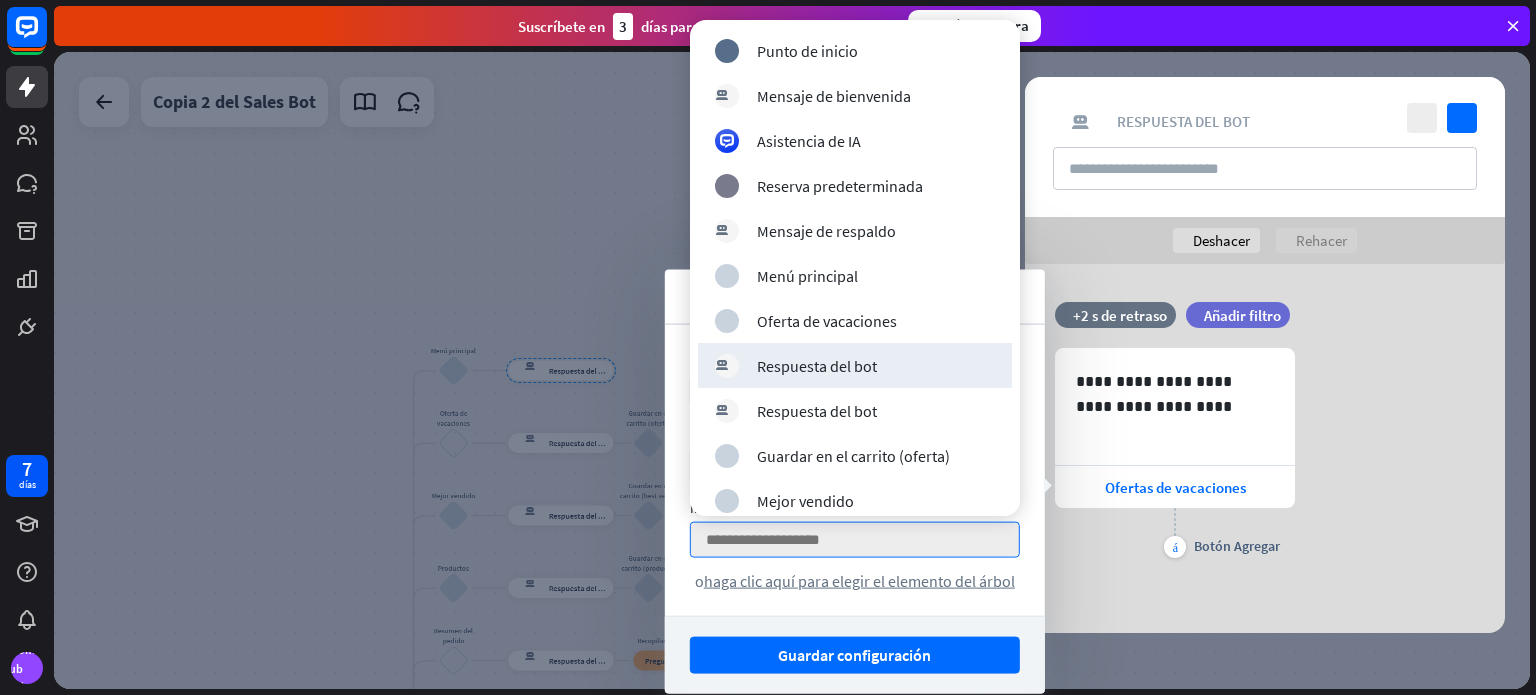 click on "**********" at bounding box center (1265, 455) 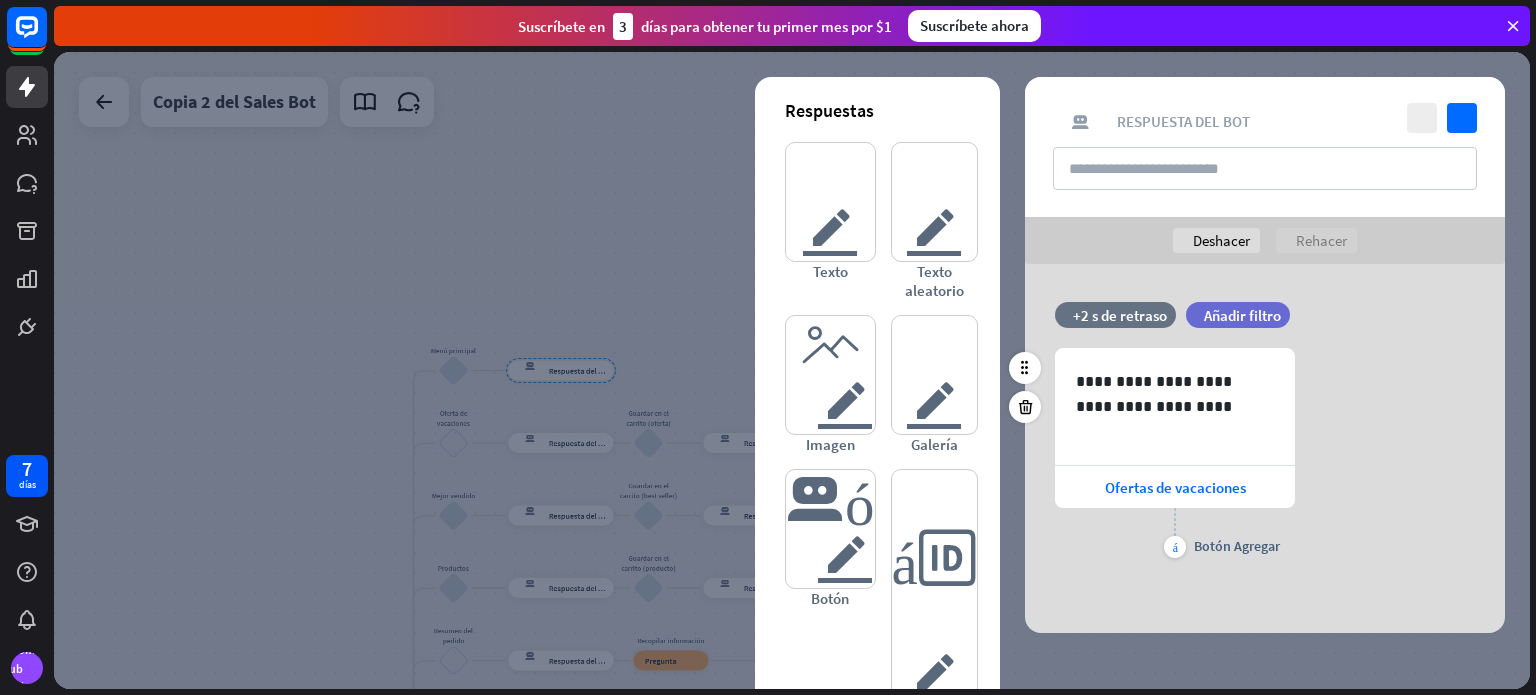 click on "**********" at bounding box center [1265, 455] 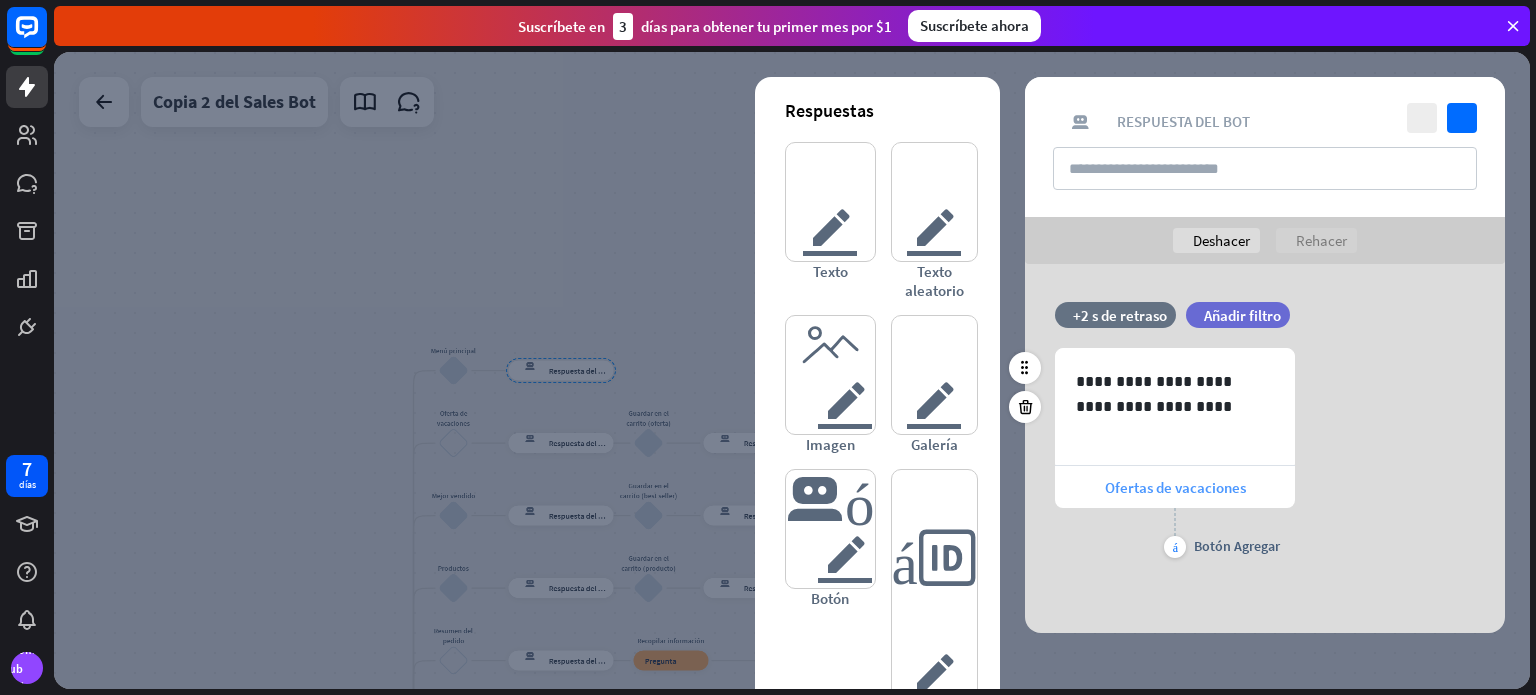 click on "Ofertas de vacaciones" at bounding box center [1175, 487] 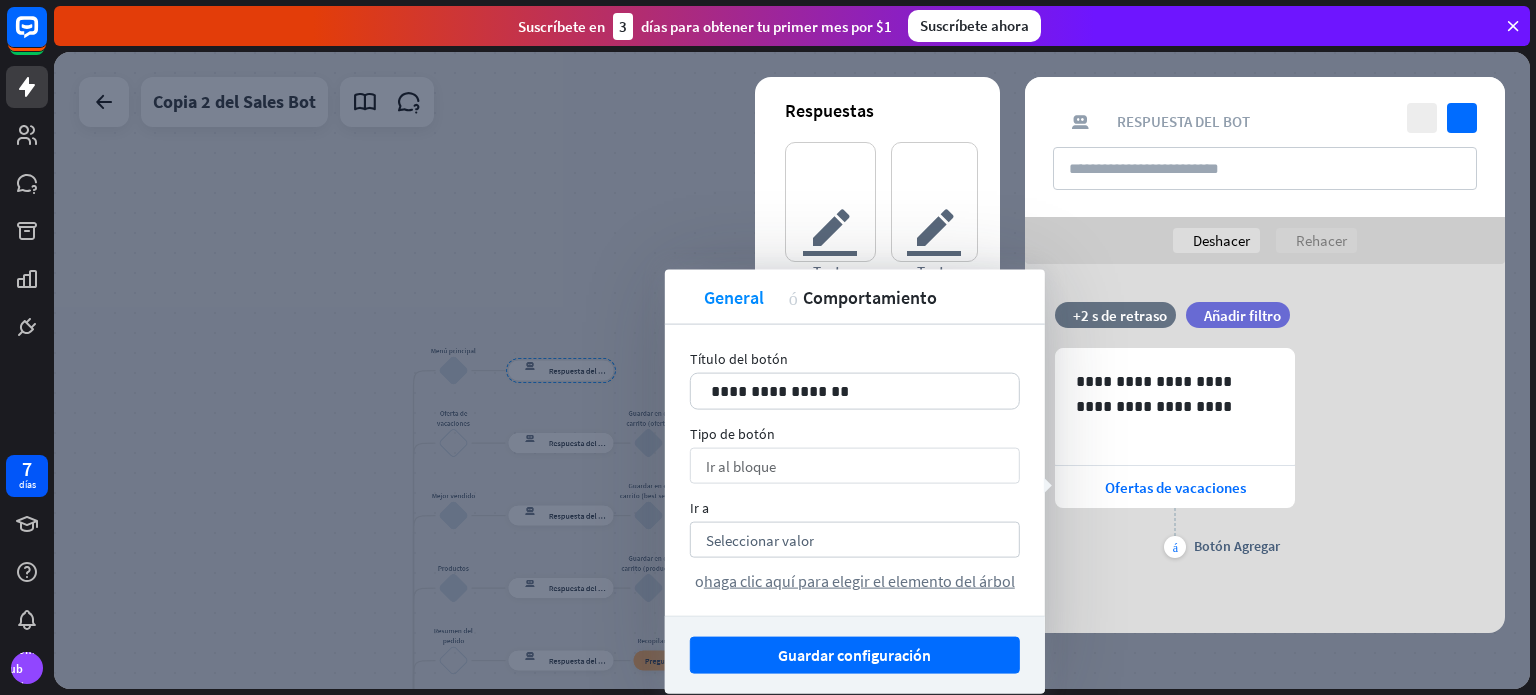click on "Ir al bloque
flecha_abajo" at bounding box center (855, 466) 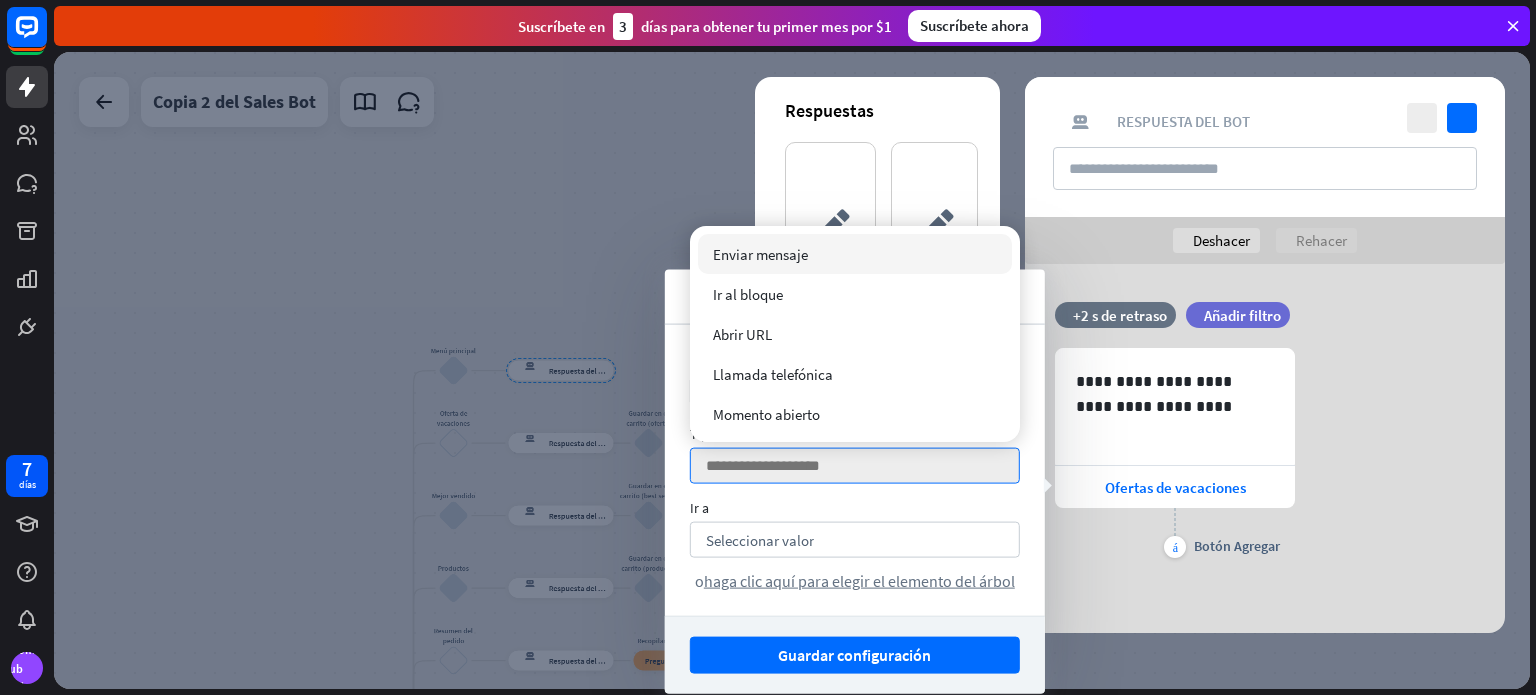 click on "Enviar mensaje" at bounding box center (855, 254) 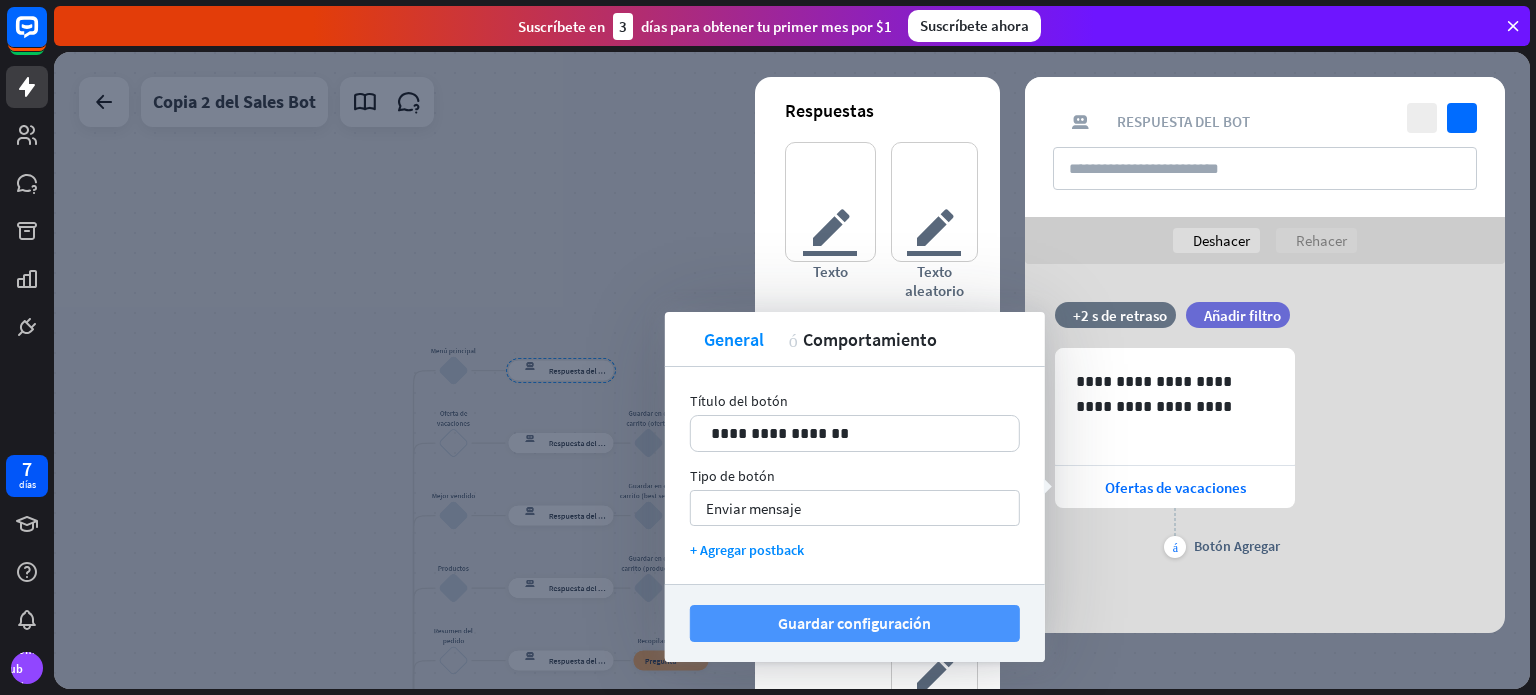 click on "Guardar configuración" at bounding box center [854, 623] 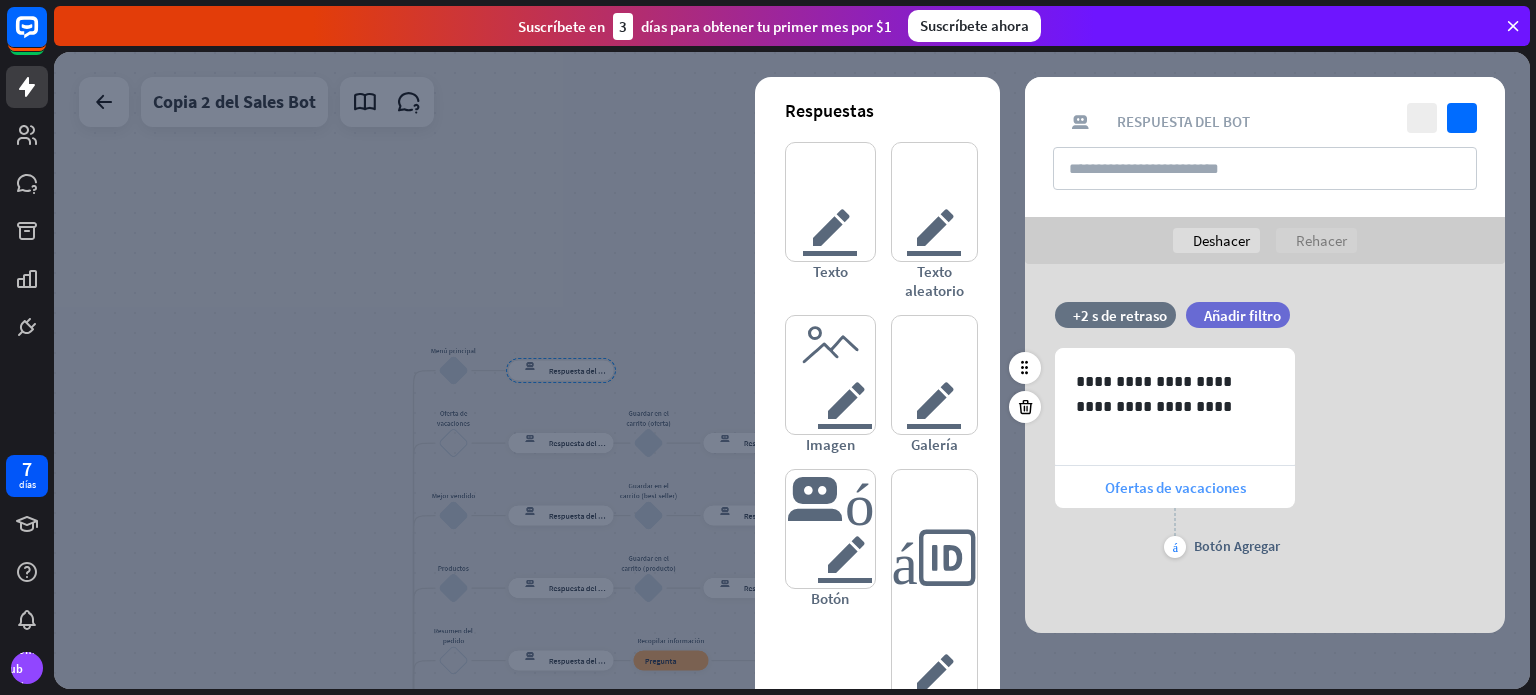 click on "Ofertas de vacaciones" at bounding box center [1175, 487] 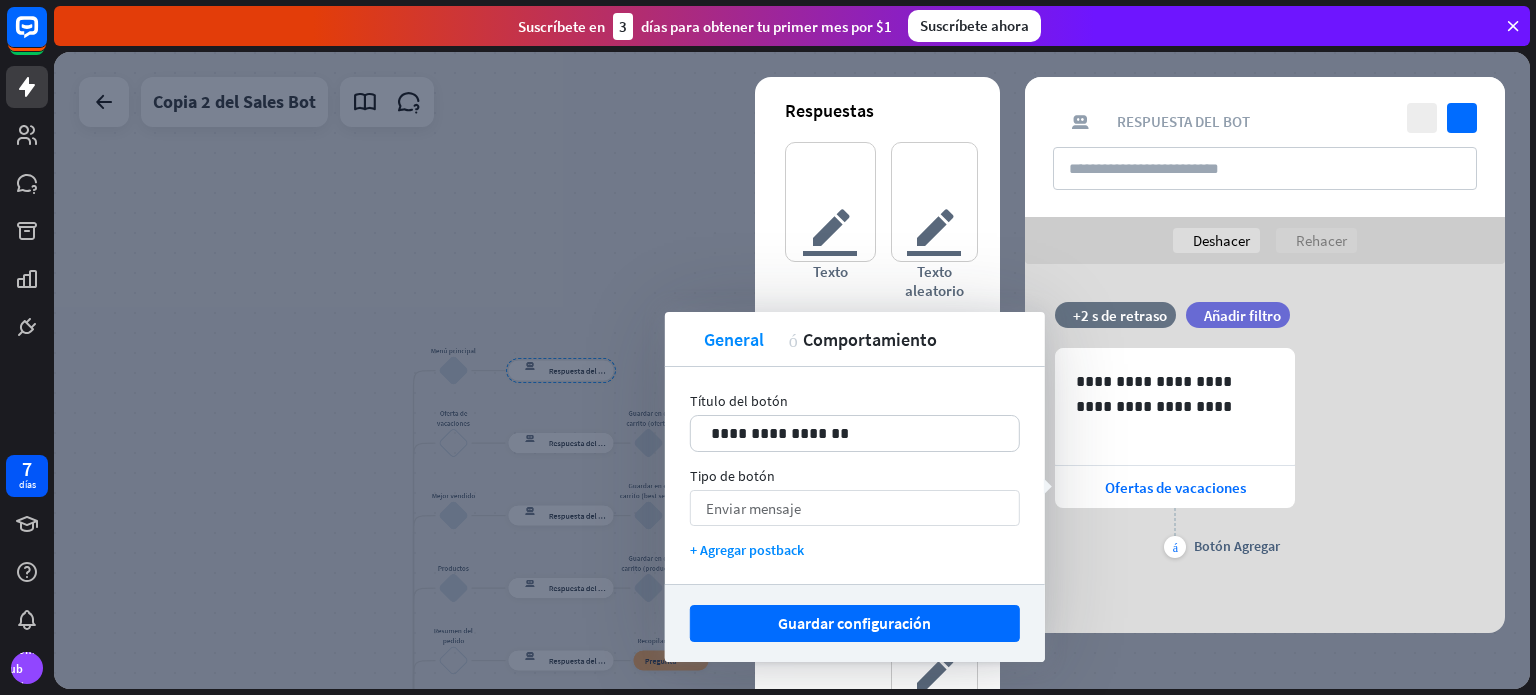 click on "Enviar mensaje
flecha_abajo" at bounding box center (855, 508) 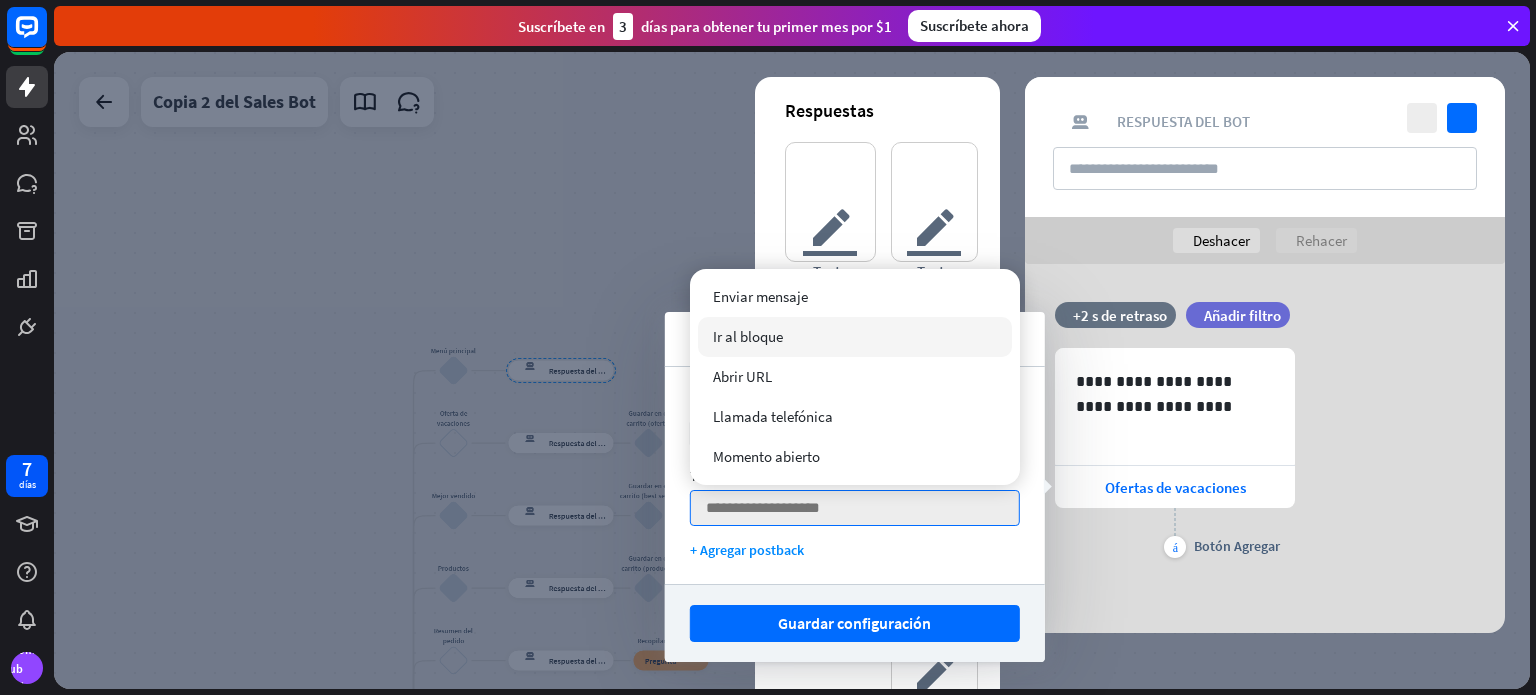 click on "Ir al bloque" at bounding box center [855, 337] 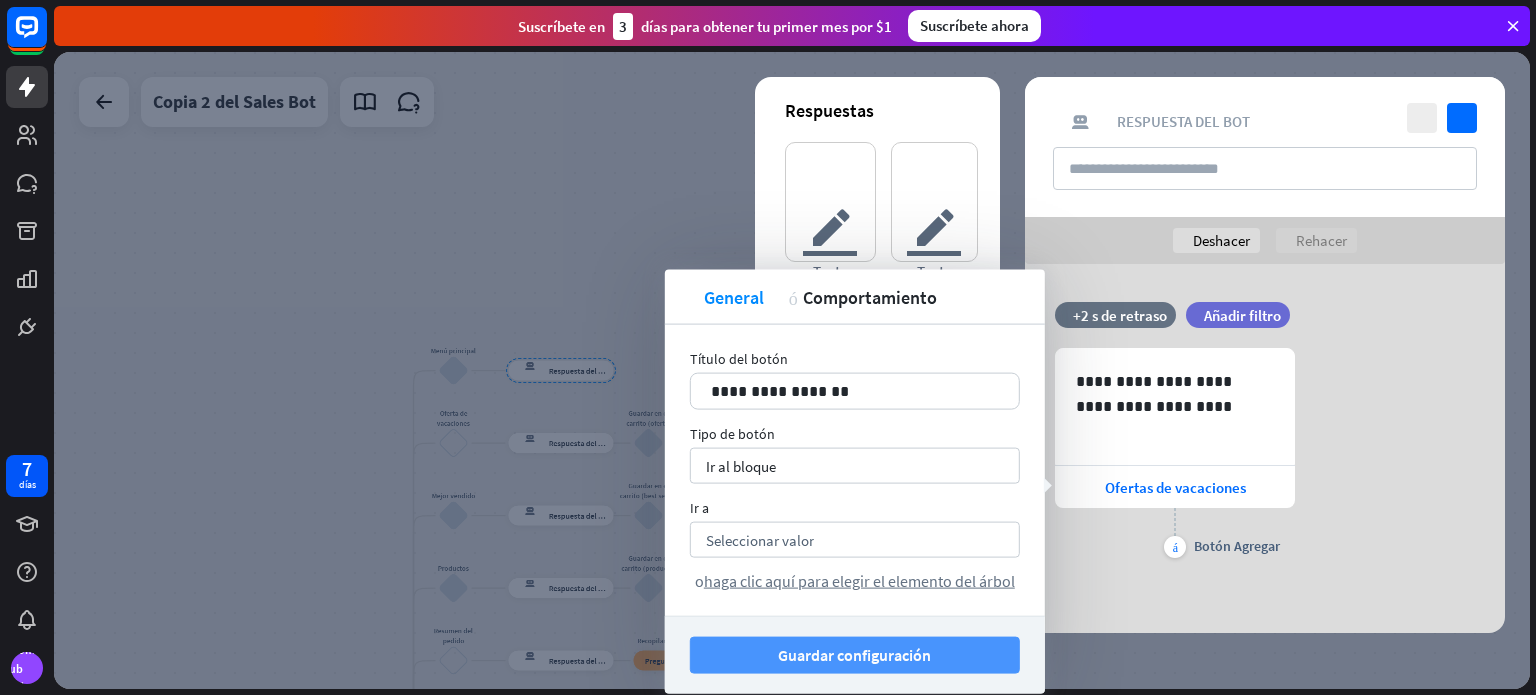 click on "Guardar configuración" at bounding box center [854, 655] 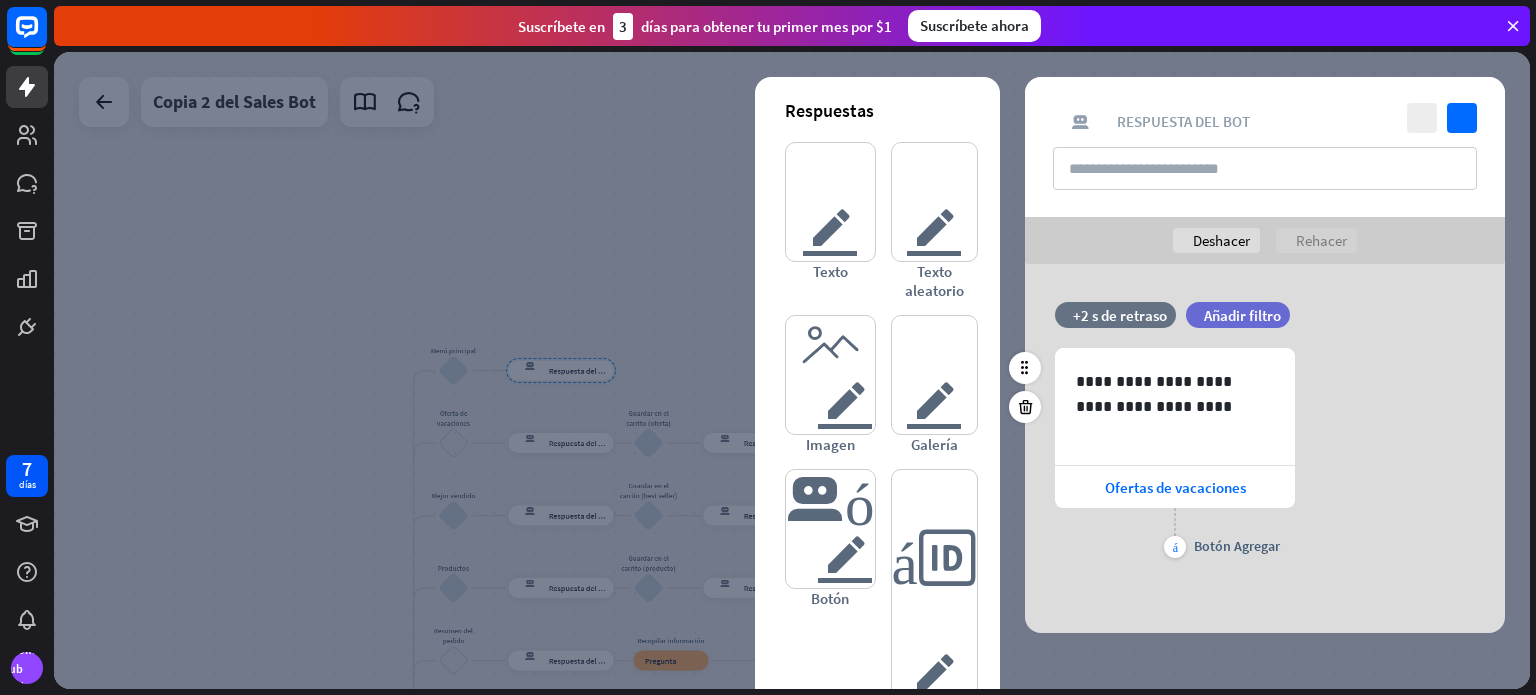click on "**********" at bounding box center (1265, 455) 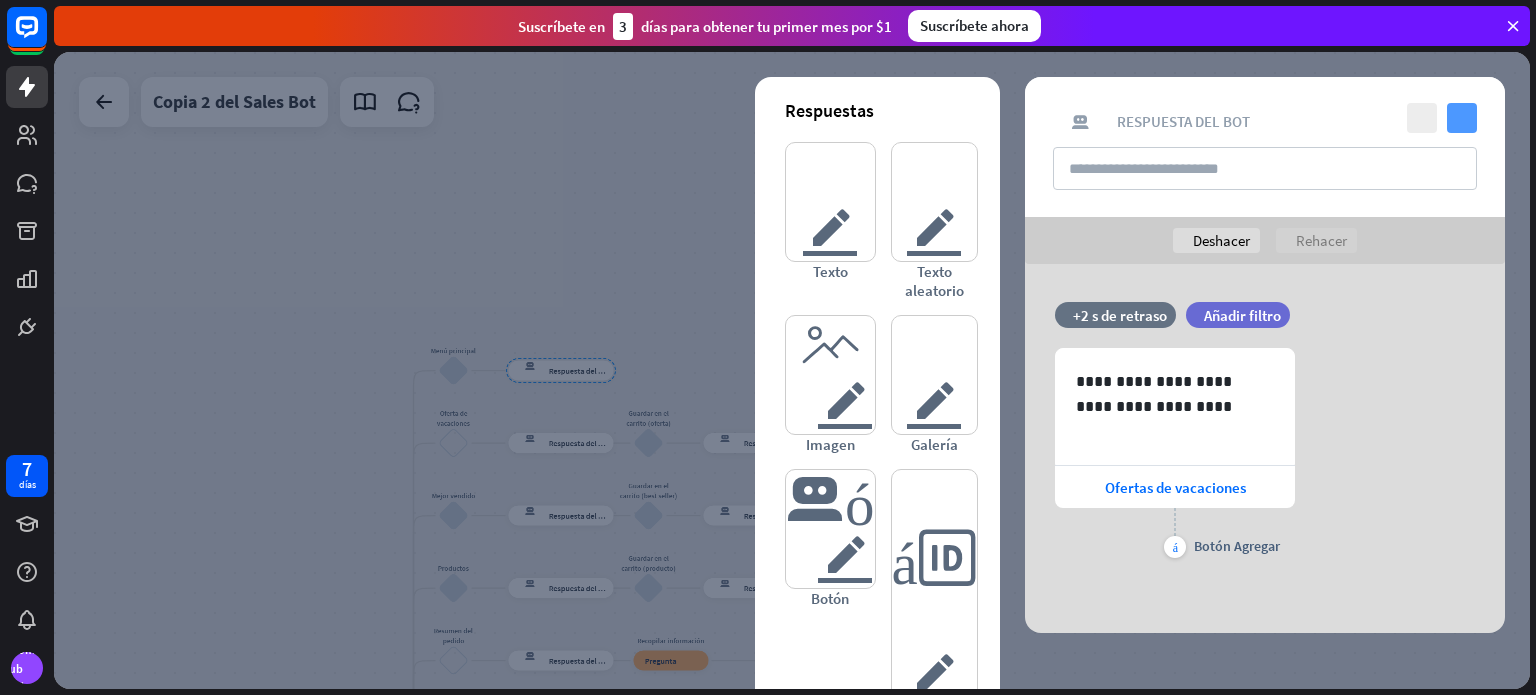 click on "controlar" at bounding box center [1462, 118] 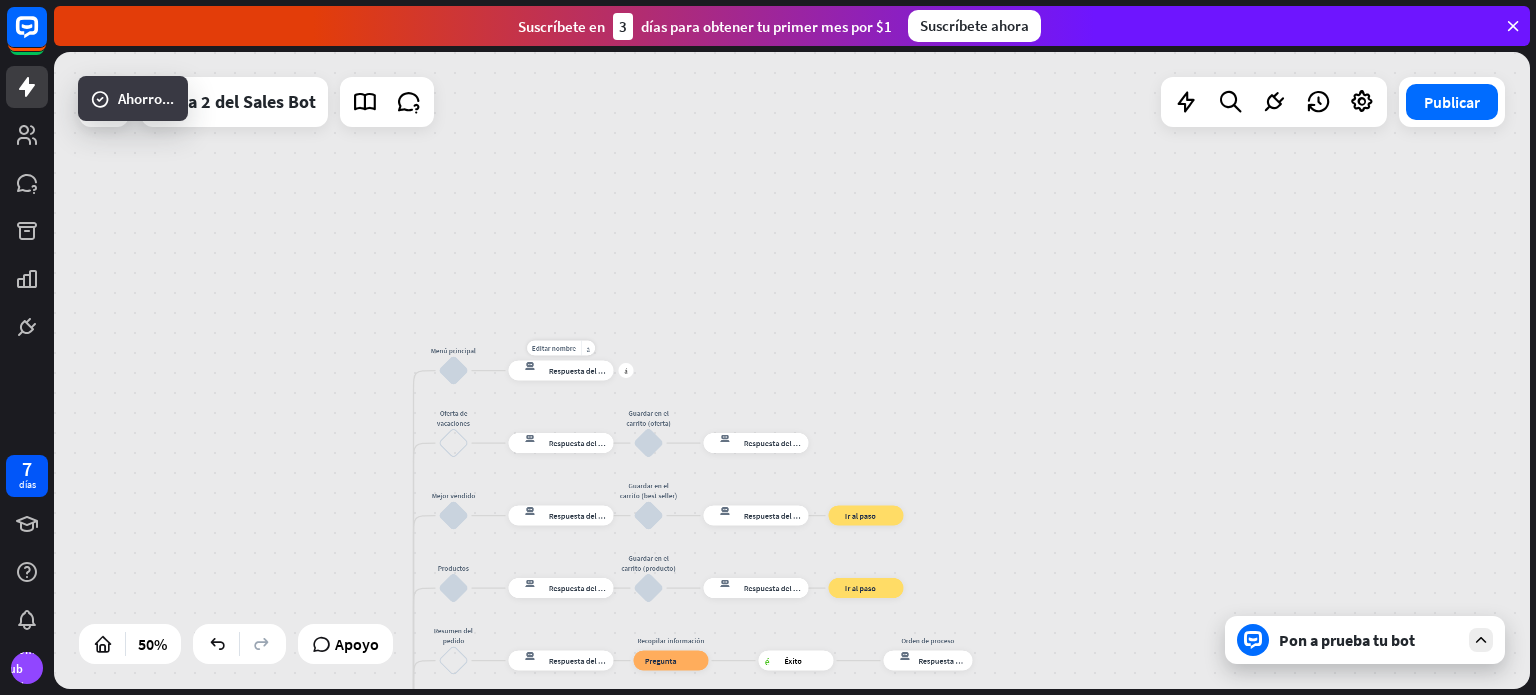 click on "respuesta del bot de bloqueo   Respuesta del bot" at bounding box center [561, 371] 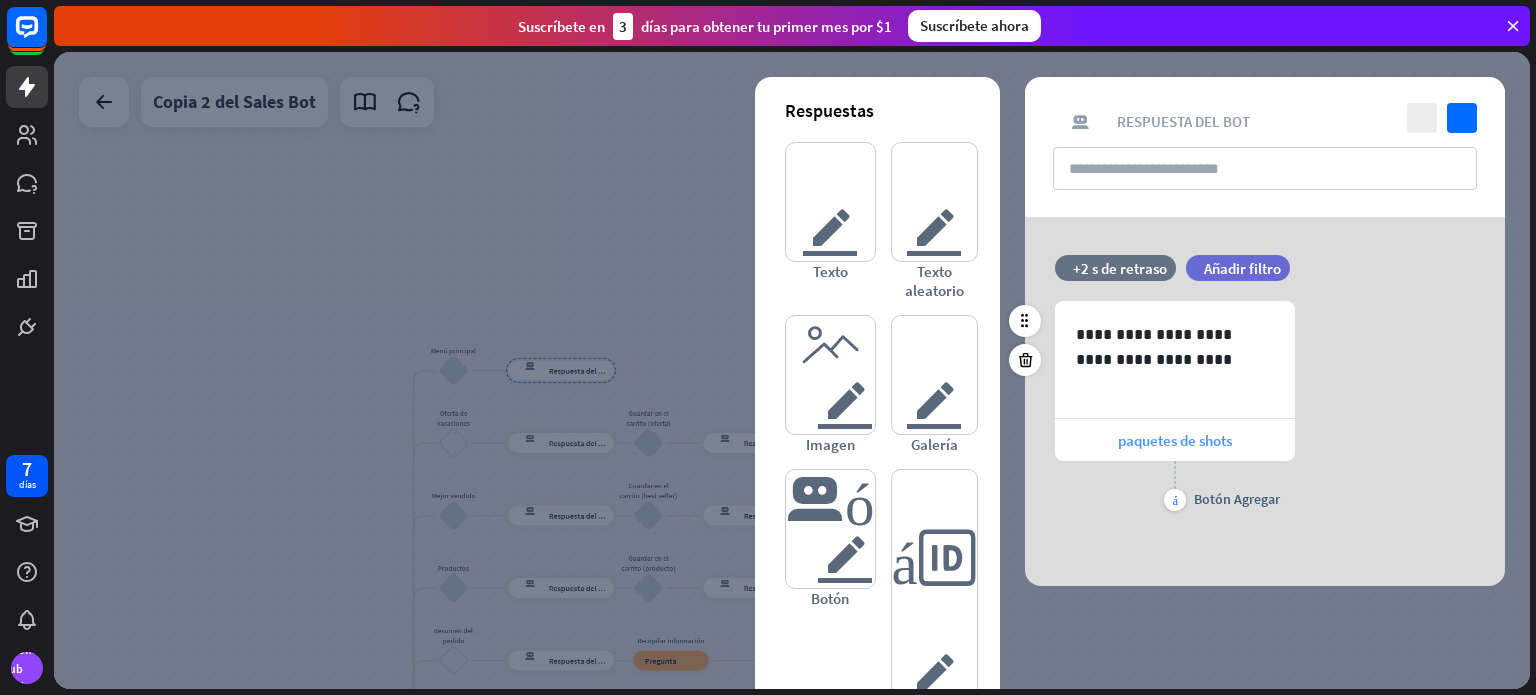 click on "paquetes de shots" at bounding box center [1175, 440] 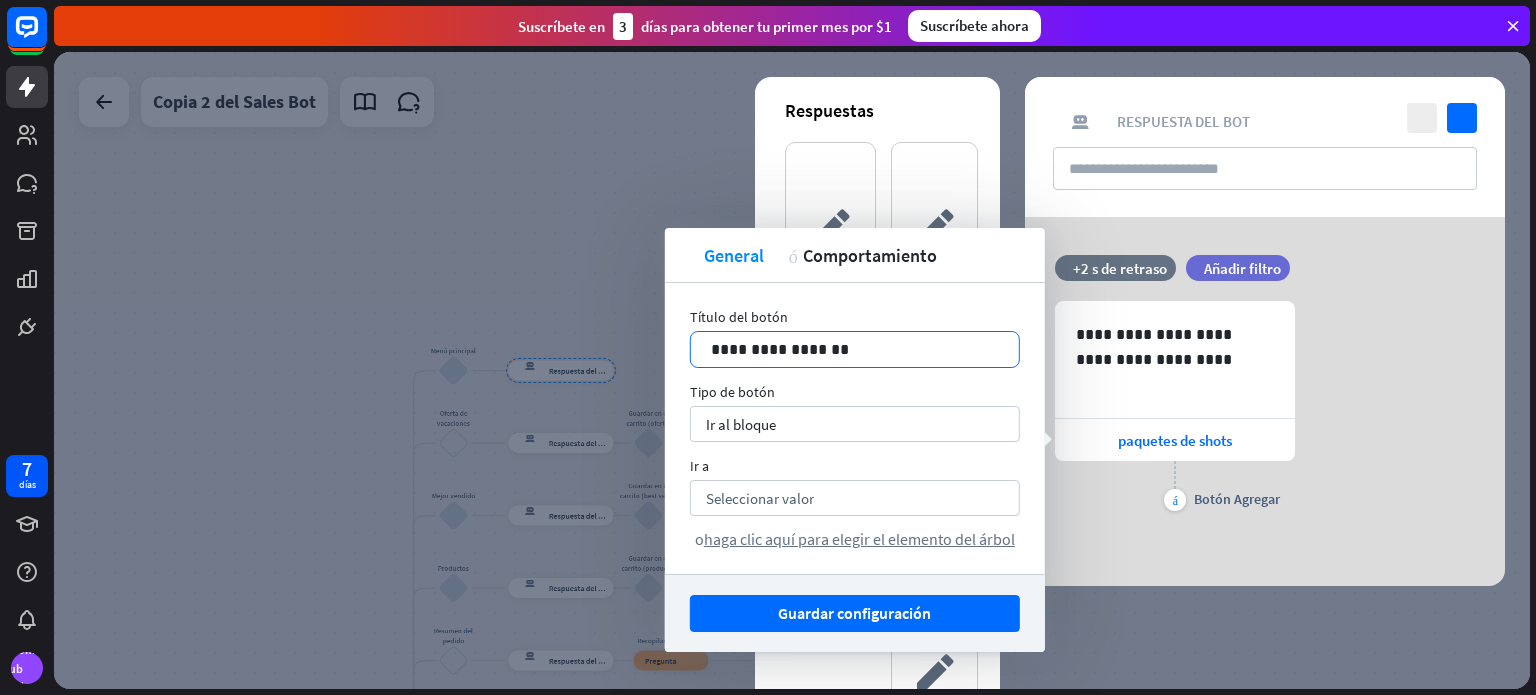 click on "**********" at bounding box center (855, 349) 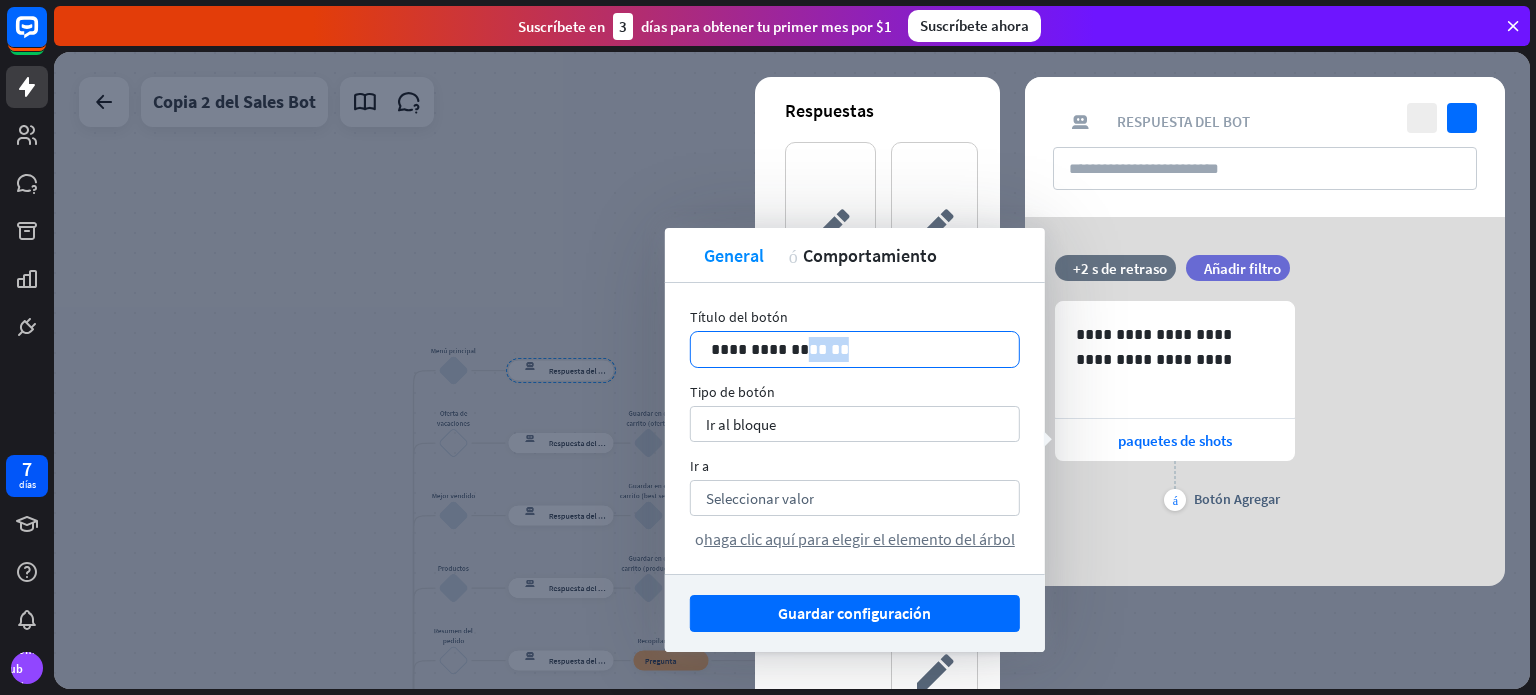 click on "**********" at bounding box center (855, 349) 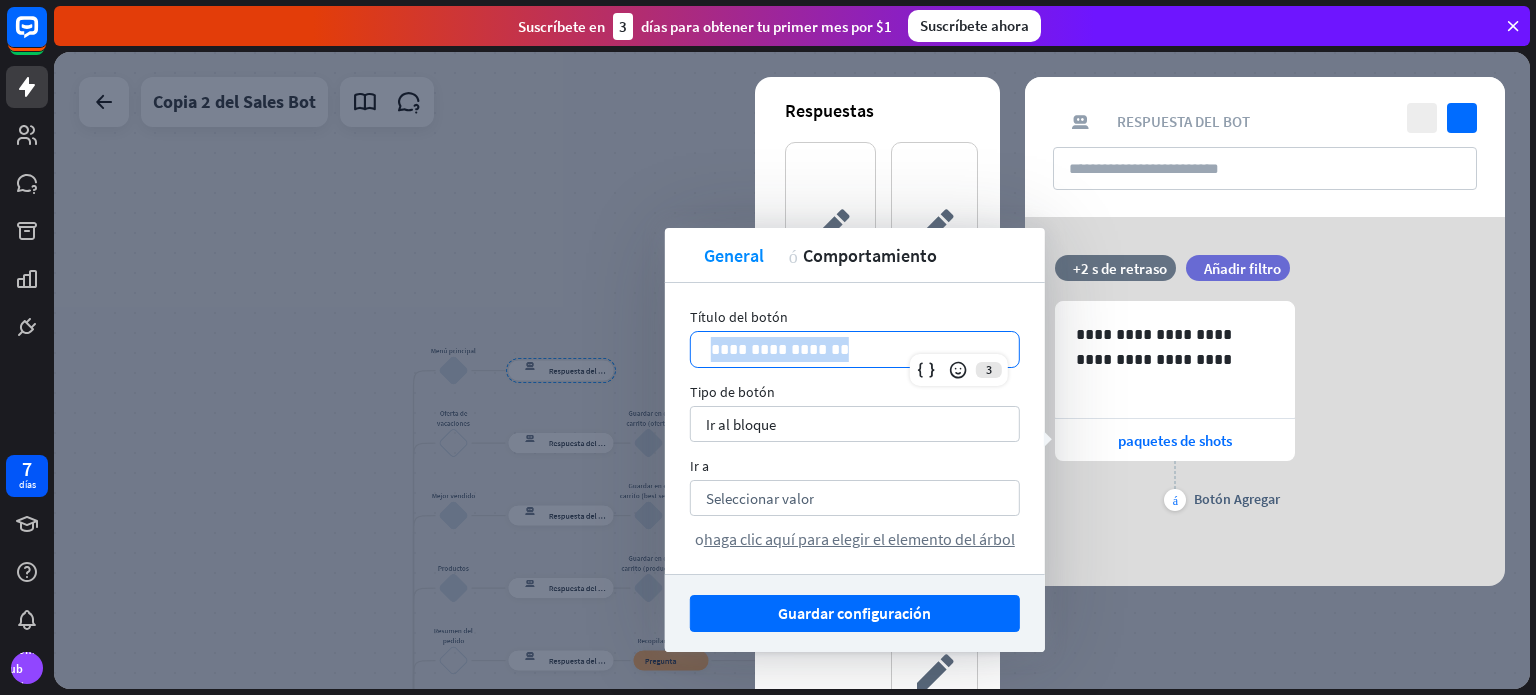 click on "**********" at bounding box center (855, 349) 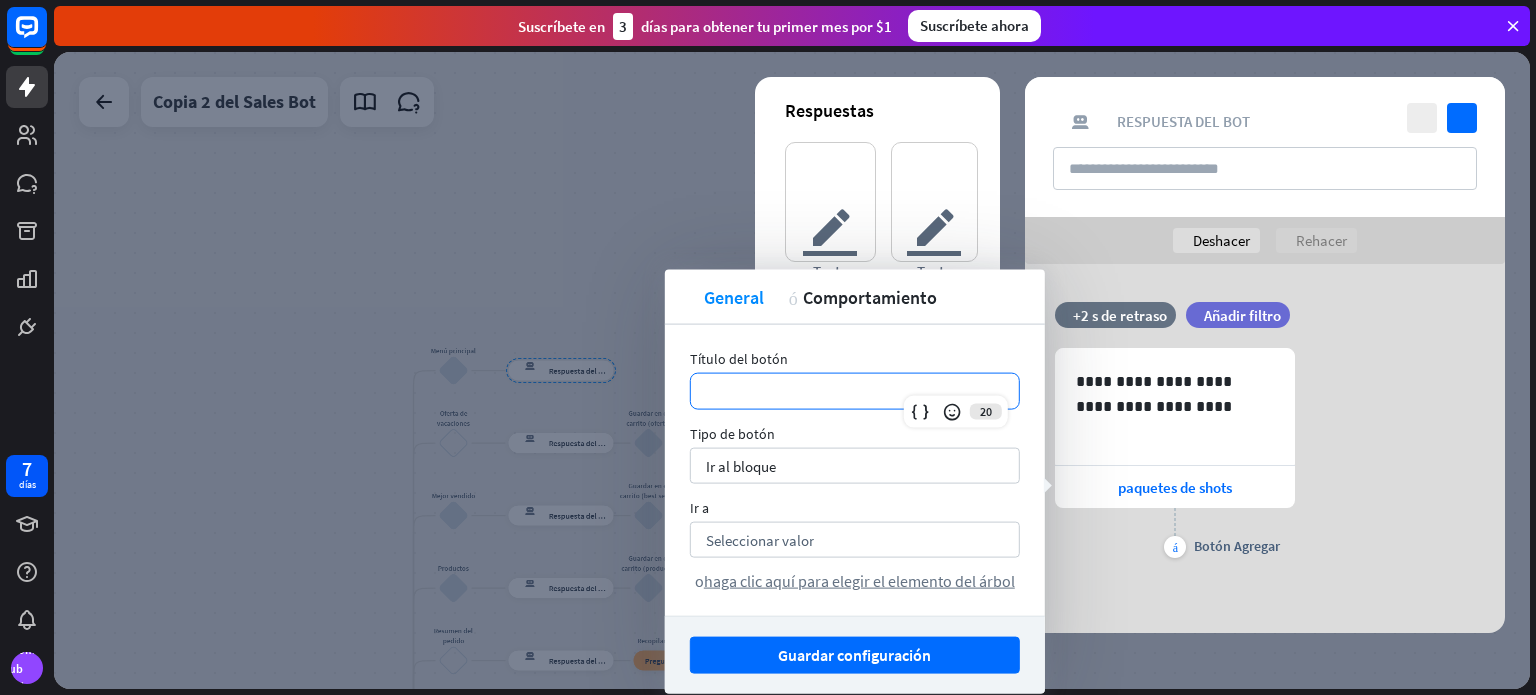 type 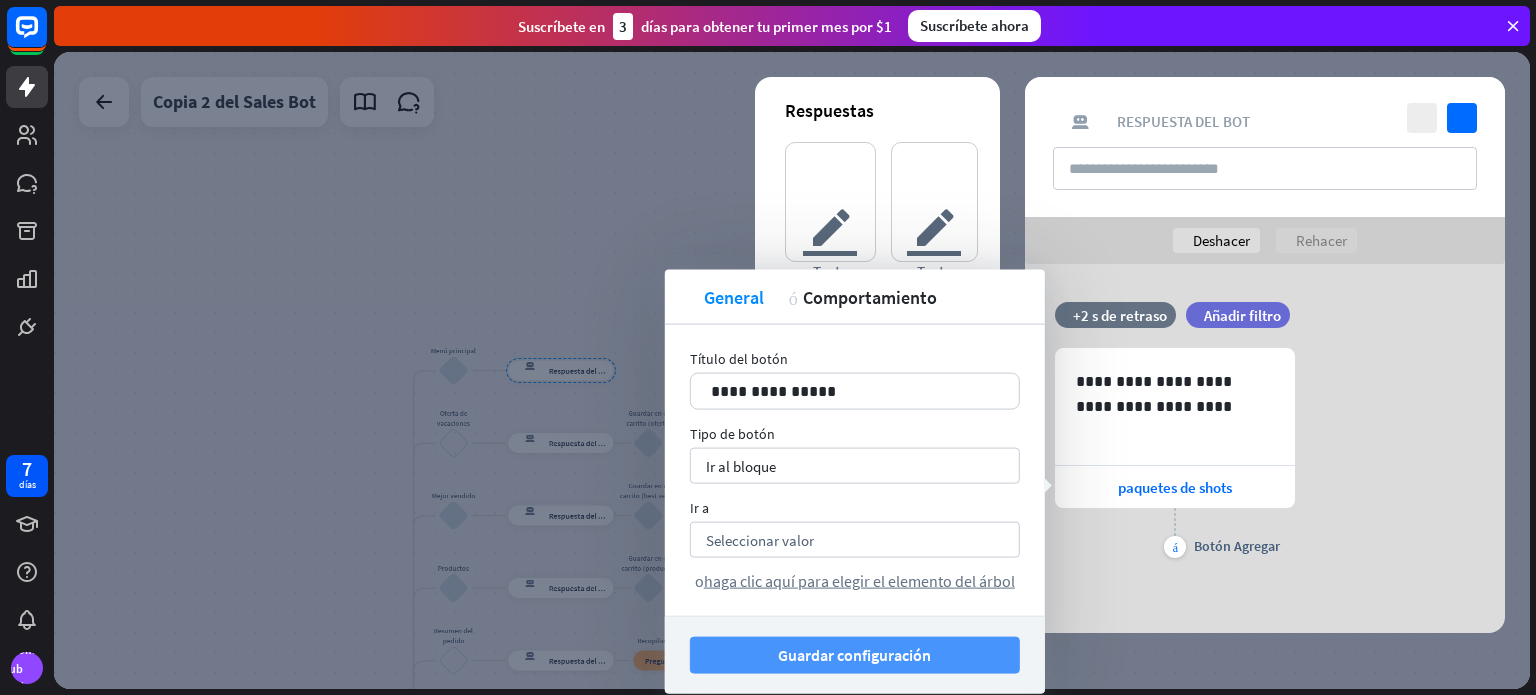 click on "Guardar configuración" at bounding box center [854, 655] 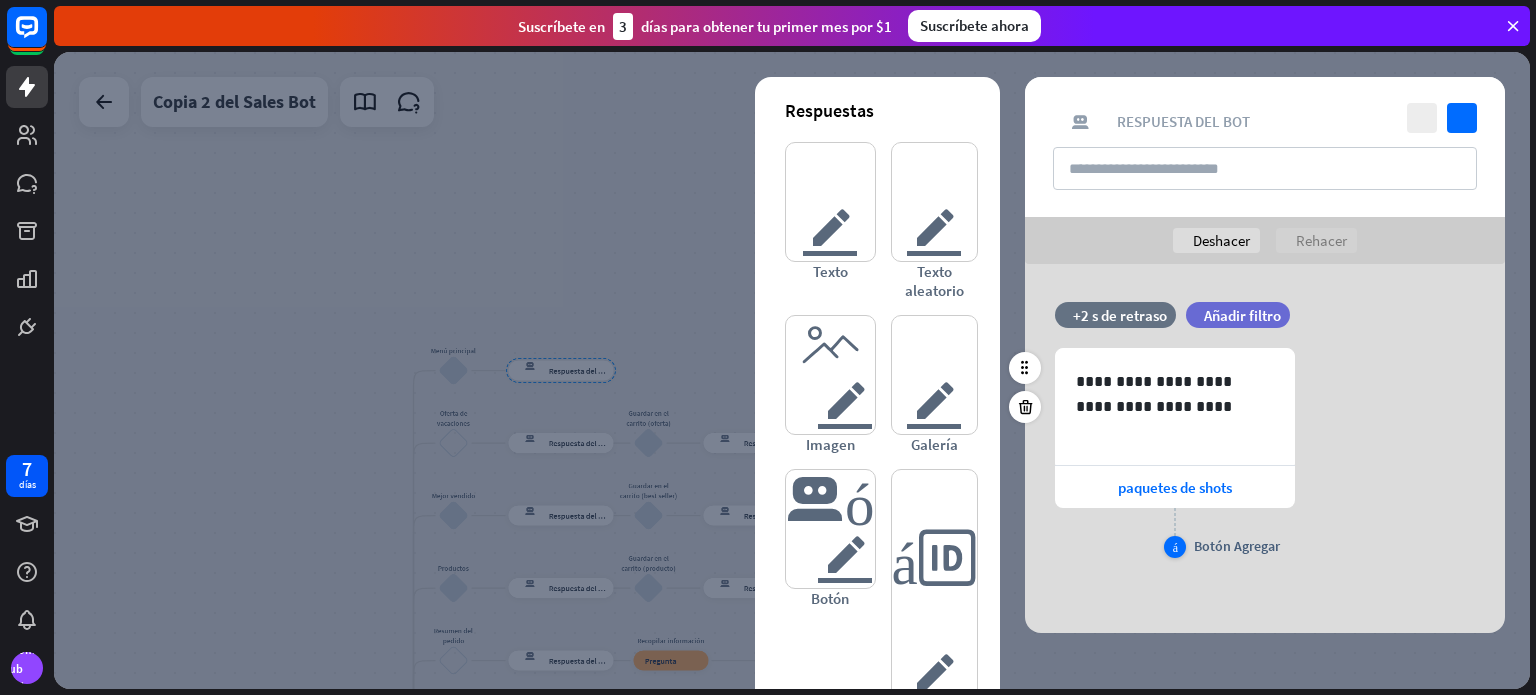 click on "más" at bounding box center [1175, 547] 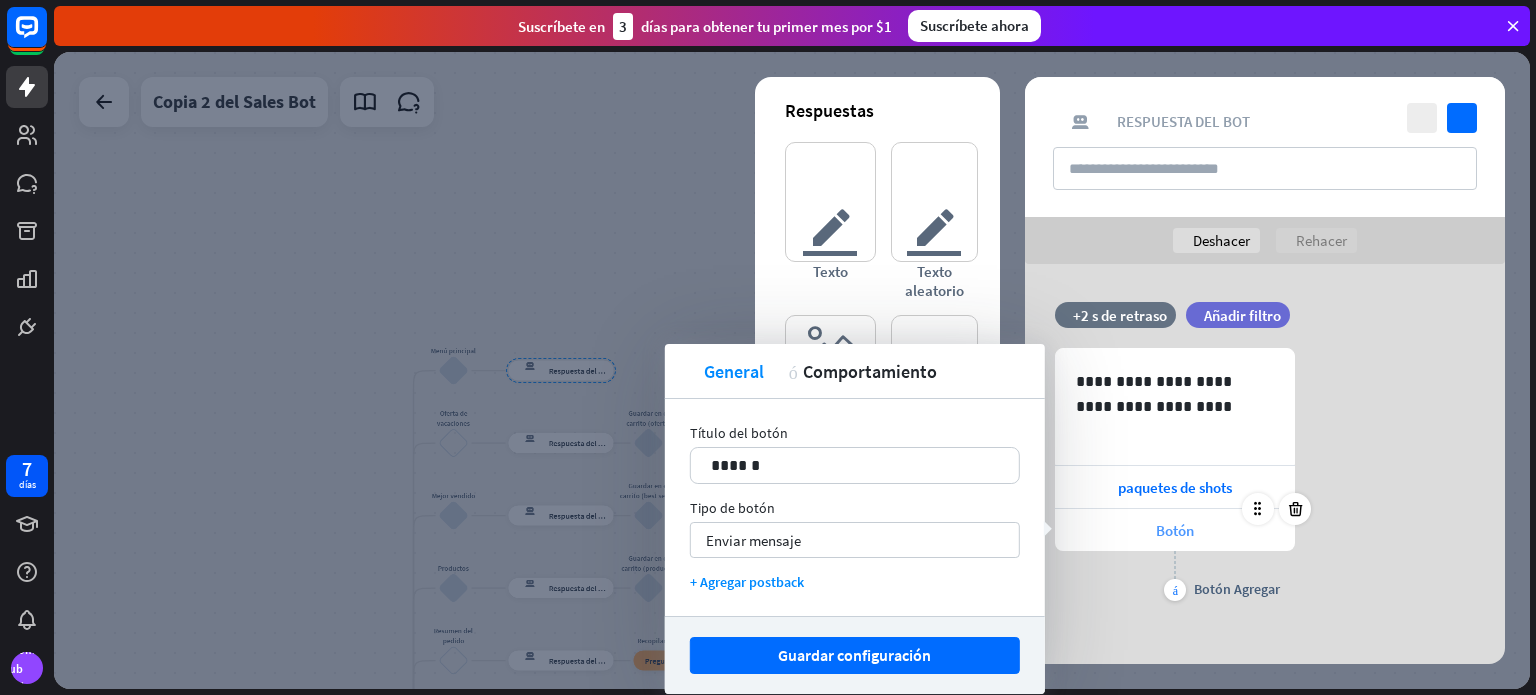 click on "Botón" at bounding box center (1175, 530) 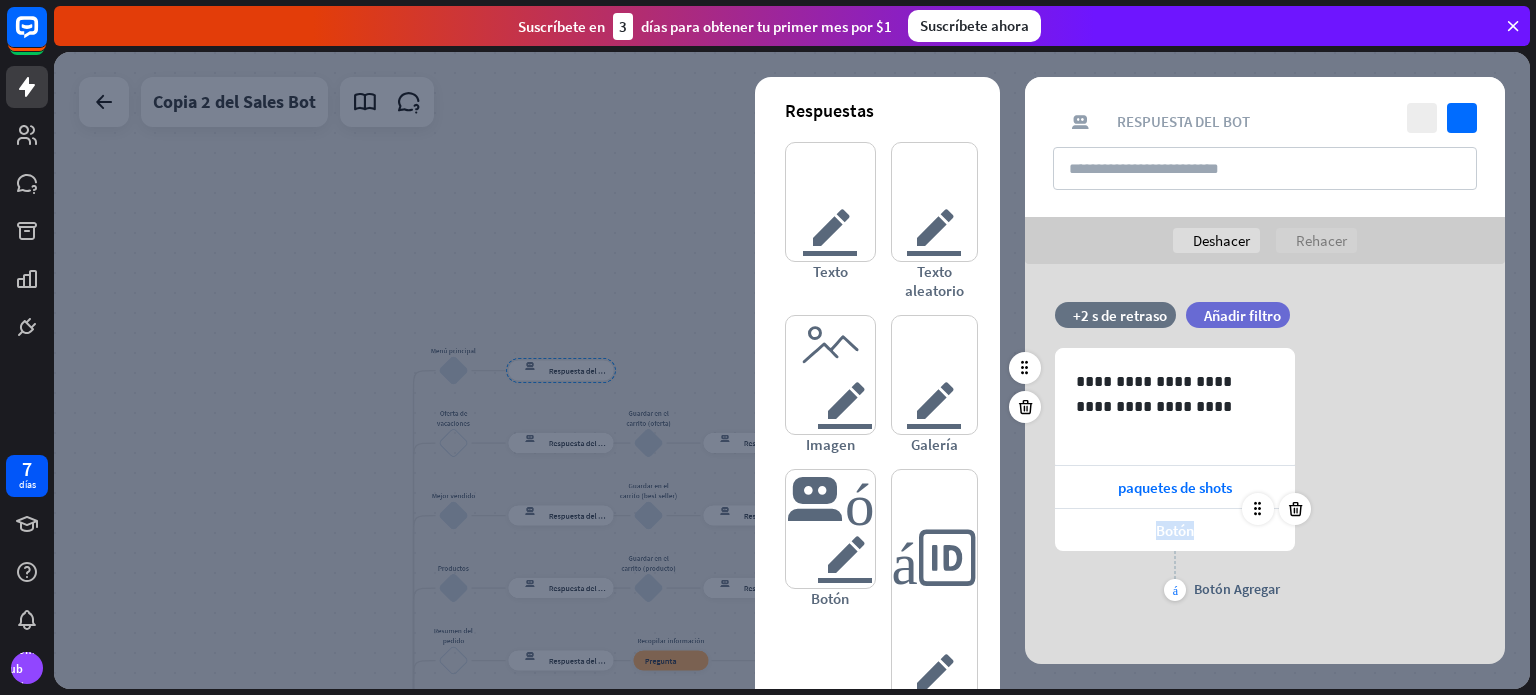 click on "Botón" at bounding box center [1175, 530] 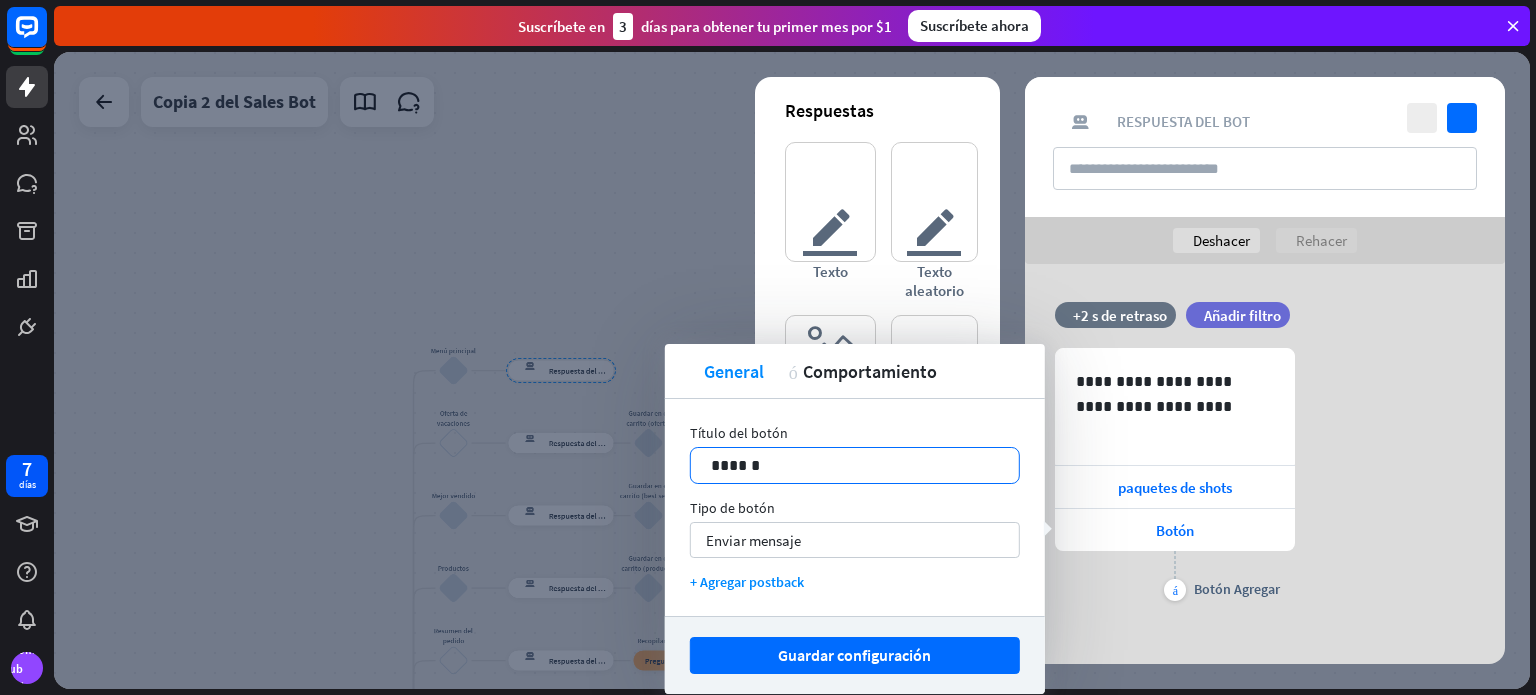 click on "14   ******" at bounding box center (855, 465) 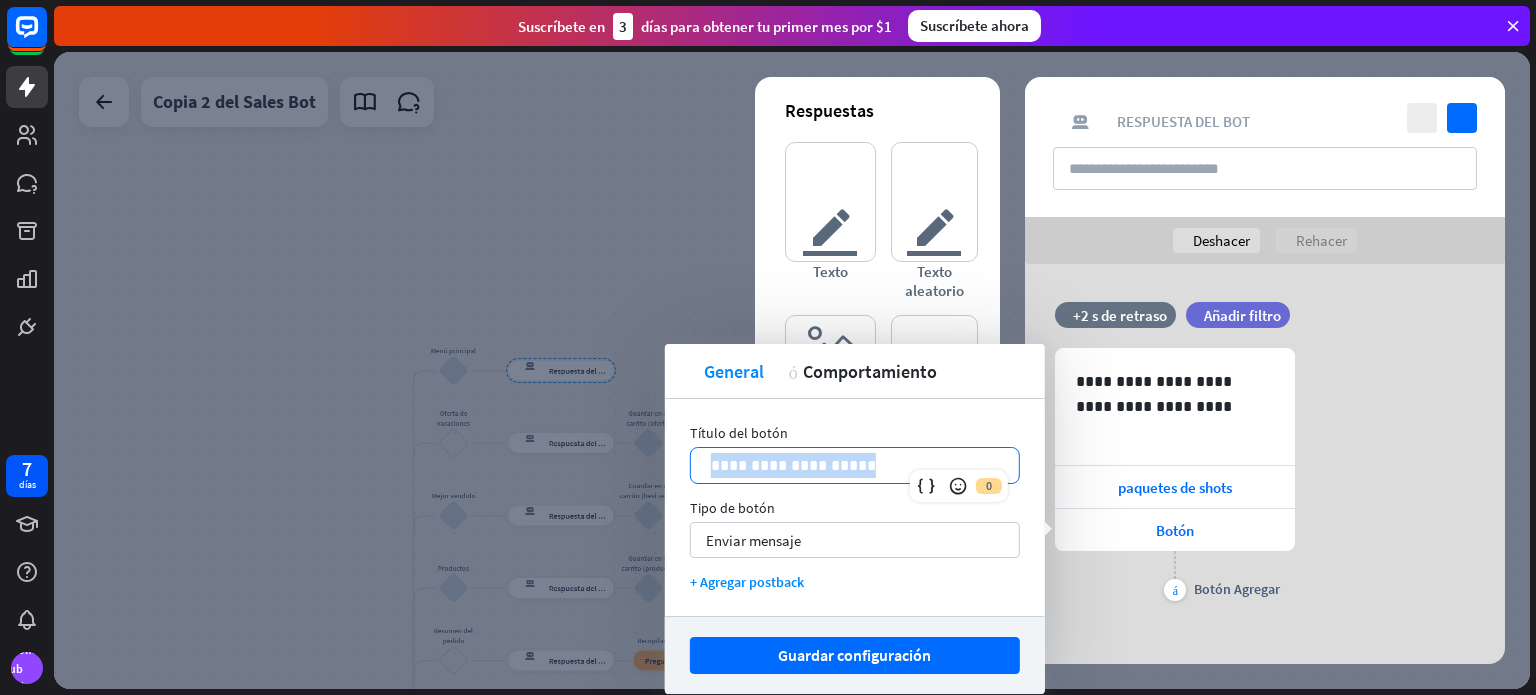 click on "**********" at bounding box center [855, 465] 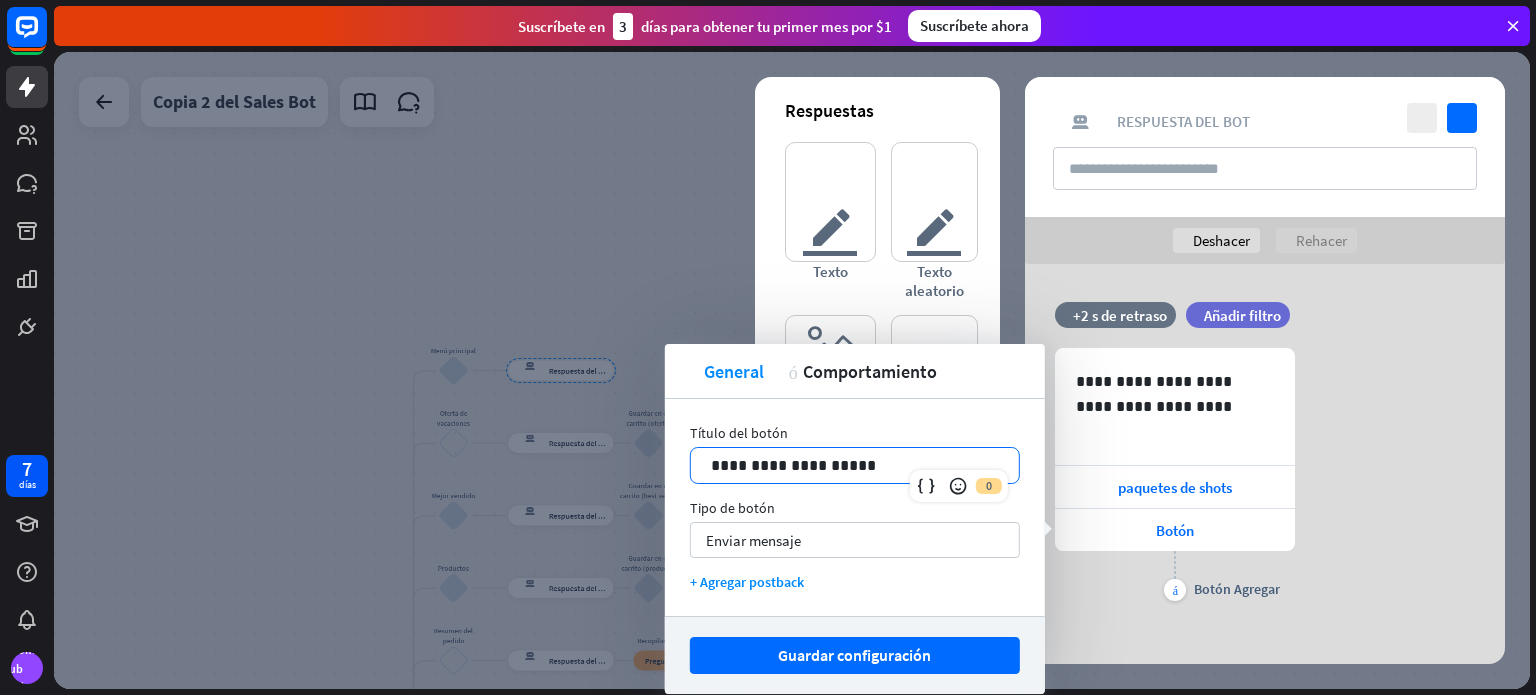 click on "**********" at bounding box center [855, 465] 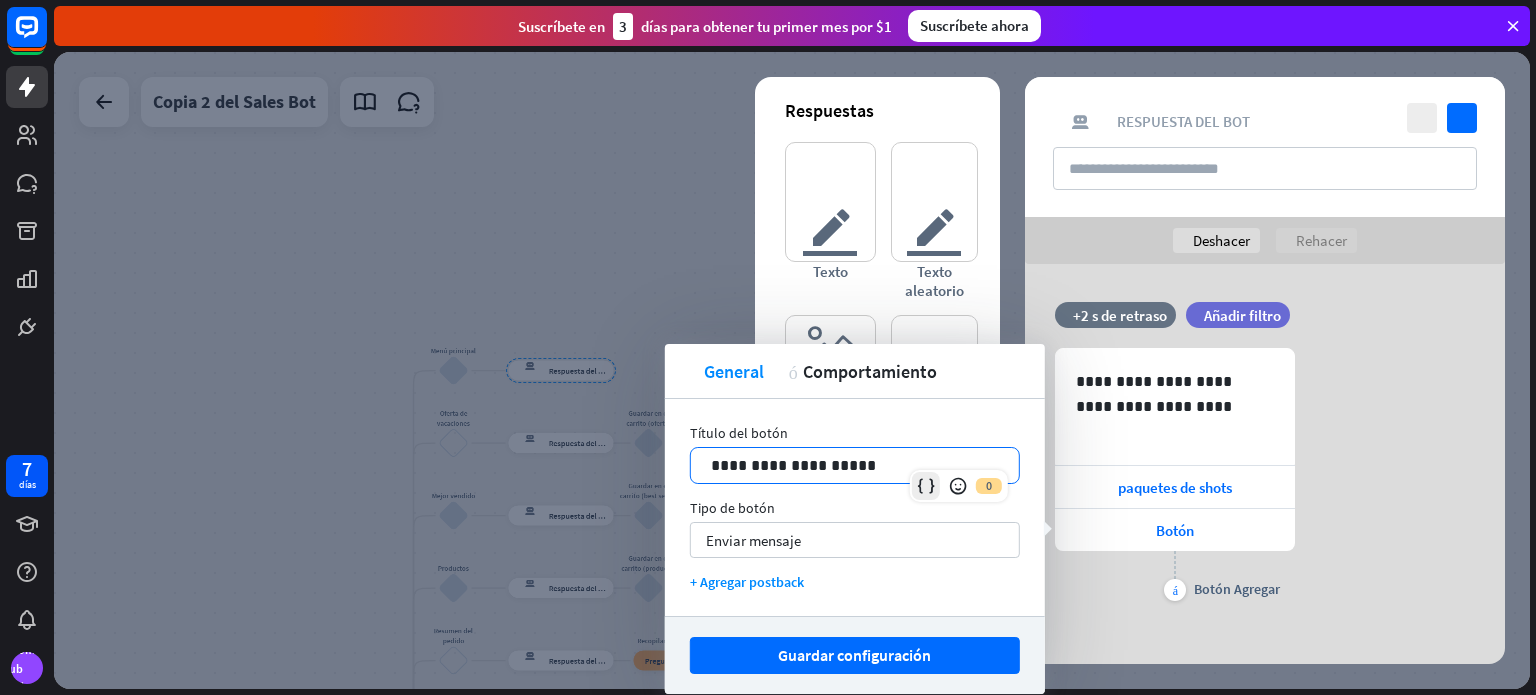 click at bounding box center (926, 486) 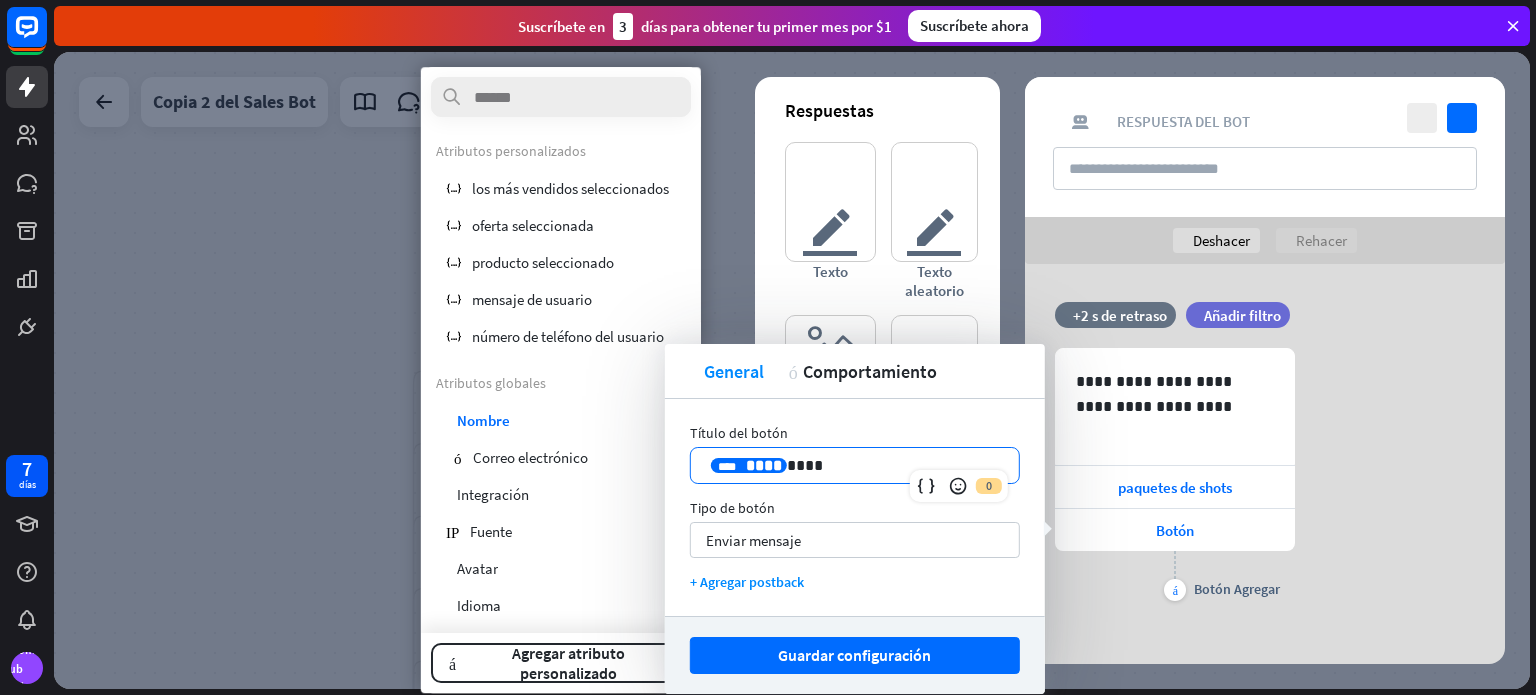 click on "**********" at bounding box center (855, 465) 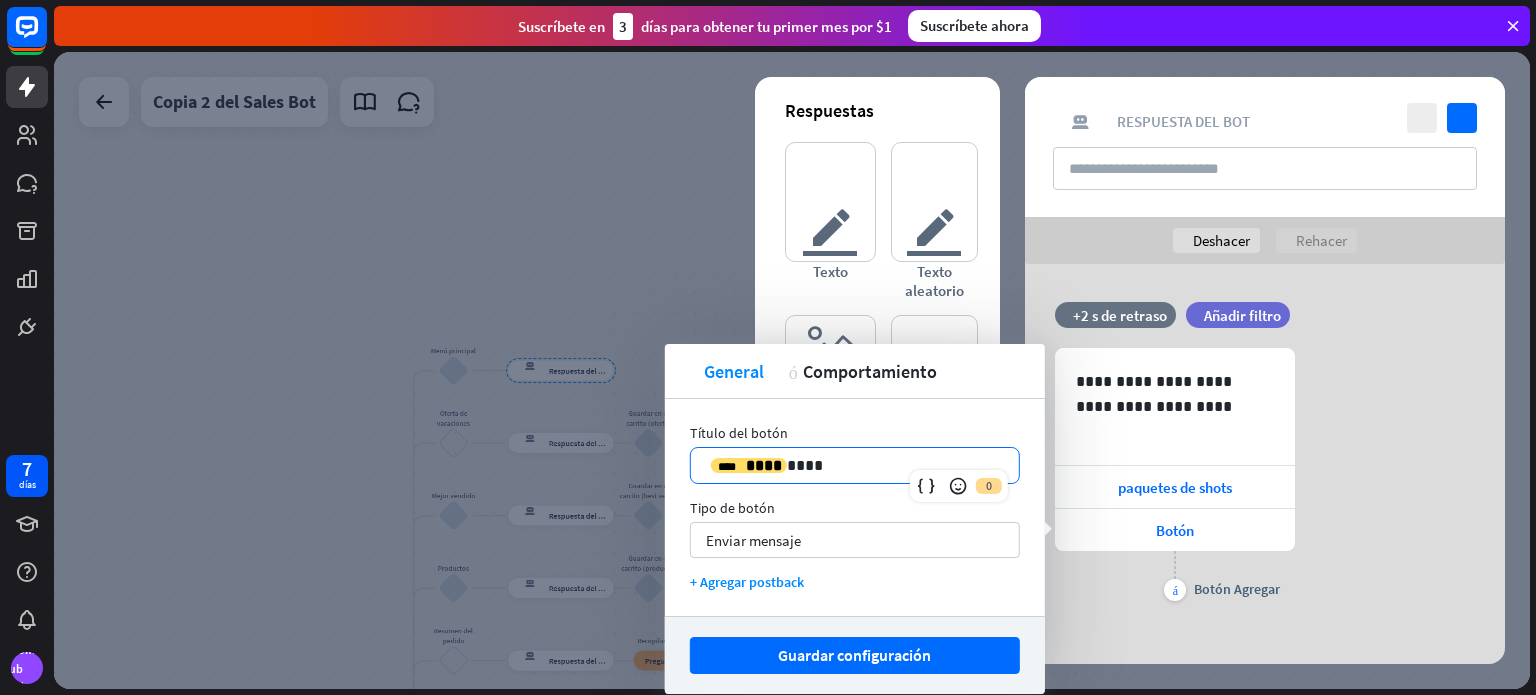 click on "**********" at bounding box center (855, 465) 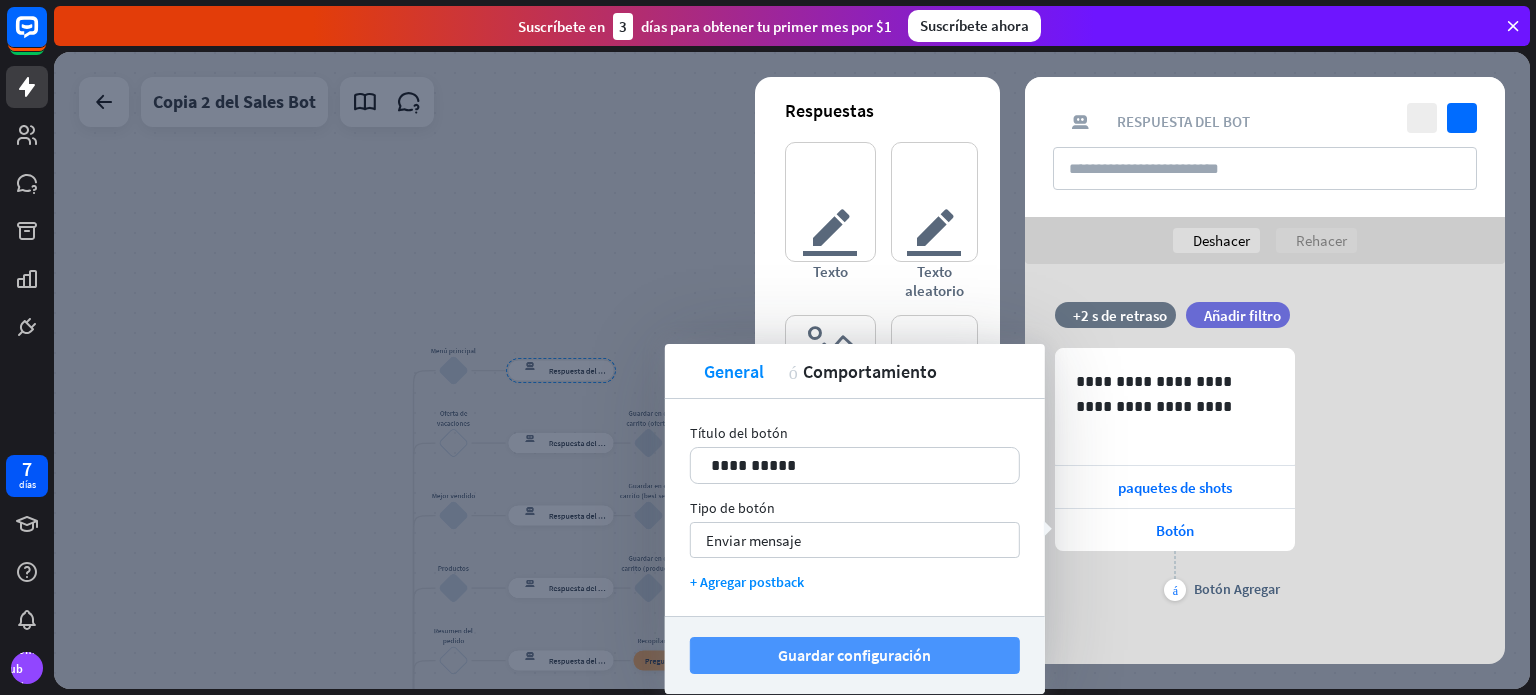 click on "Guardar configuración" at bounding box center [854, 655] 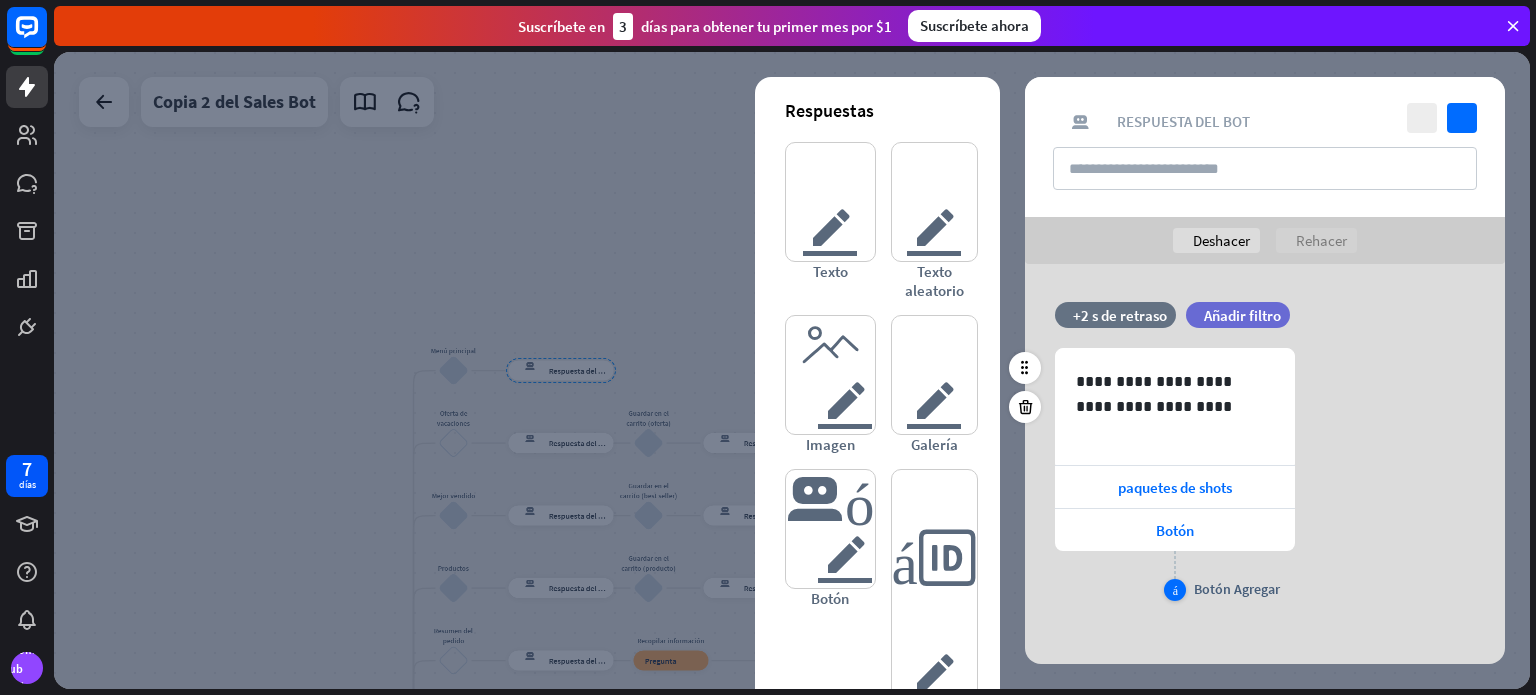 click on "más" at bounding box center (1175, 590) 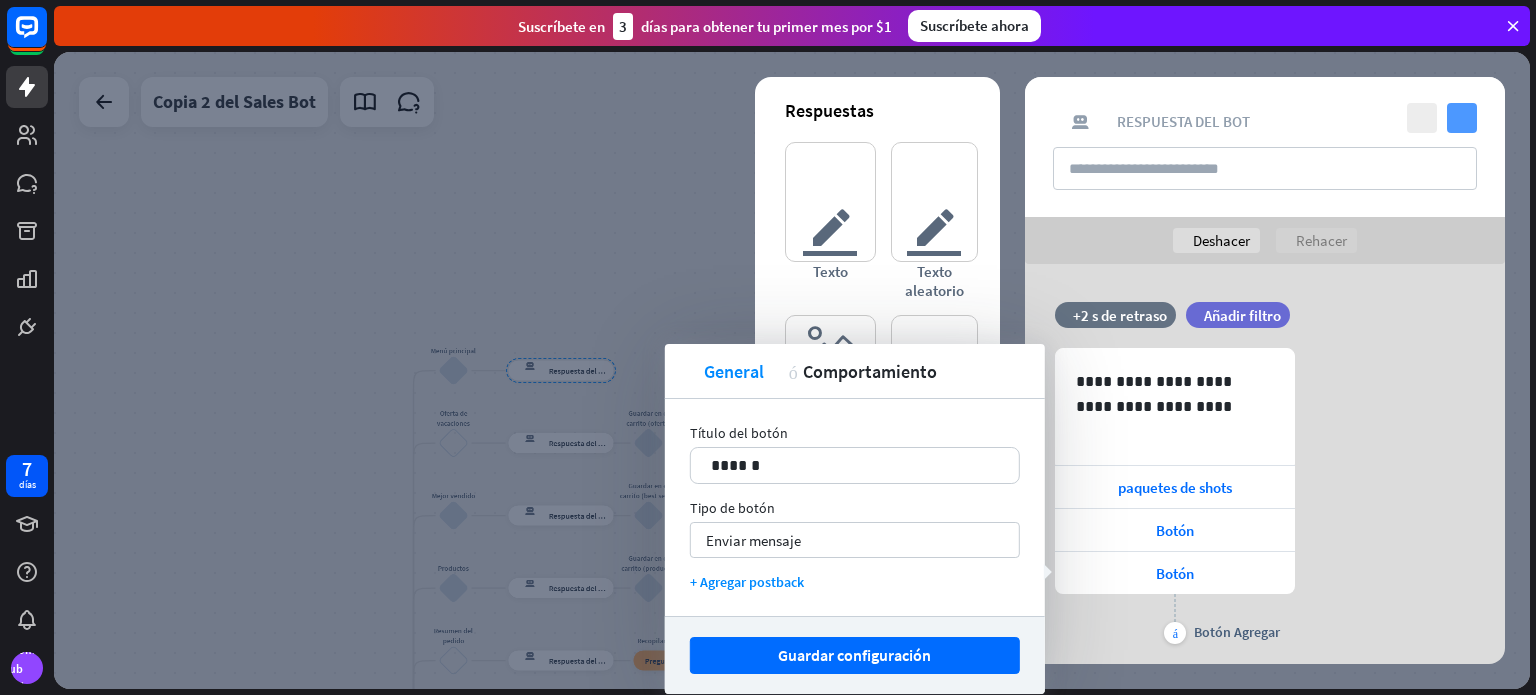 click on "controlar" at bounding box center (1462, 118) 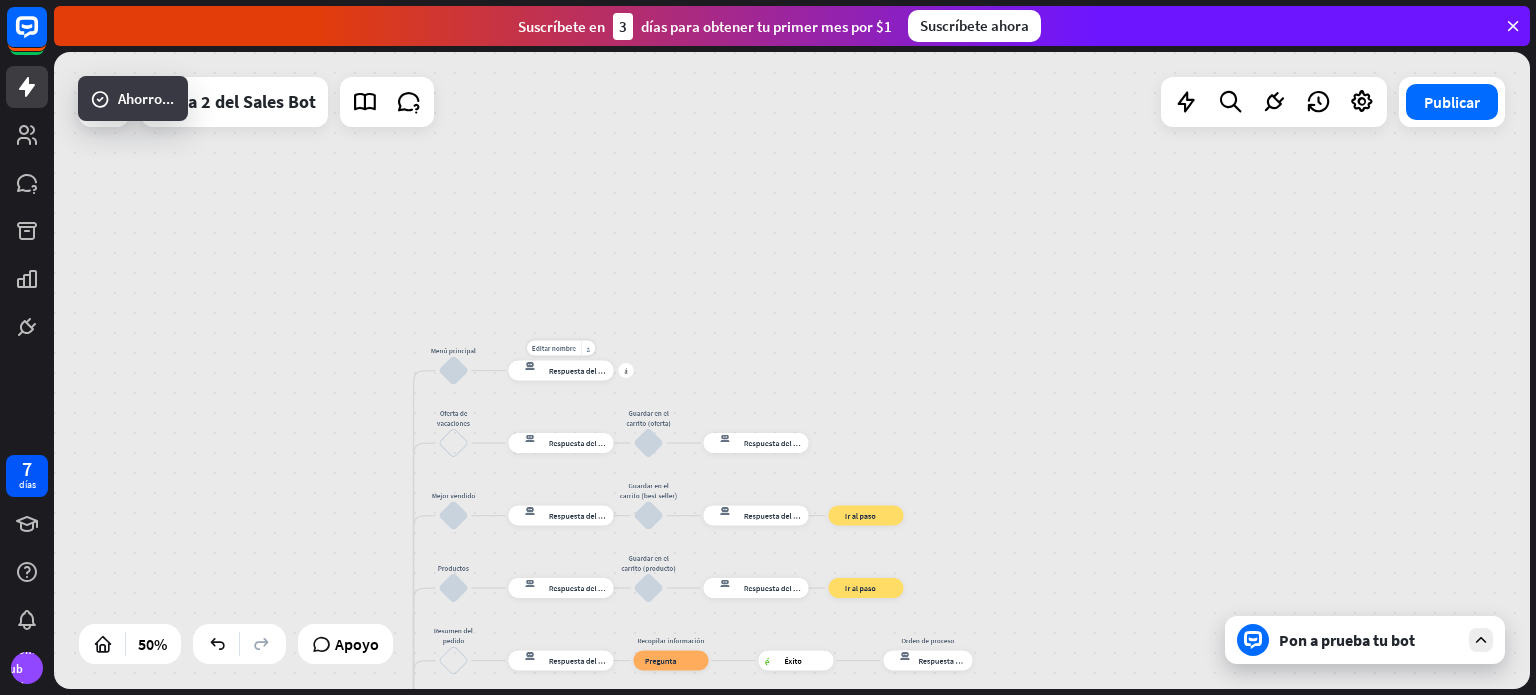 click on "Editar nombre   más_horiz         más     respuesta del bot de bloqueo   Respuesta del bot" at bounding box center [561, 371] 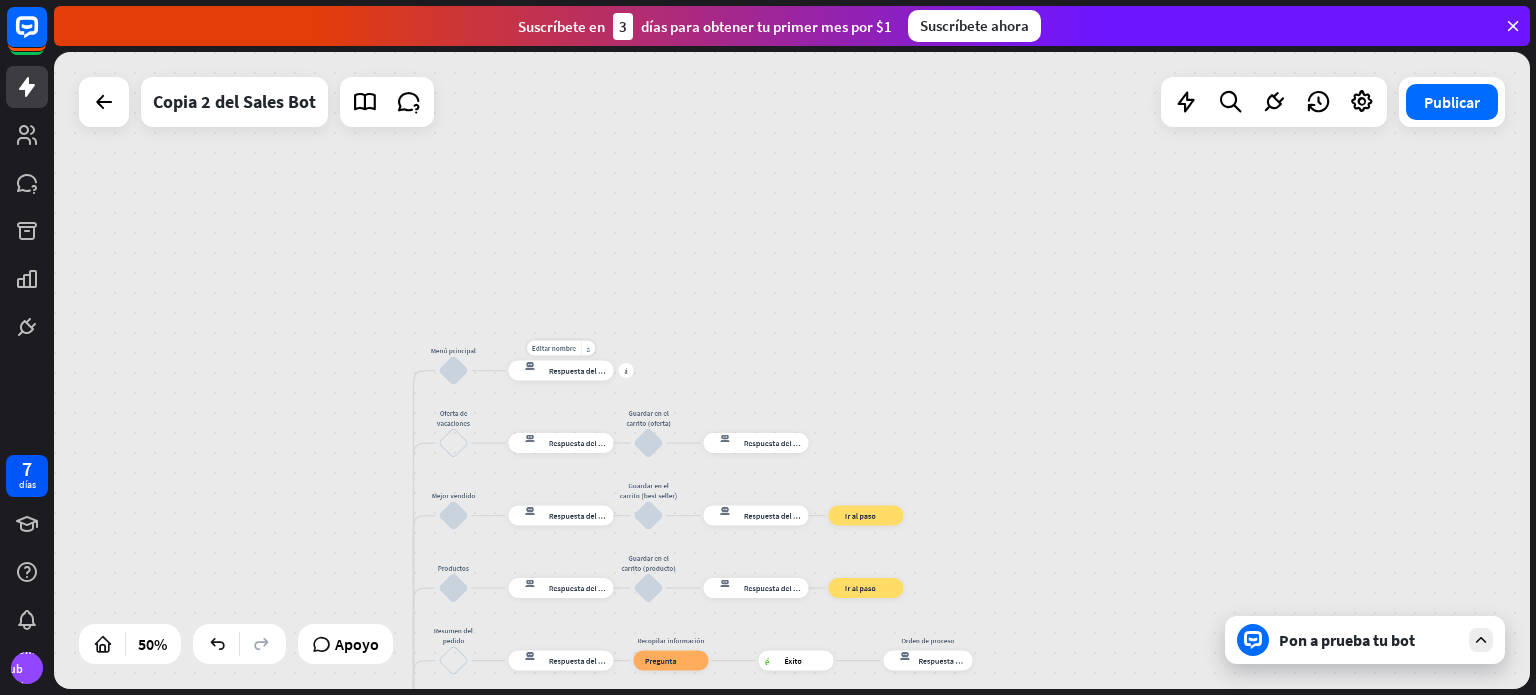 click on "respuesta del bot de bloqueo   Respuesta del bot" at bounding box center (561, 371) 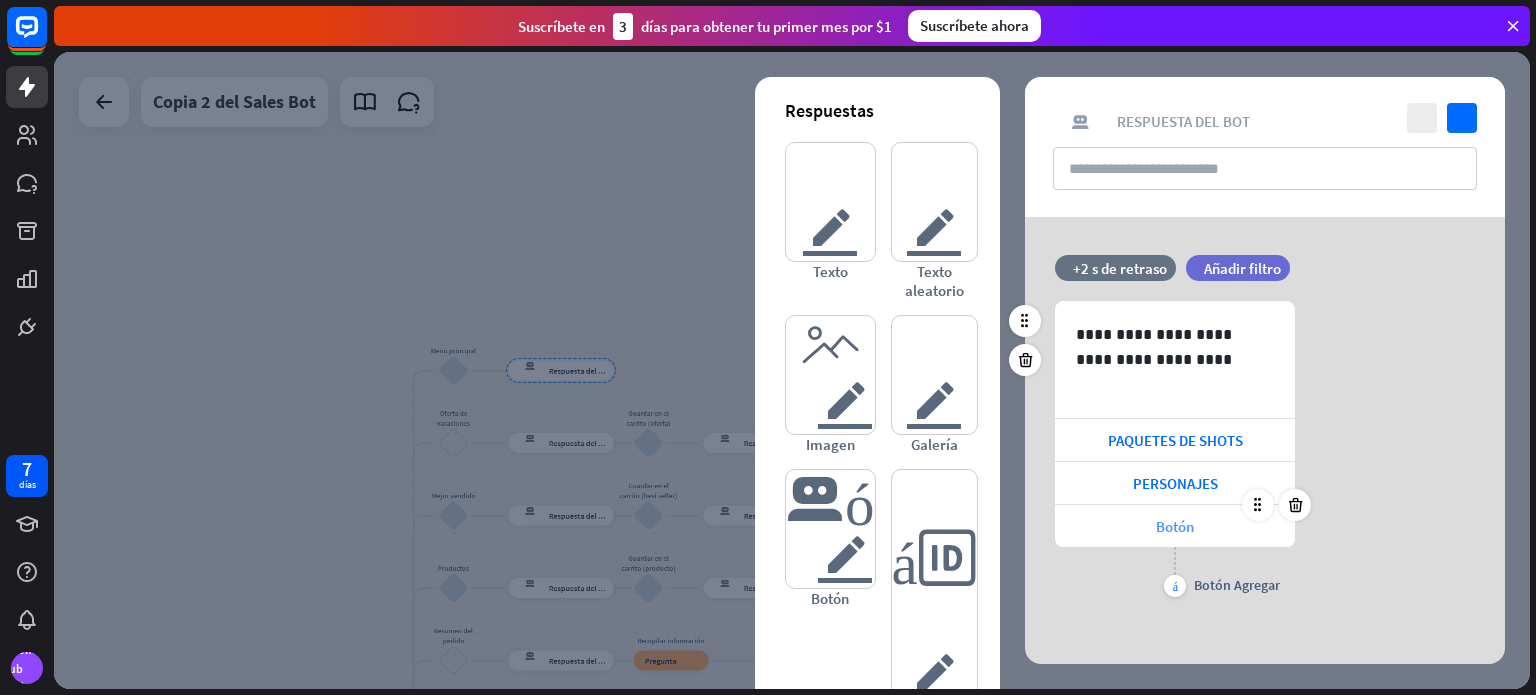 click on "Botón" at bounding box center (1175, 526) 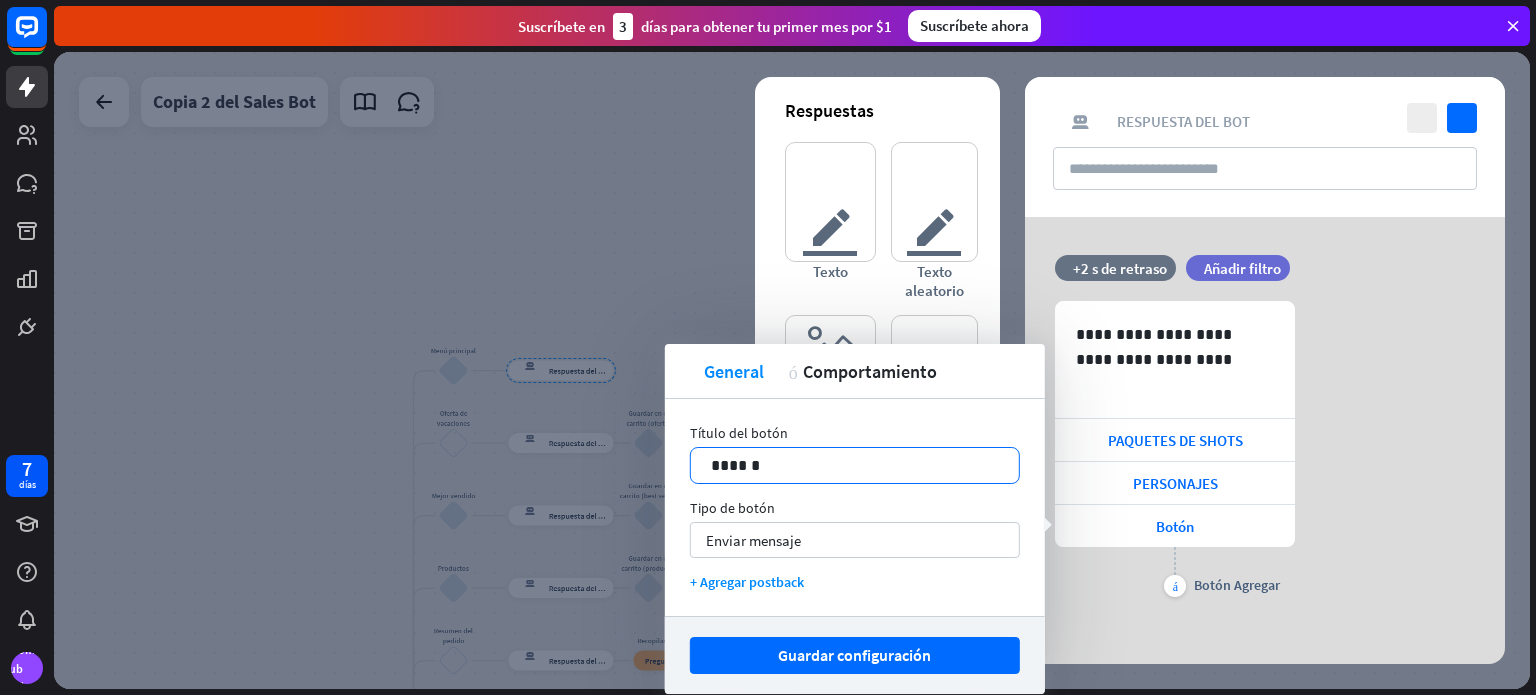 click on "******" at bounding box center (855, 465) 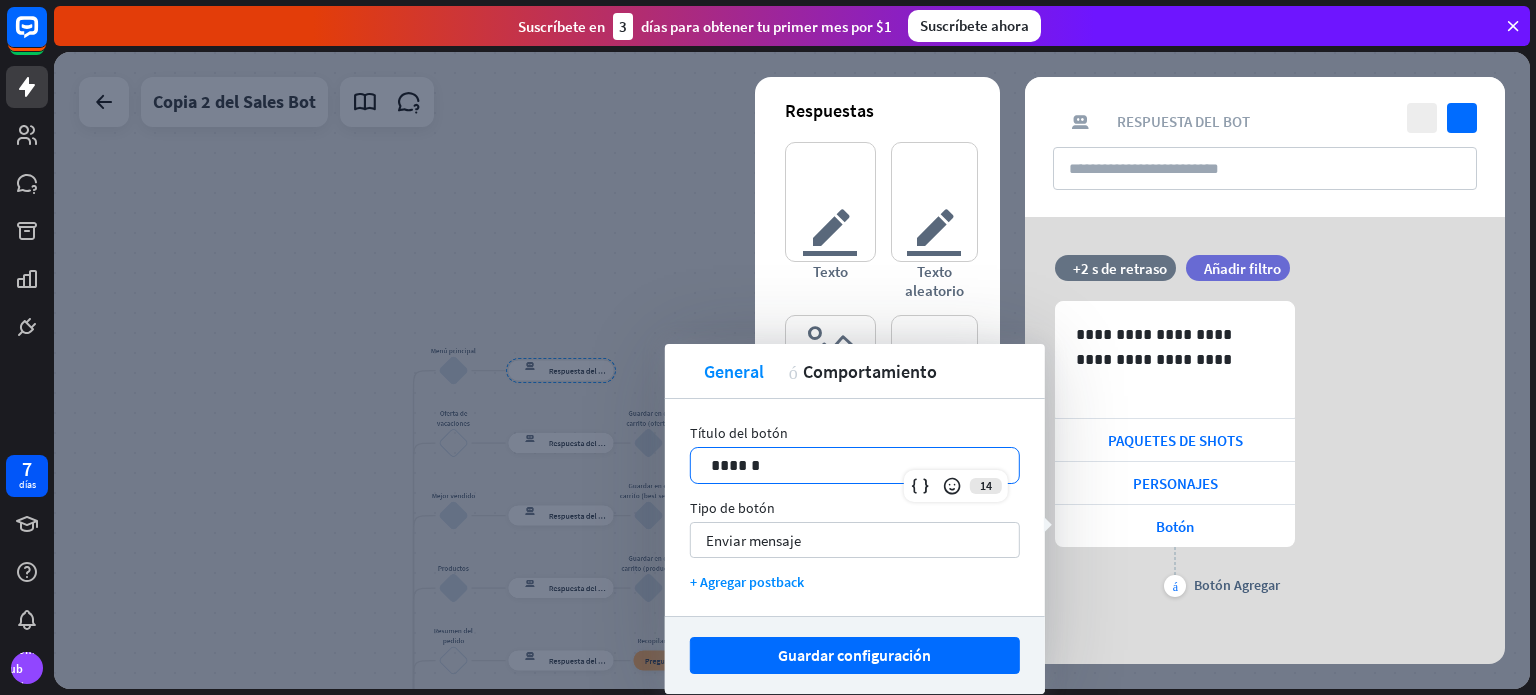 click on "******" at bounding box center (855, 465) 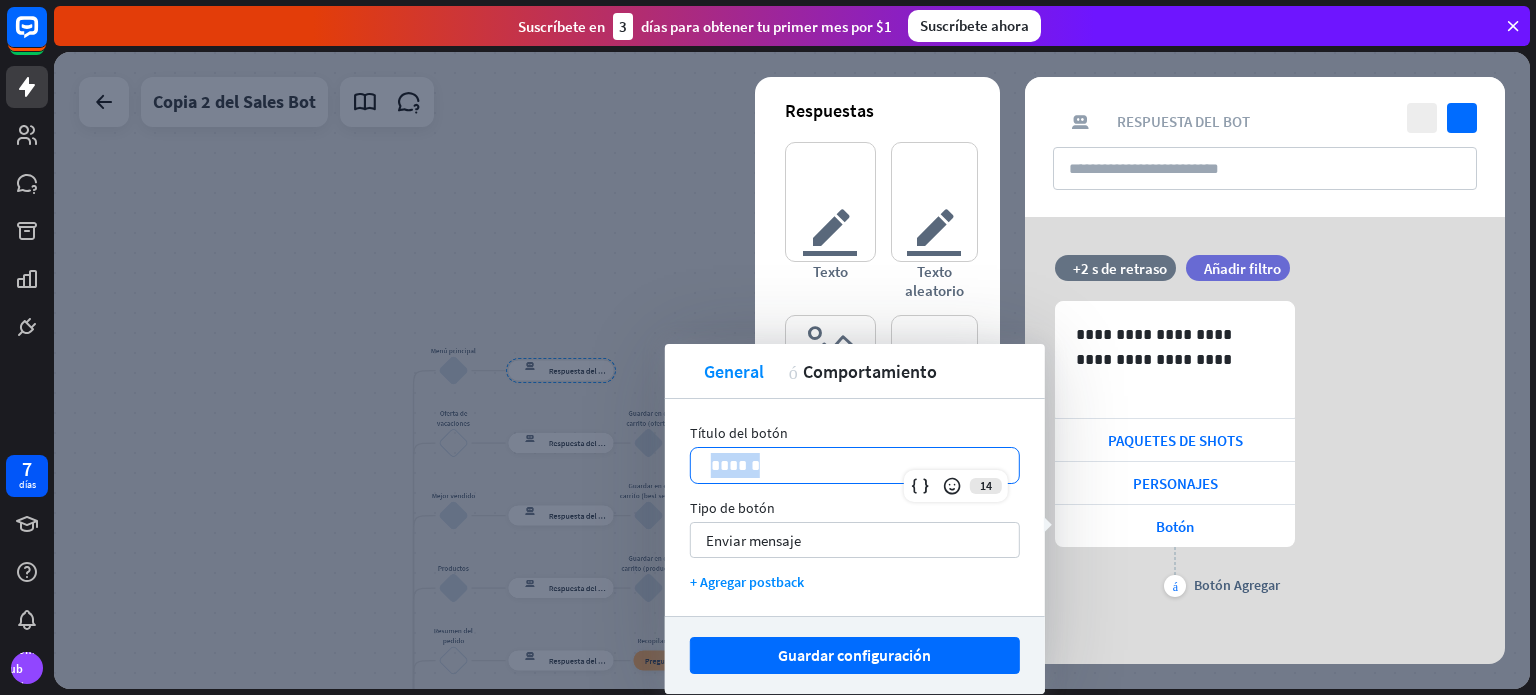 click on "******" at bounding box center [855, 465] 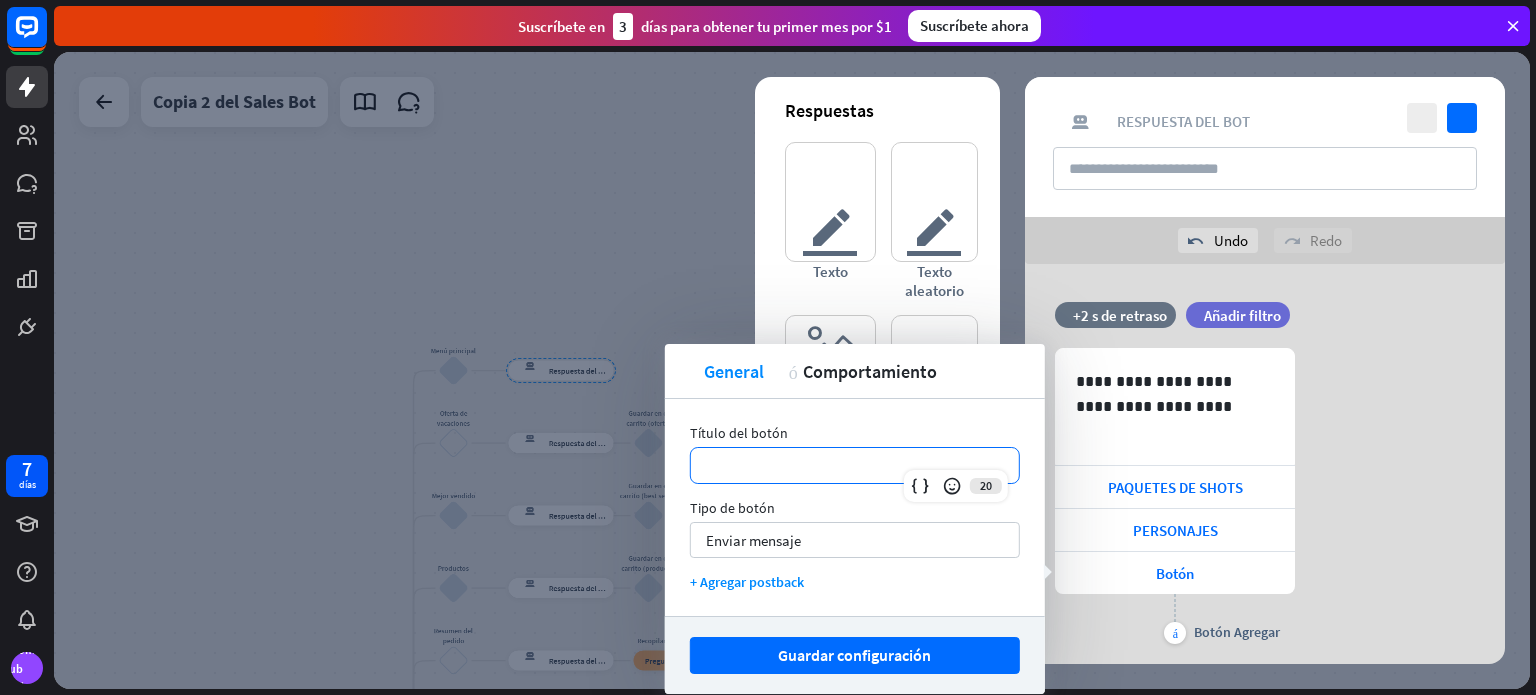 paste 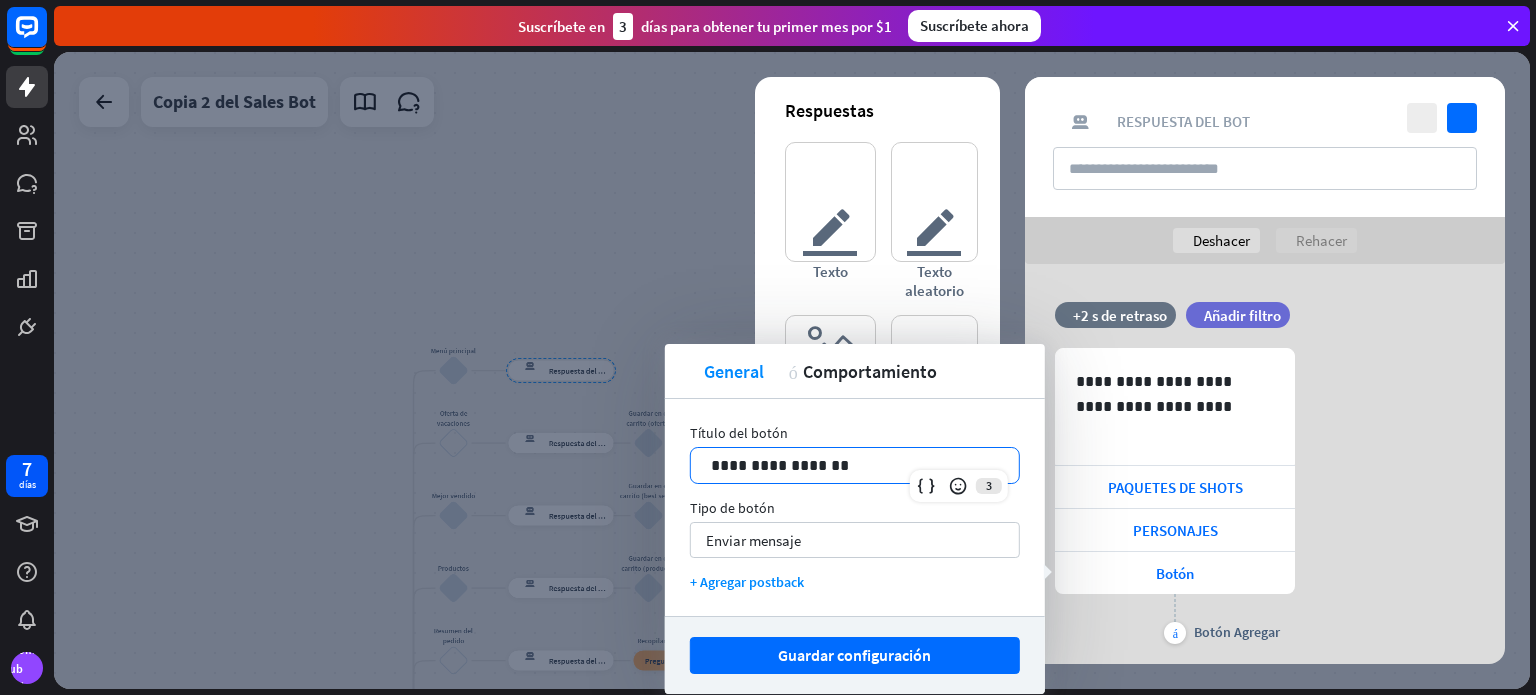 click on "**********" at bounding box center [855, 465] 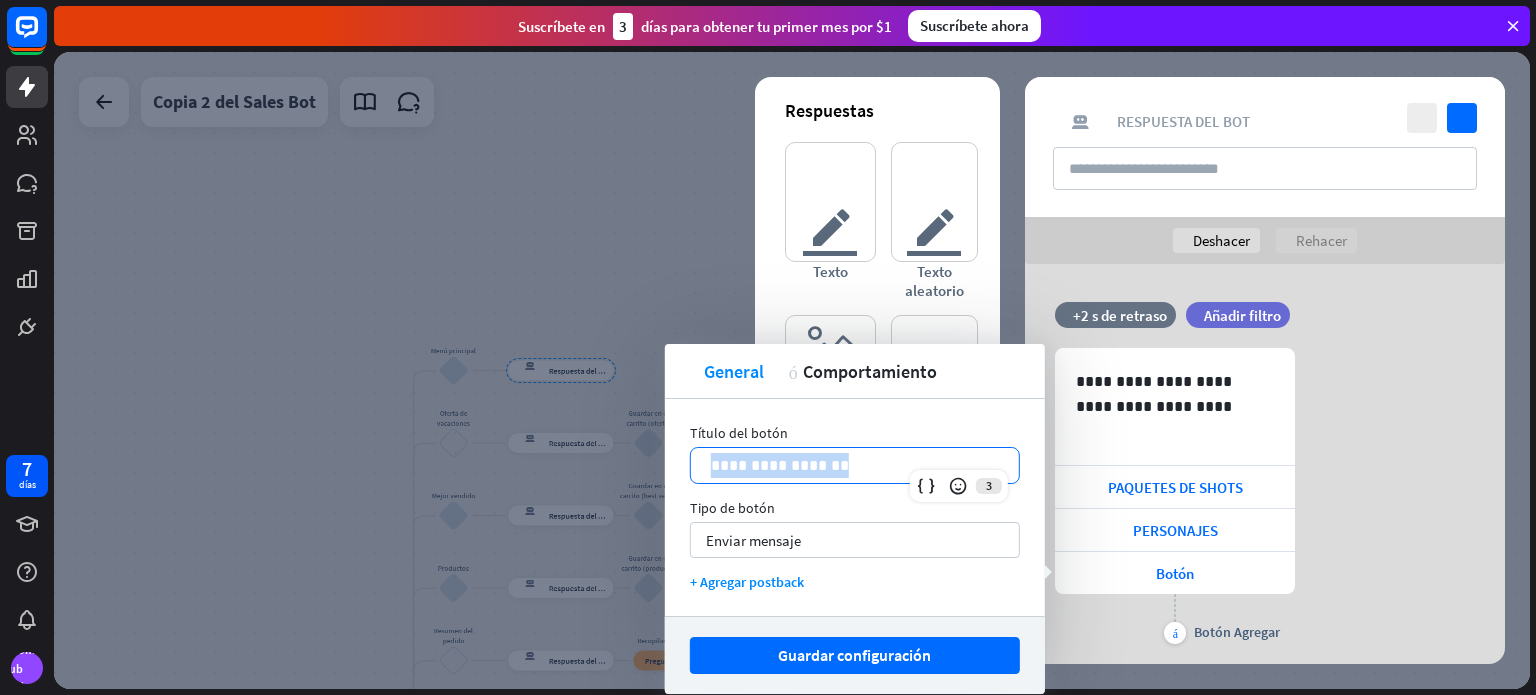 click on "**********" at bounding box center [855, 465] 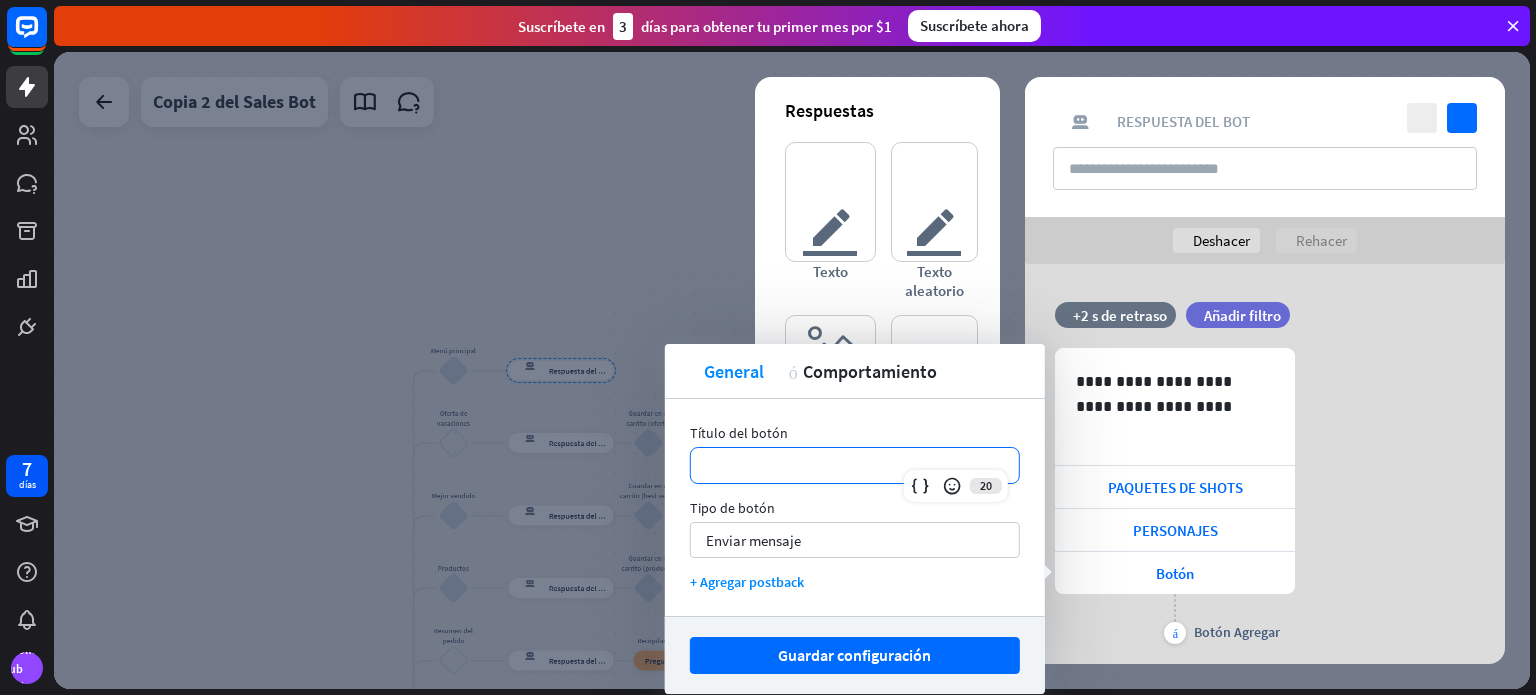 type 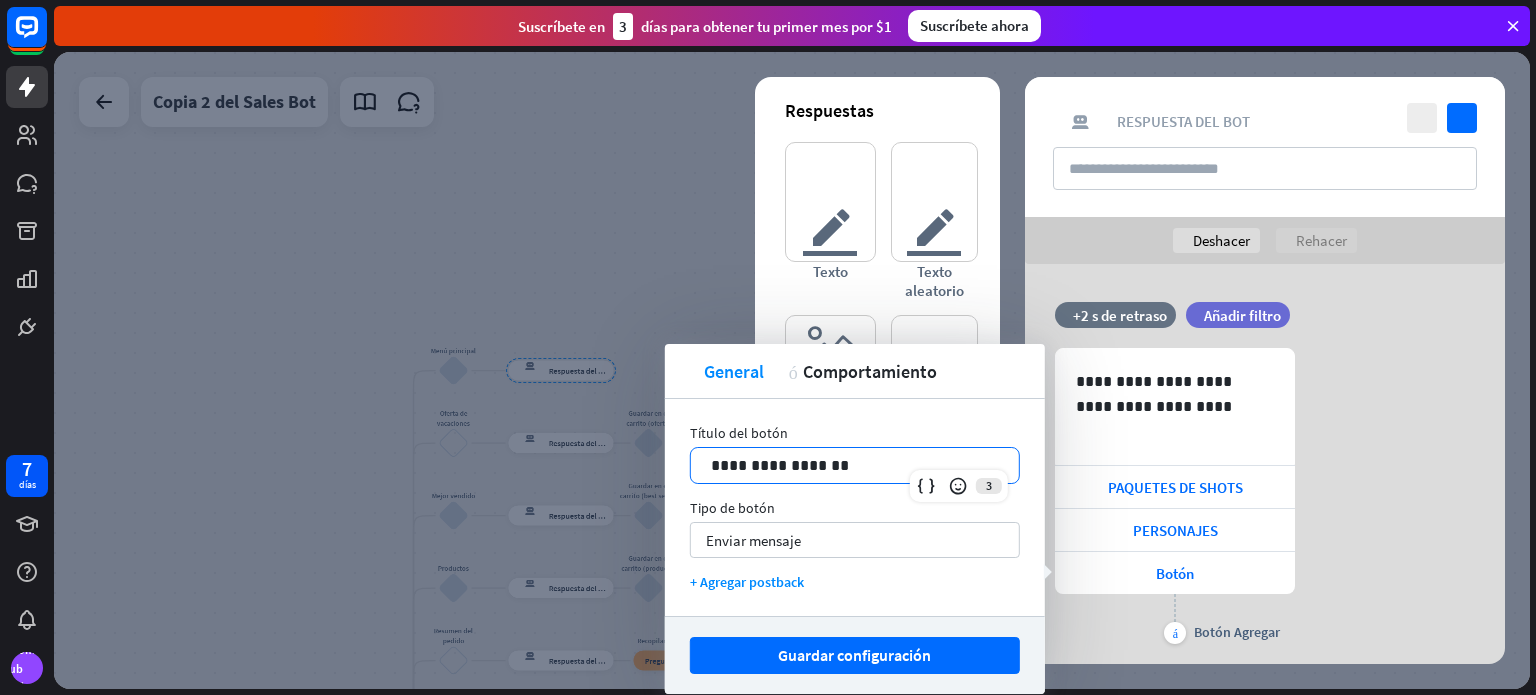 click on "**********" at bounding box center [1265, 498] 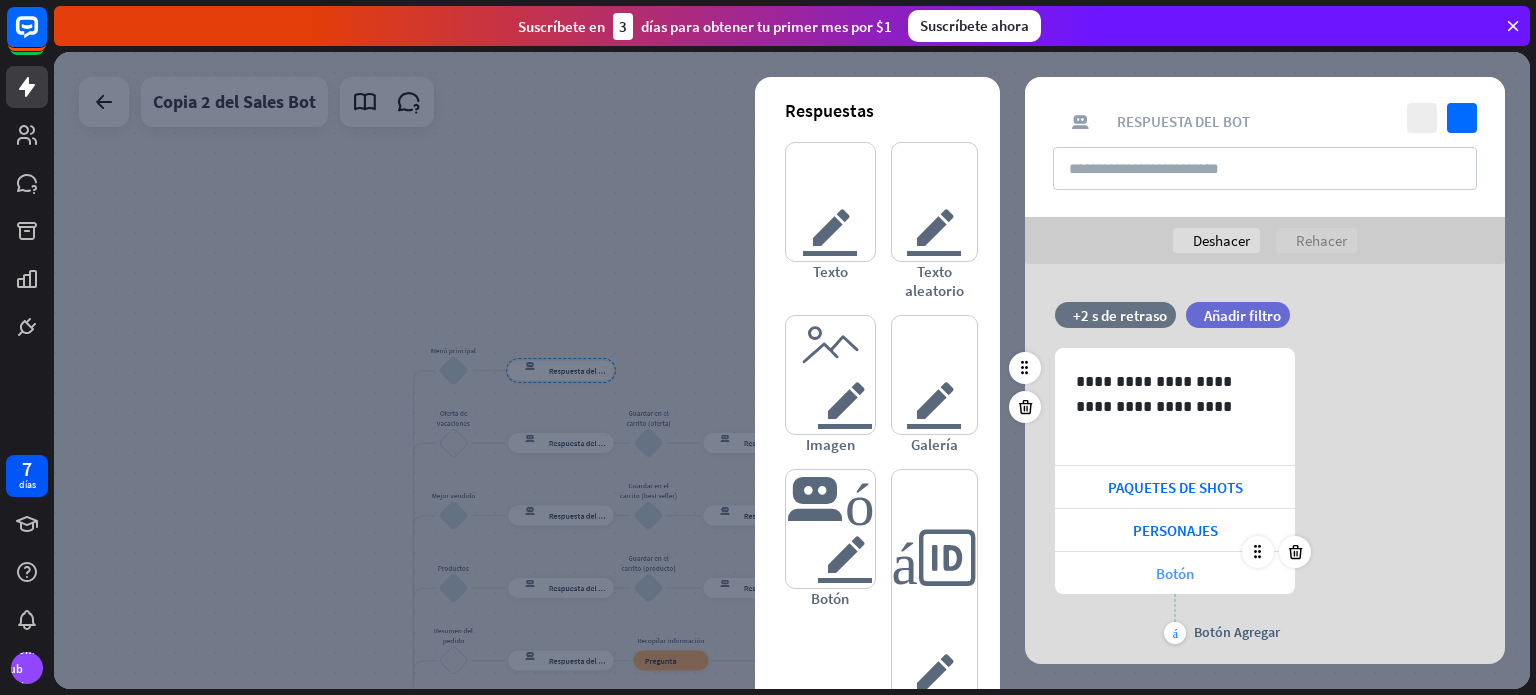 click on "Botón" at bounding box center (1175, 573) 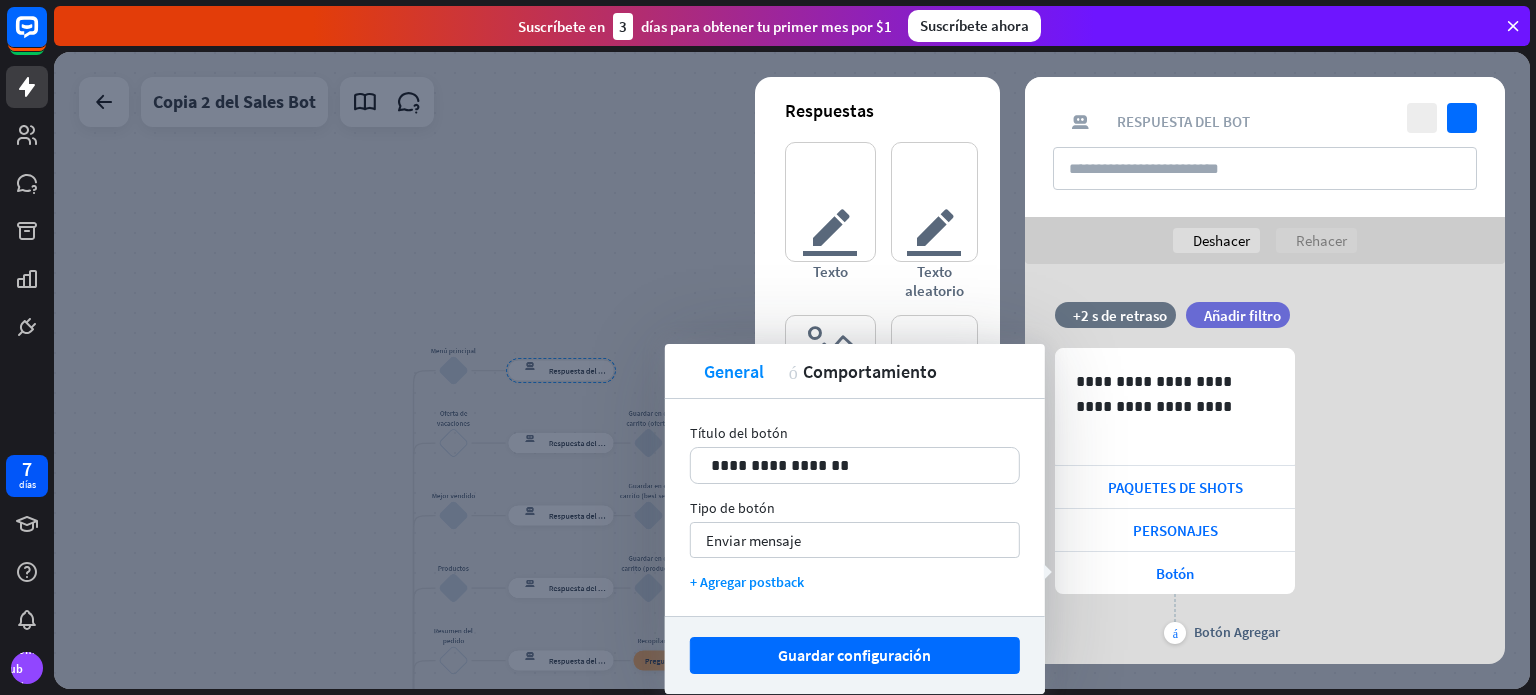 drag, startPoint x: 1361, startPoint y: 477, endPoint x: 1348, endPoint y: 486, distance: 15.811388 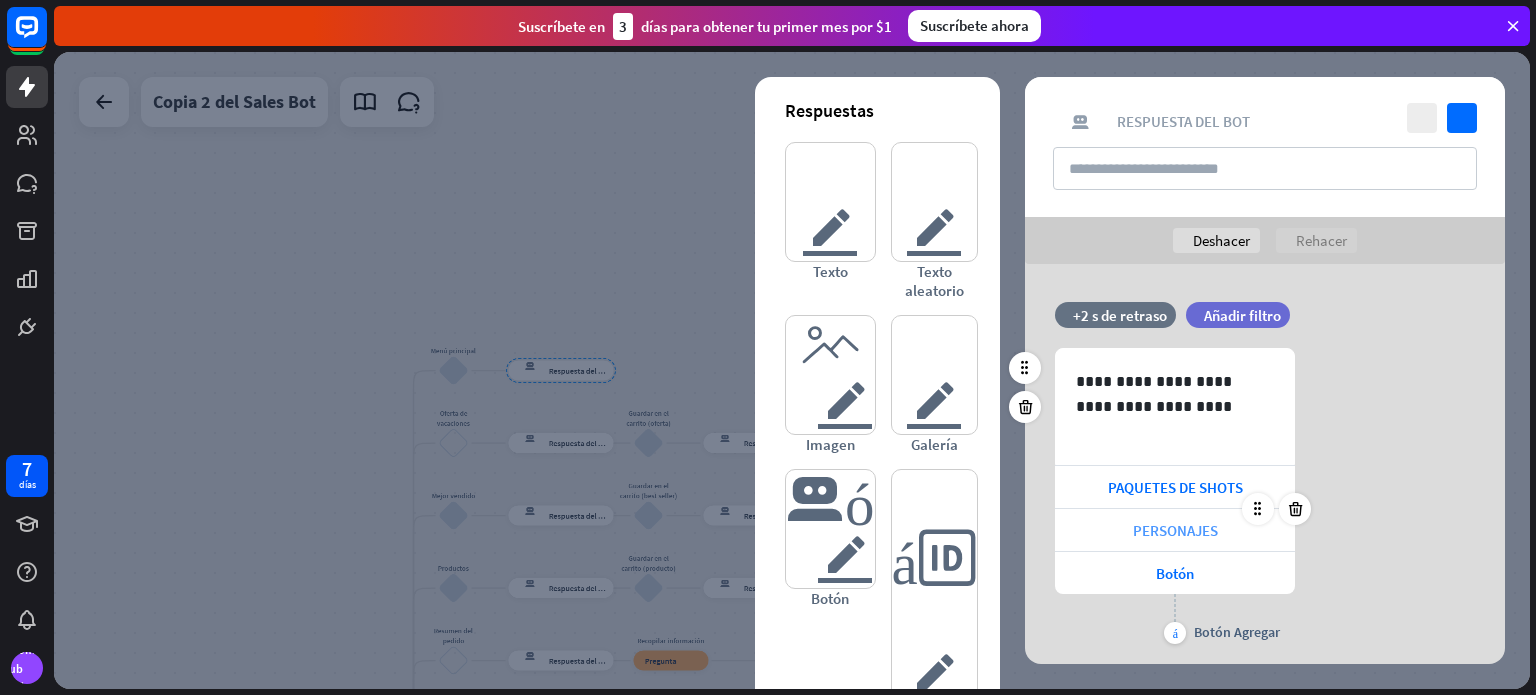 click on "PERSONAJES" at bounding box center (1175, 530) 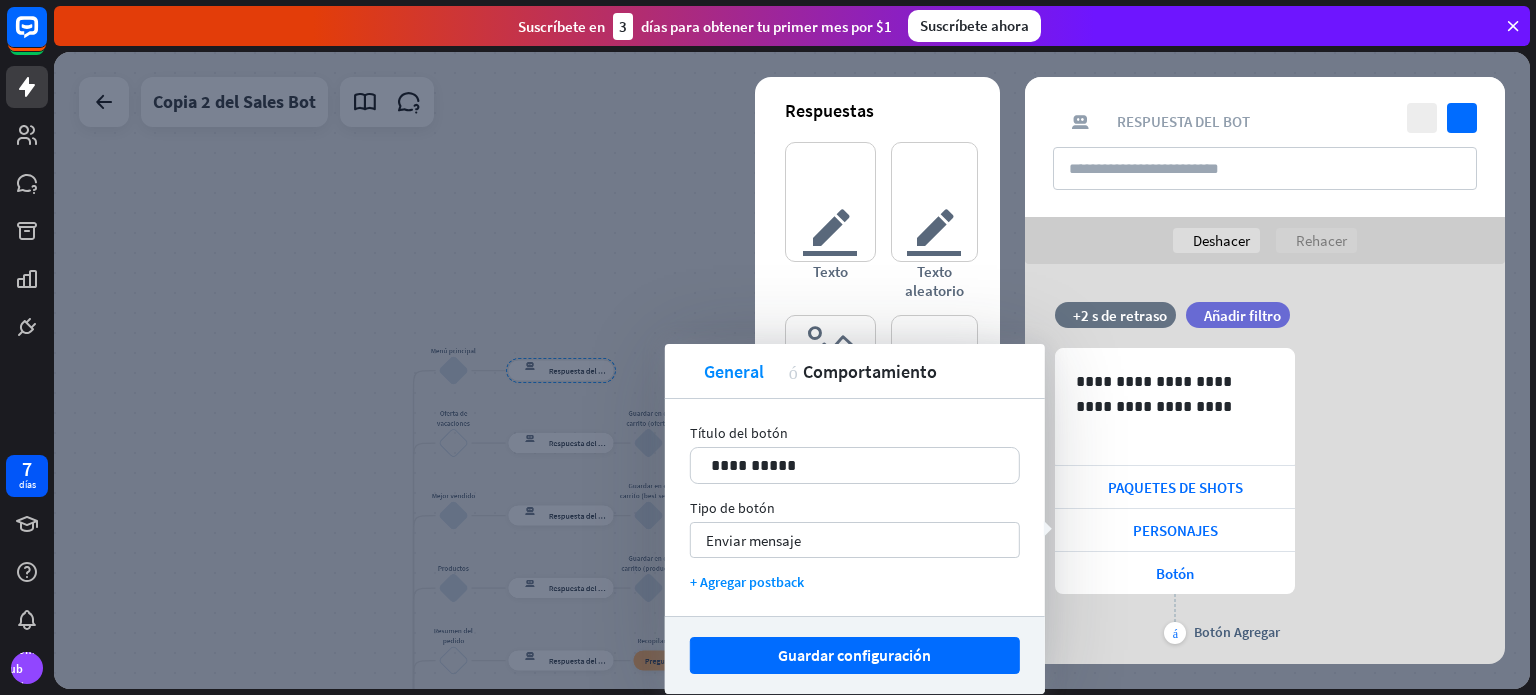 click on "**********" at bounding box center (1265, 498) 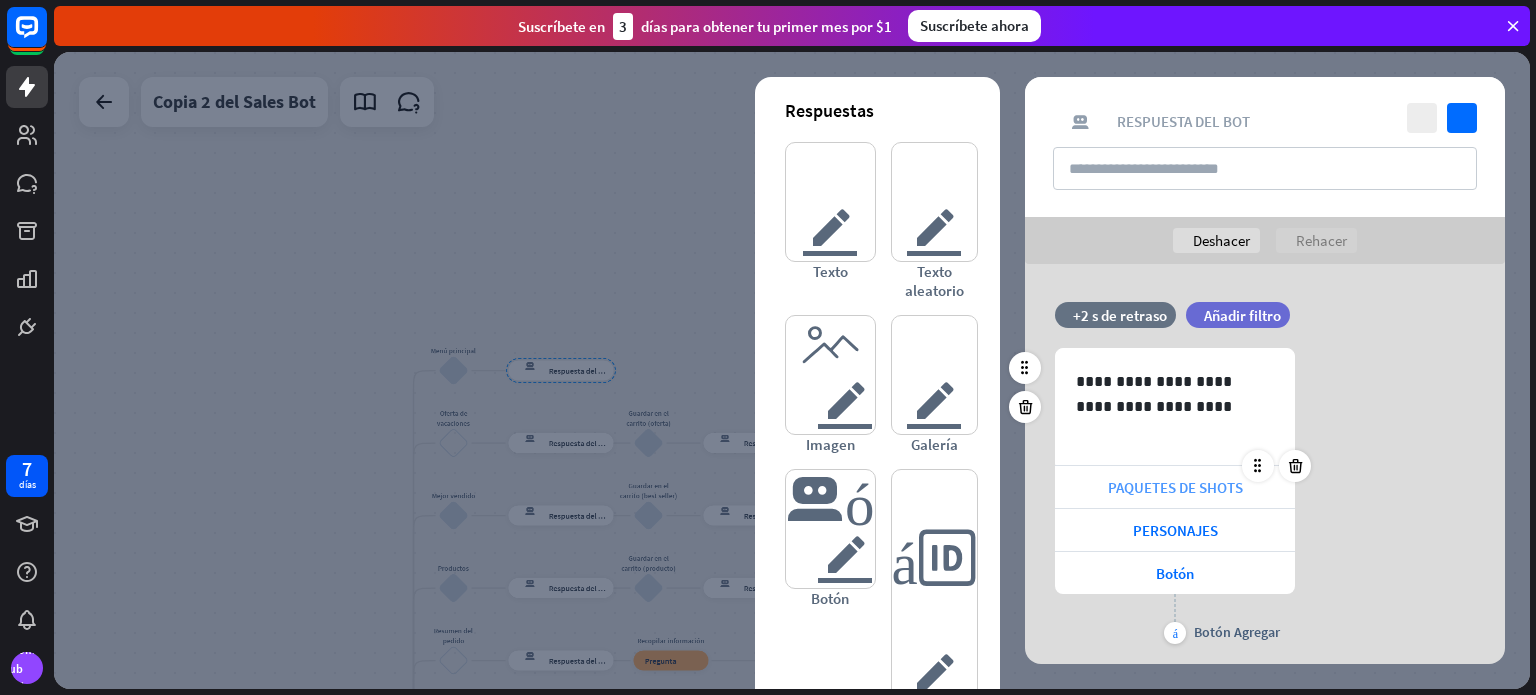 click on "PAQUETES DE SHOTS" at bounding box center [1175, 487] 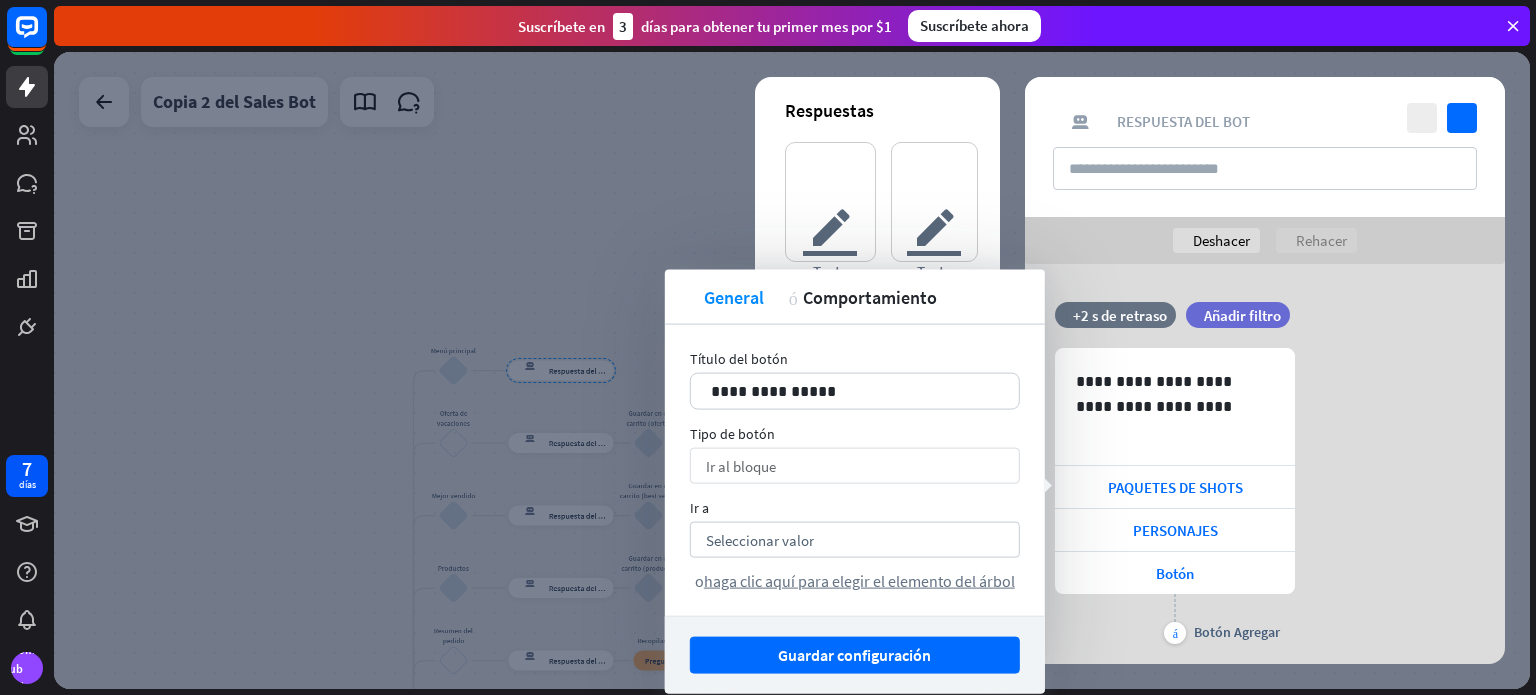 click on "Ir al bloque
flecha_abajo" at bounding box center [855, 466] 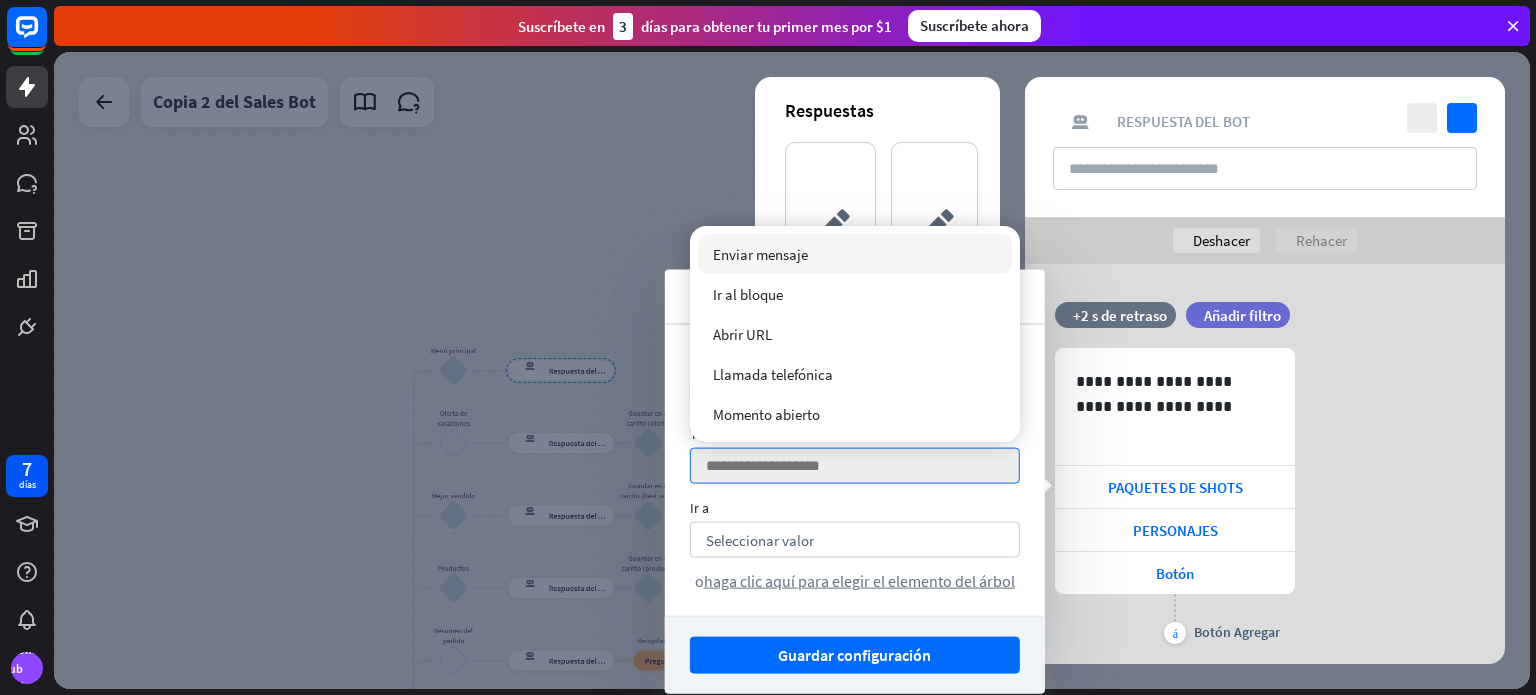 click on "Enviar mensaje" at bounding box center (855, 254) 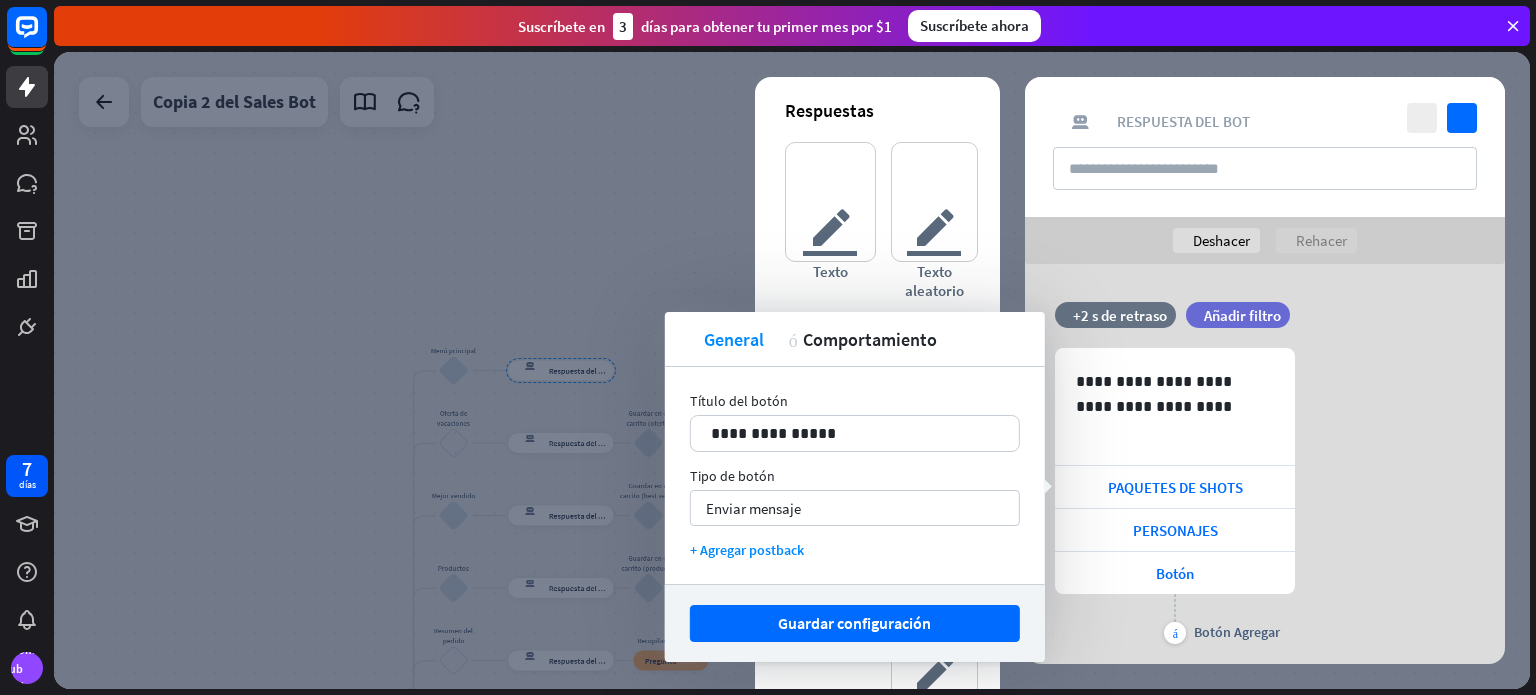 click on "**********" at bounding box center (1265, 498) 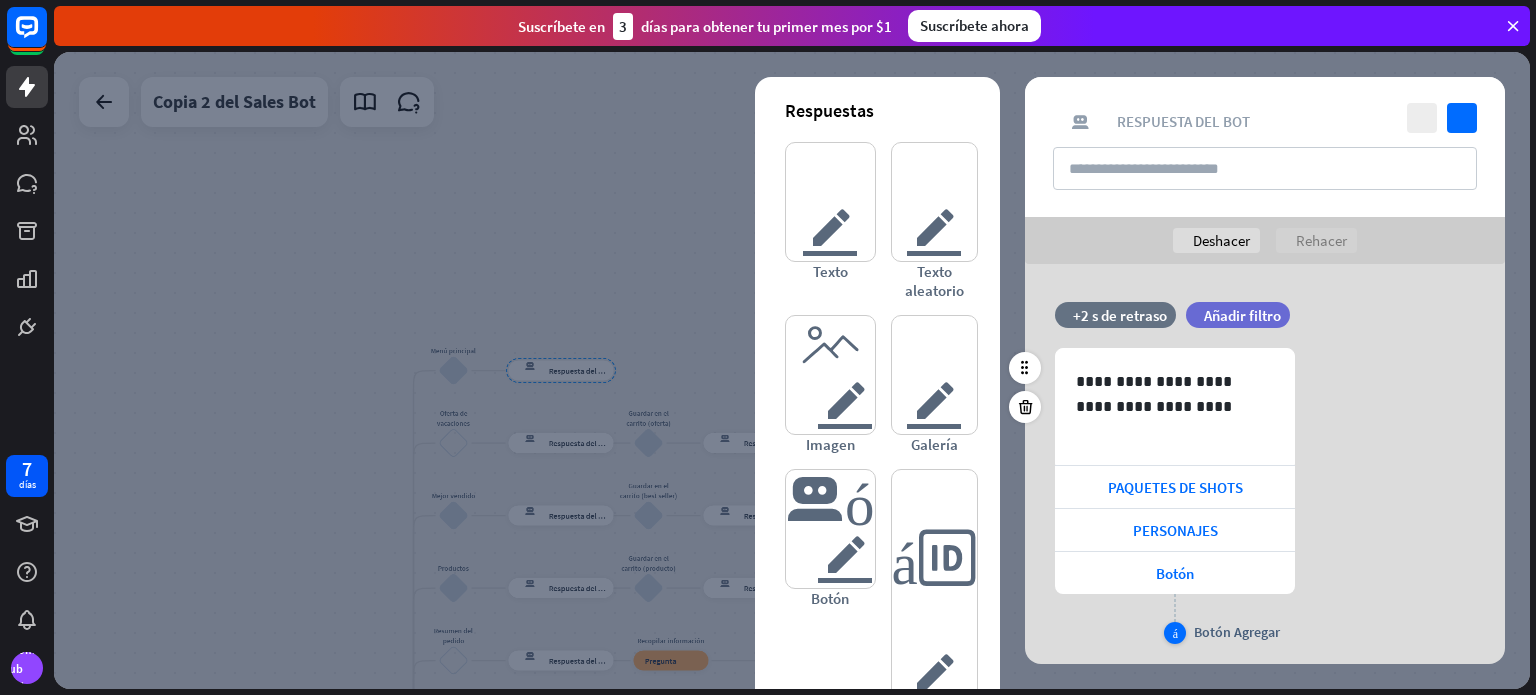 click on "más" at bounding box center [1175, 633] 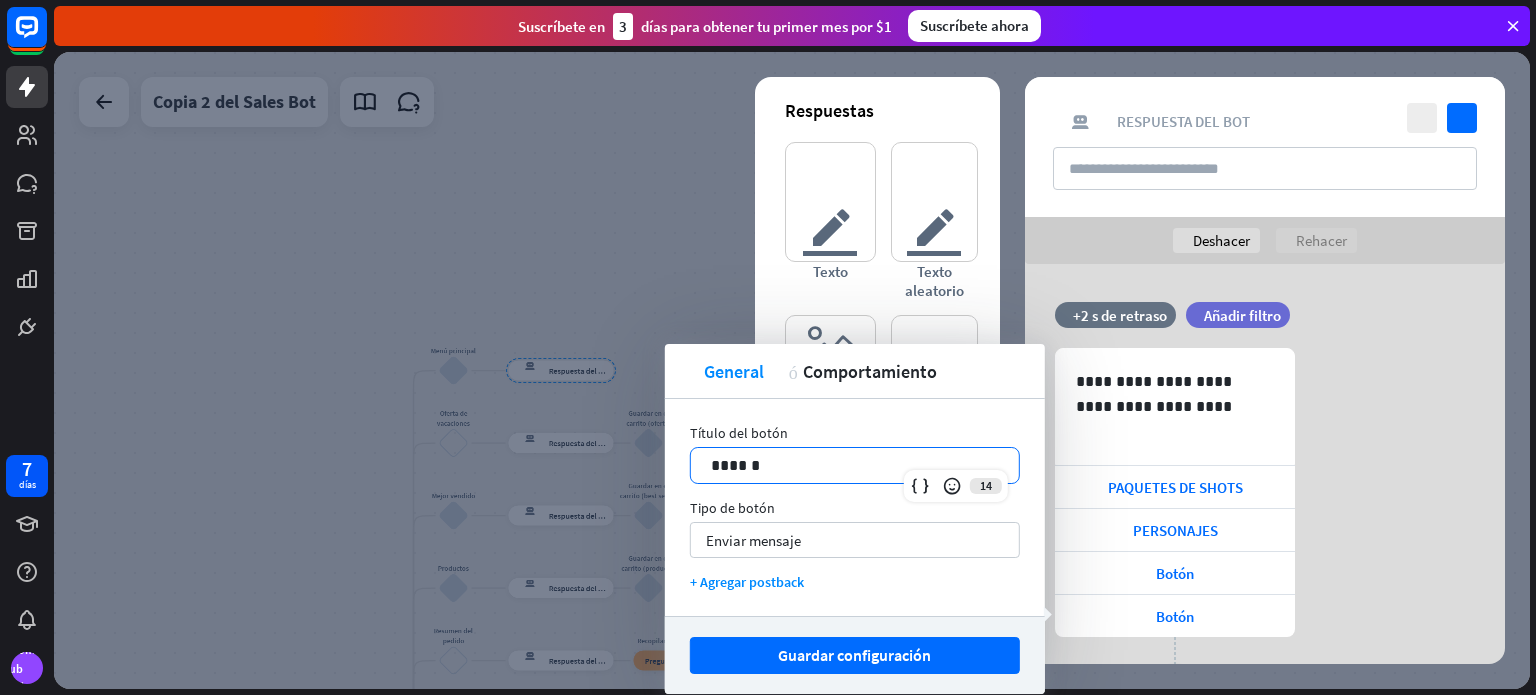 click on "******" at bounding box center (855, 465) 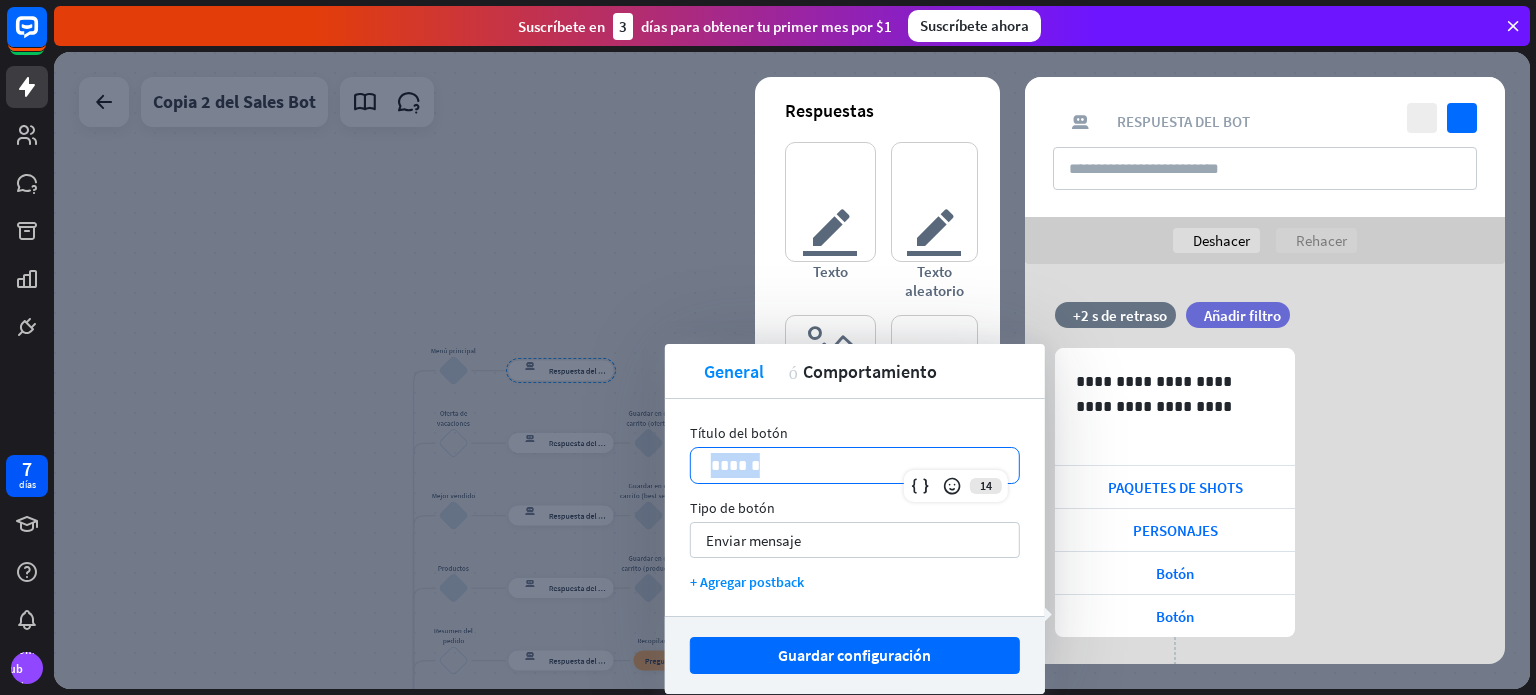 click on "******" at bounding box center [855, 465] 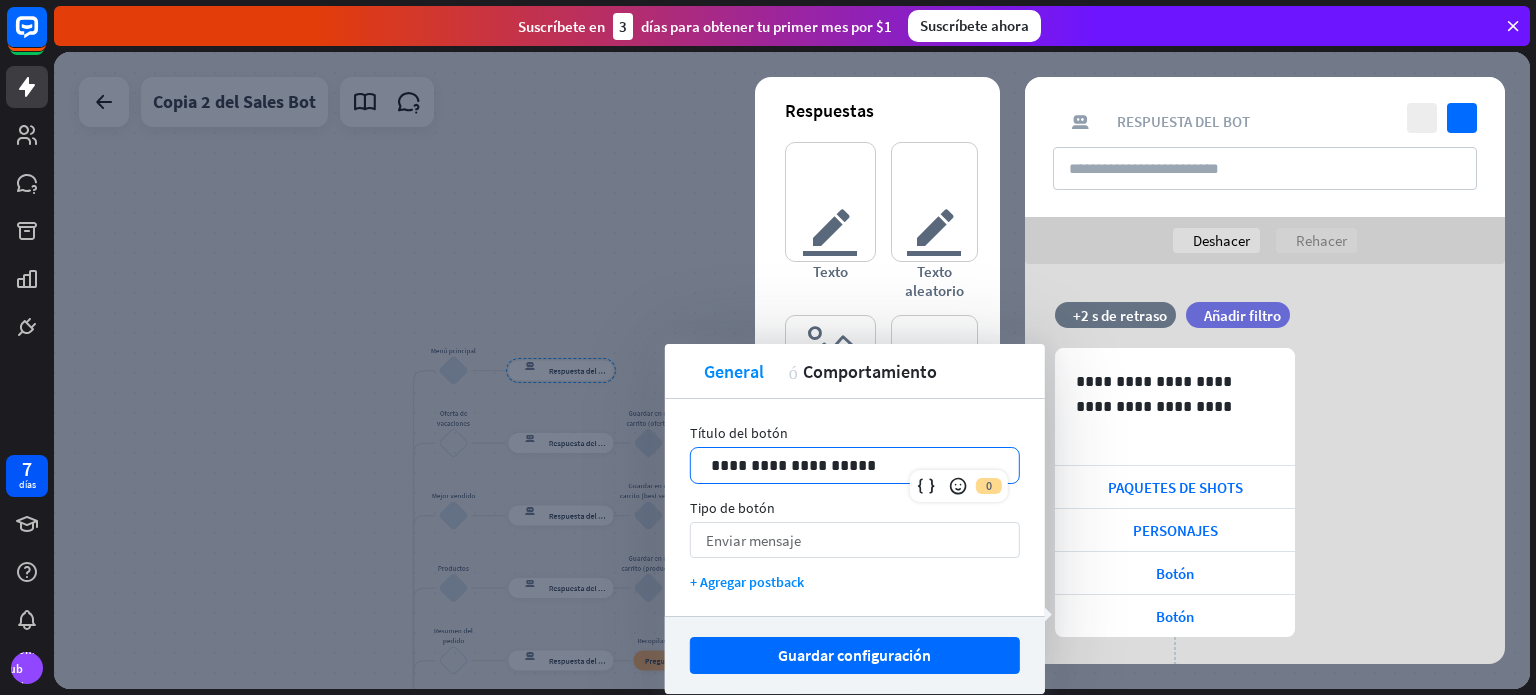 click on "Enviar mensaje
flecha_abajo" at bounding box center [855, 540] 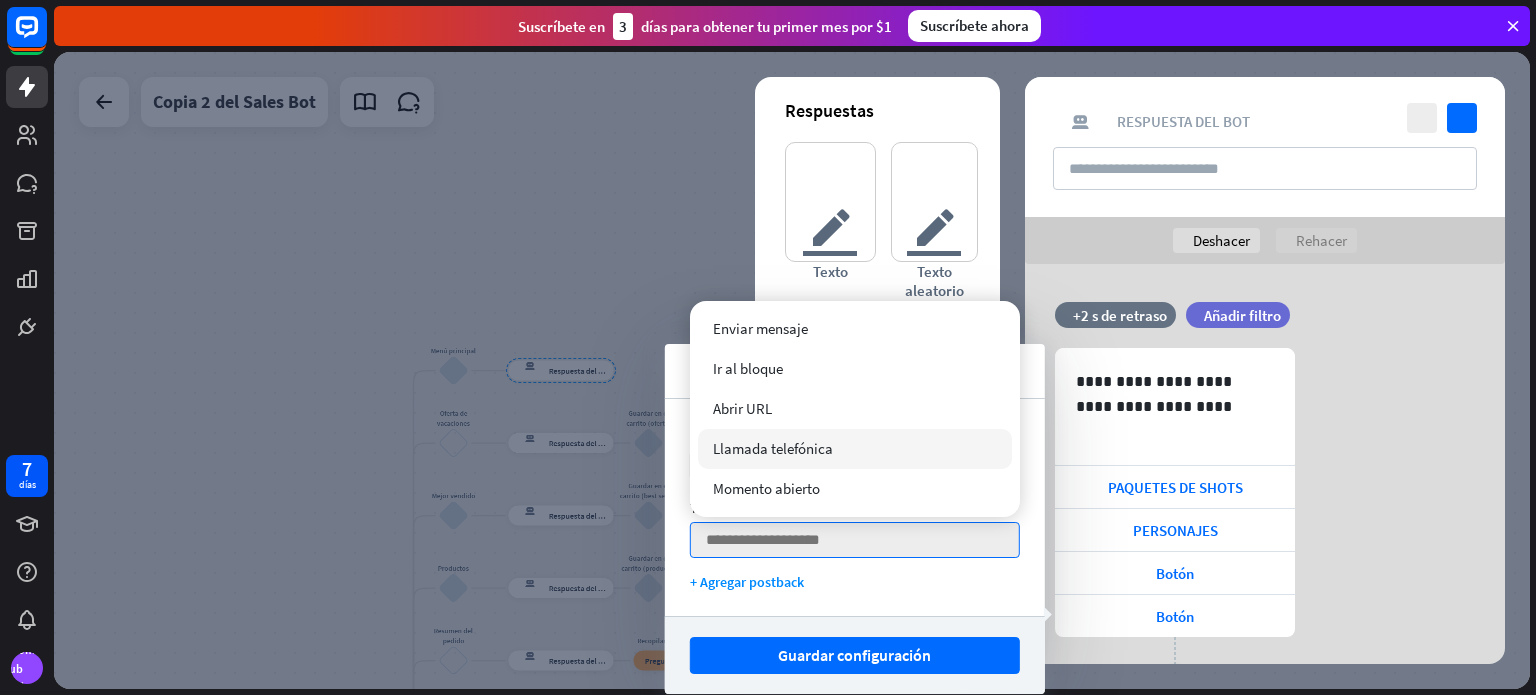 click on "**********" at bounding box center [1265, 520] 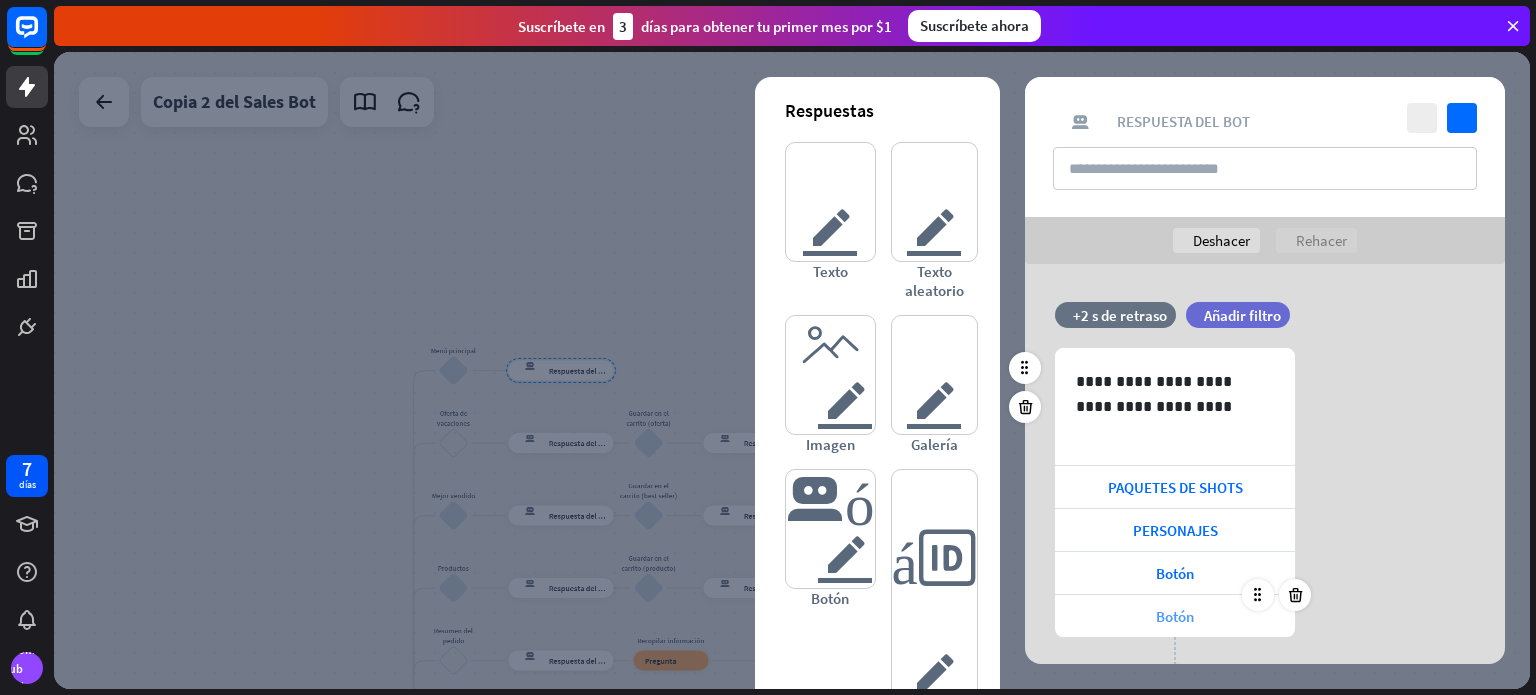 click on "Botón" at bounding box center (1175, 616) 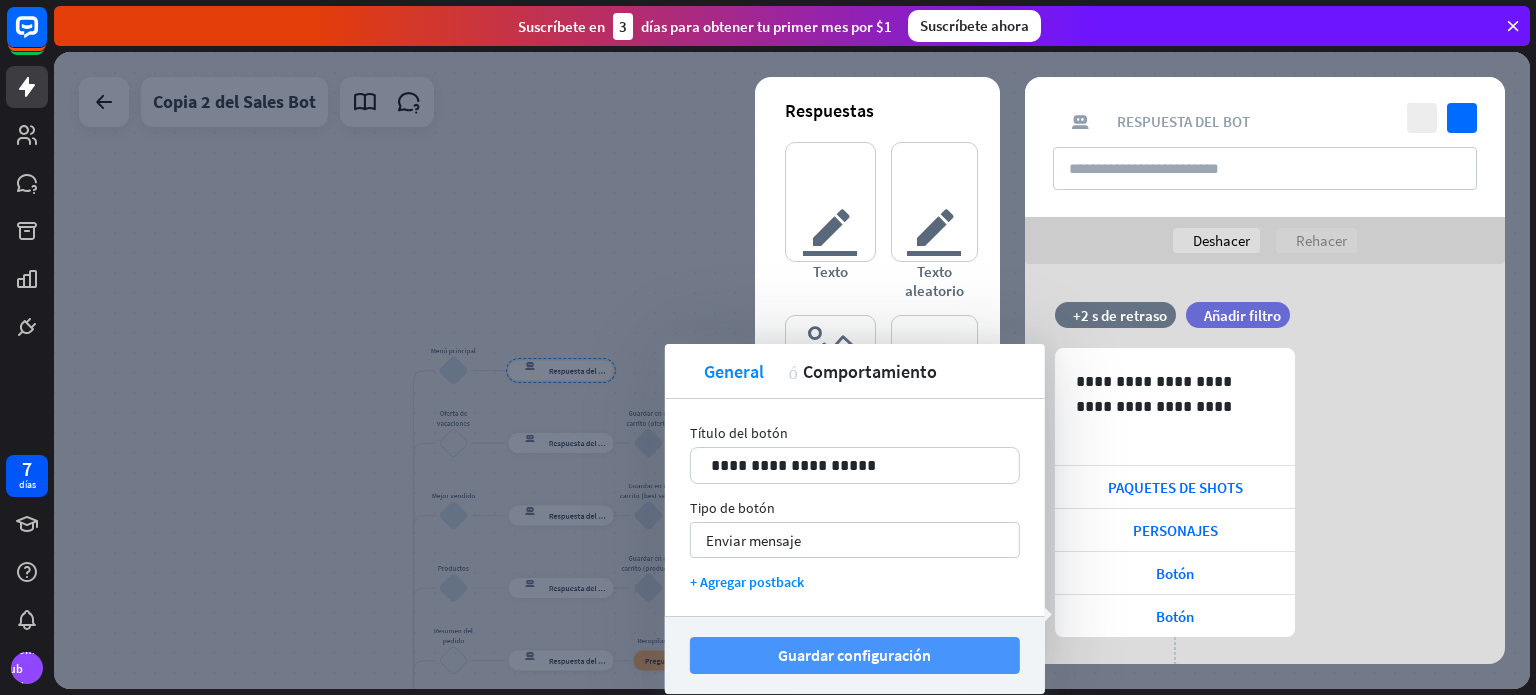 click on "Guardar configuración" at bounding box center (854, 655) 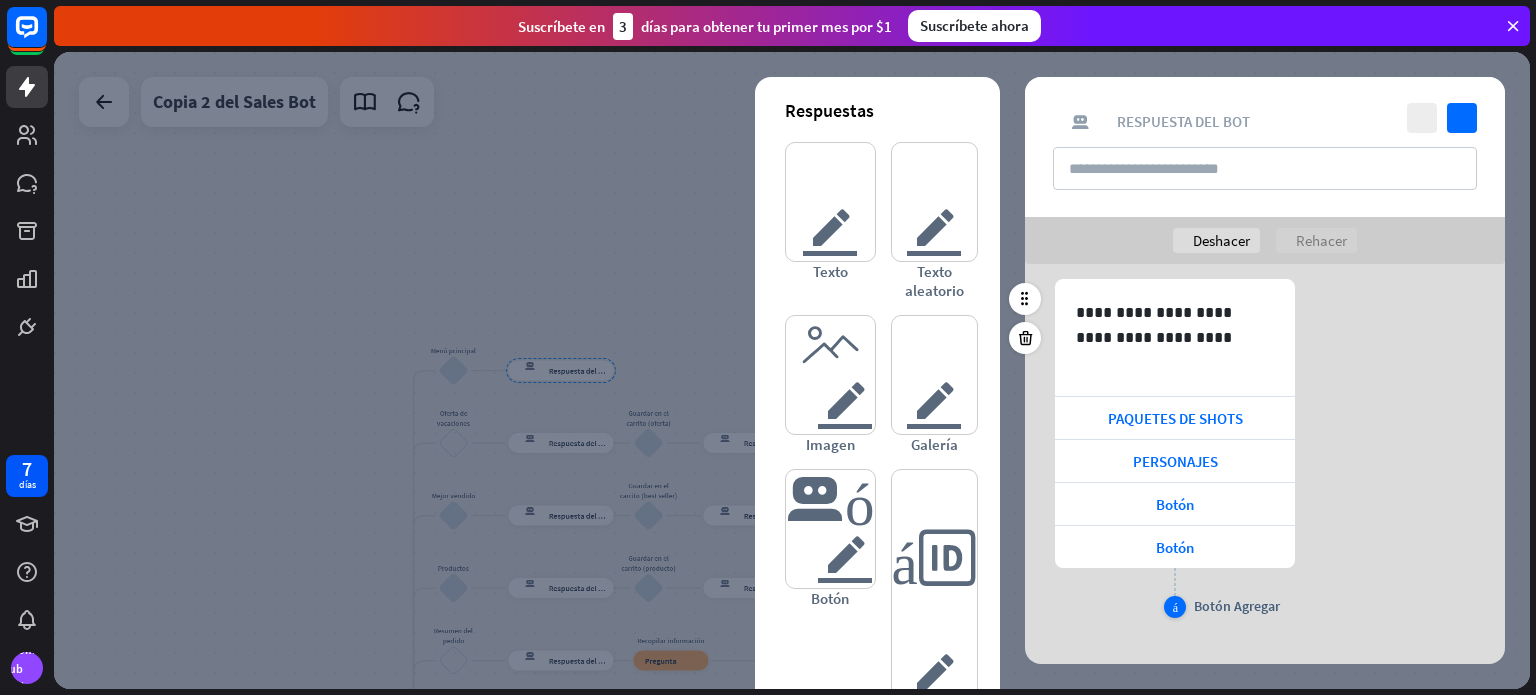 scroll, scrollTop: 96, scrollLeft: 0, axis: vertical 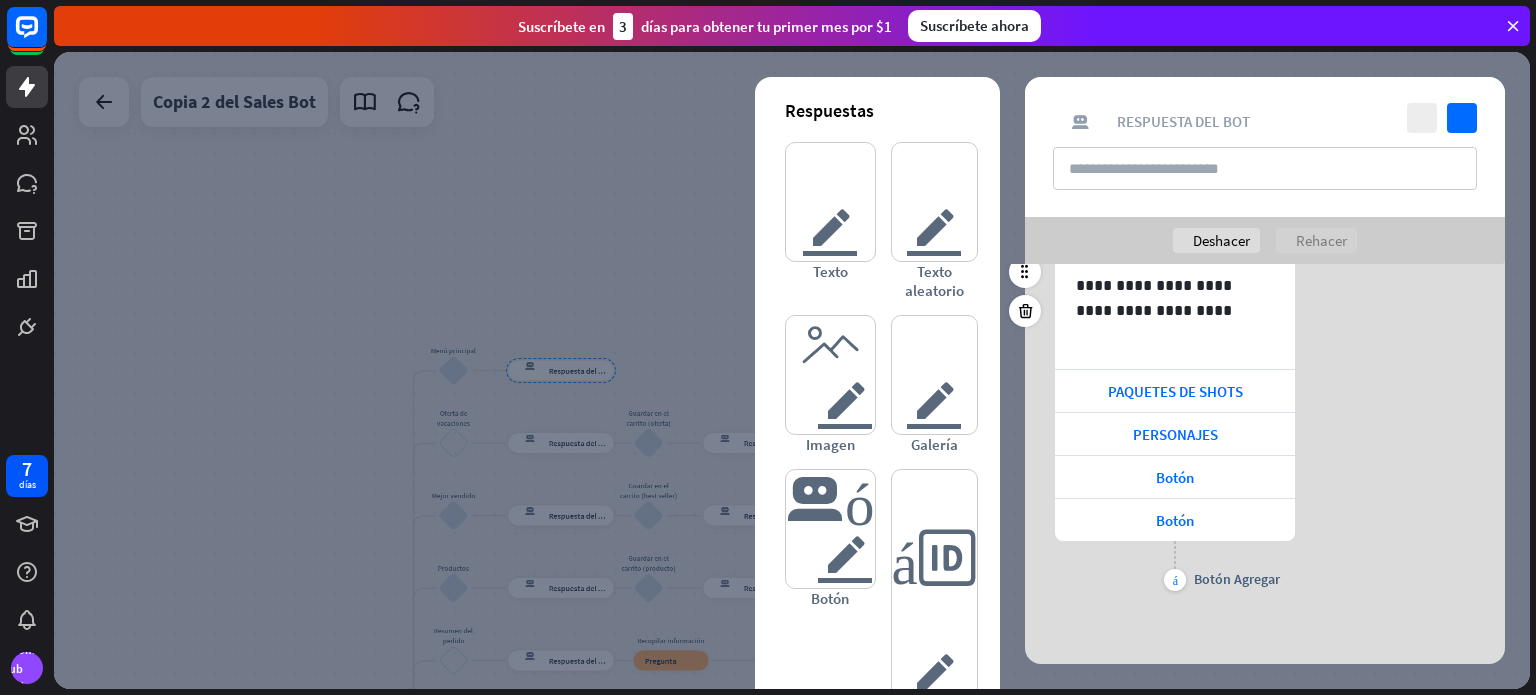 click on "más   Botón Agregar" at bounding box center (1175, 566) 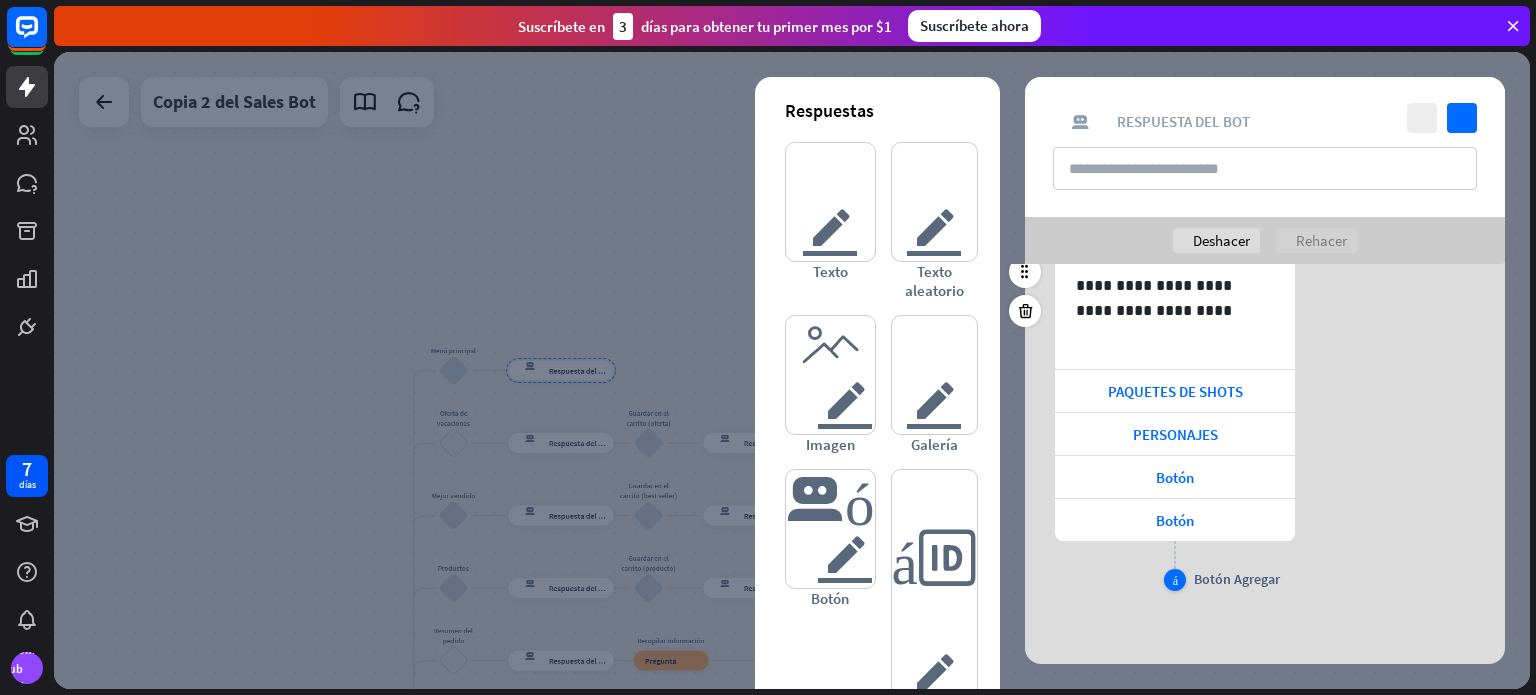 click on "Botón Agregar" at bounding box center (1237, 579) 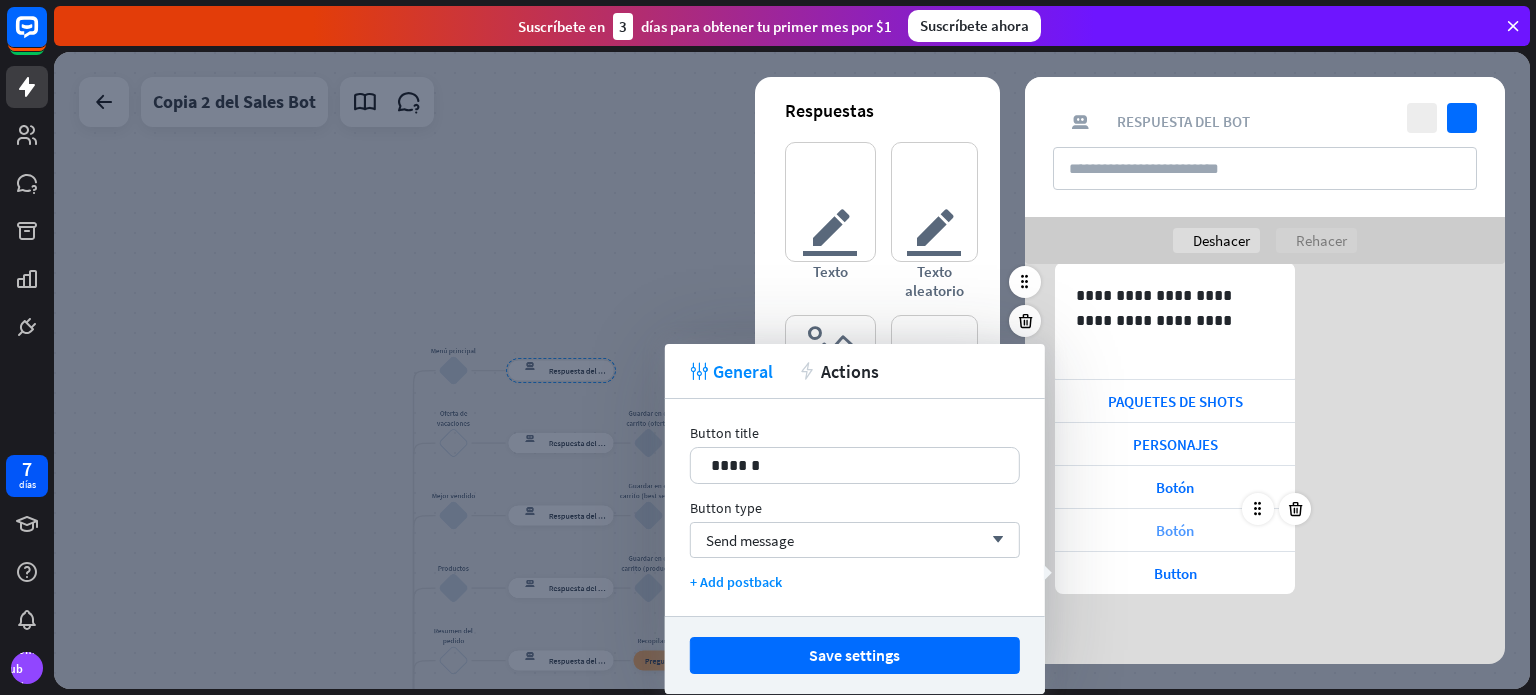 scroll, scrollTop: 84, scrollLeft: 0, axis: vertical 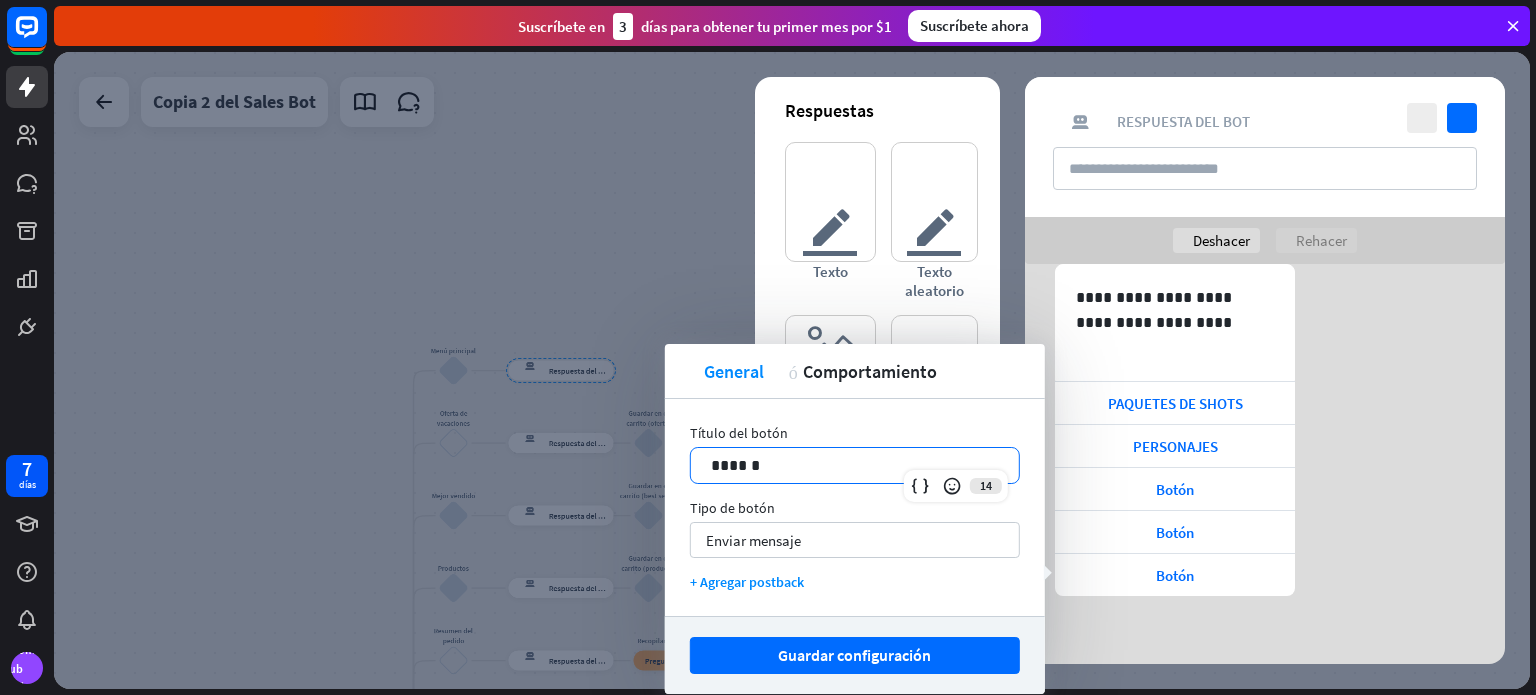 click on "******" at bounding box center (855, 465) 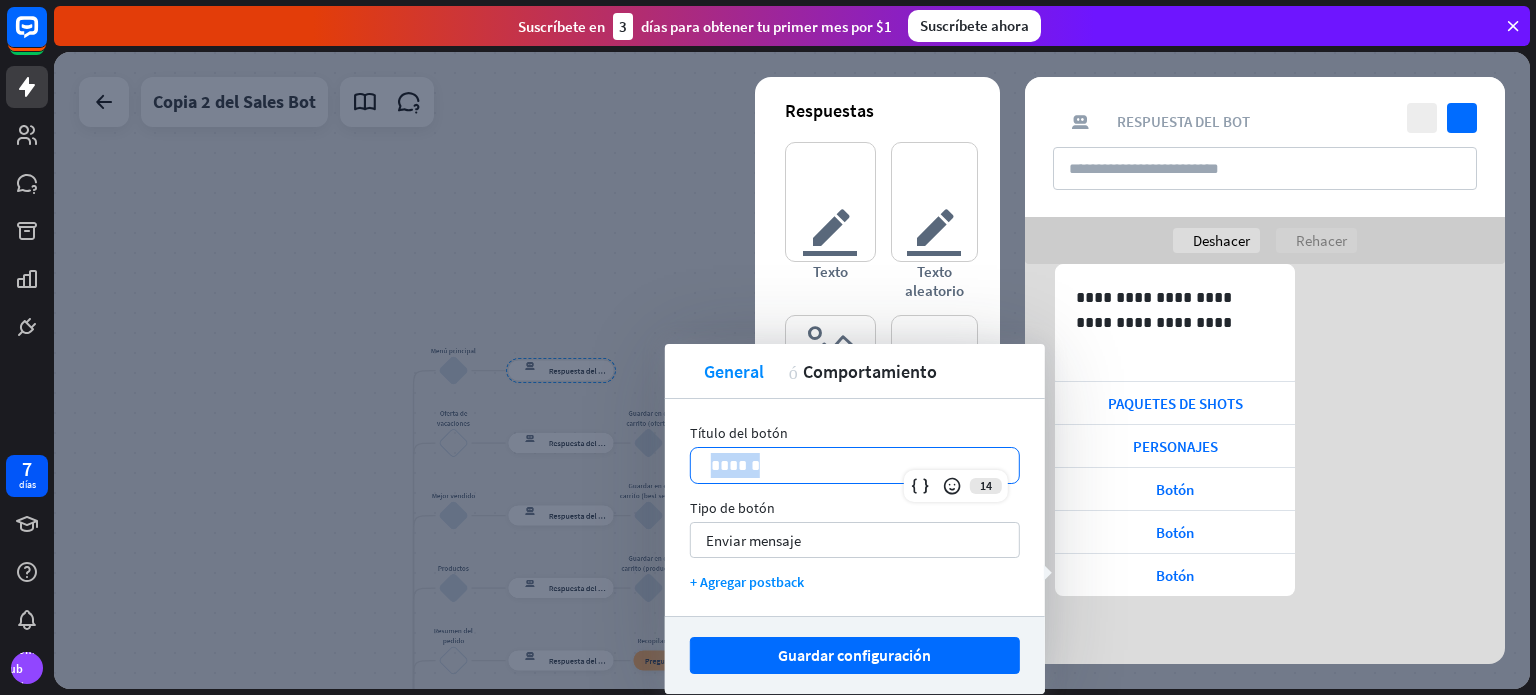 click on "******" at bounding box center [855, 465] 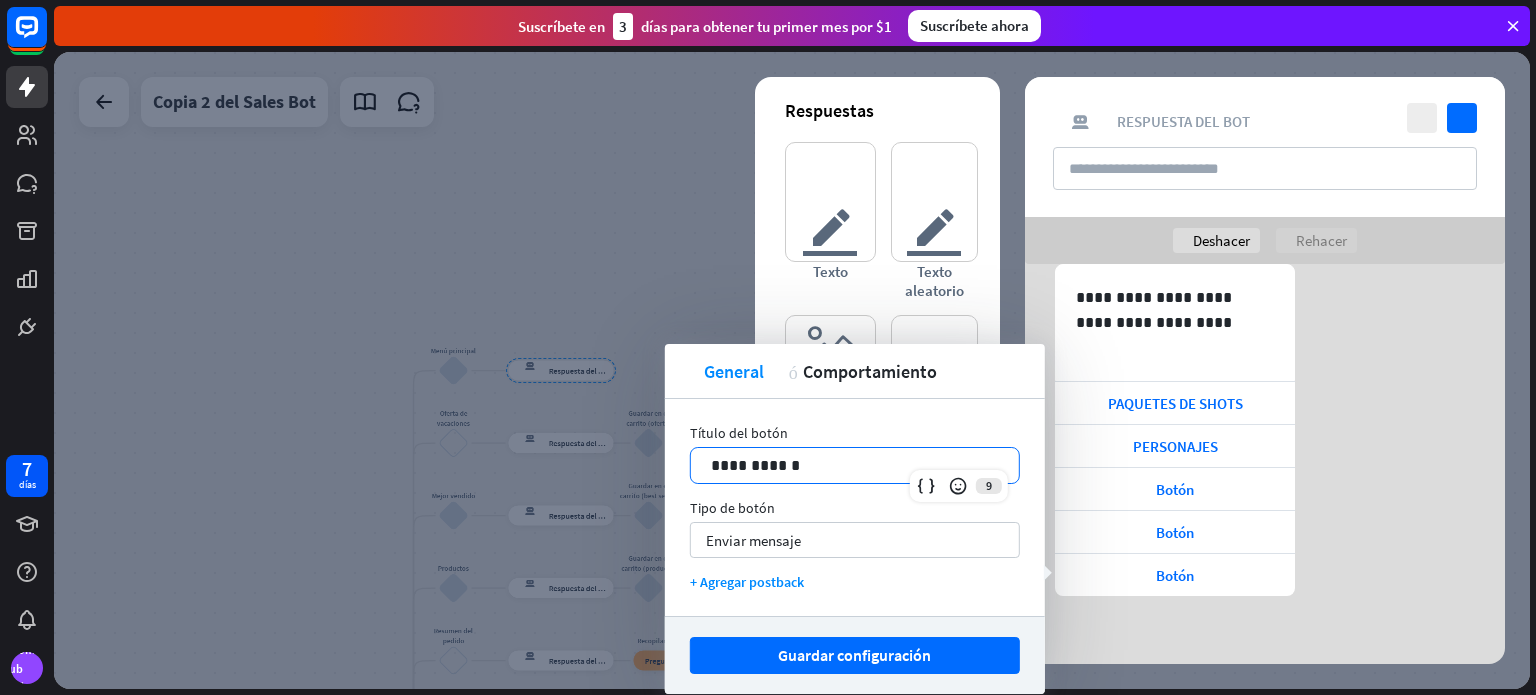 type 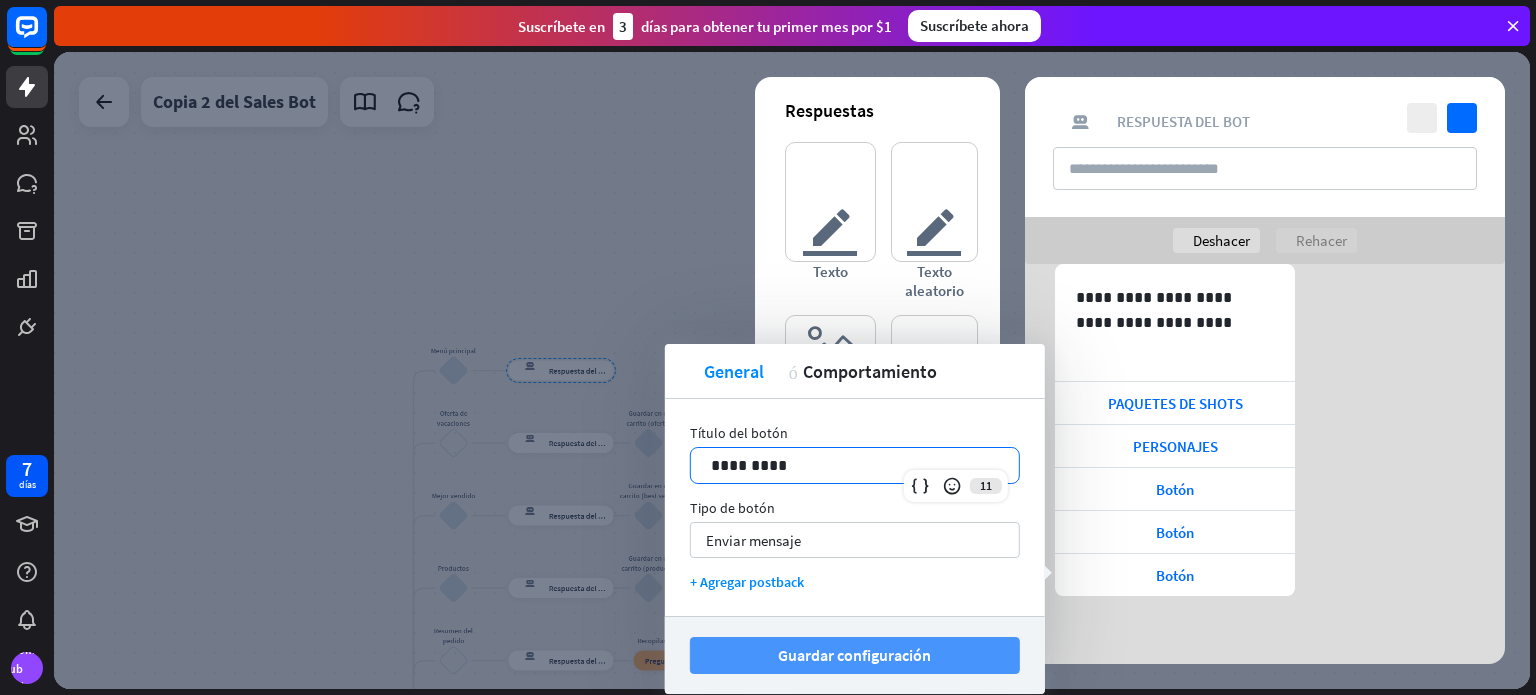 click on "Guardar configuración" at bounding box center [854, 655] 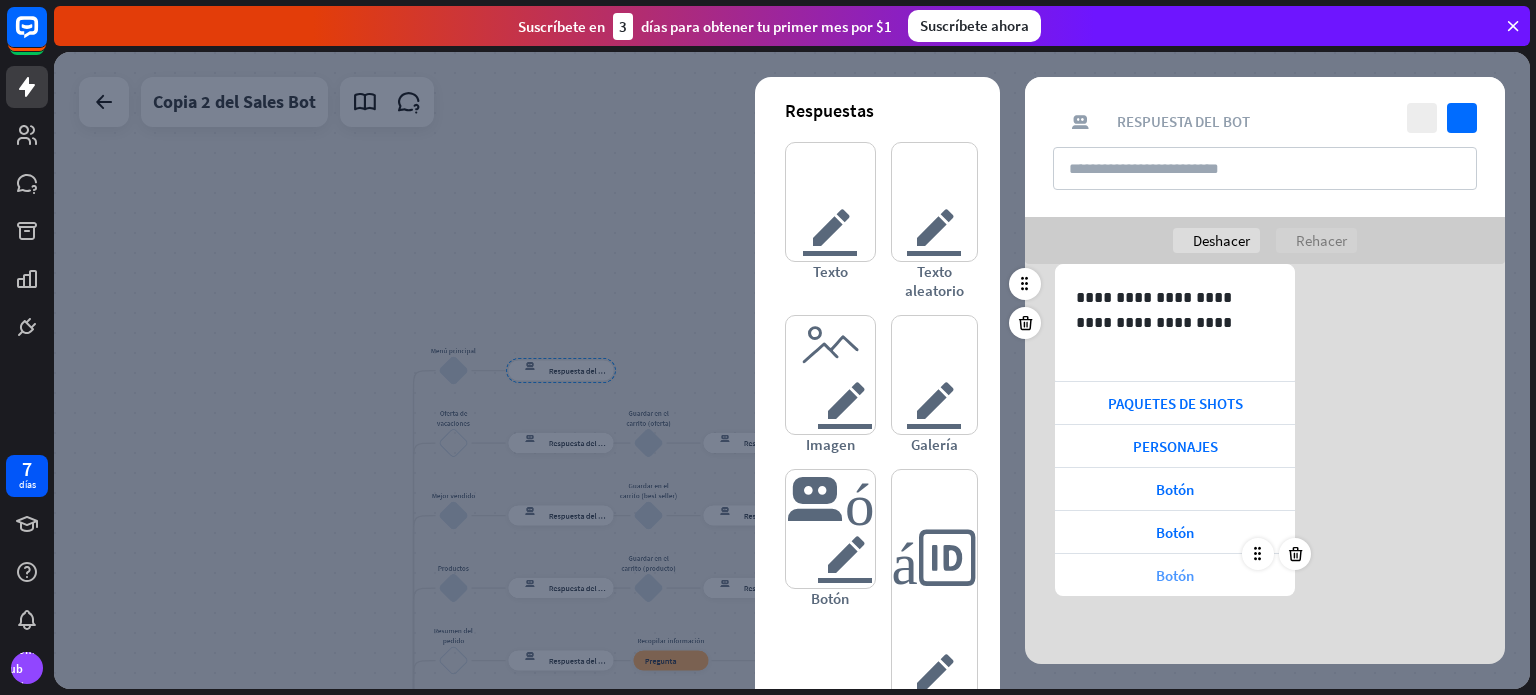 click on "Botón" at bounding box center [1175, 575] 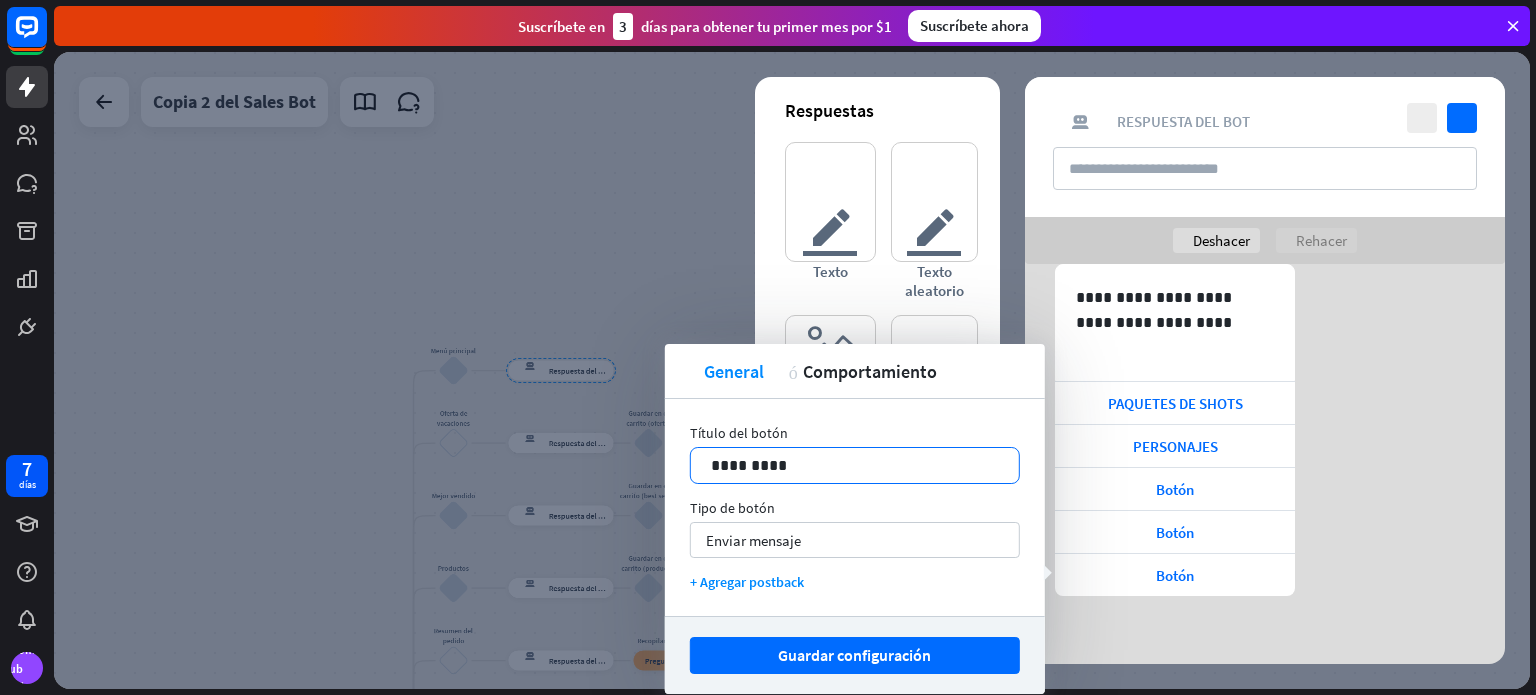 click on "*********" at bounding box center [855, 465] 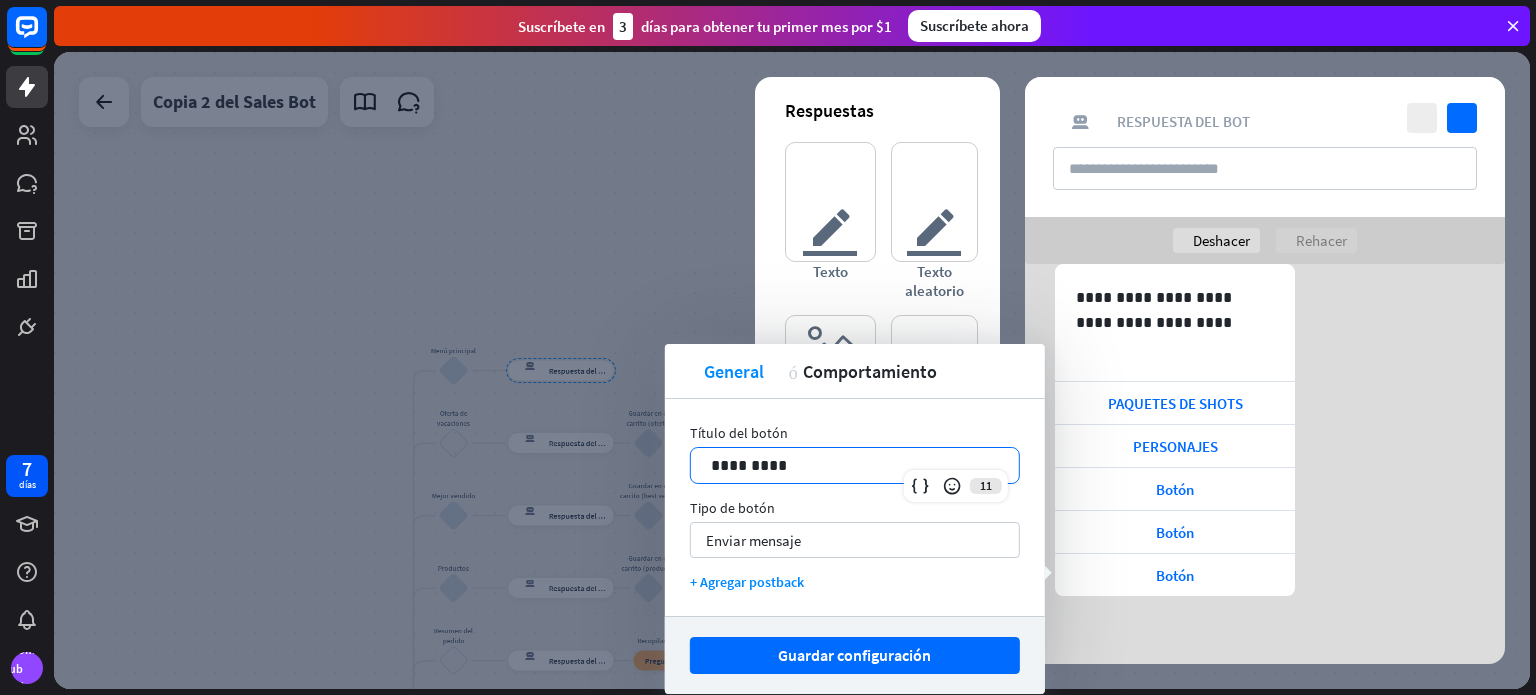 click on "11" at bounding box center [956, 486] 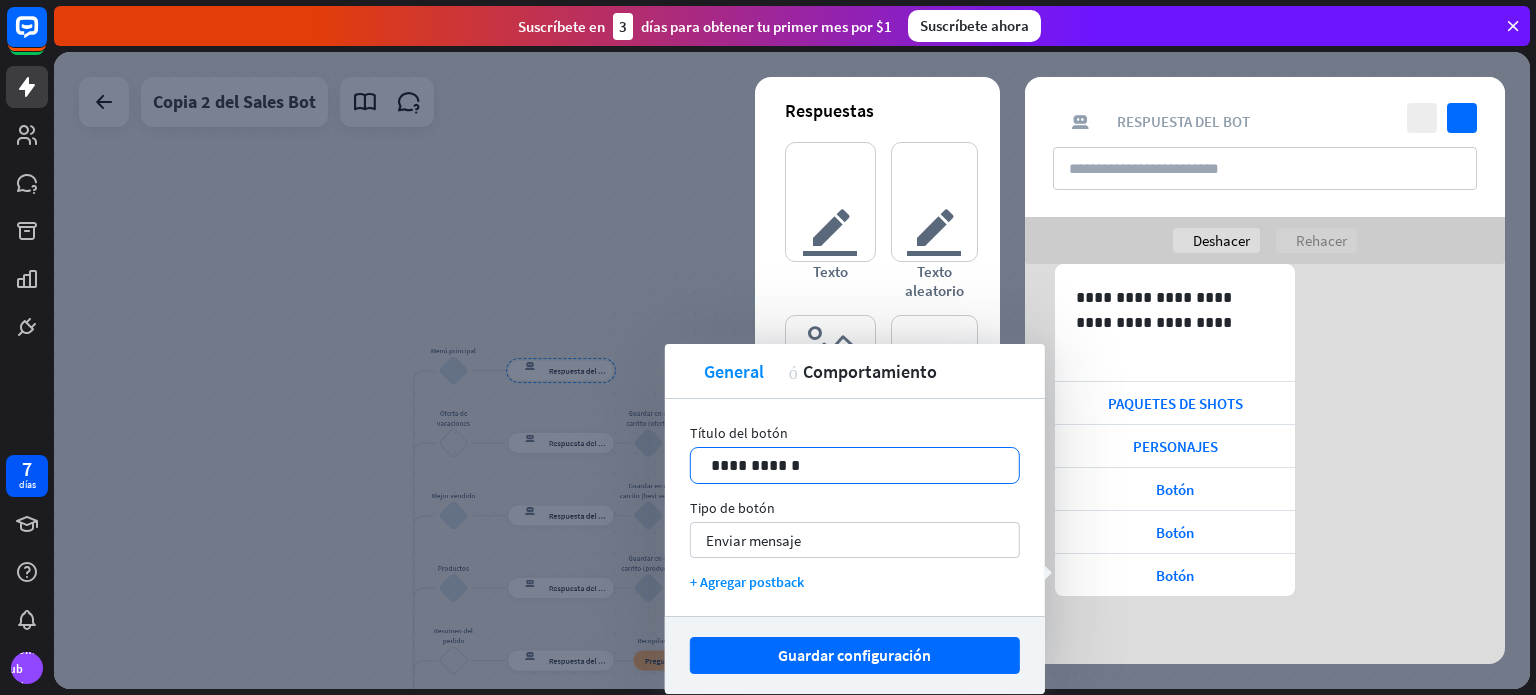 click on "**********" at bounding box center (855, 465) 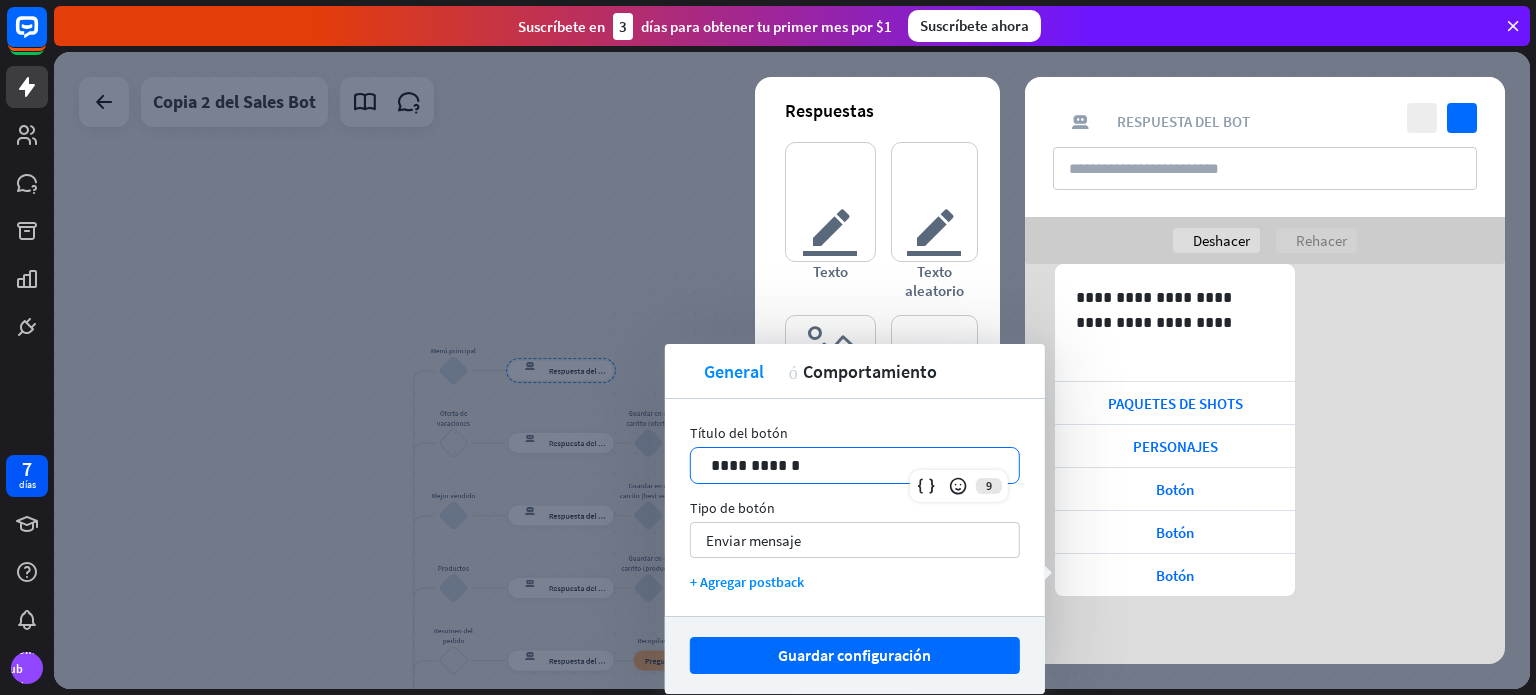 click on "**********" at bounding box center (855, 465) 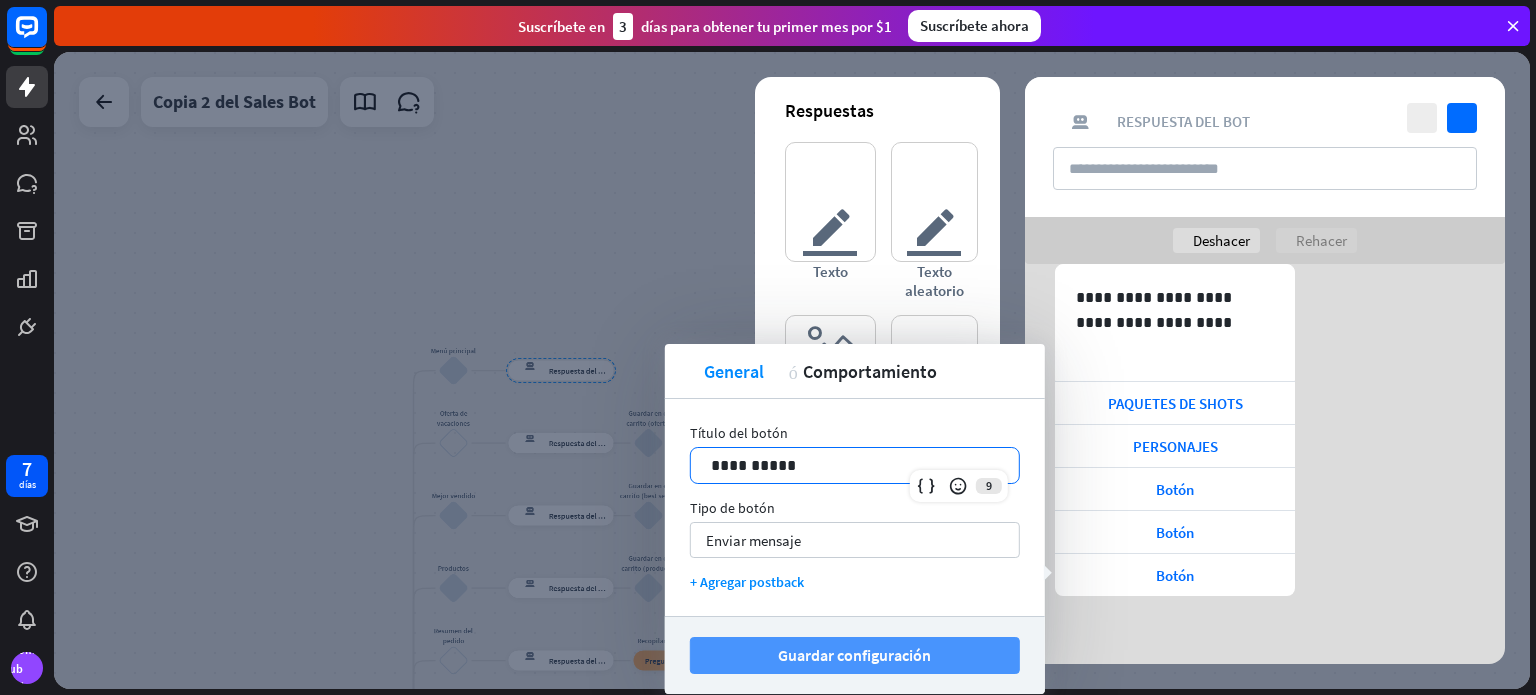 click on "Guardar configuración" at bounding box center [854, 655] 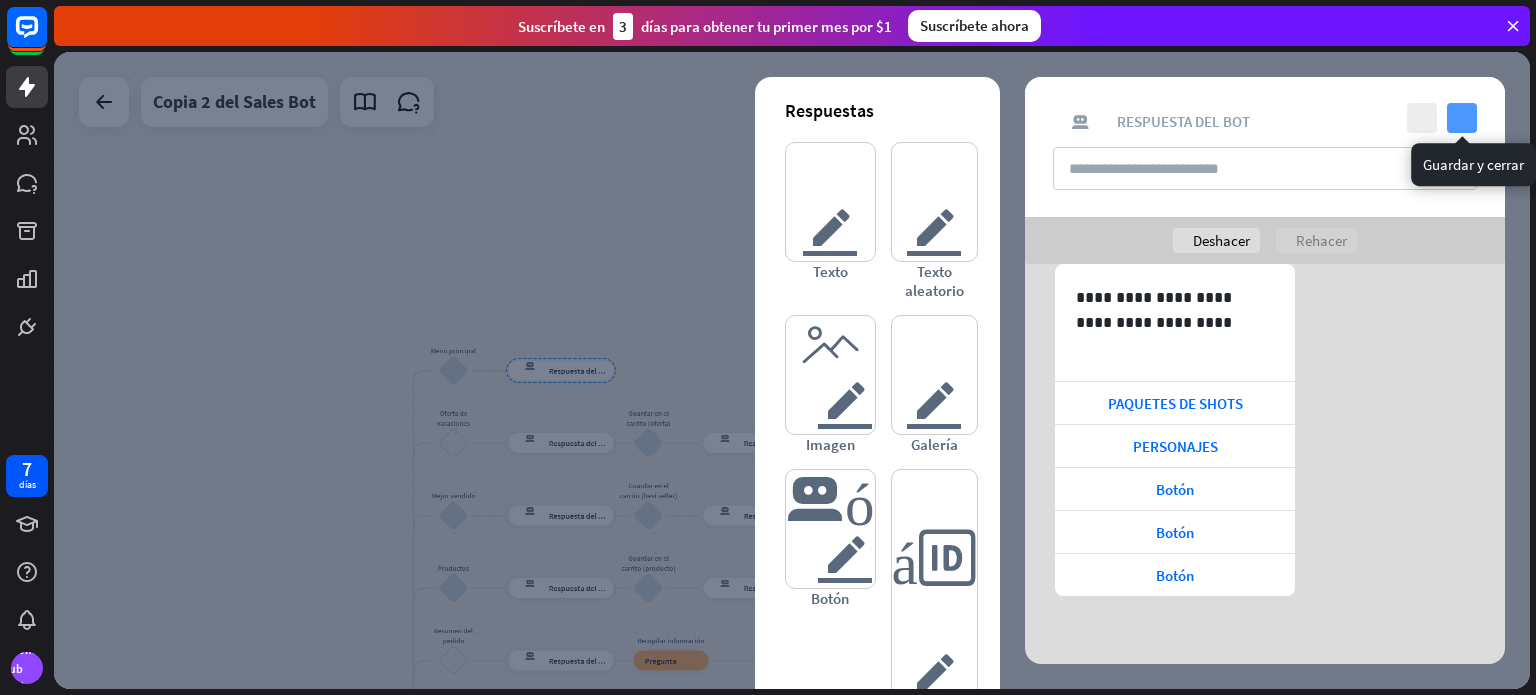 click on "controlar" at bounding box center (1462, 118) 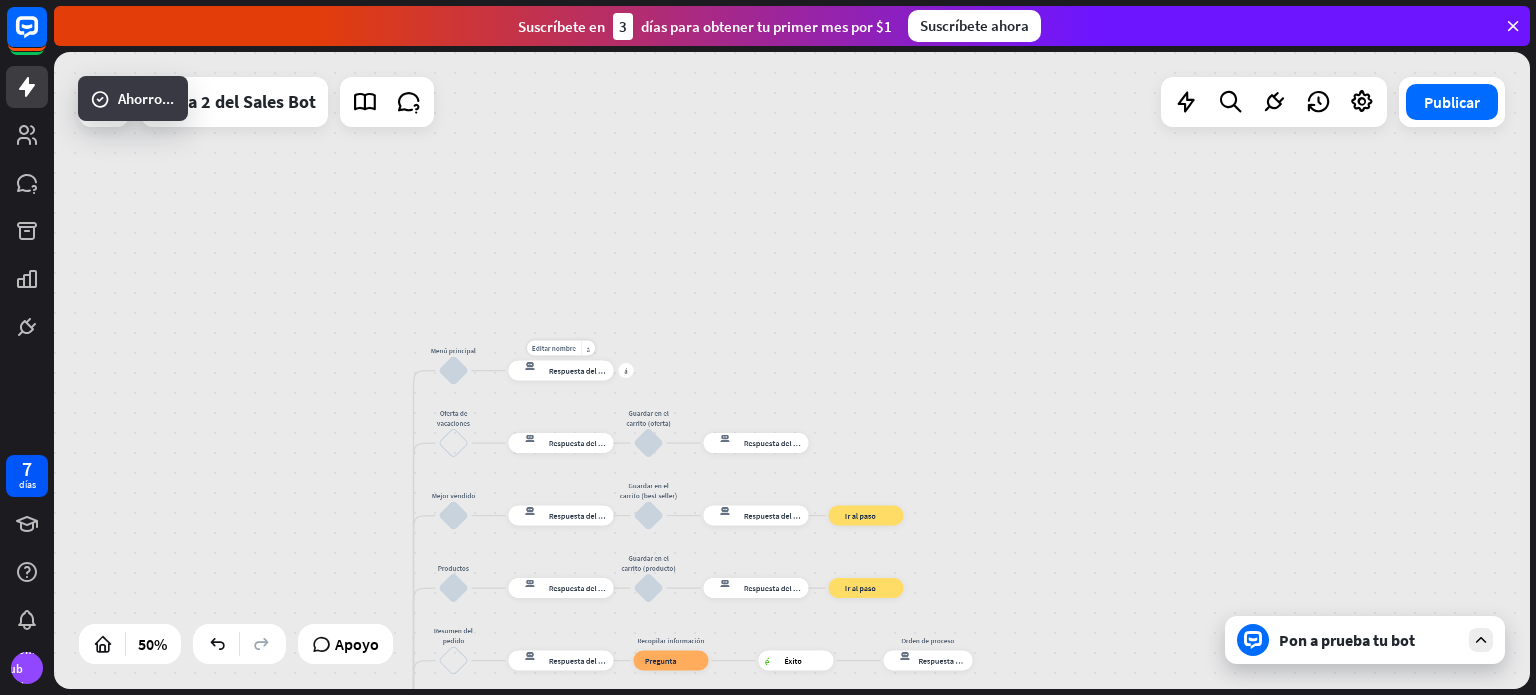 click on "respuesta del bot de bloqueo   Respuesta del bot" at bounding box center (561, 371) 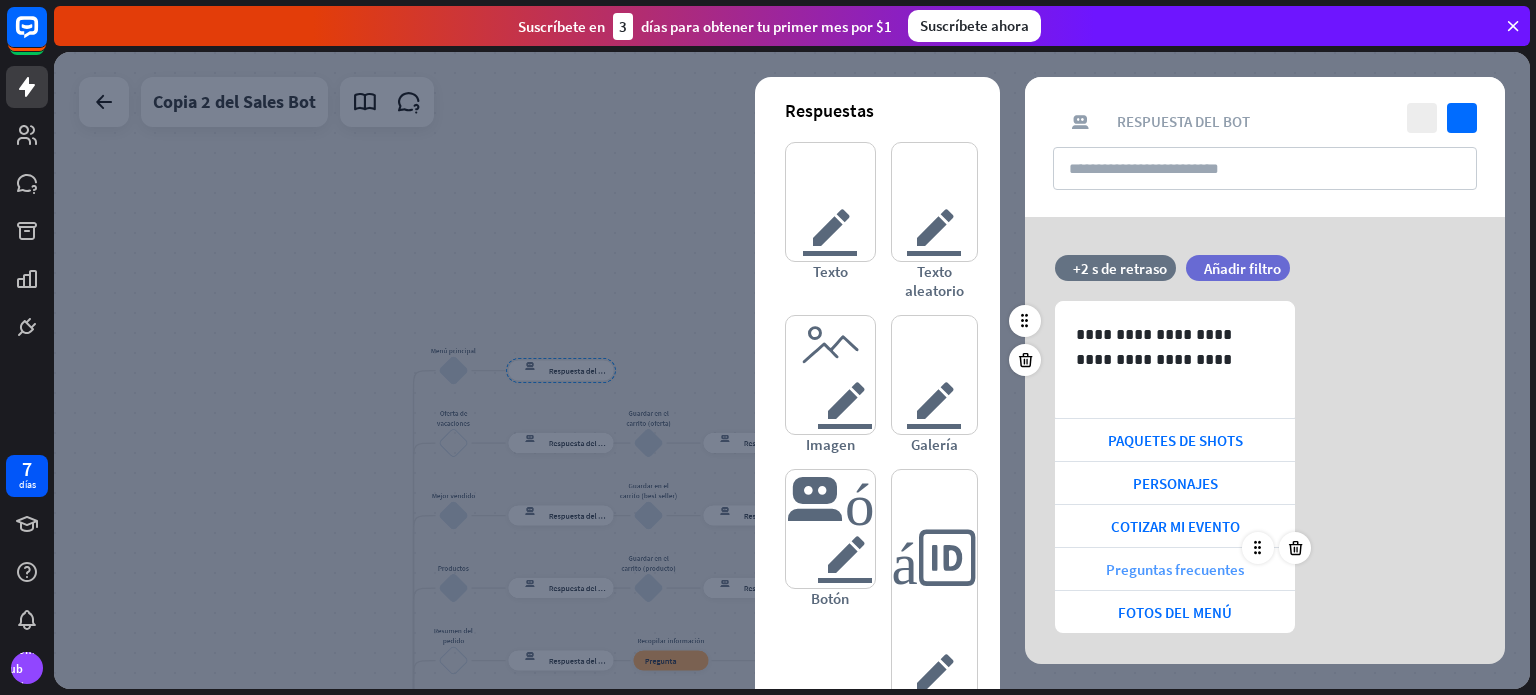 click on "Preguntas frecuentes" at bounding box center (1175, 569) 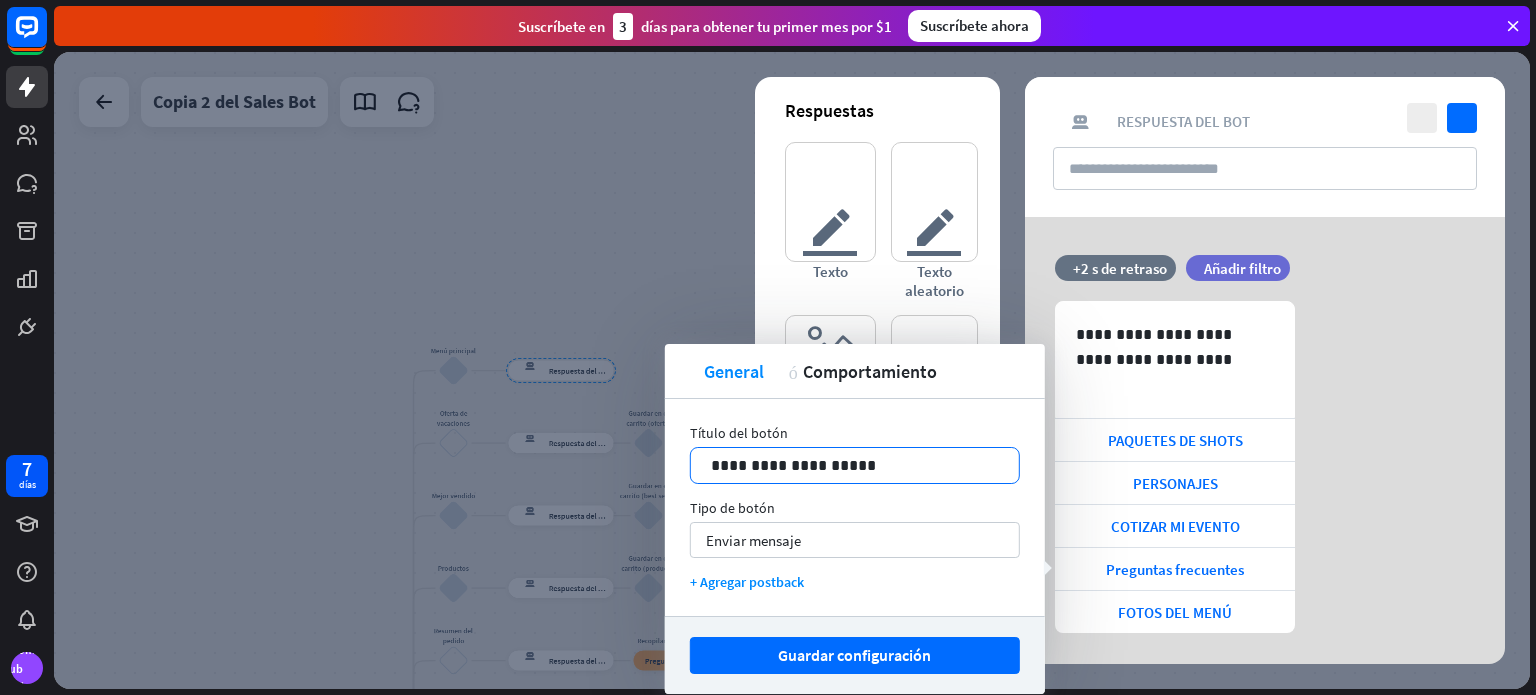 click on "**********" at bounding box center (855, 465) 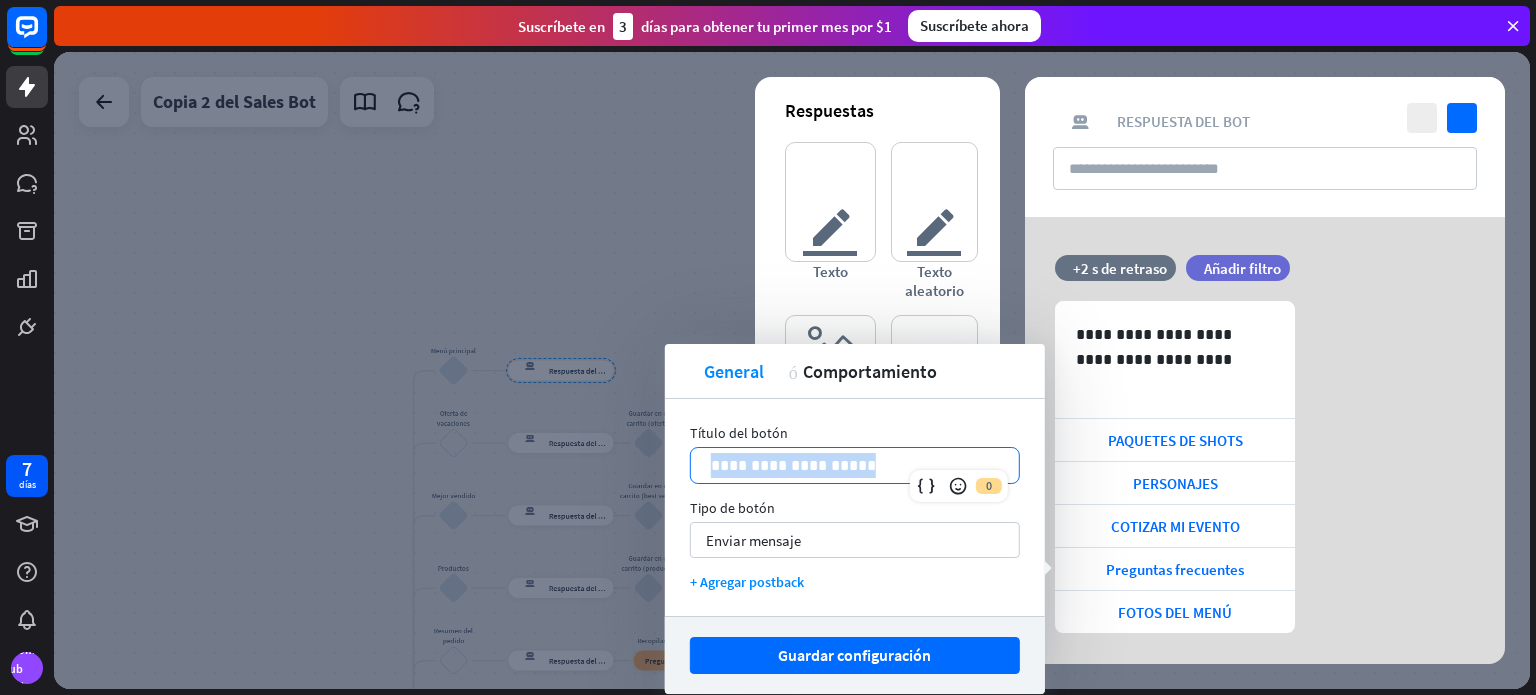 click on "**********" at bounding box center (855, 465) 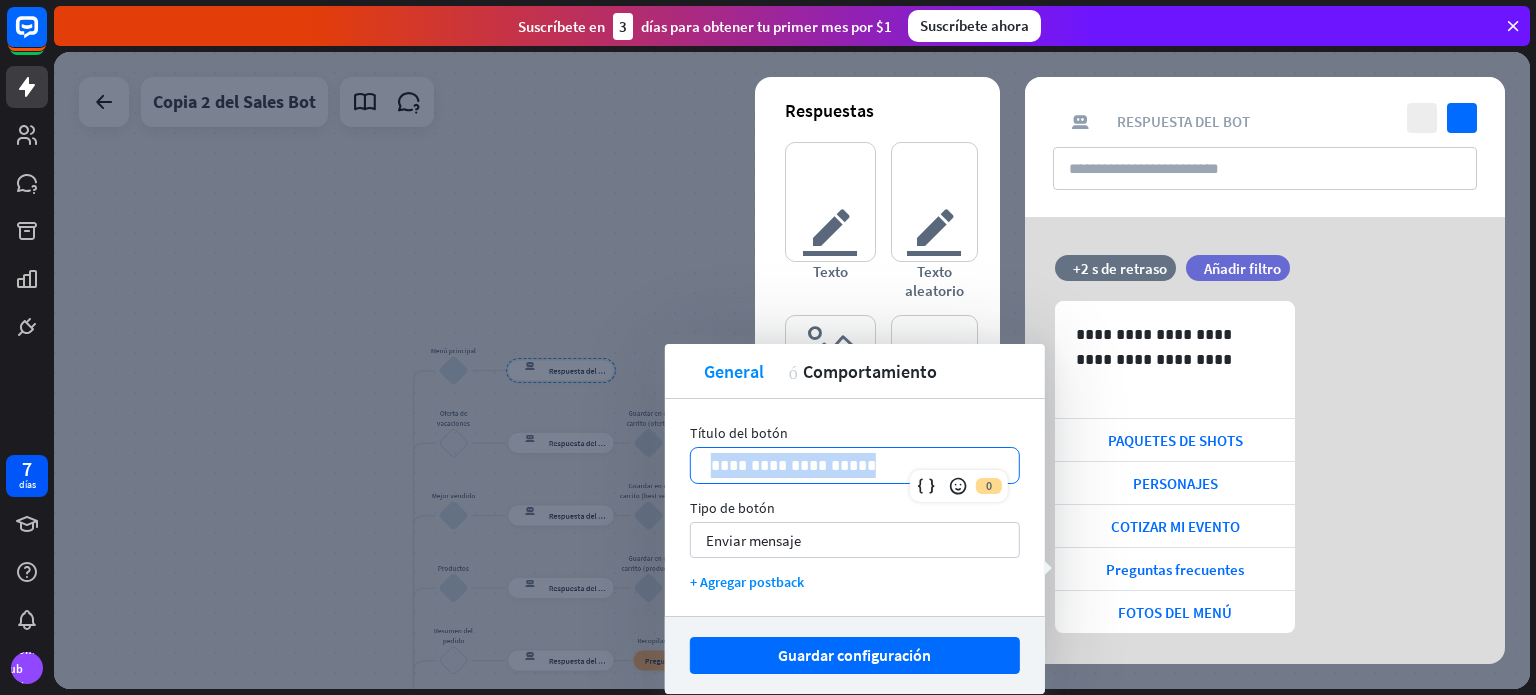 click on "**********" at bounding box center [855, 465] 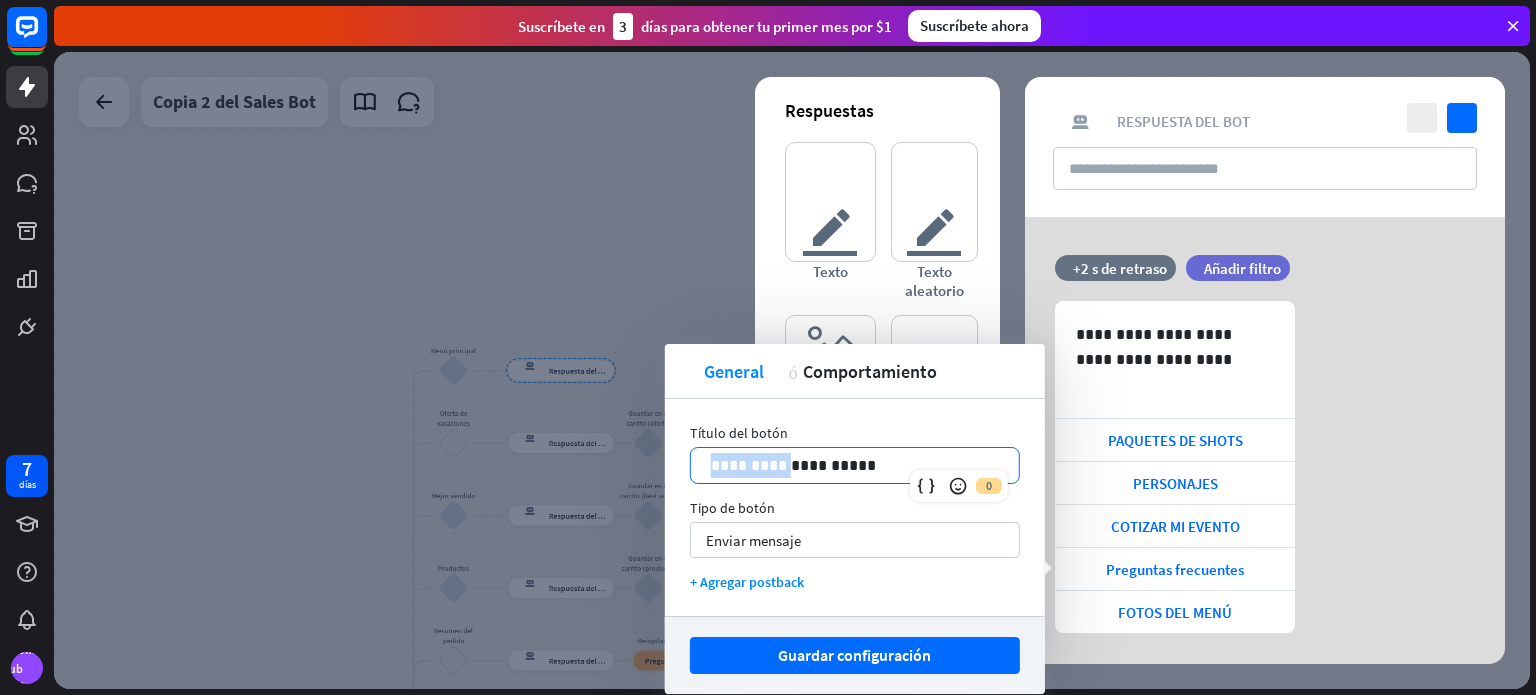 click on "**********" at bounding box center (855, 465) 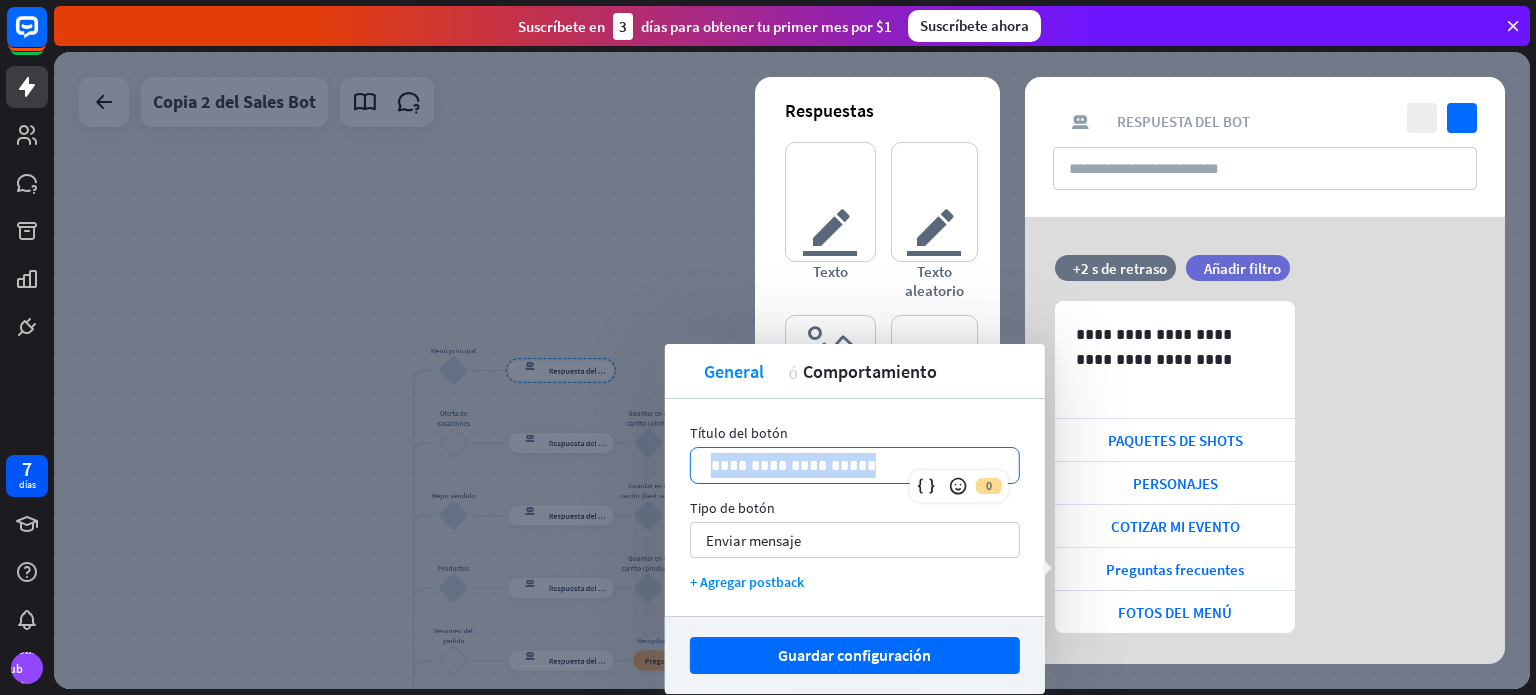 click on "**********" at bounding box center (855, 465) 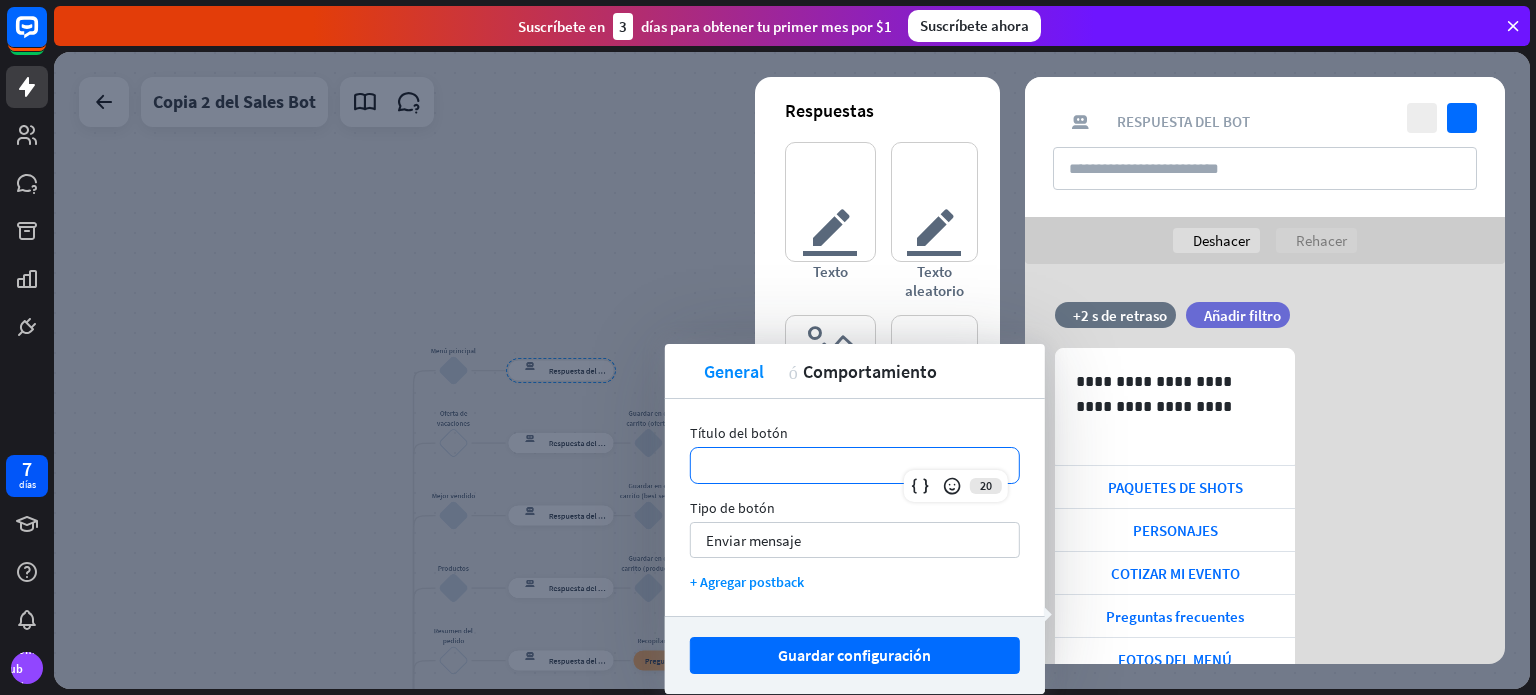 type 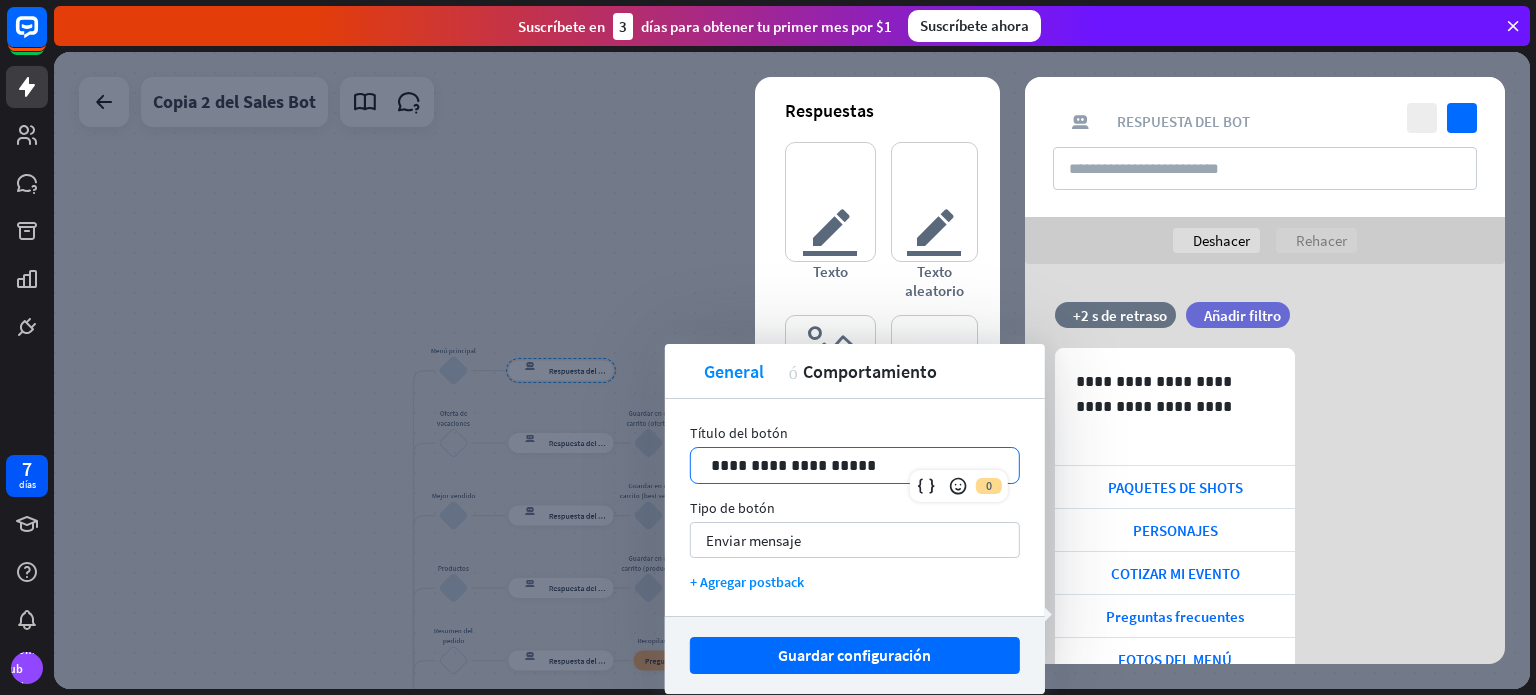 click on "**********" at bounding box center [855, 465] 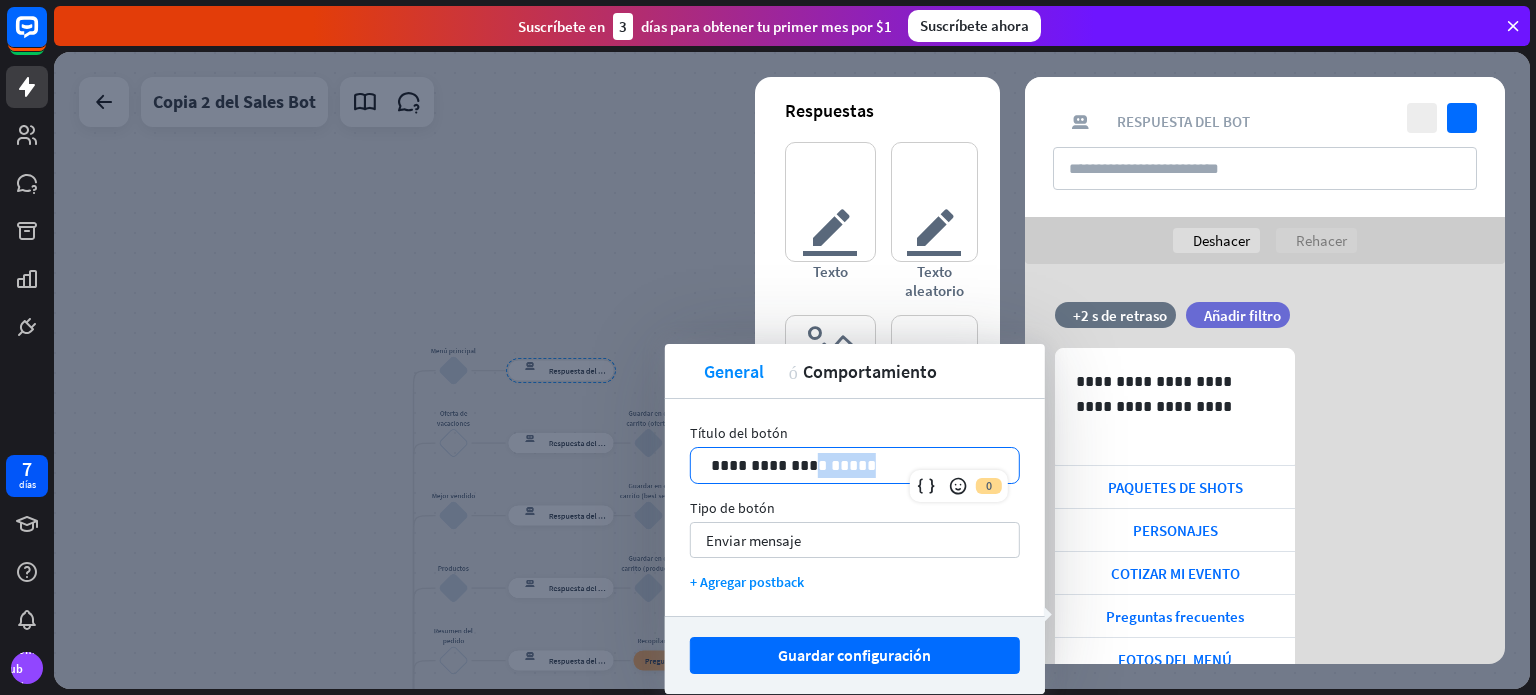 click on "**********" at bounding box center (855, 465) 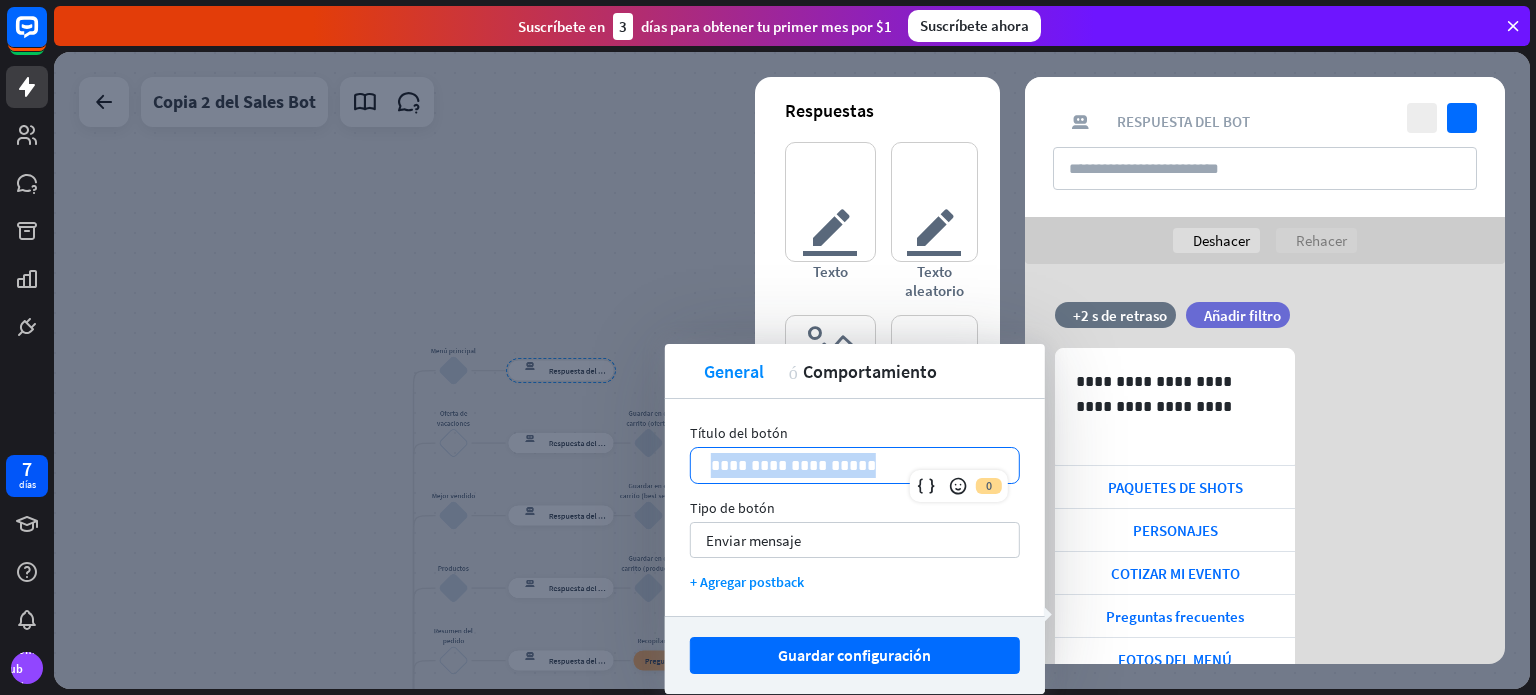 click on "**********" at bounding box center [855, 465] 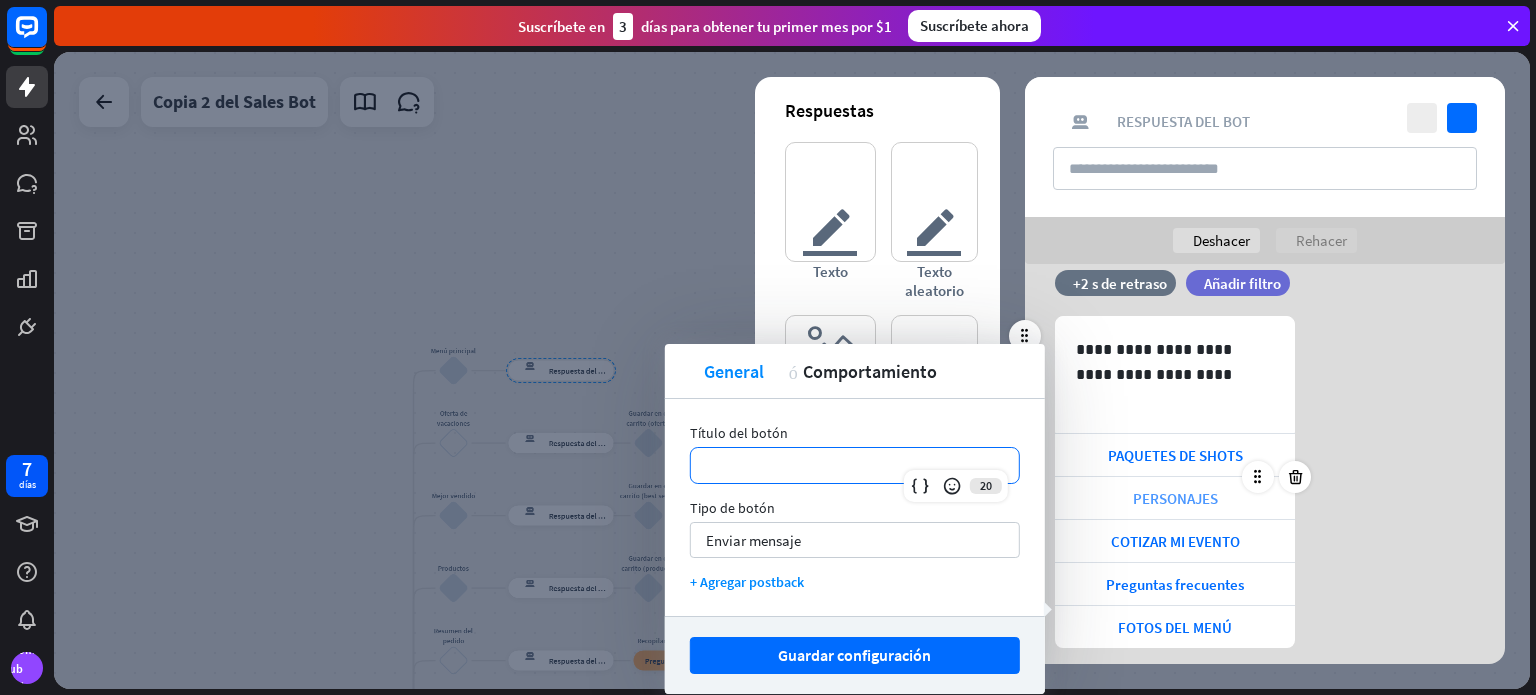 scroll, scrollTop: 84, scrollLeft: 0, axis: vertical 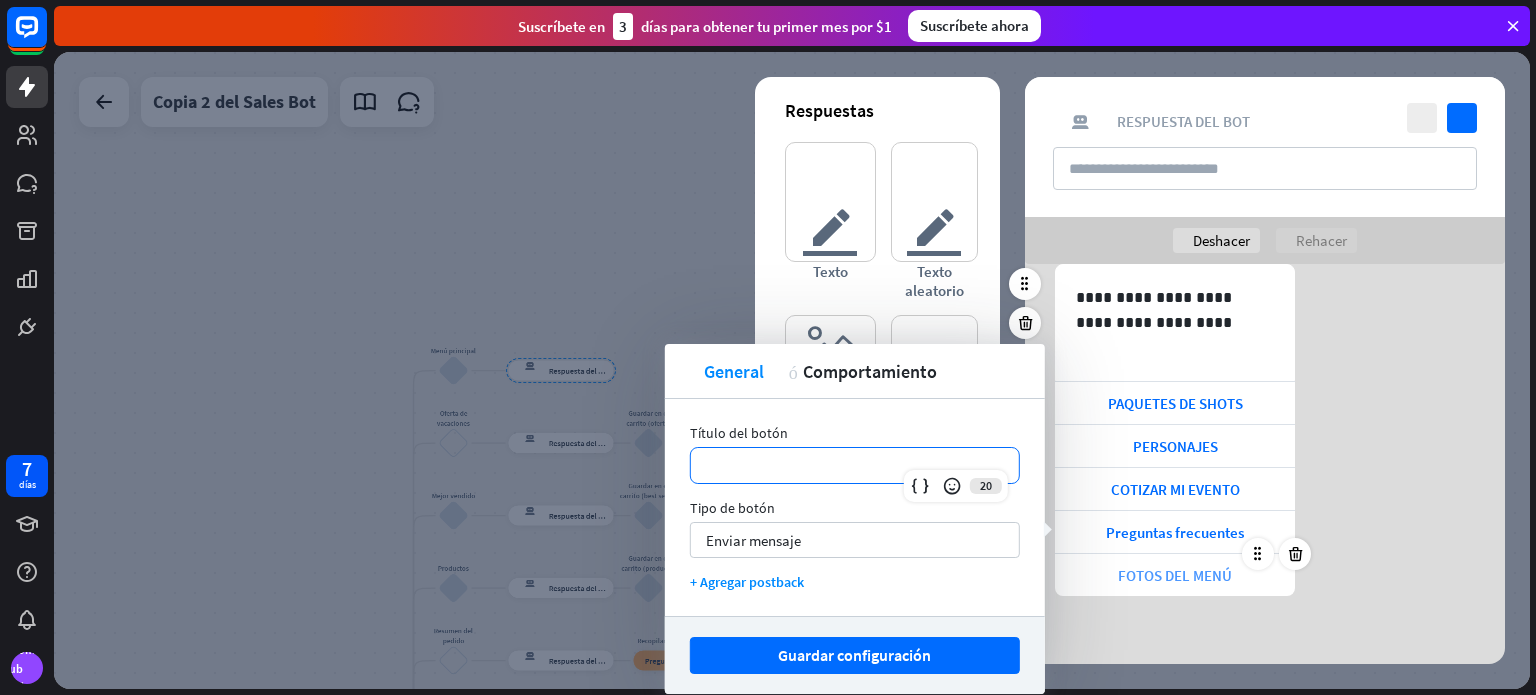 click on "FOTOS DEL MENÚ" at bounding box center [1175, 575] 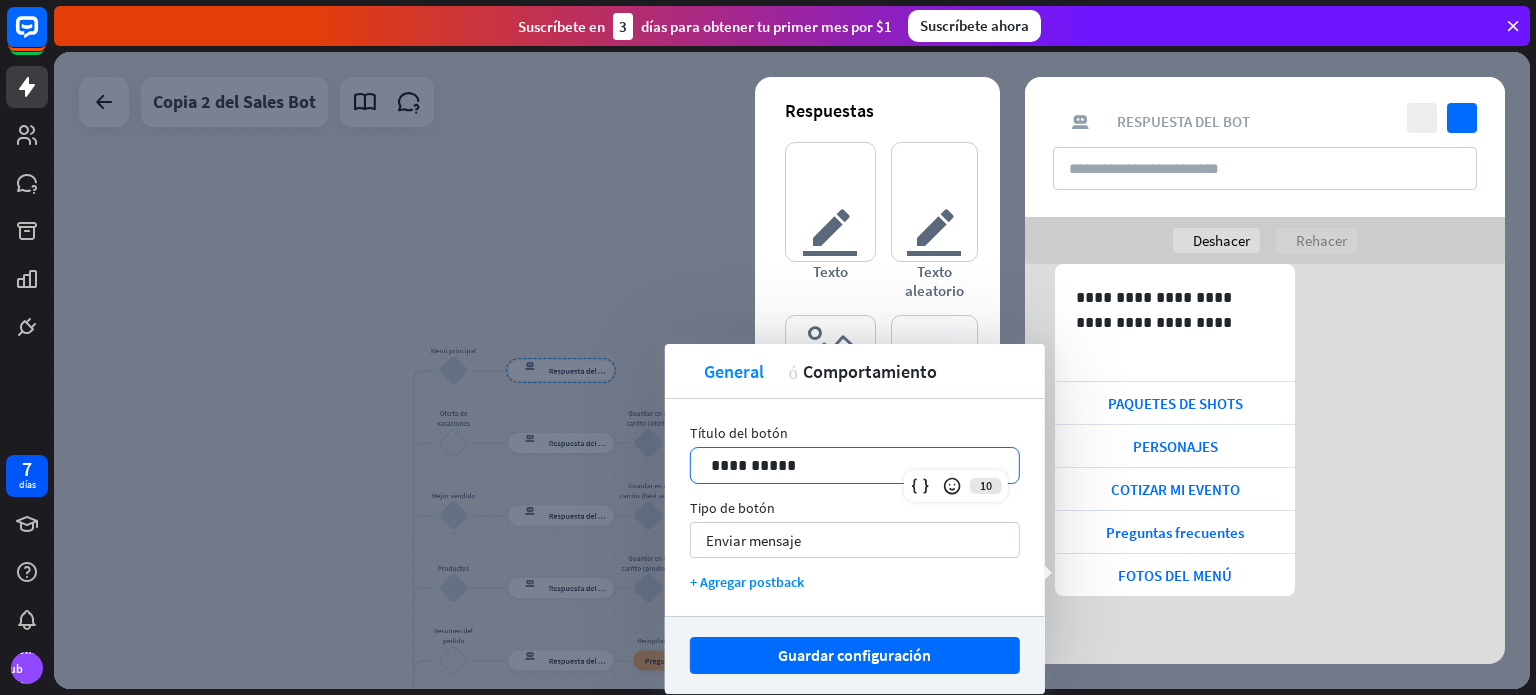click on "**********" at bounding box center (855, 465) 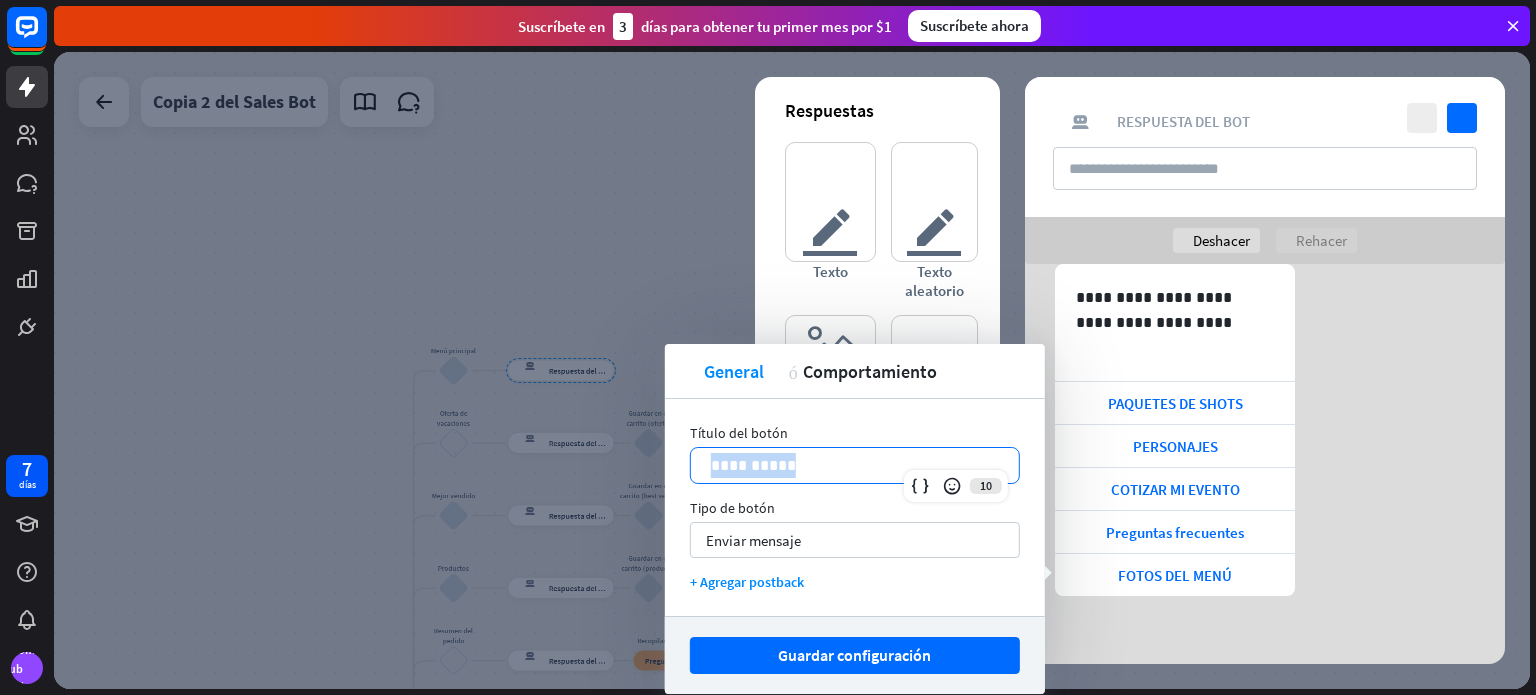 click on "**********" at bounding box center [855, 465] 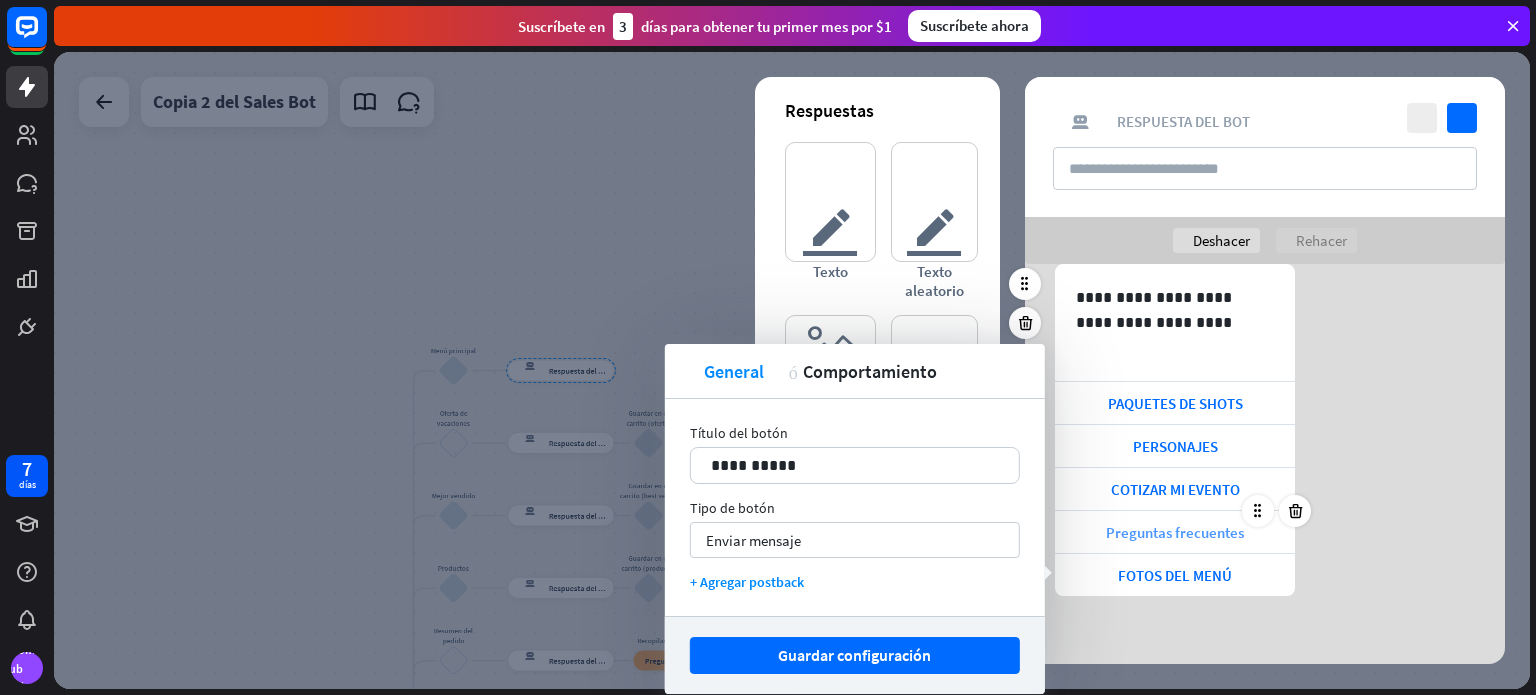 click on "Preguntas frecuentes" at bounding box center (1175, 532) 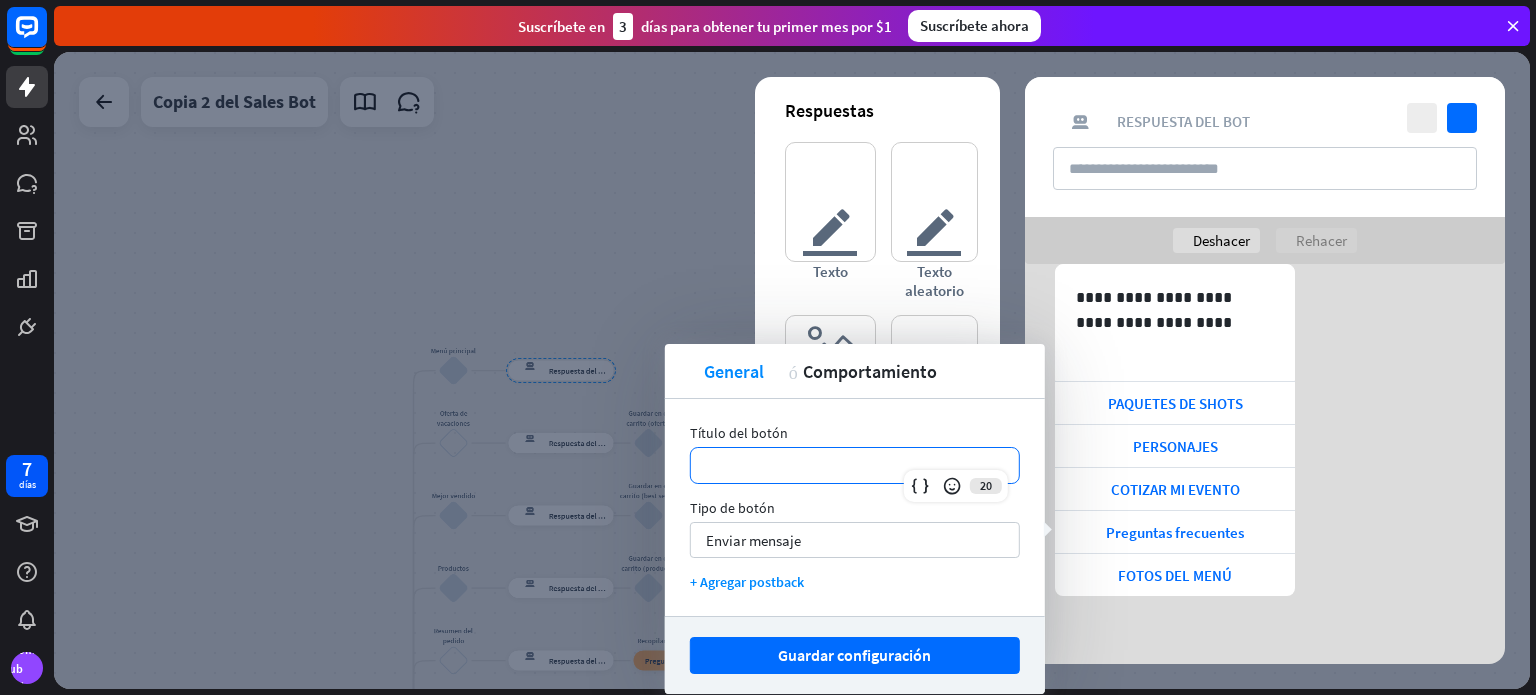 click on "**********" at bounding box center [855, 465] 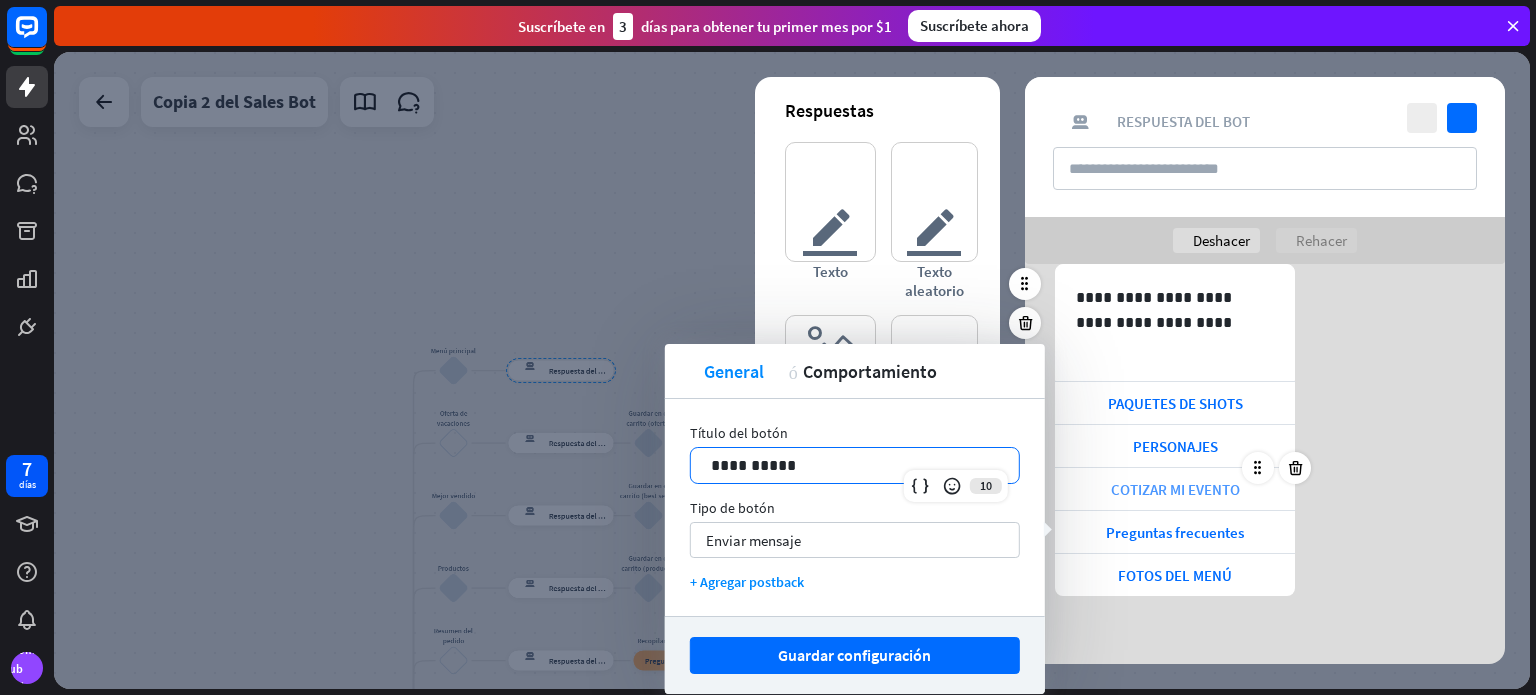 click on "COTIZAR MI EVENTO" at bounding box center (1175, 489) 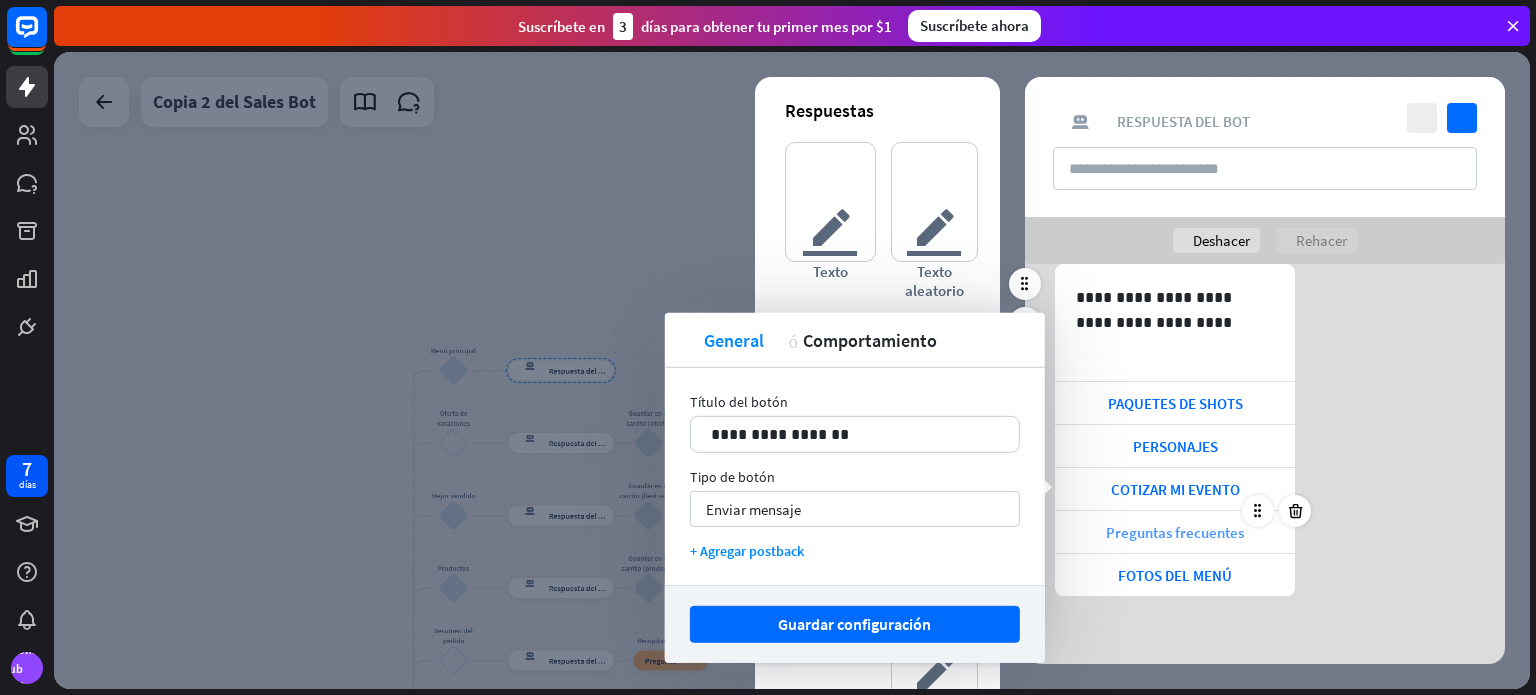 click on "Preguntas frecuentes" at bounding box center (1175, 532) 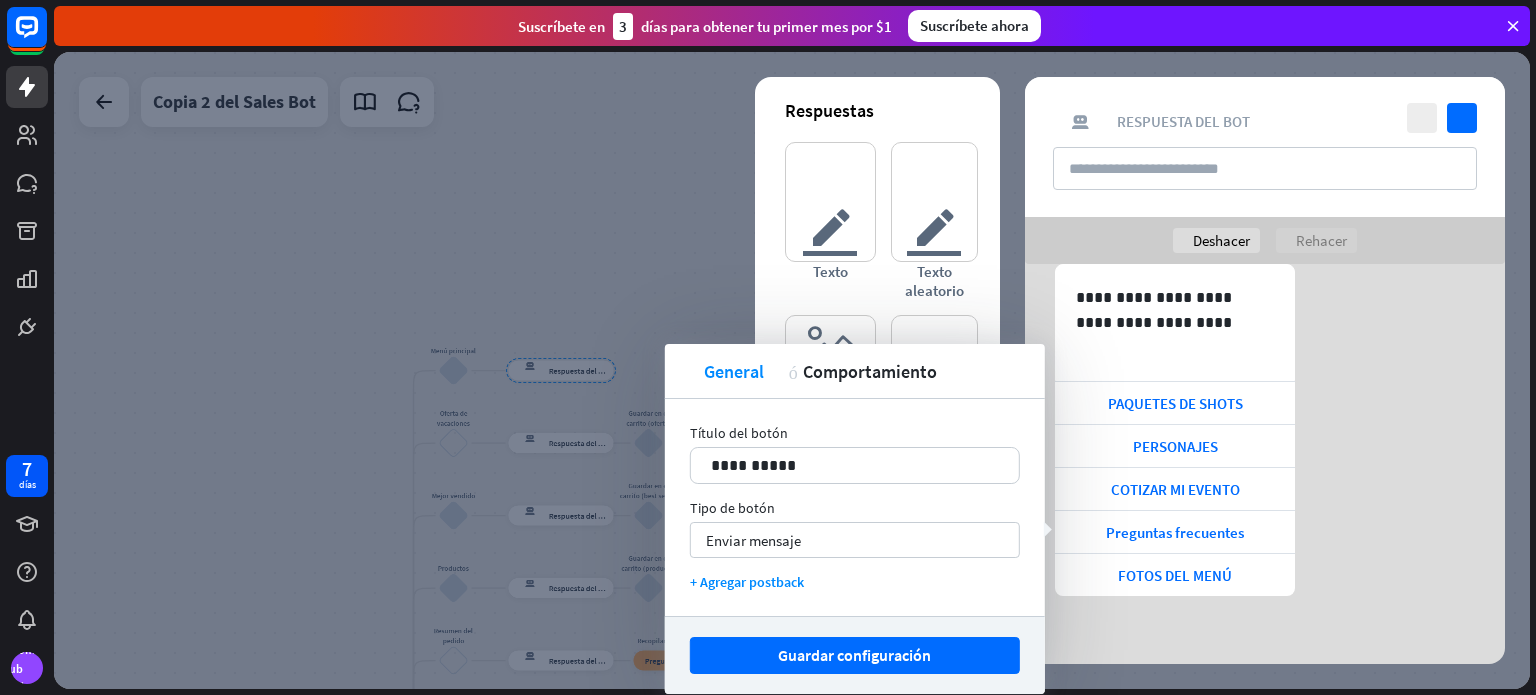 click on "Guardar configuración" at bounding box center [854, 655] 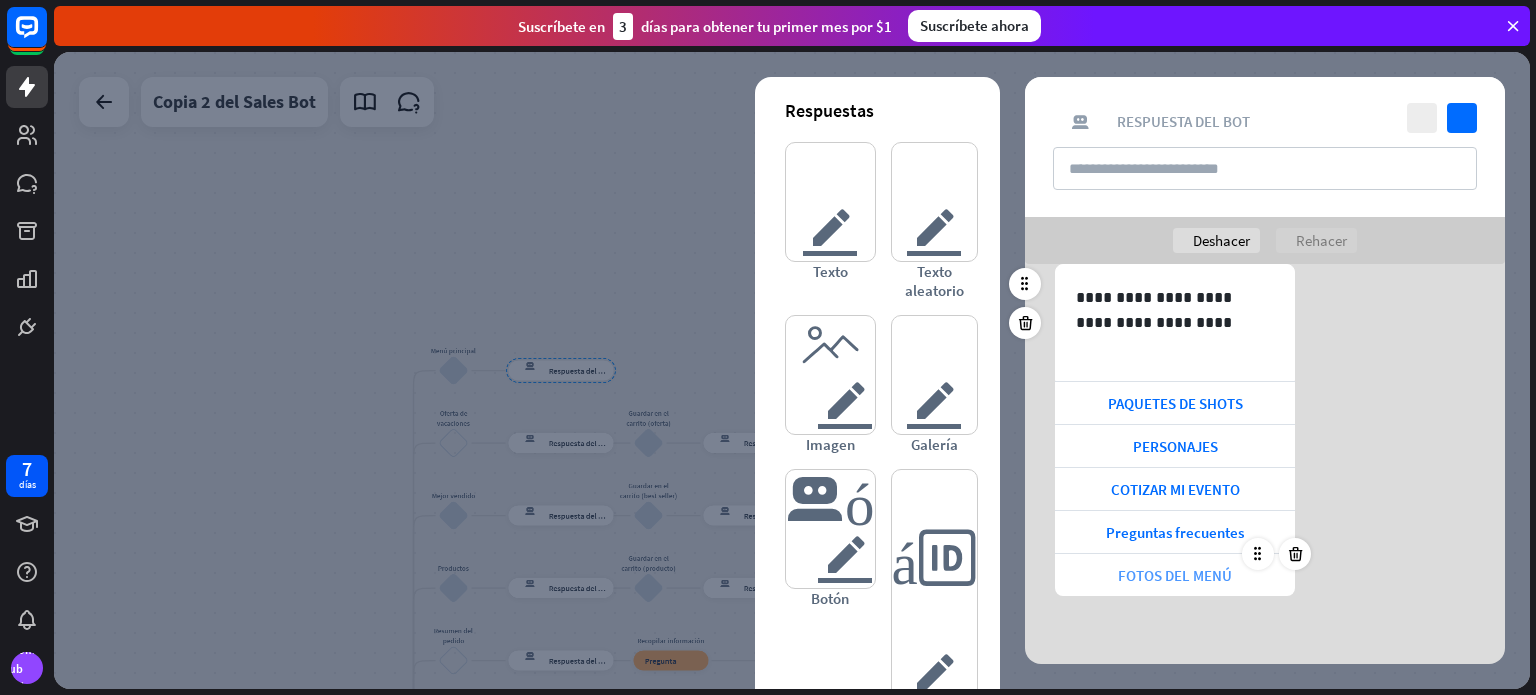 click on "FOTOS DEL MENÚ" at bounding box center (1175, 575) 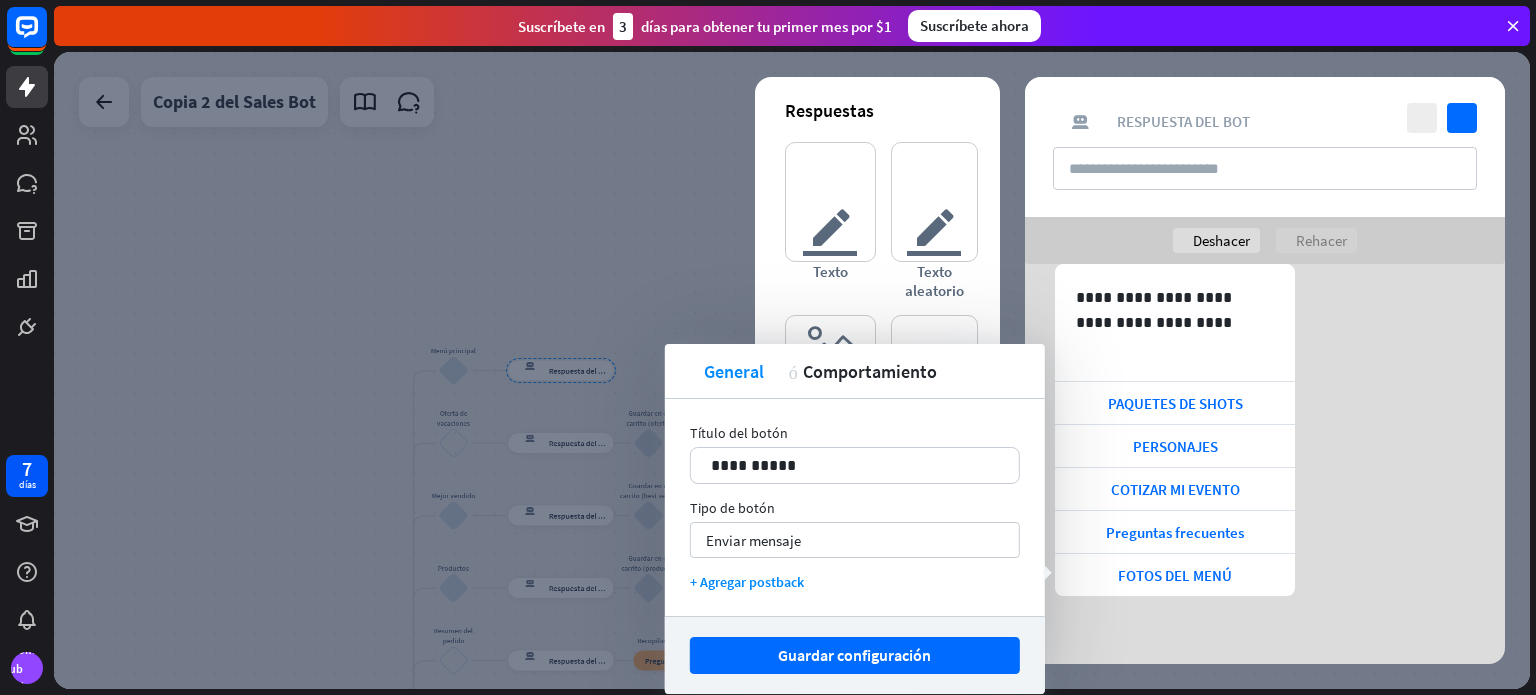 click on "**********" at bounding box center (855, 507) 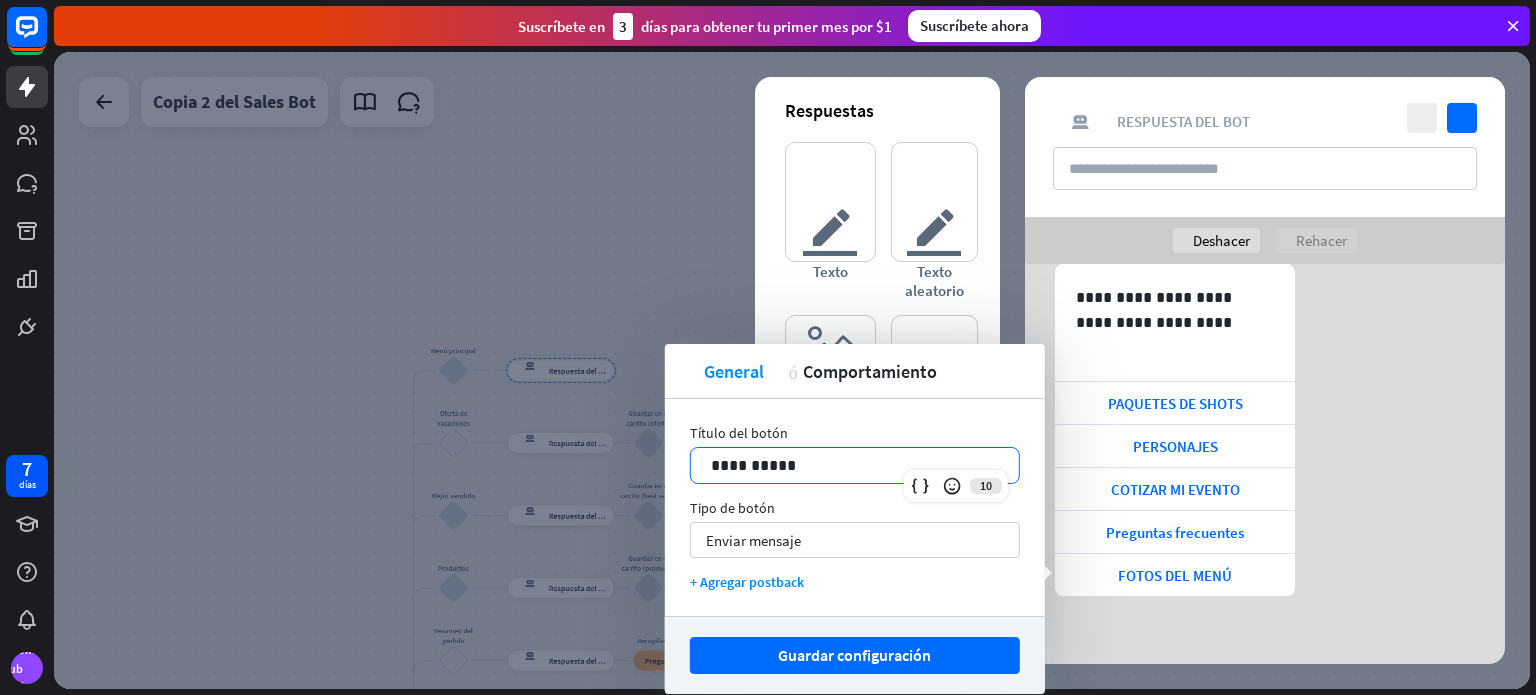 click on "**********" at bounding box center [855, 465] 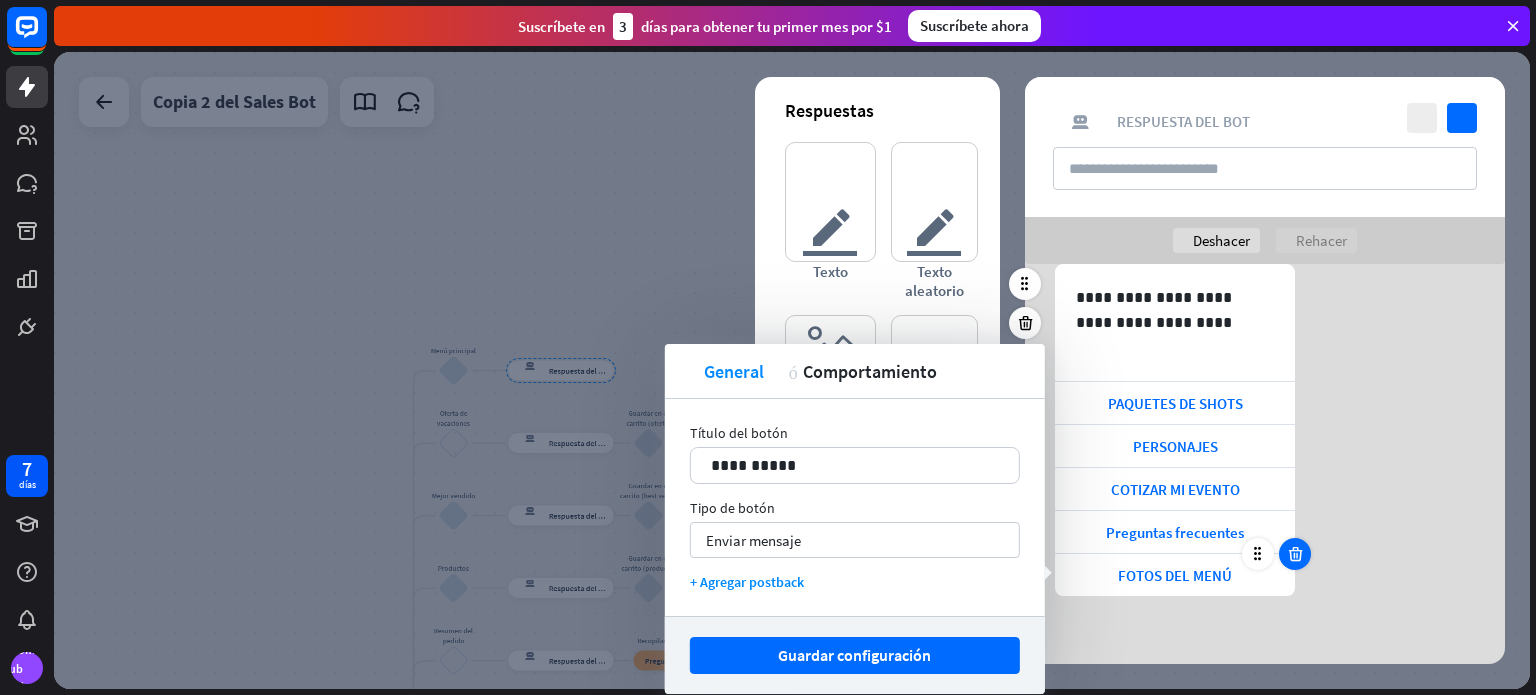 click at bounding box center [1295, 554] 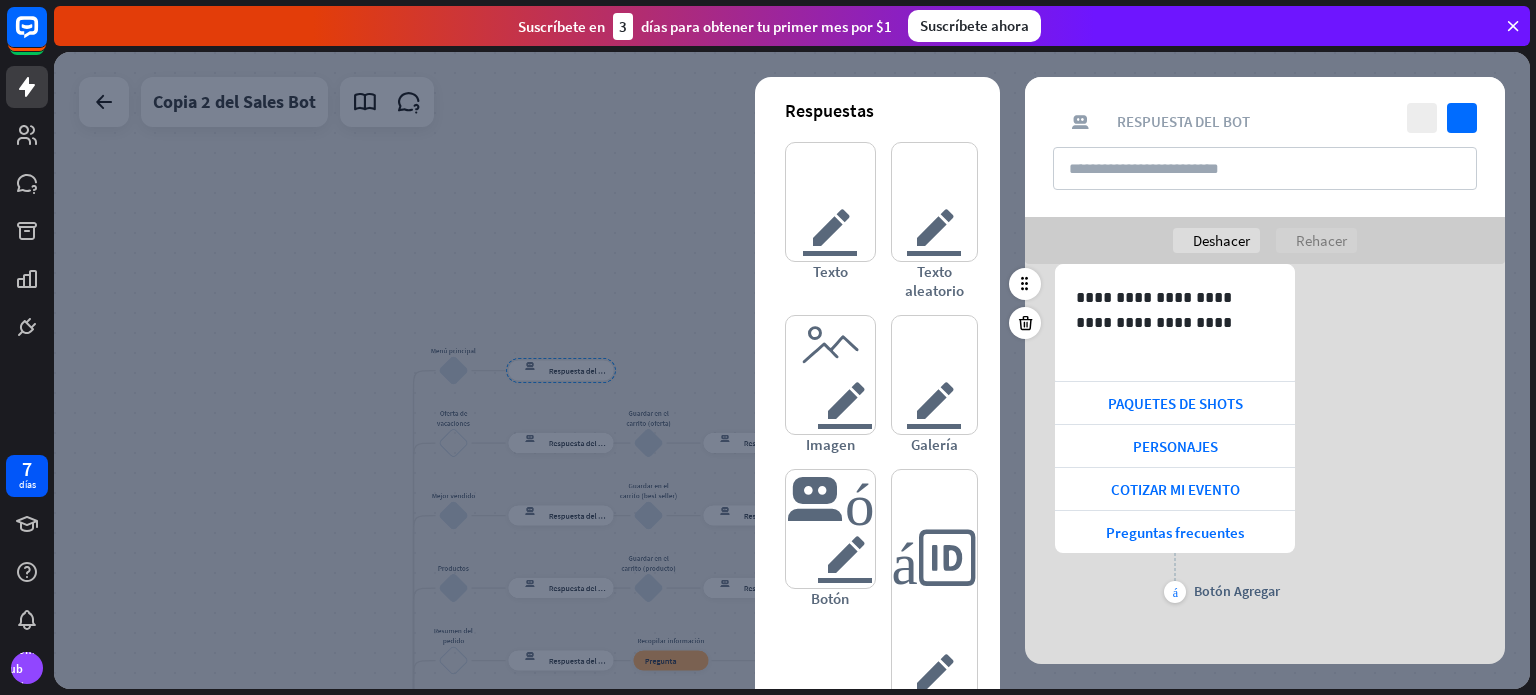 click on "**********" at bounding box center [1265, 436] 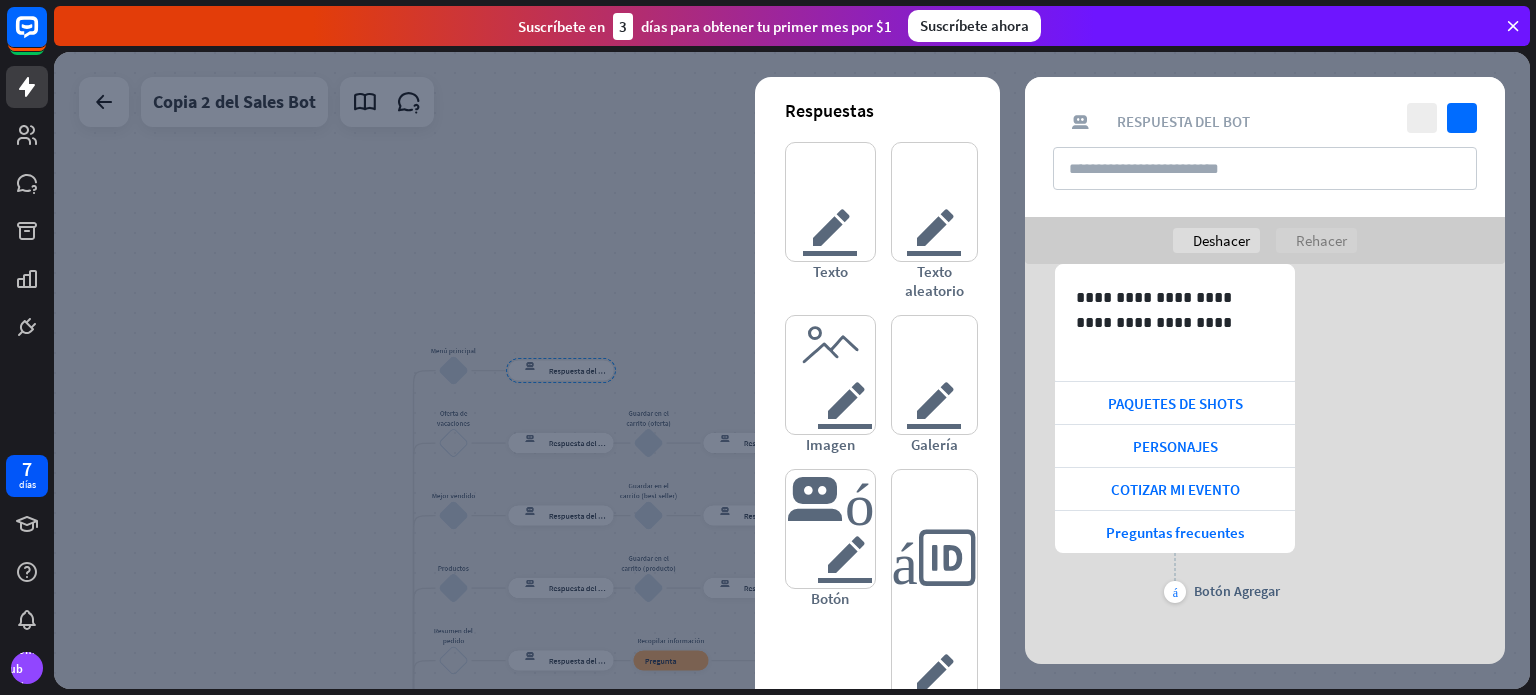 click on "cerca
controlar
respuesta del bot de bloqueo   Respuesta del bot" at bounding box center [1265, 147] 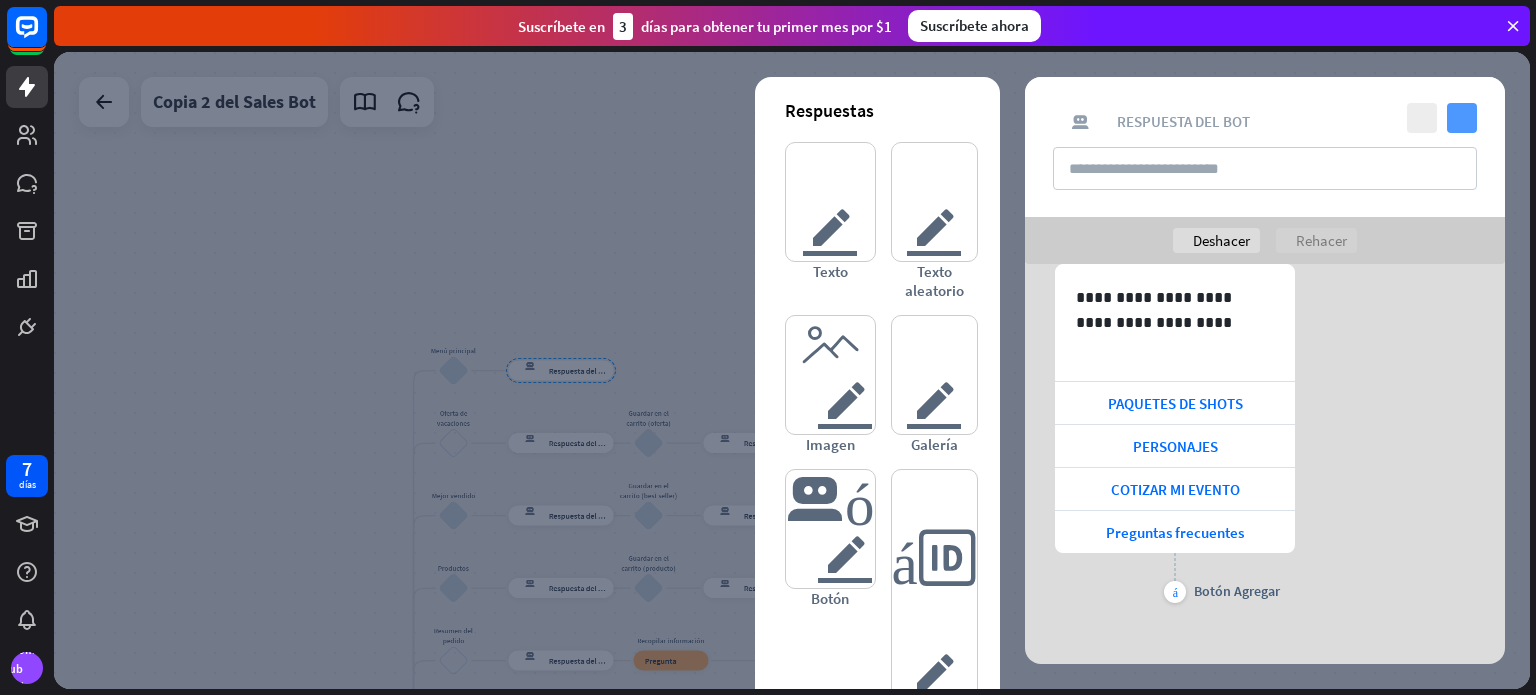 click on "controlar" at bounding box center (1462, 118) 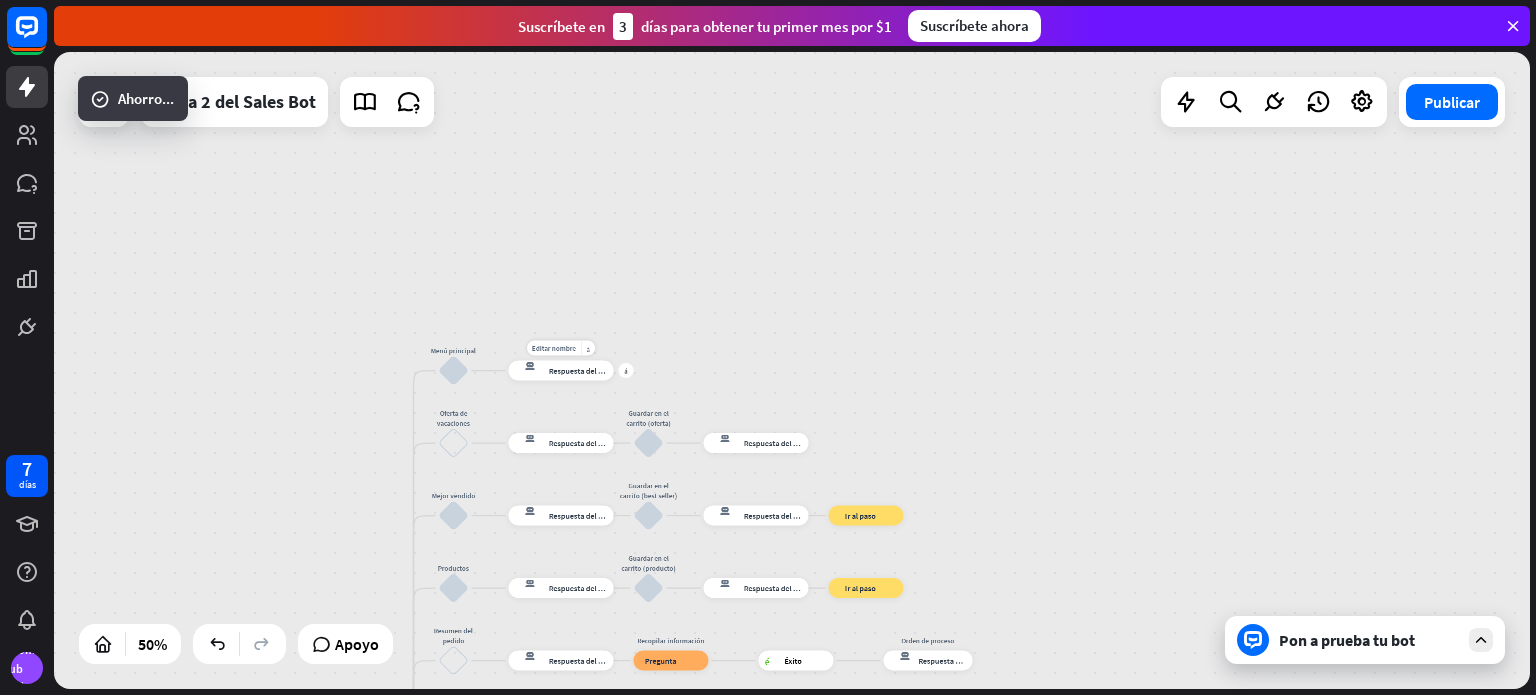 click on "Editar nombre   más_horiz         más     respuesta del bot de bloqueo   Respuesta del bot" at bounding box center (561, 371) 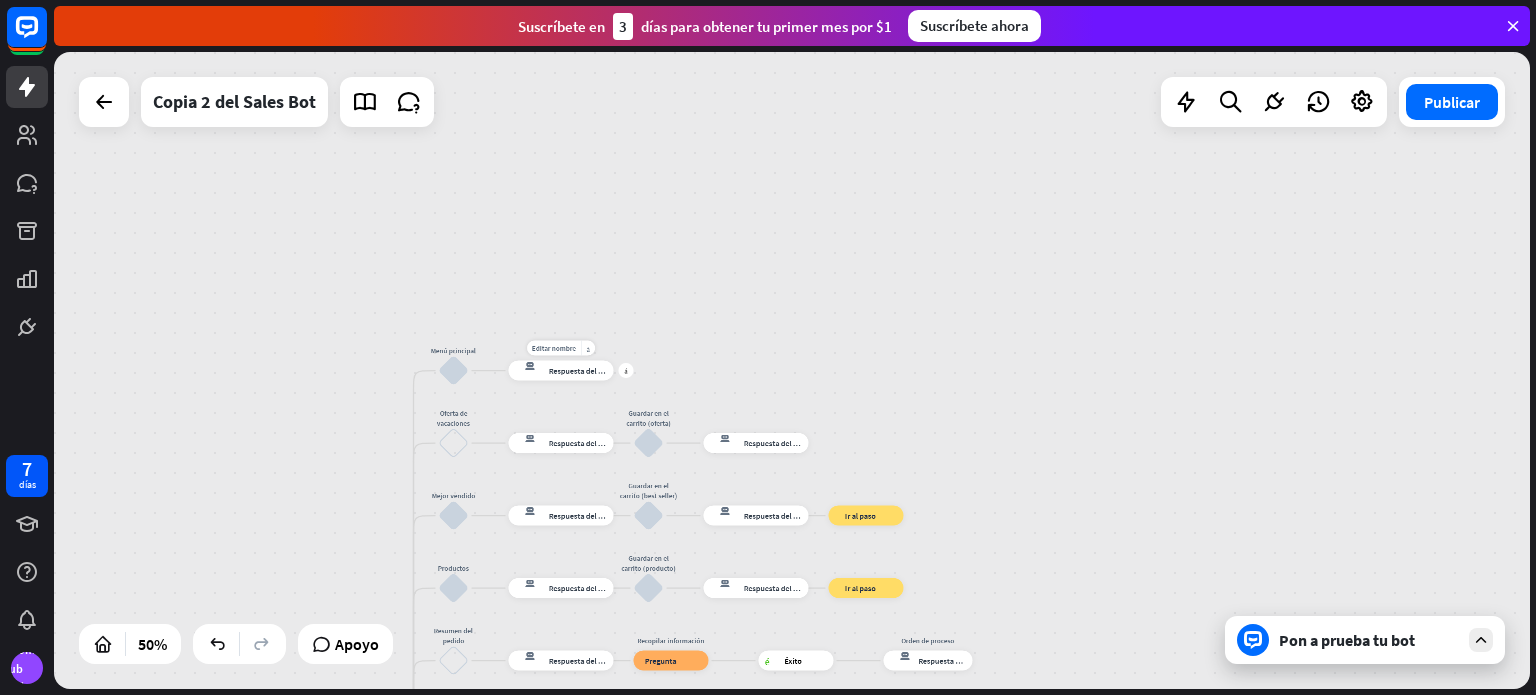 click on "Editar nombre   más_horiz         más     respuesta del bot de bloqueo   Respuesta del bot" at bounding box center [561, 371] 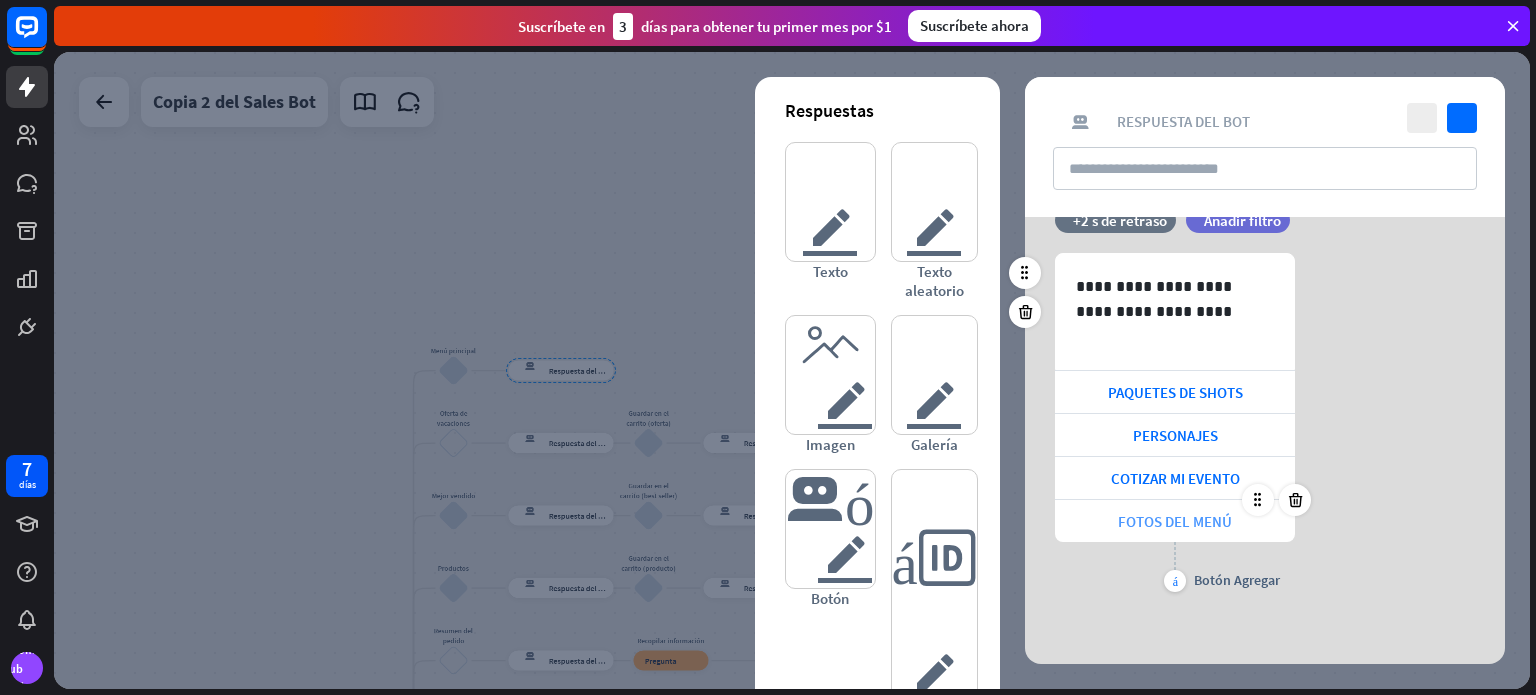 scroll, scrollTop: 49, scrollLeft: 0, axis: vertical 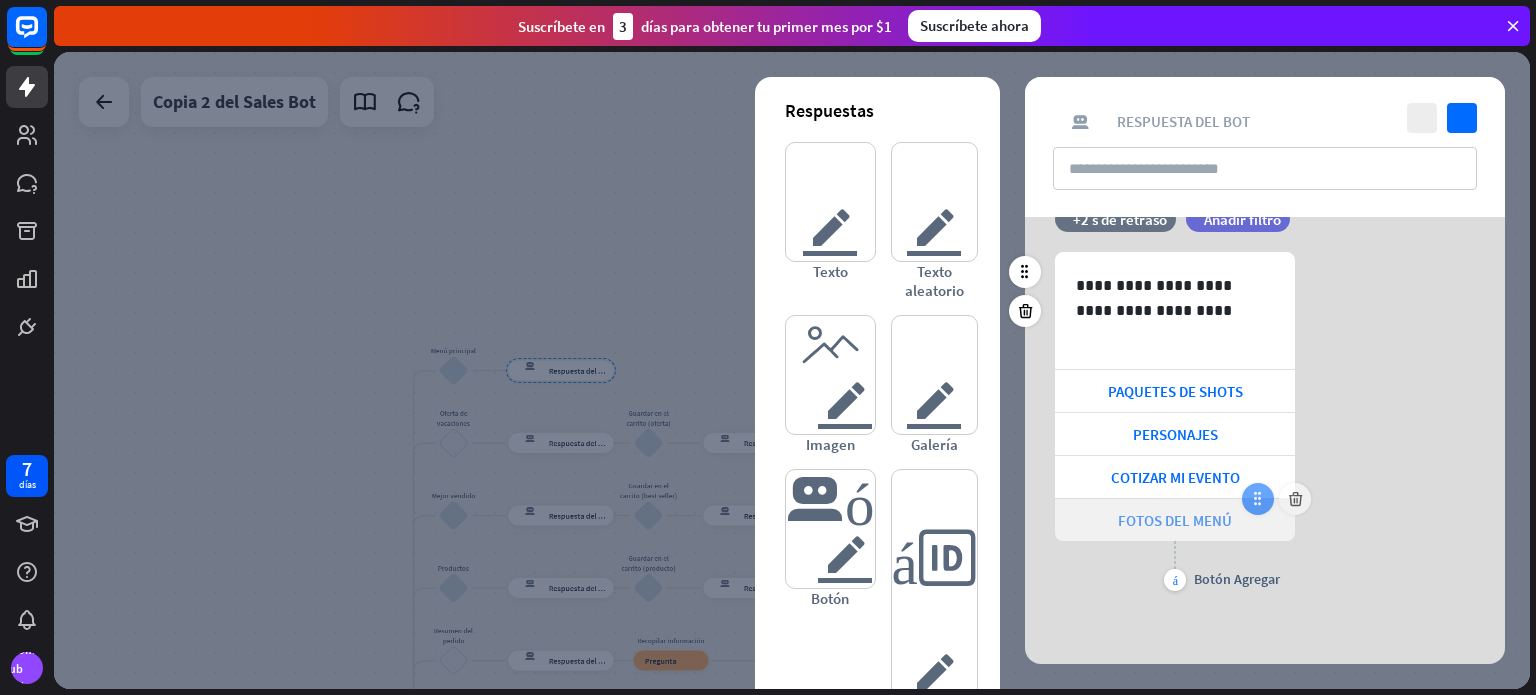 click at bounding box center (1258, 499) 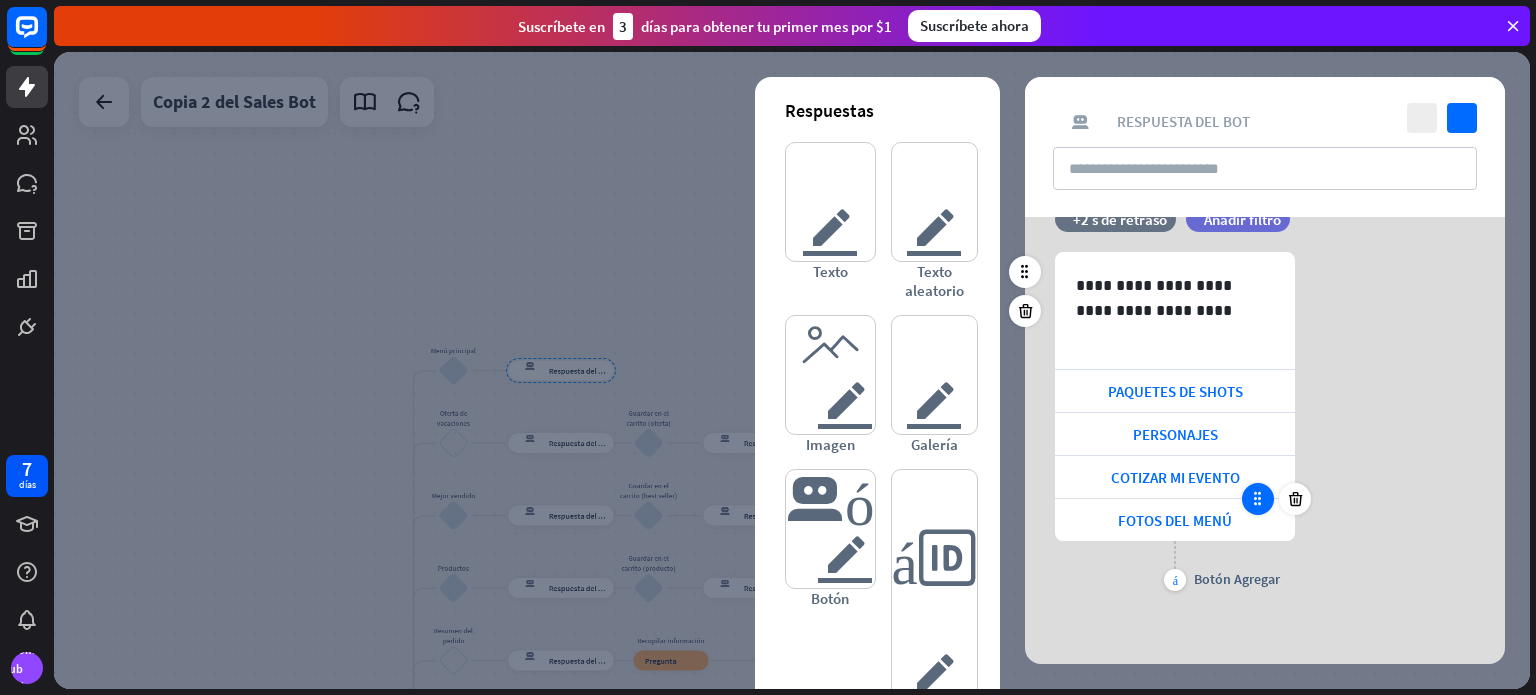 click at bounding box center (1258, 499) 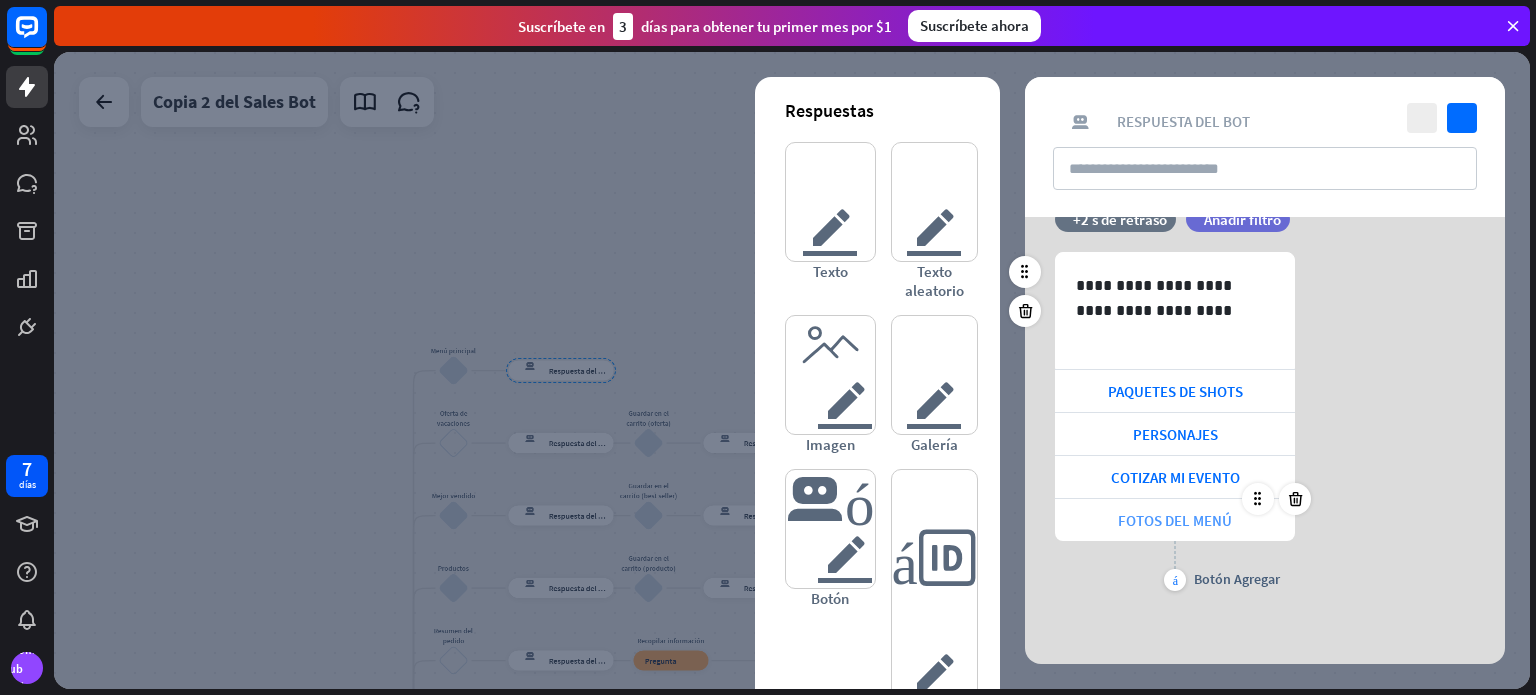 click on "FOTOS DEL MENÚ" at bounding box center (1175, 520) 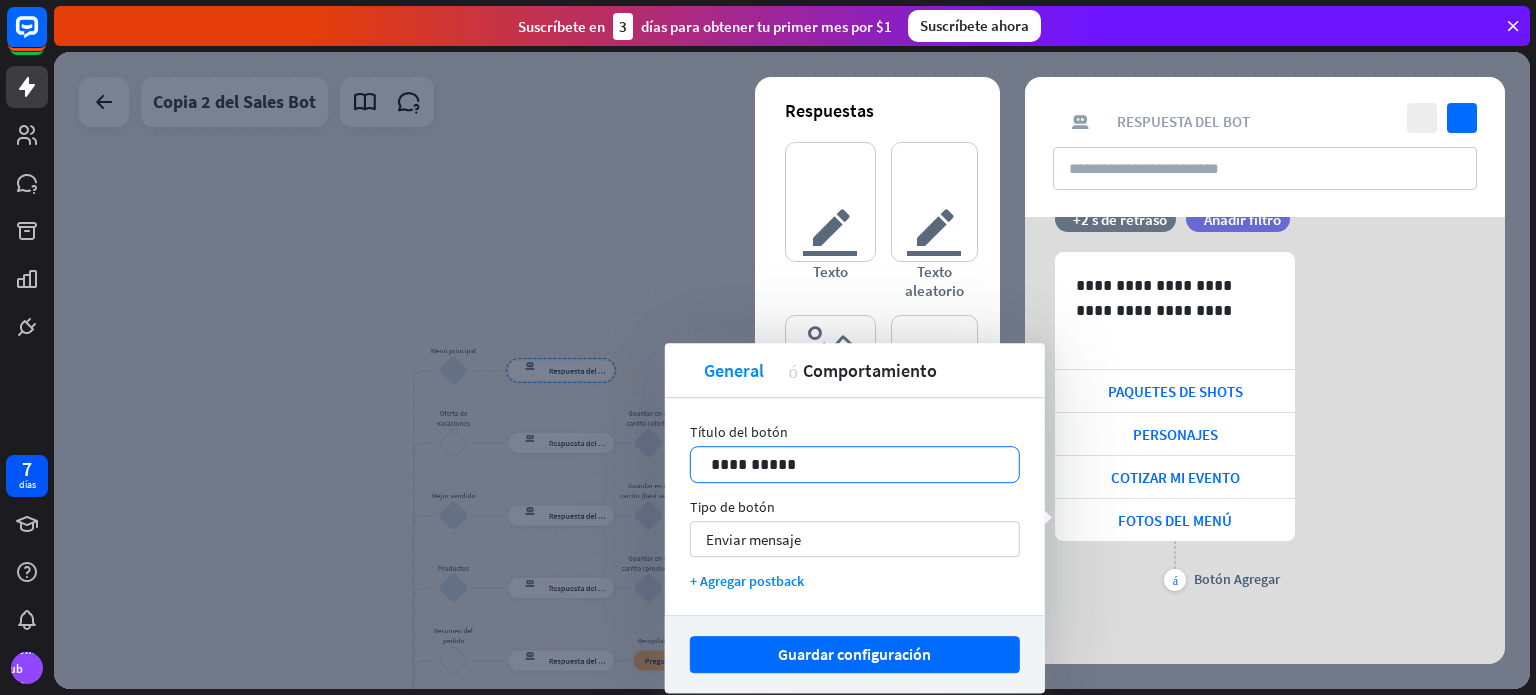 click on "**********" at bounding box center [855, 464] 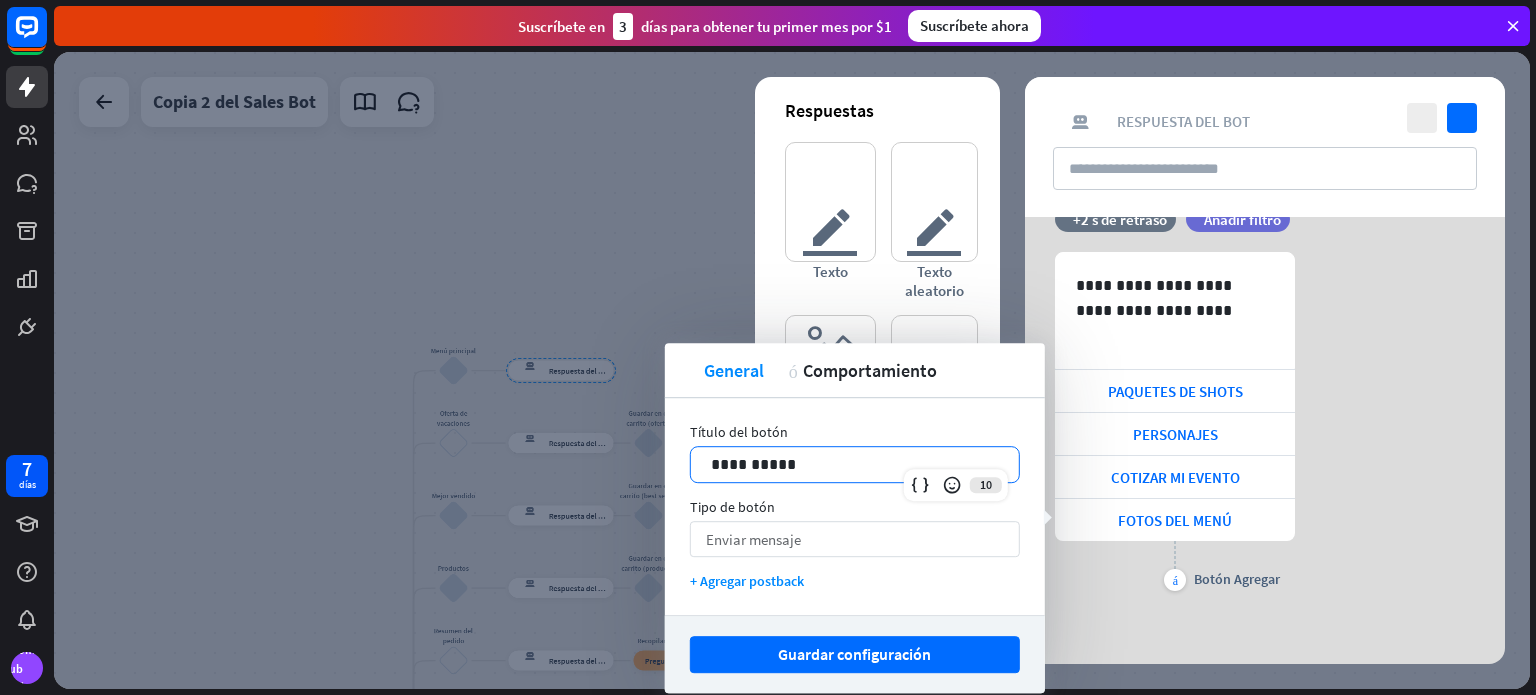 click on "Enviar mensaje
flecha_abajo" at bounding box center [855, 539] 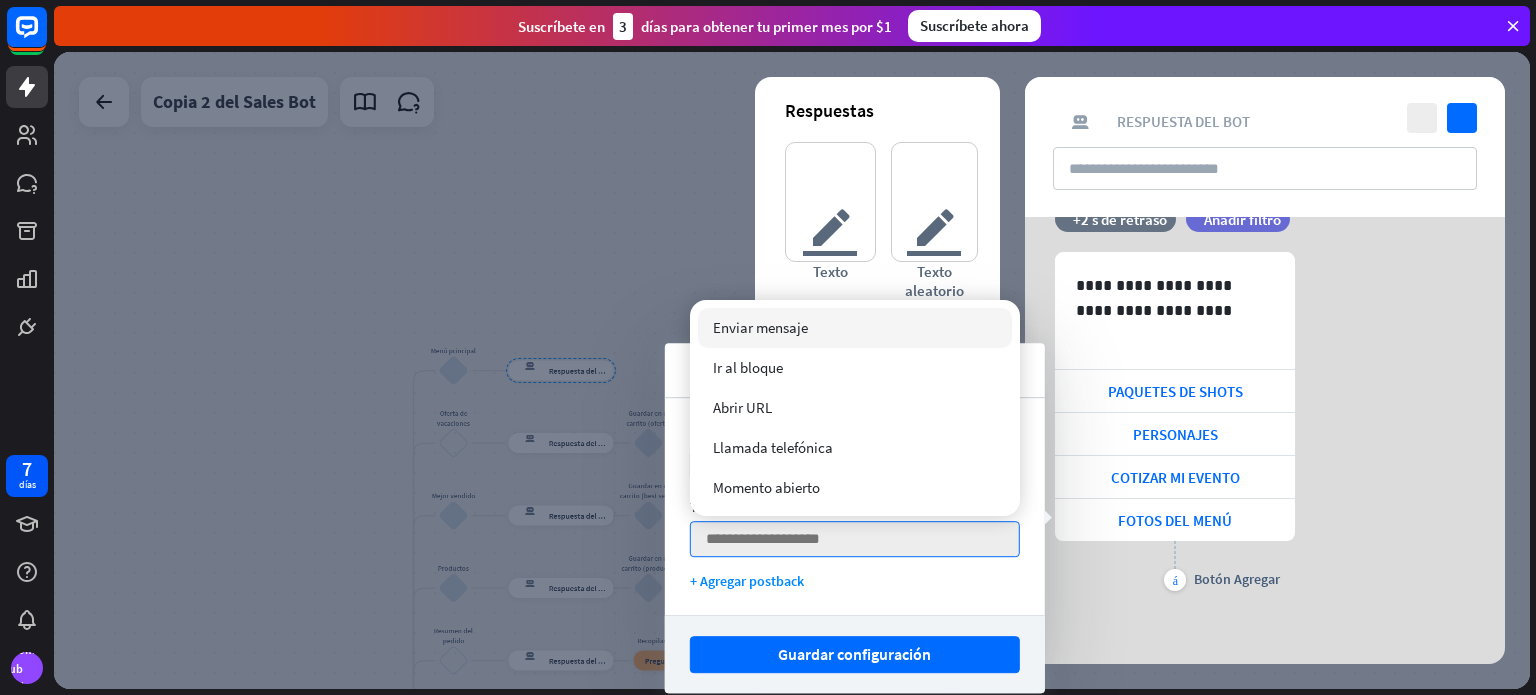 click on "Enviar mensaje
comprobado" at bounding box center [855, 328] 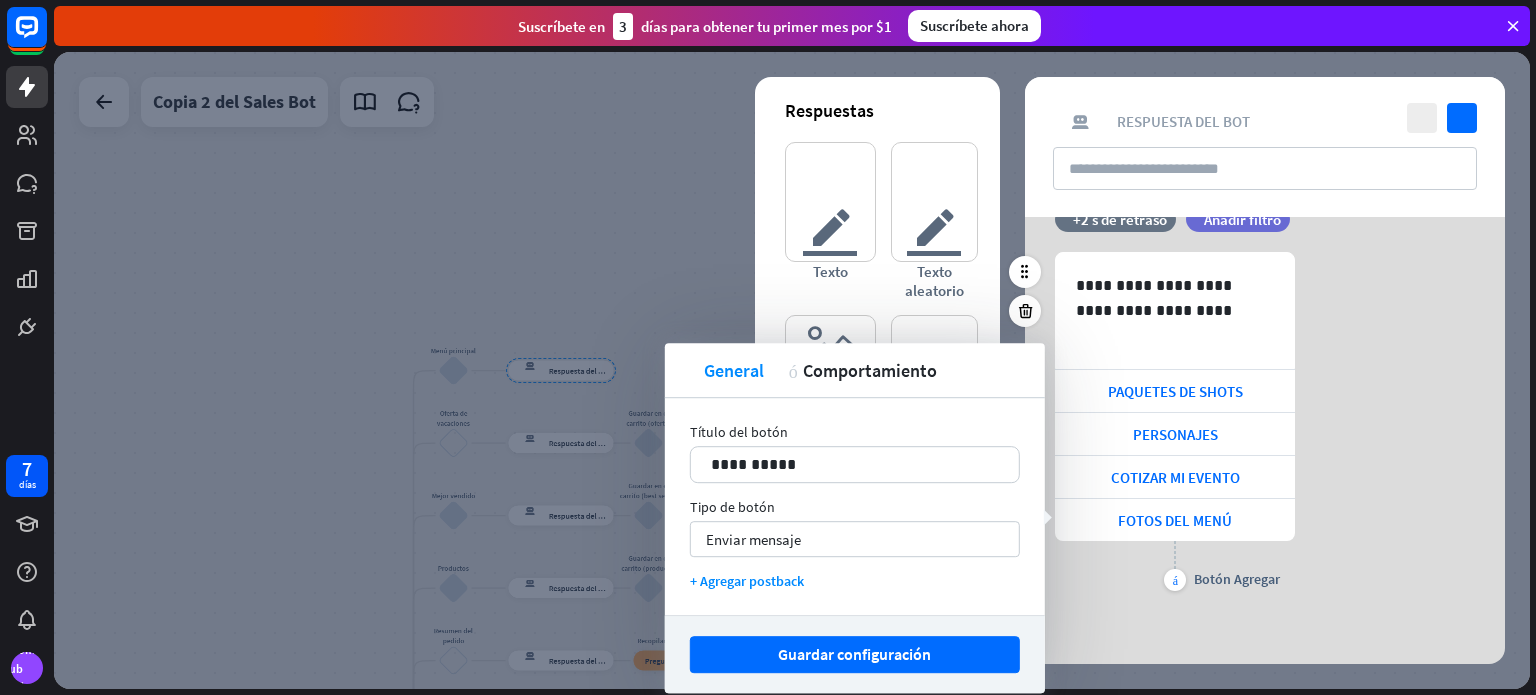 click on "Ofertas de vacaciones       PAQUETES DE SHOTS       PERSONAJES       COTIZAR MI EVENTO       FOTOS DEL MENÚ     más   Botón Agregar" at bounding box center (1265, 424) 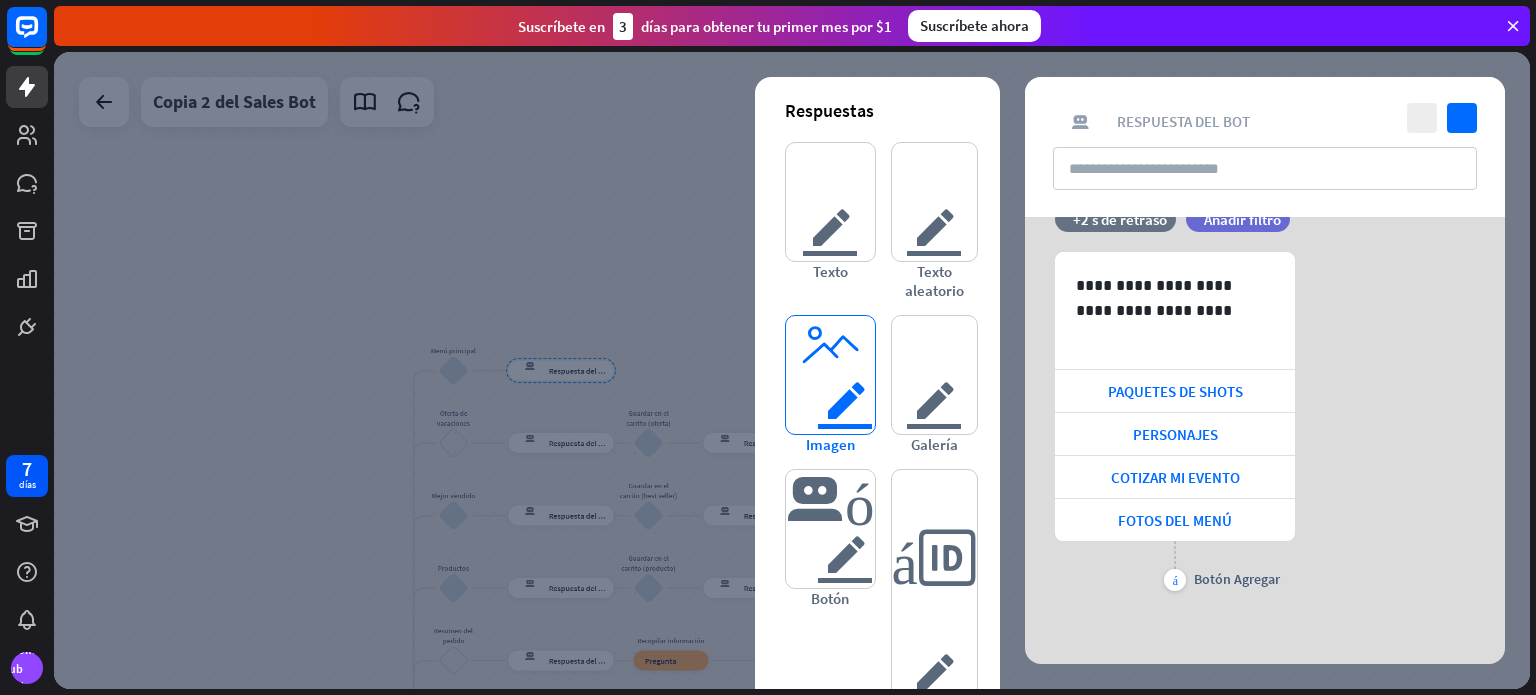 click on "imagen del editor" at bounding box center [830, 375] 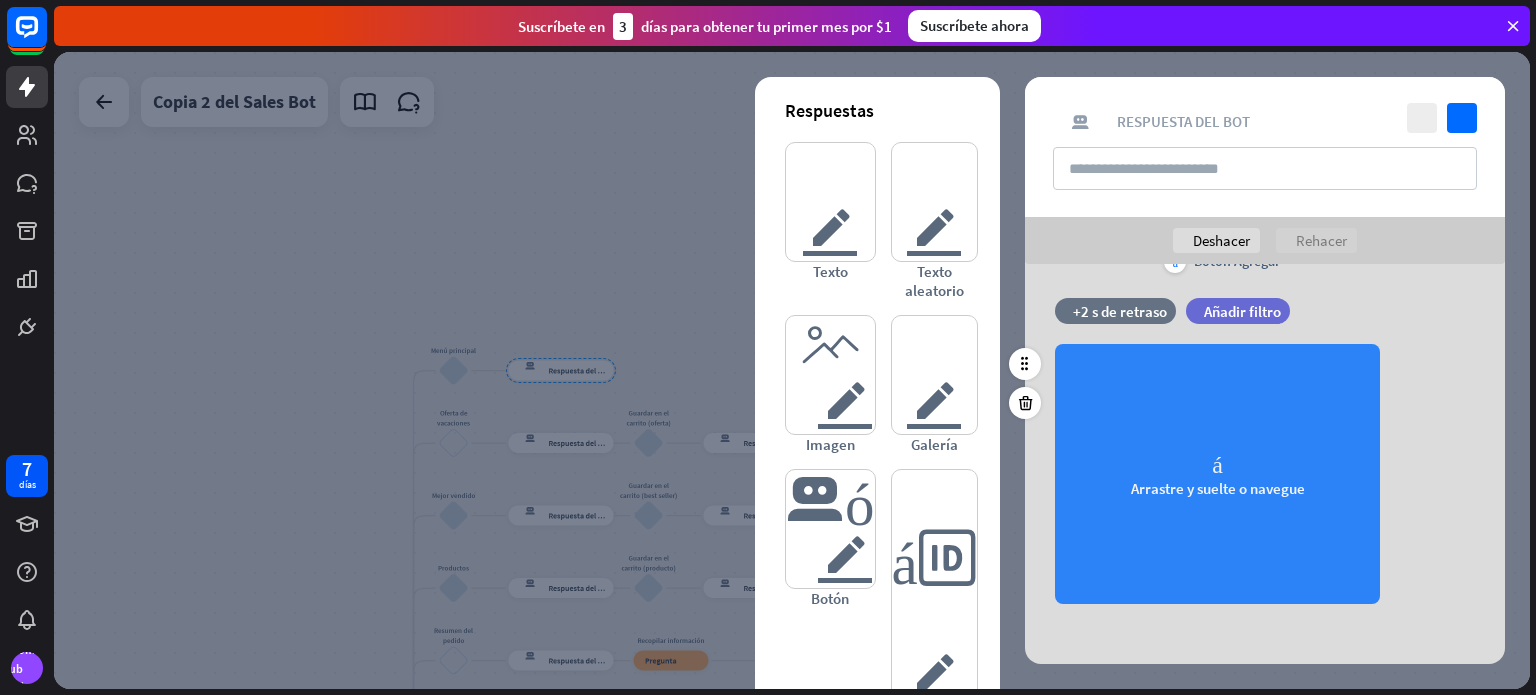 scroll, scrollTop: 423, scrollLeft: 0, axis: vertical 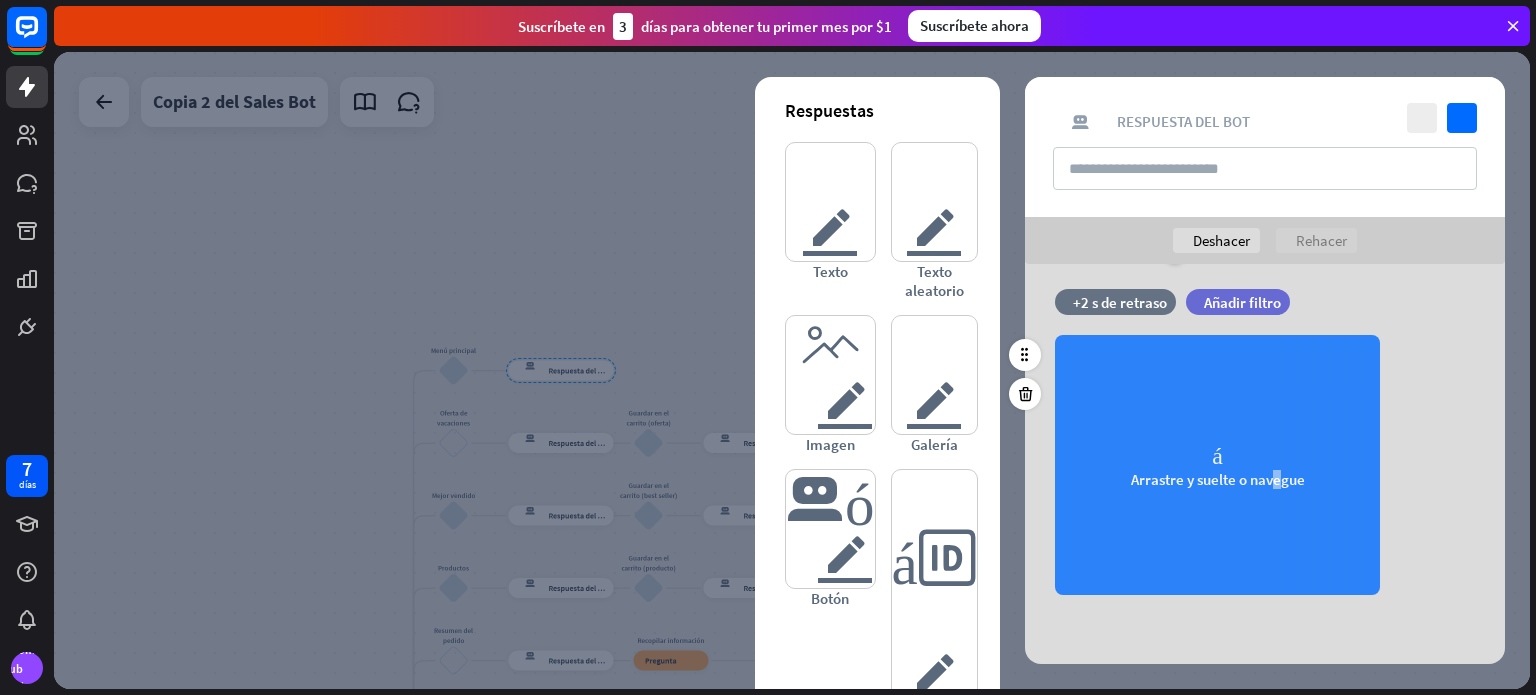 click on "cámara
Arrastre y suelte o navegue" at bounding box center [1217, 465] 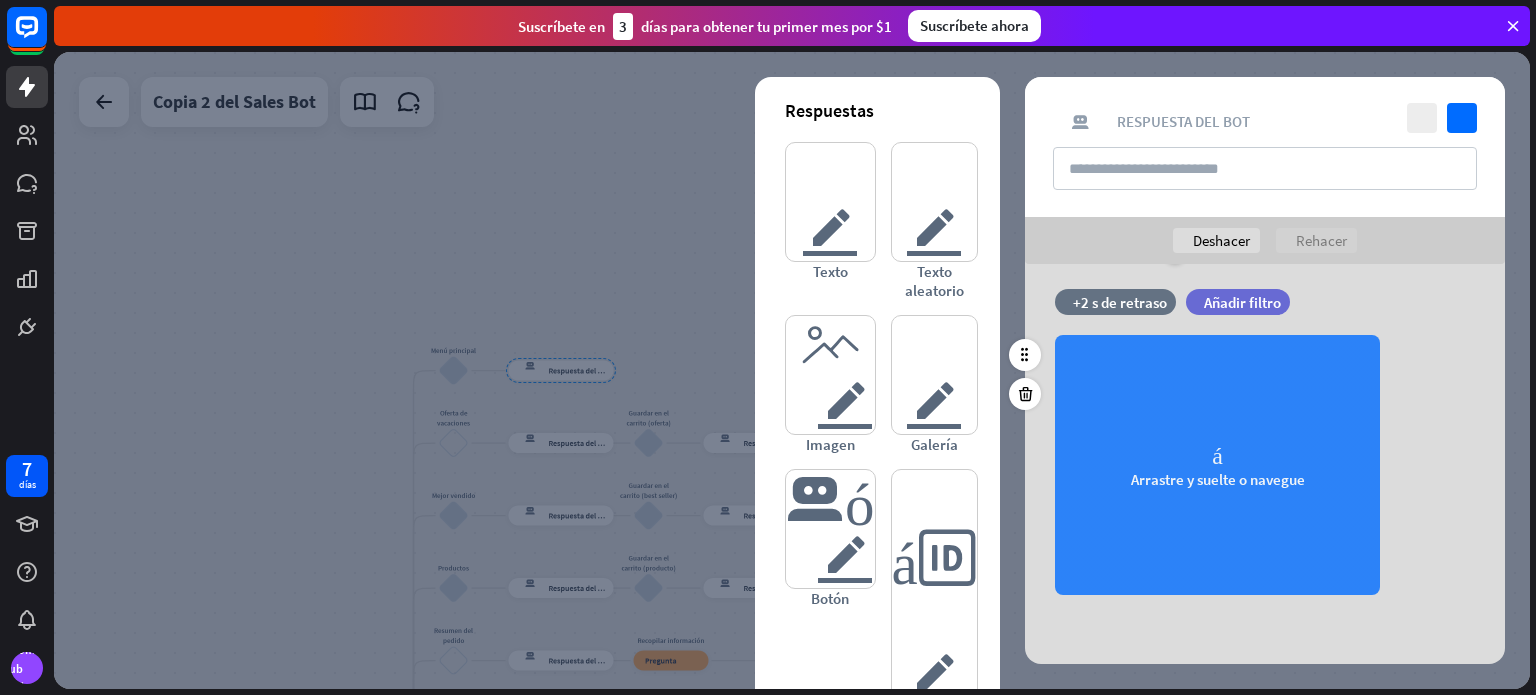 click on "cámara
Arrastre y suelte o navegue" at bounding box center [1217, 465] 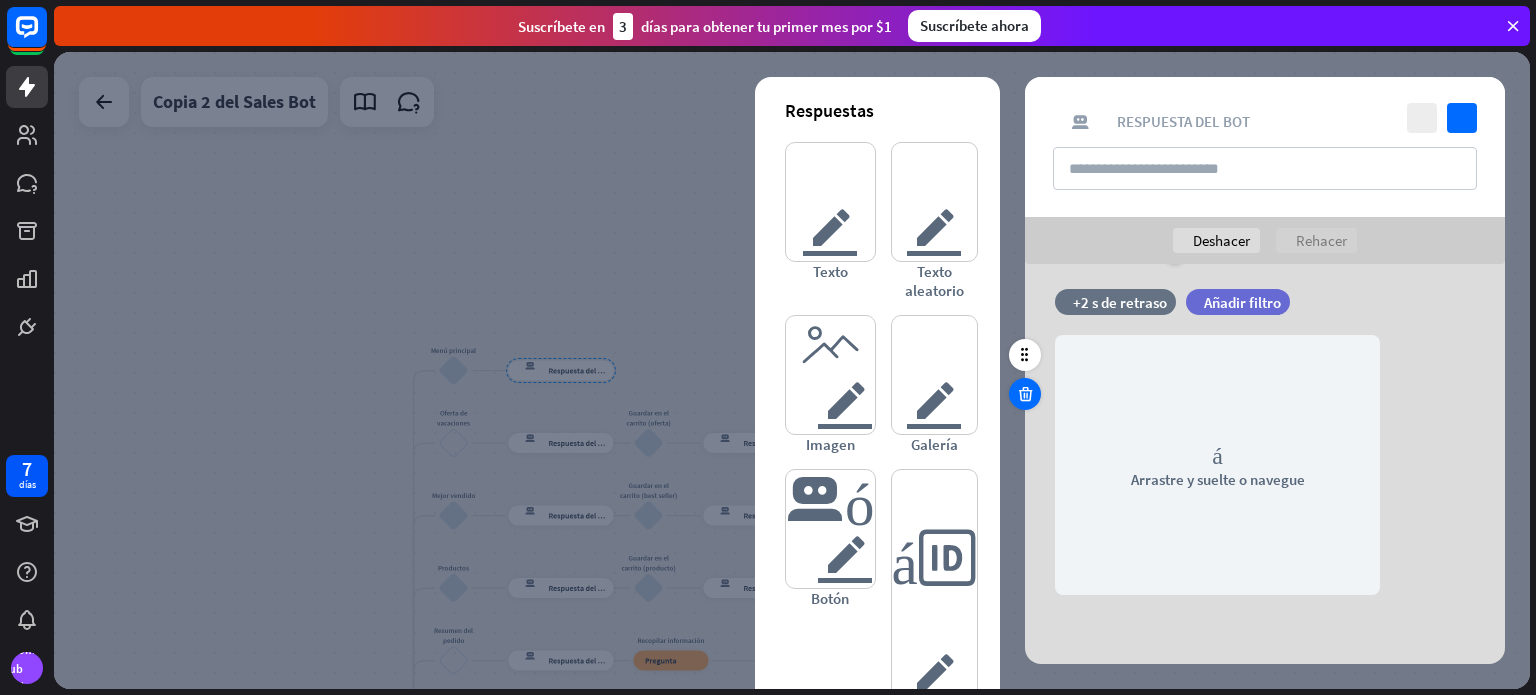 click at bounding box center (1025, 394) 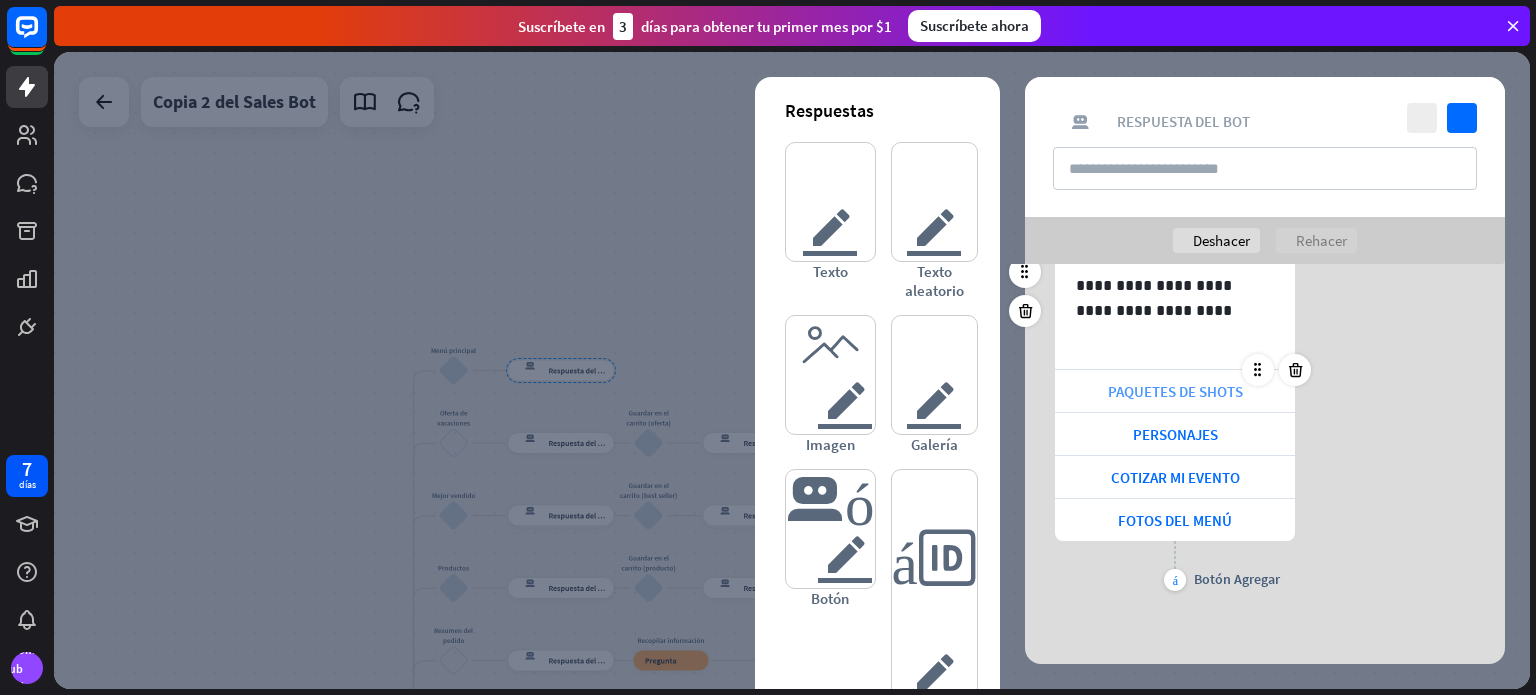 scroll, scrollTop: 0, scrollLeft: 0, axis: both 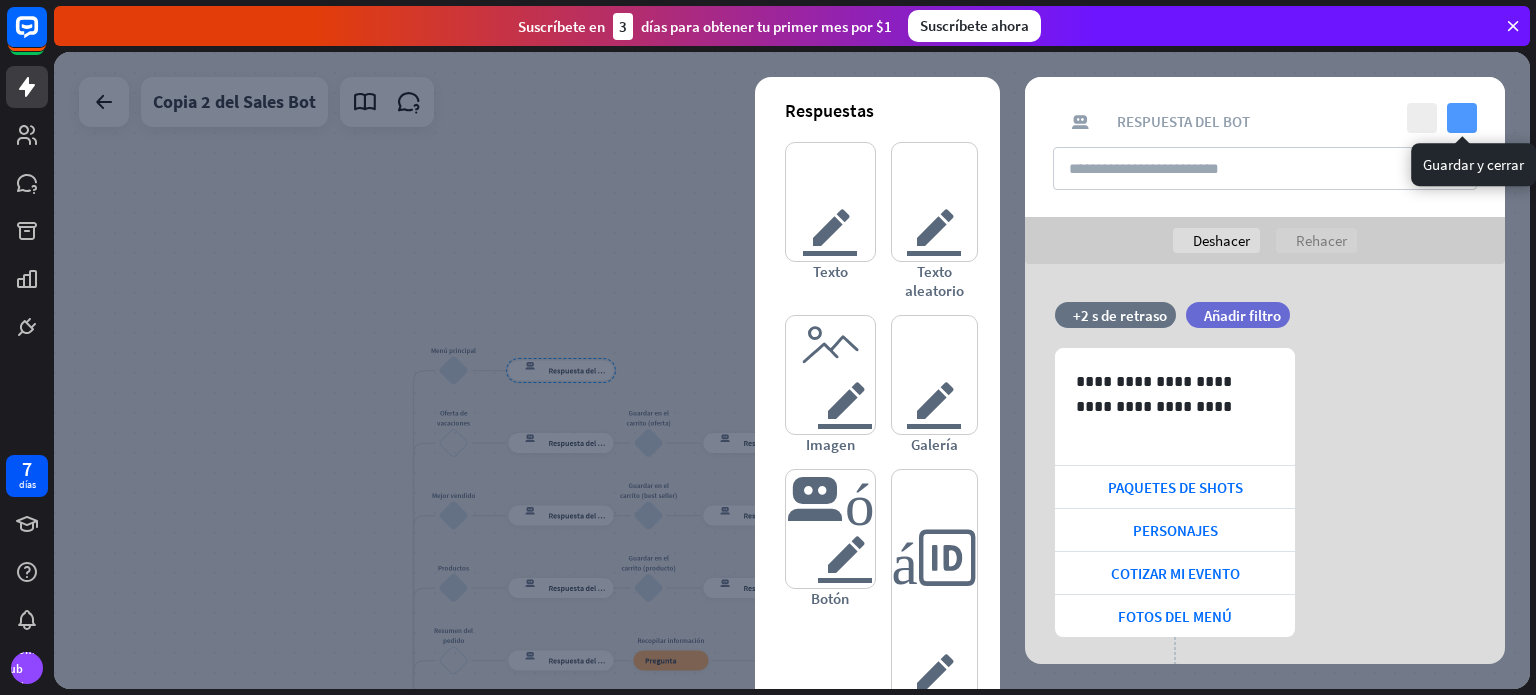 click on "controlar" at bounding box center (1462, 118) 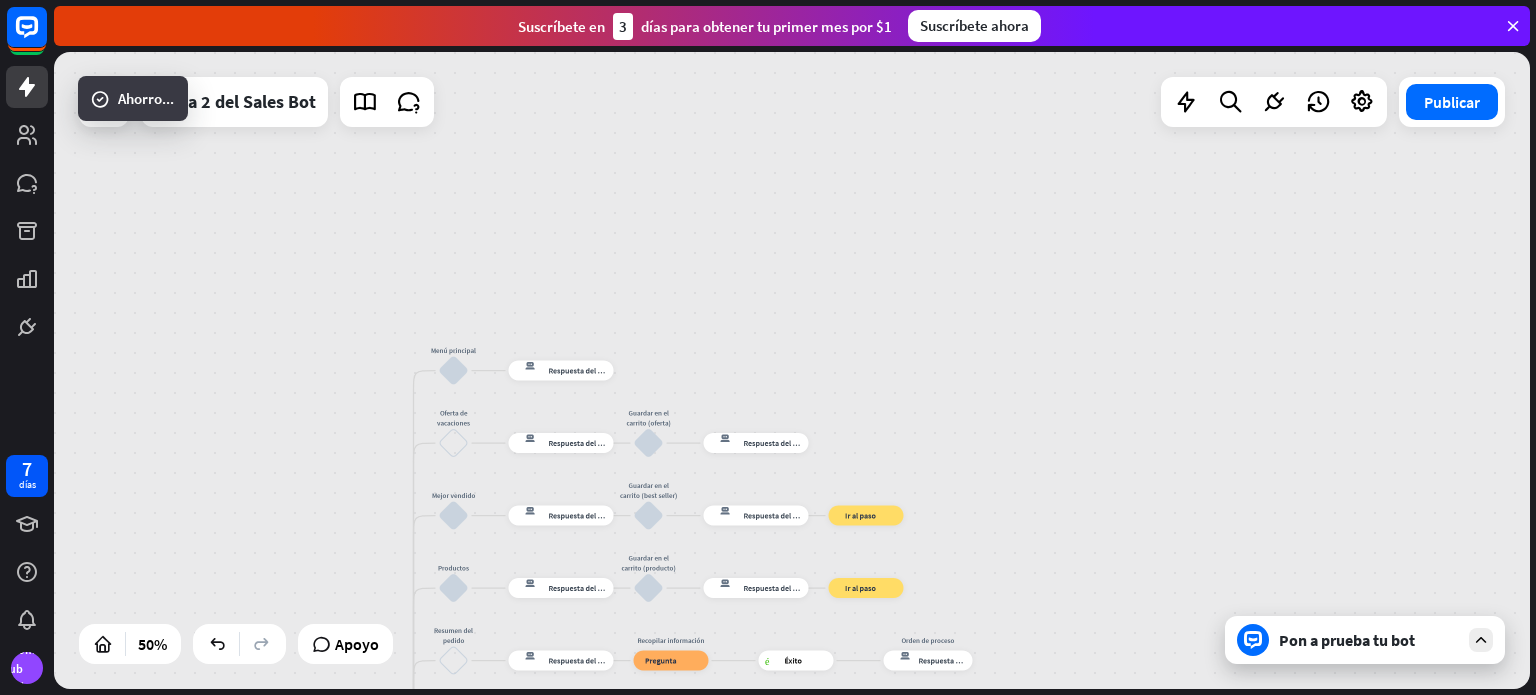click on "Pon a prueba tu bot" at bounding box center (1347, 640) 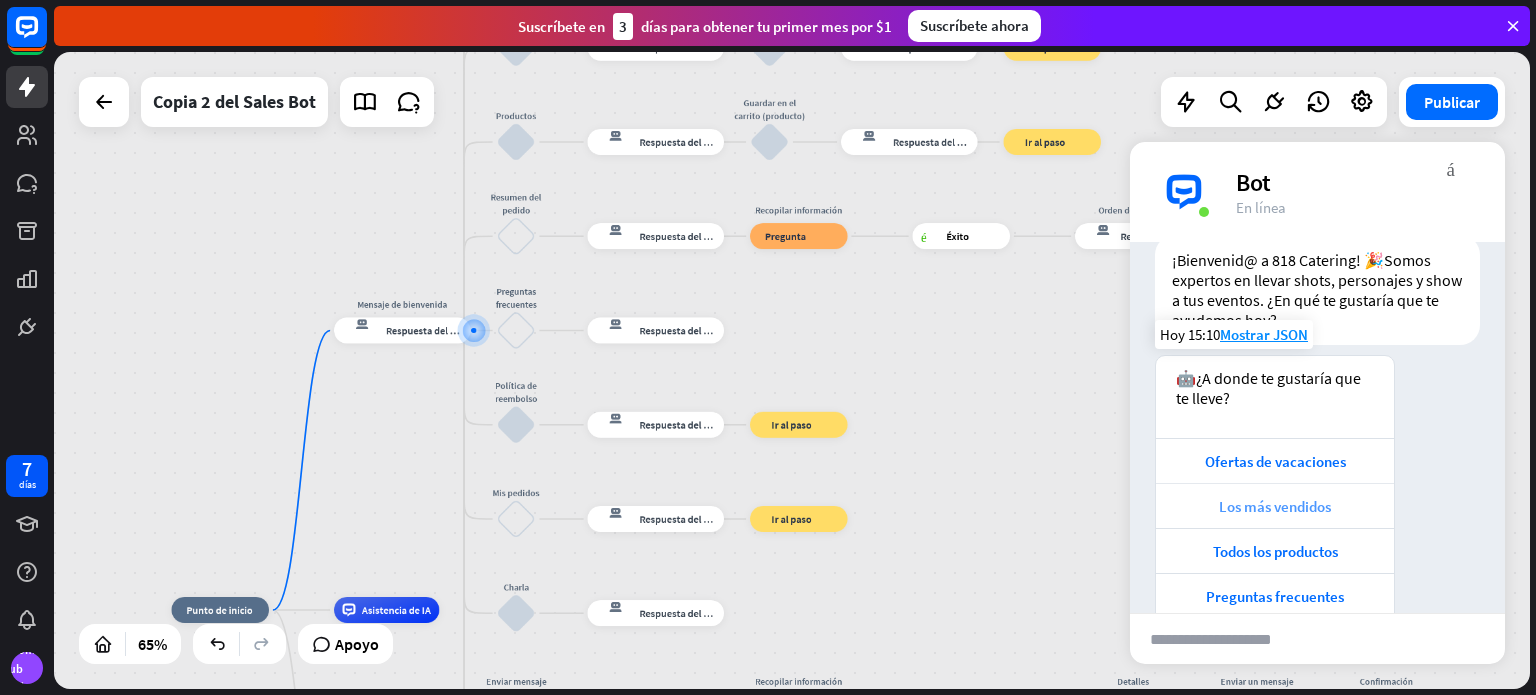 scroll, scrollTop: 144, scrollLeft: 0, axis: vertical 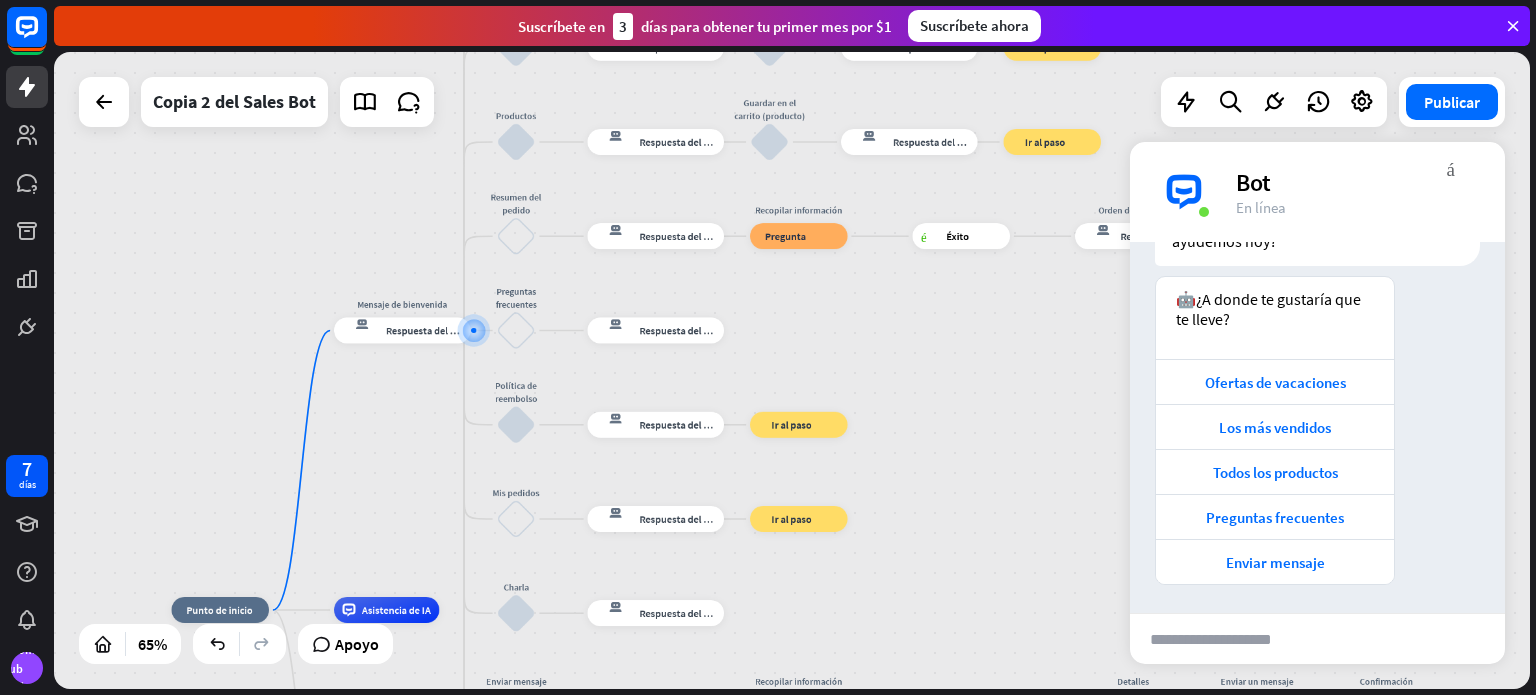 click on "más_vert
cerca
Bot
En línea" at bounding box center [1317, 192] 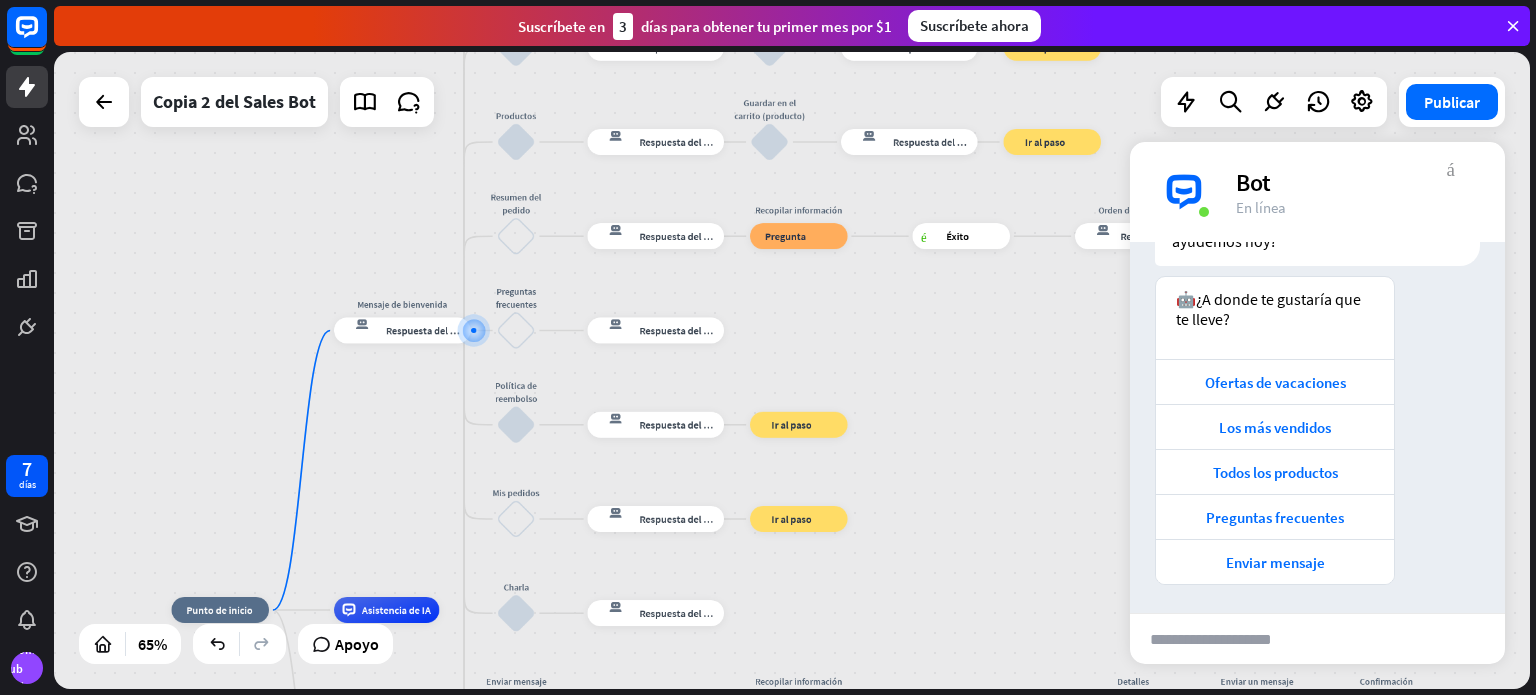 click on "más_vert" at bounding box center [1451, 167] 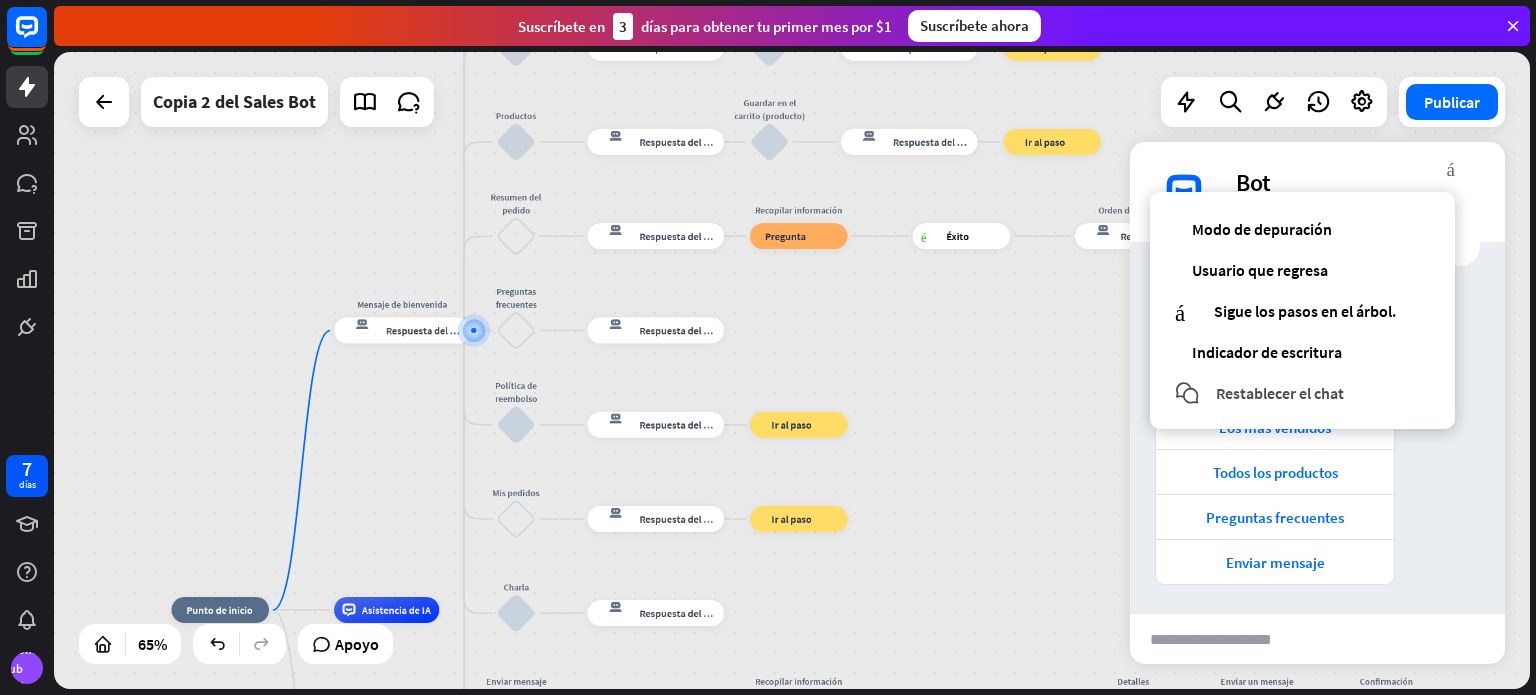 click on "Restablecer el chat" at bounding box center [1280, 393] 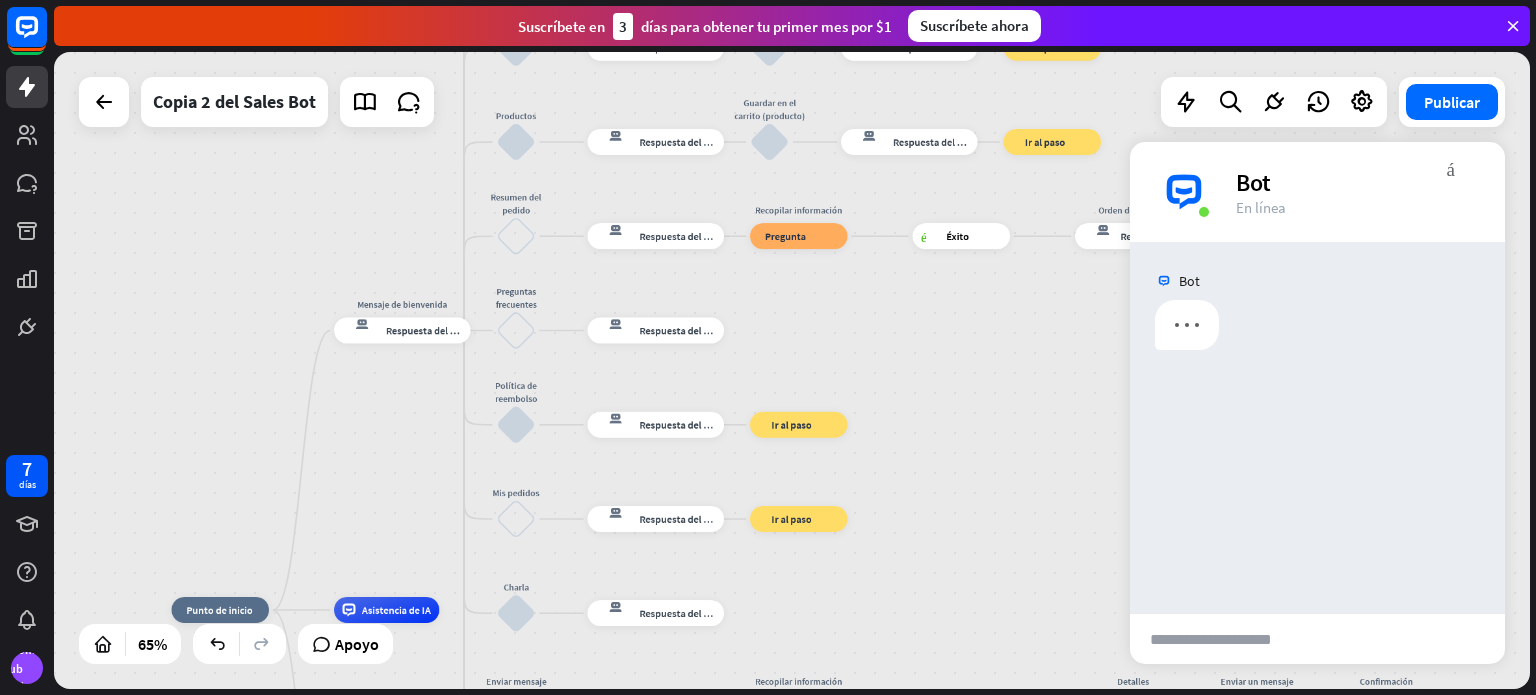 scroll, scrollTop: 0, scrollLeft: 0, axis: both 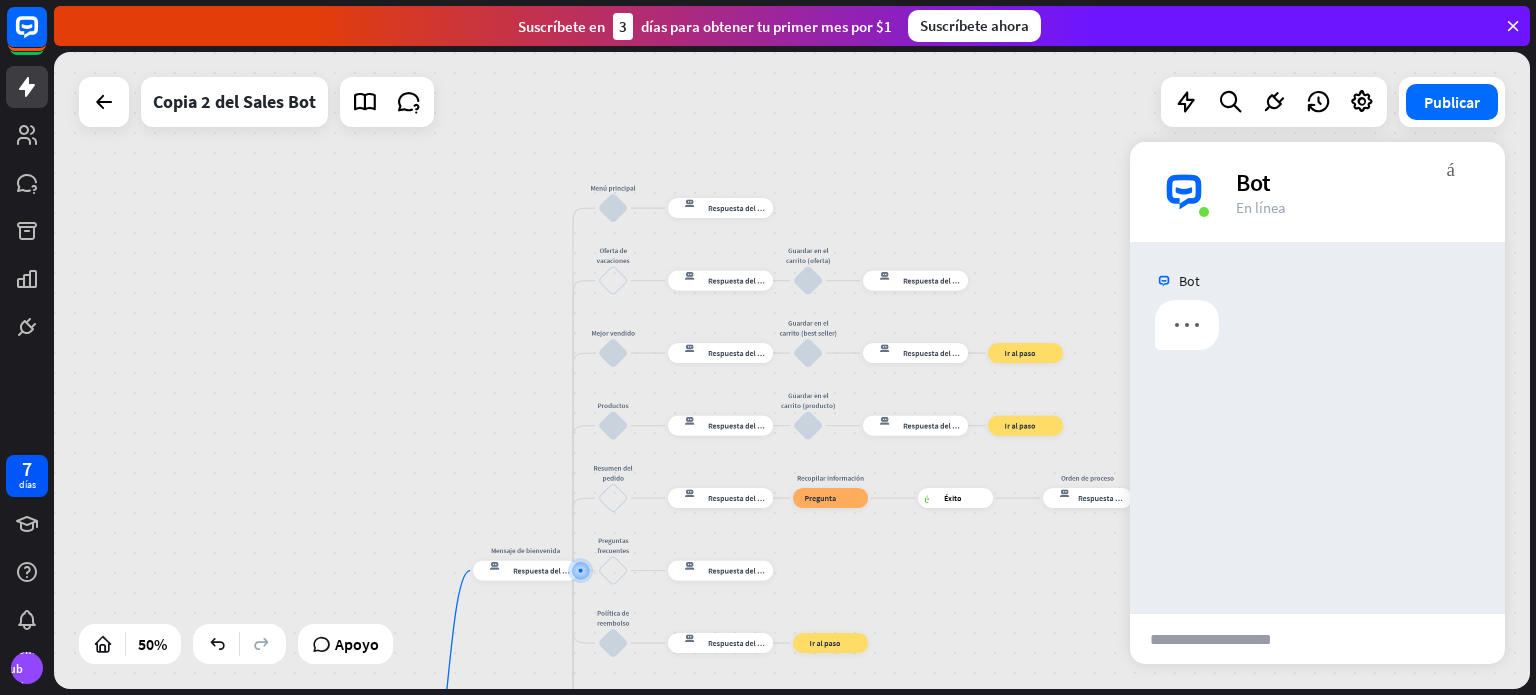 drag, startPoint x: 537, startPoint y: 181, endPoint x: 537, endPoint y: 385, distance: 204 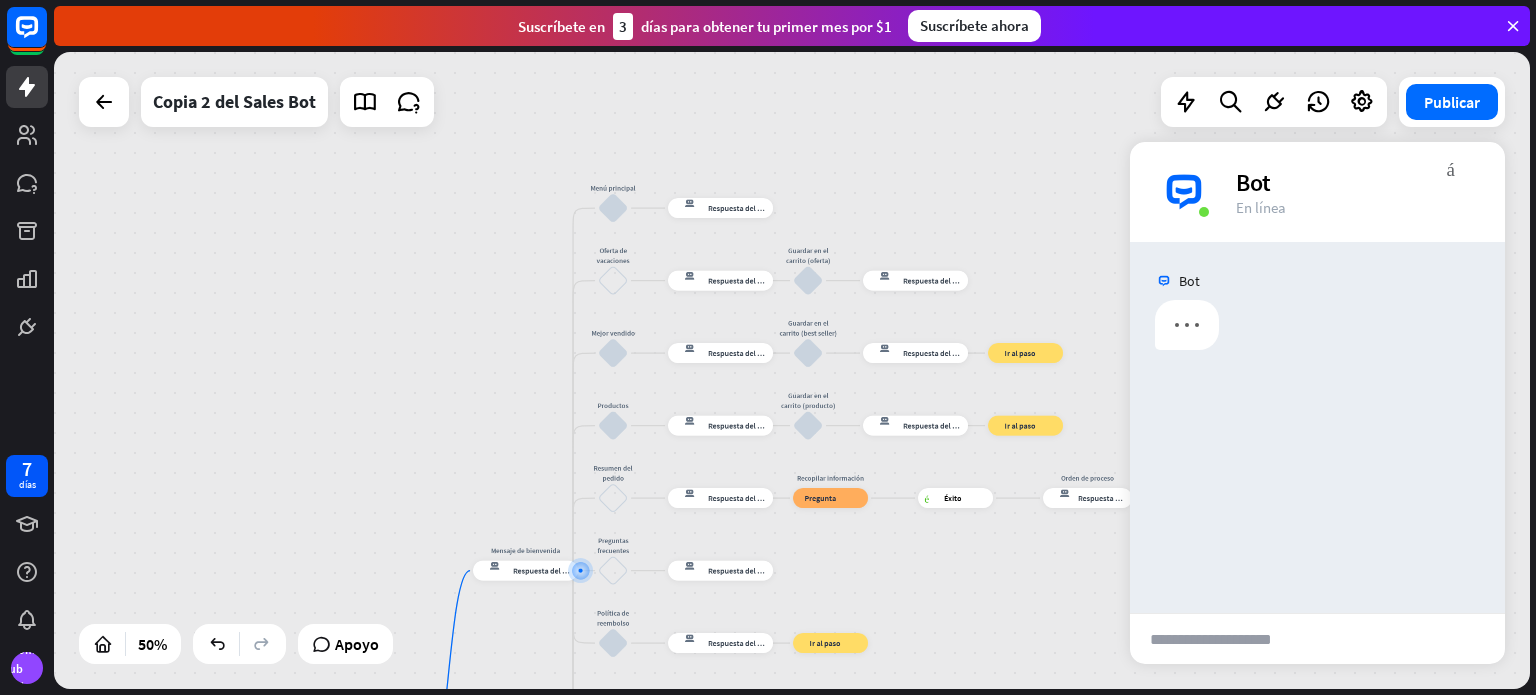 click on "inicio_2   Punto de inicio                 Mensaje de bienvenida   respuesta del bot de bloqueo   Respuesta del bot                     Menú principal   bloquear_entrada_de_usuario                   respuesta del bot de bloqueo   Respuesta del bot                 Oferta de vacaciones   bloquear_entrada_de_usuario                   respuesta del bot de bloqueo   Respuesta del bot                 Guardar en el carrito (oferta)   bloquear_entrada_de_usuario                   respuesta del bot de bloqueo   Respuesta del bot                 Mejor vendido   bloquear_entrada_de_usuario                   respuesta del bot de bloqueo   Respuesta del bot                 Guardar en el carrito (best seller)   bloquear_entrada_de_usuario                   respuesta del bot de bloqueo   Respuesta del bot                   bloque_ir a   Ir al paso                 Productos   bloquear_entrada_de_usuario                   respuesta del bot de bloqueo   Respuesta del bot" at bounding box center (792, 370) 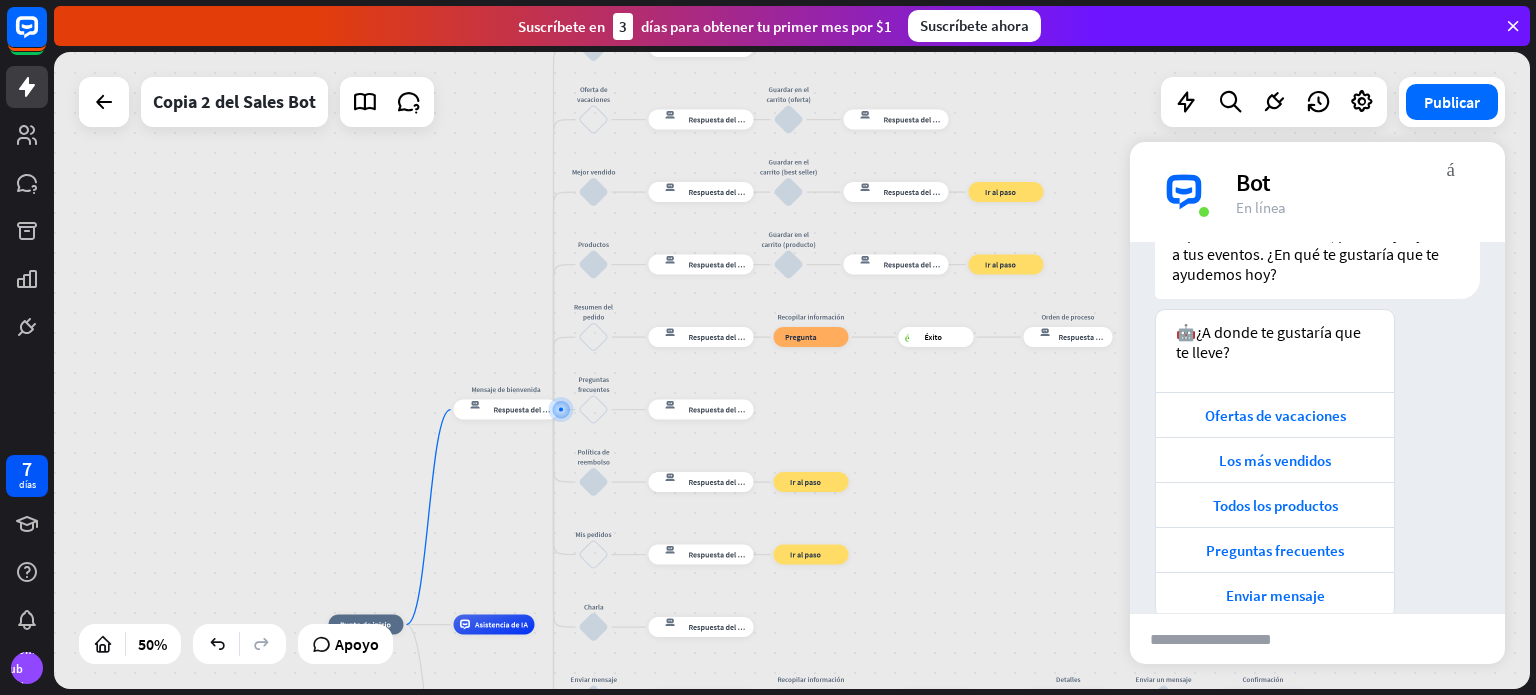 scroll, scrollTop: 145, scrollLeft: 0, axis: vertical 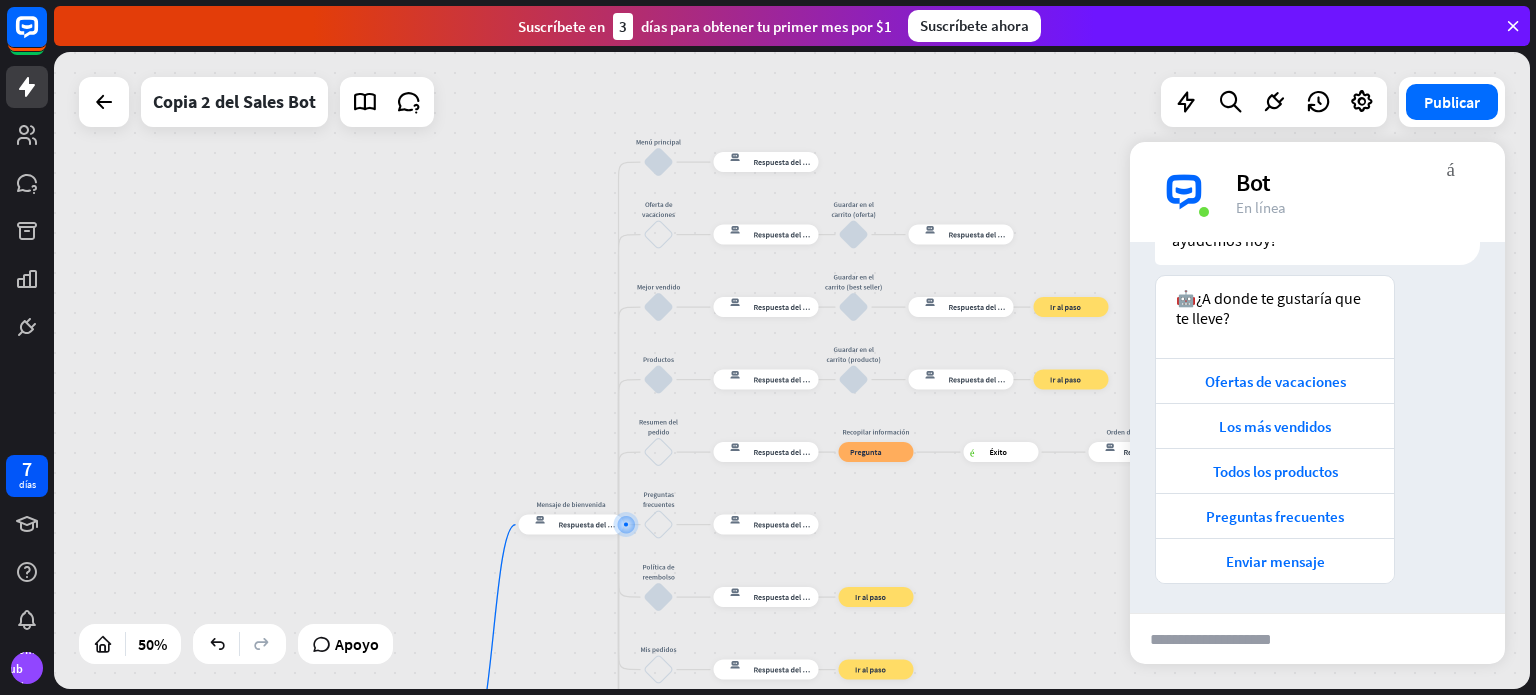 drag, startPoint x: 576, startPoint y: 249, endPoint x: 581, endPoint y: 487, distance: 238.05252 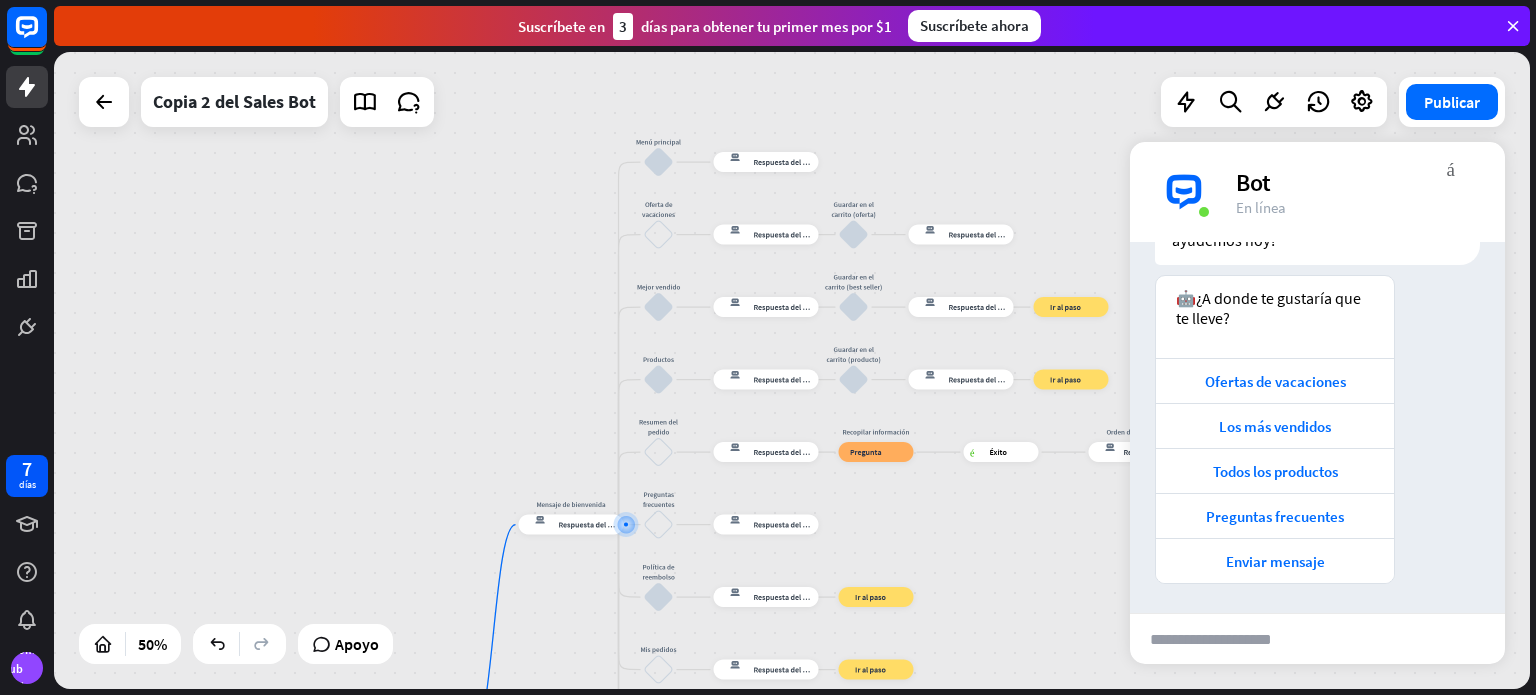 click on "inicio_2   Punto de inicio                 Mensaje de bienvenida   respuesta del bot de bloqueo   Respuesta del bot                     Menú principal   bloquear_entrada_de_usuario                   respuesta del bot de bloqueo   Respuesta del bot                 Oferta de vacaciones   bloquear_entrada_de_usuario                   respuesta del bot de bloqueo   Respuesta del bot                 Guardar en el carrito (oferta)   bloquear_entrada_de_usuario                   respuesta del bot de bloqueo   Respuesta del bot                 Mejor vendido   bloquear_entrada_de_usuario                   respuesta del bot de bloqueo   Respuesta del bot                 Guardar en el carrito (best seller)   bloquear_entrada_de_usuario                   respuesta del bot de bloqueo   Respuesta del bot                   bloque_ir a   Ir al paso                 Productos   bloquear_entrada_de_usuario                   respuesta del bot de bloqueo   Respuesta del bot" at bounding box center [792, 370] 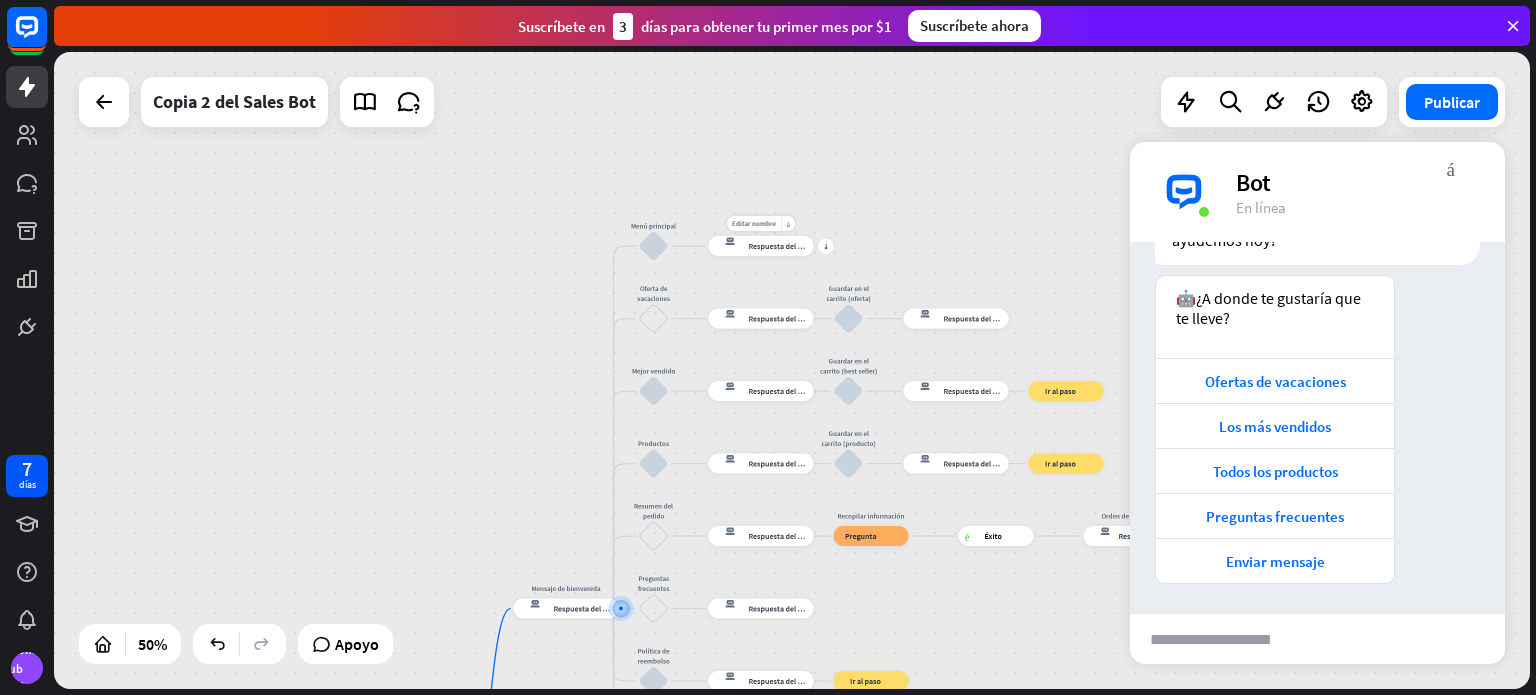 click on "Editar nombre   más_horiz         más     respuesta del bot de bloqueo   Respuesta del bot" at bounding box center [761, 246] 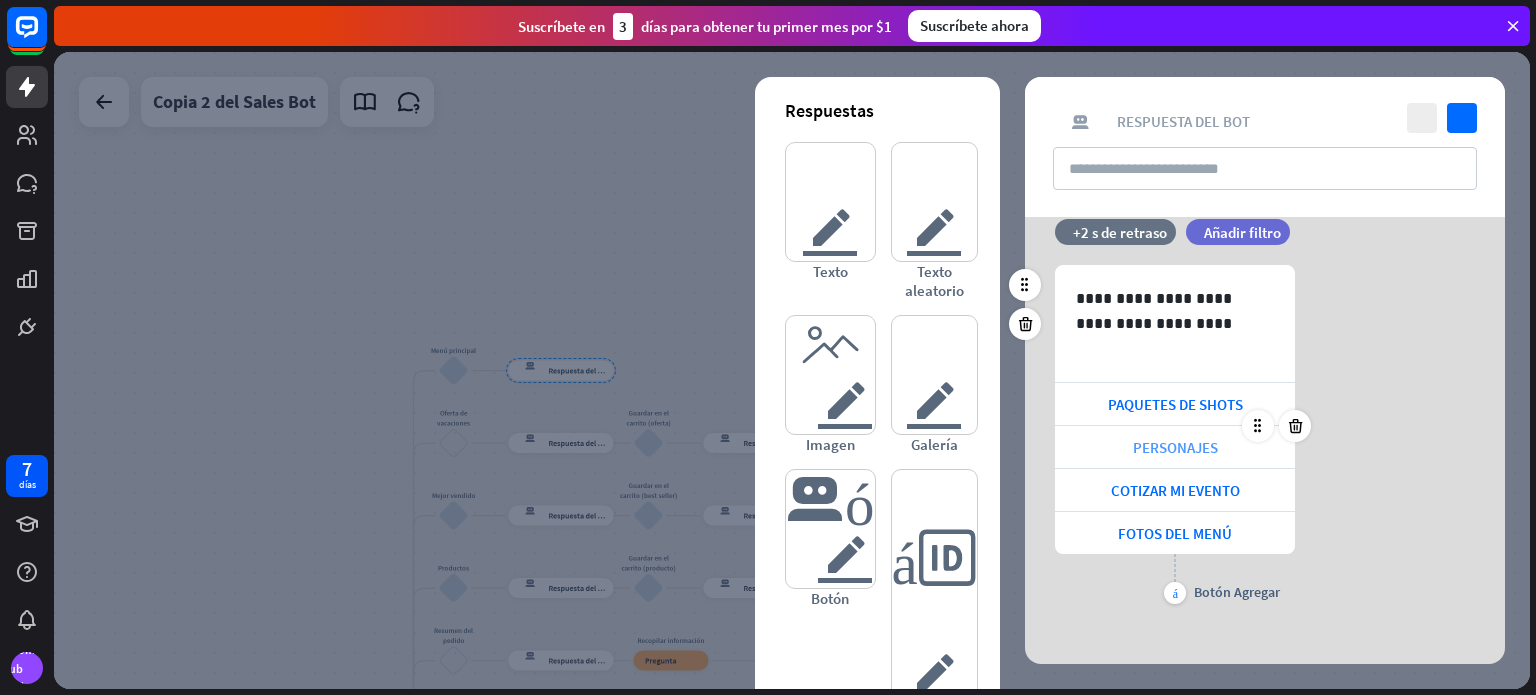 scroll, scrollTop: 49, scrollLeft: 0, axis: vertical 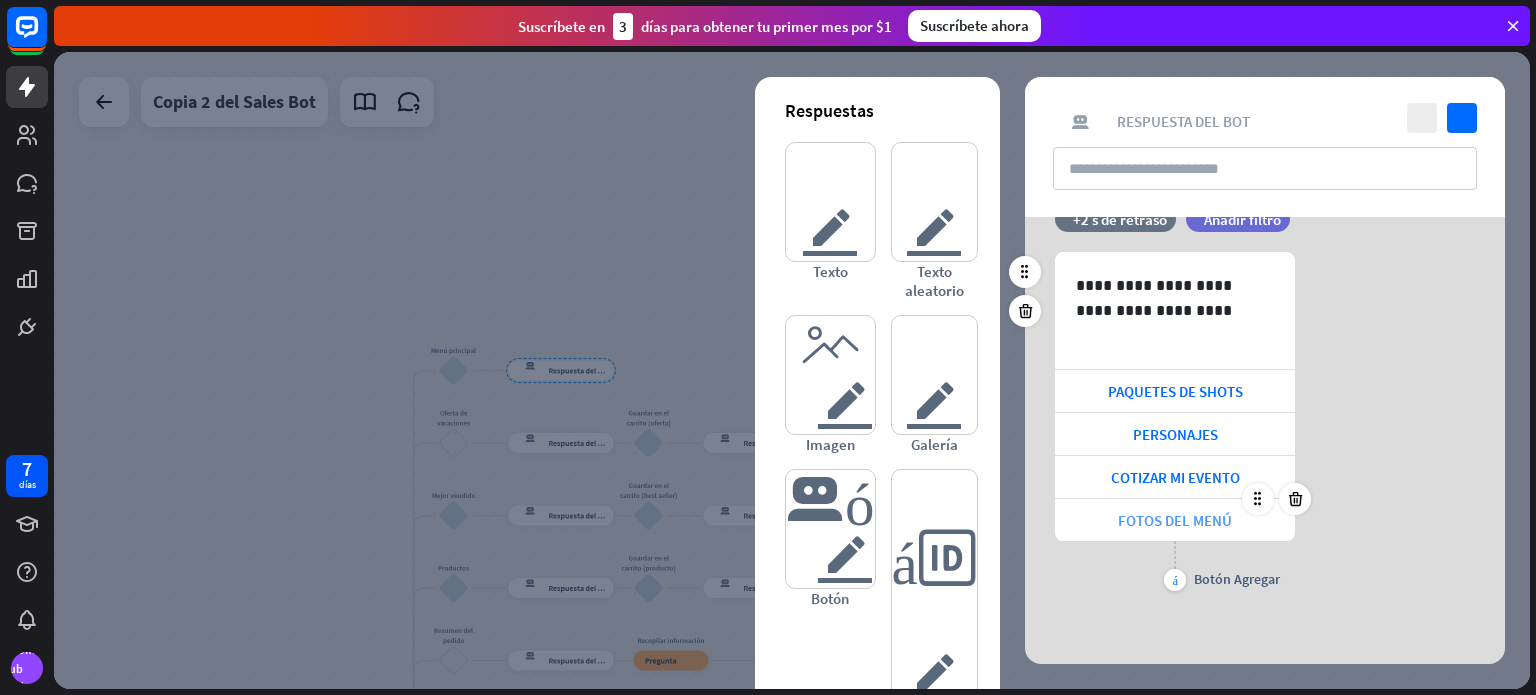 click on "FOTOS DEL MENÚ" at bounding box center (1175, 520) 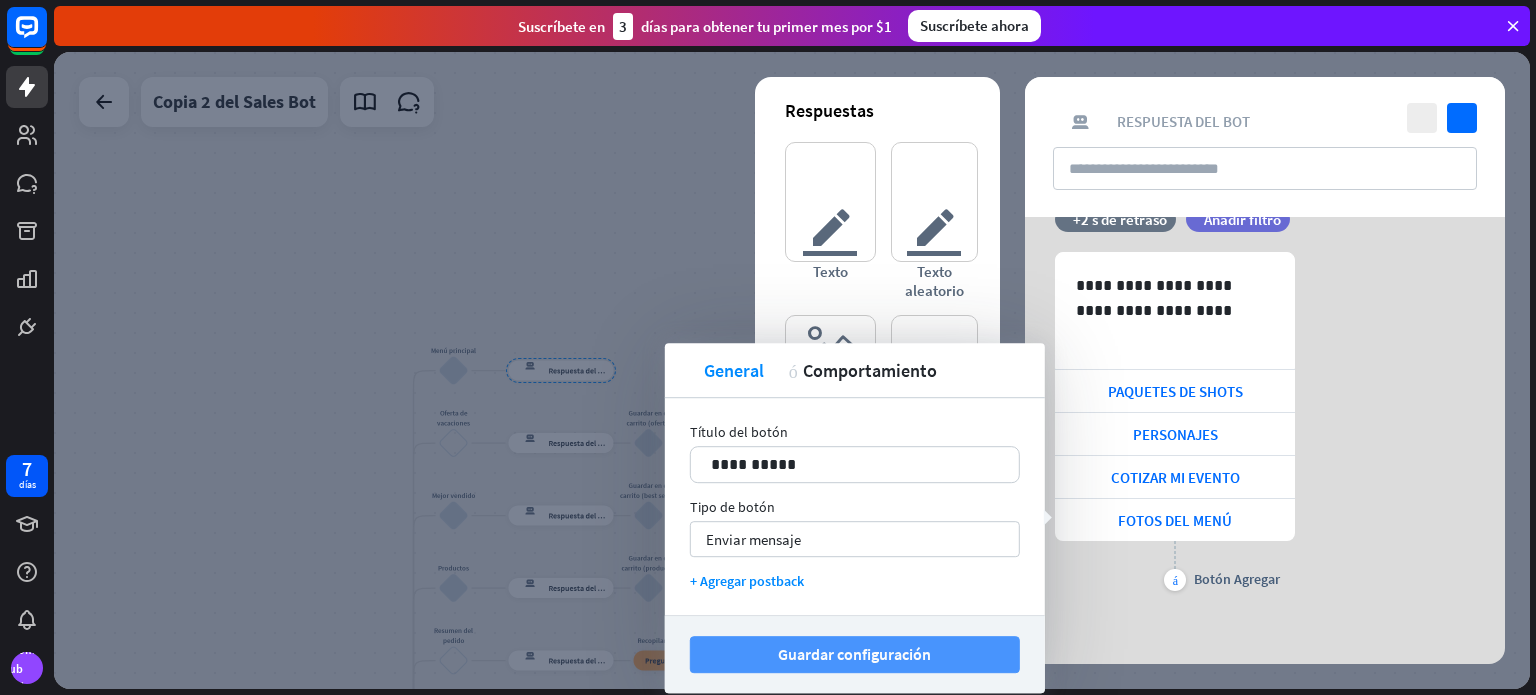 click on "Guardar configuración" at bounding box center (854, 654) 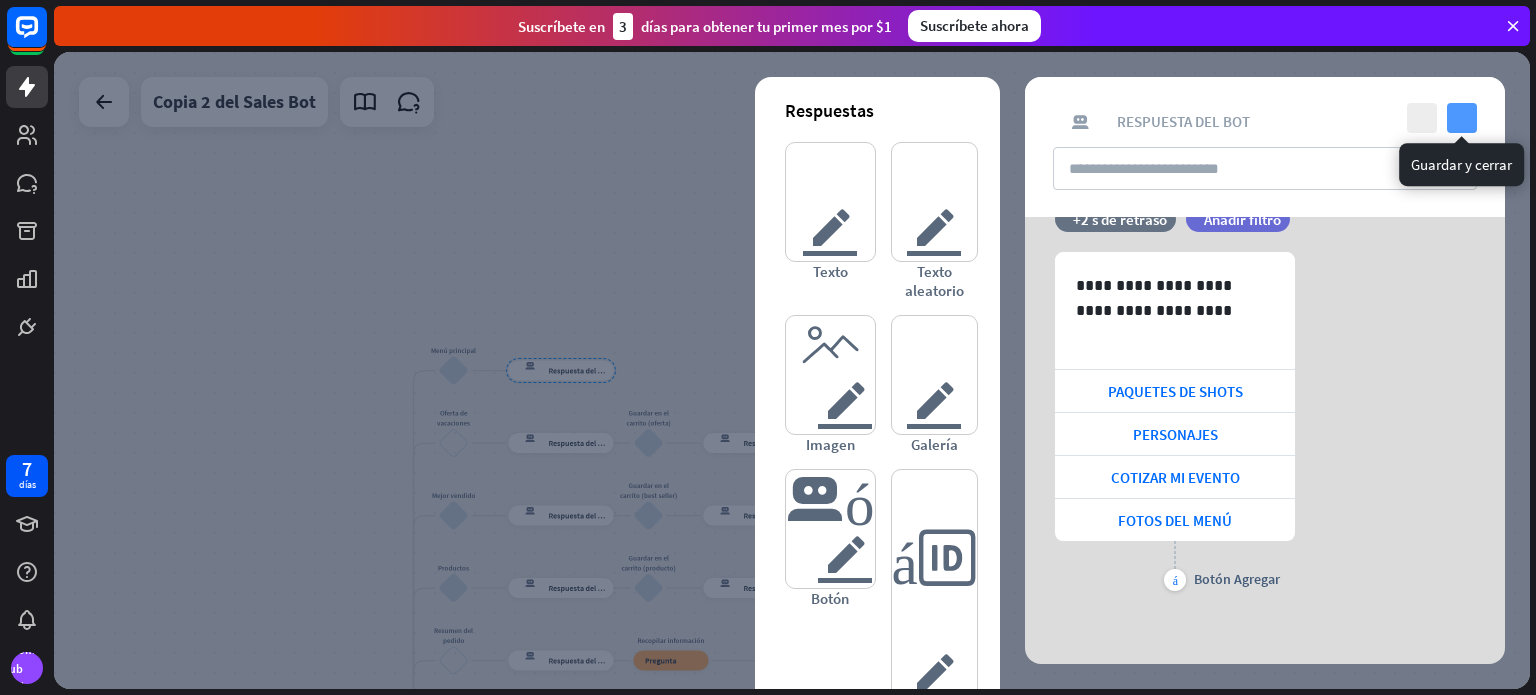 click on "controlar" at bounding box center [1462, 118] 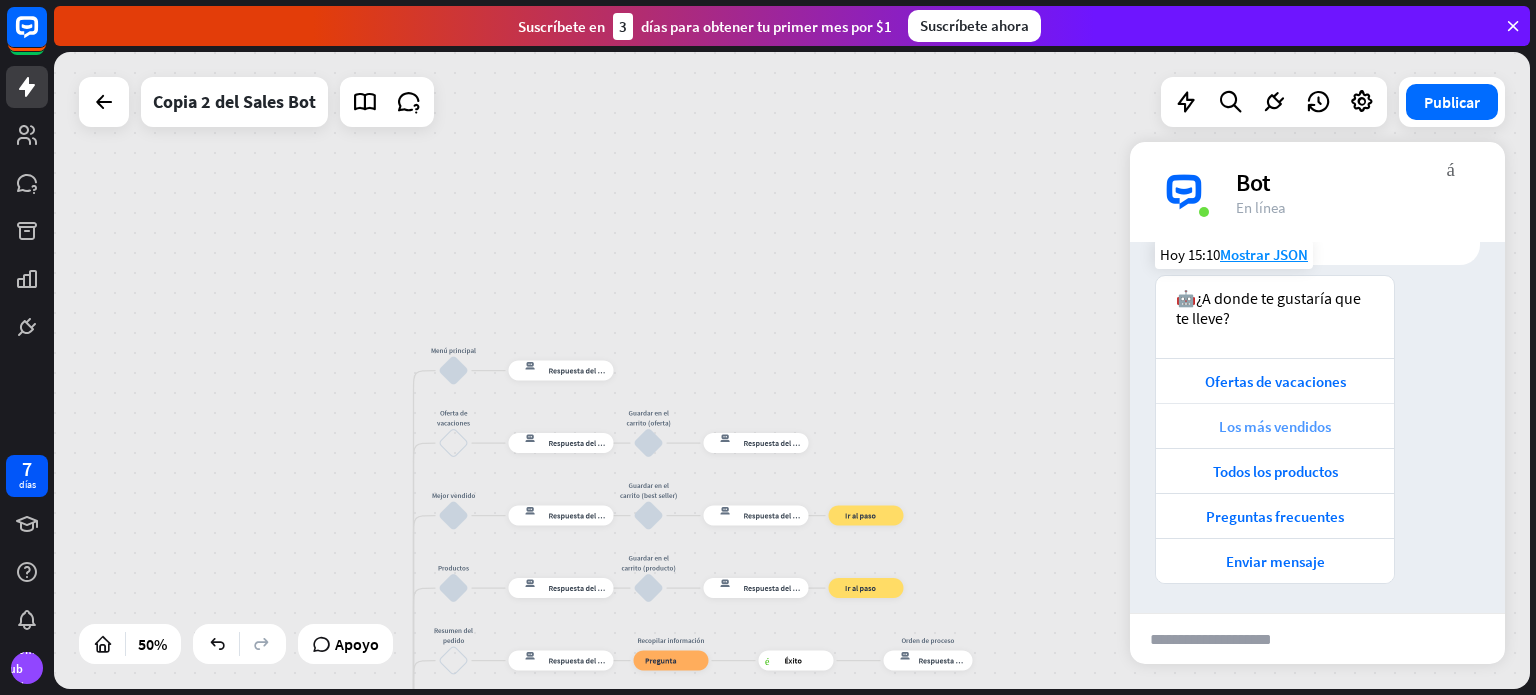 scroll, scrollTop: 144, scrollLeft: 0, axis: vertical 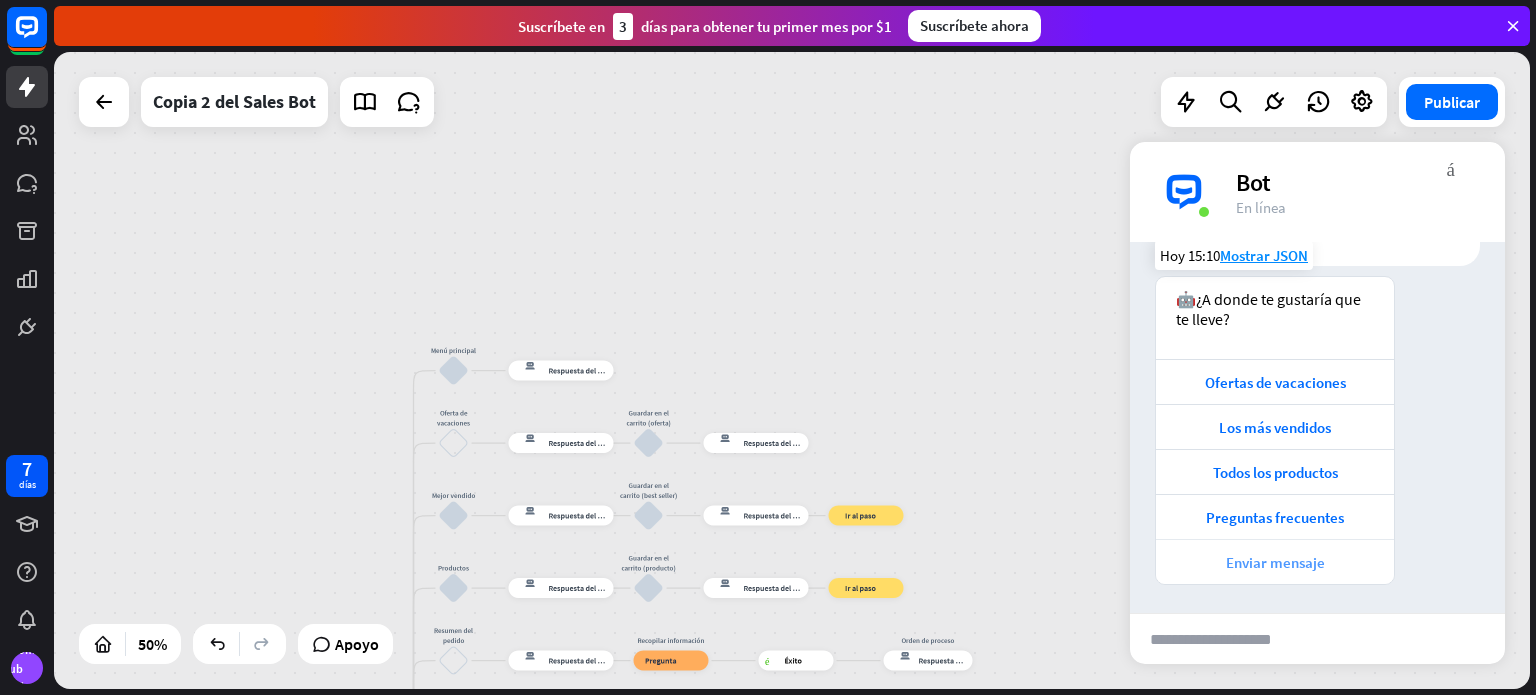 click on "Enviar mensaje" at bounding box center (1275, 562) 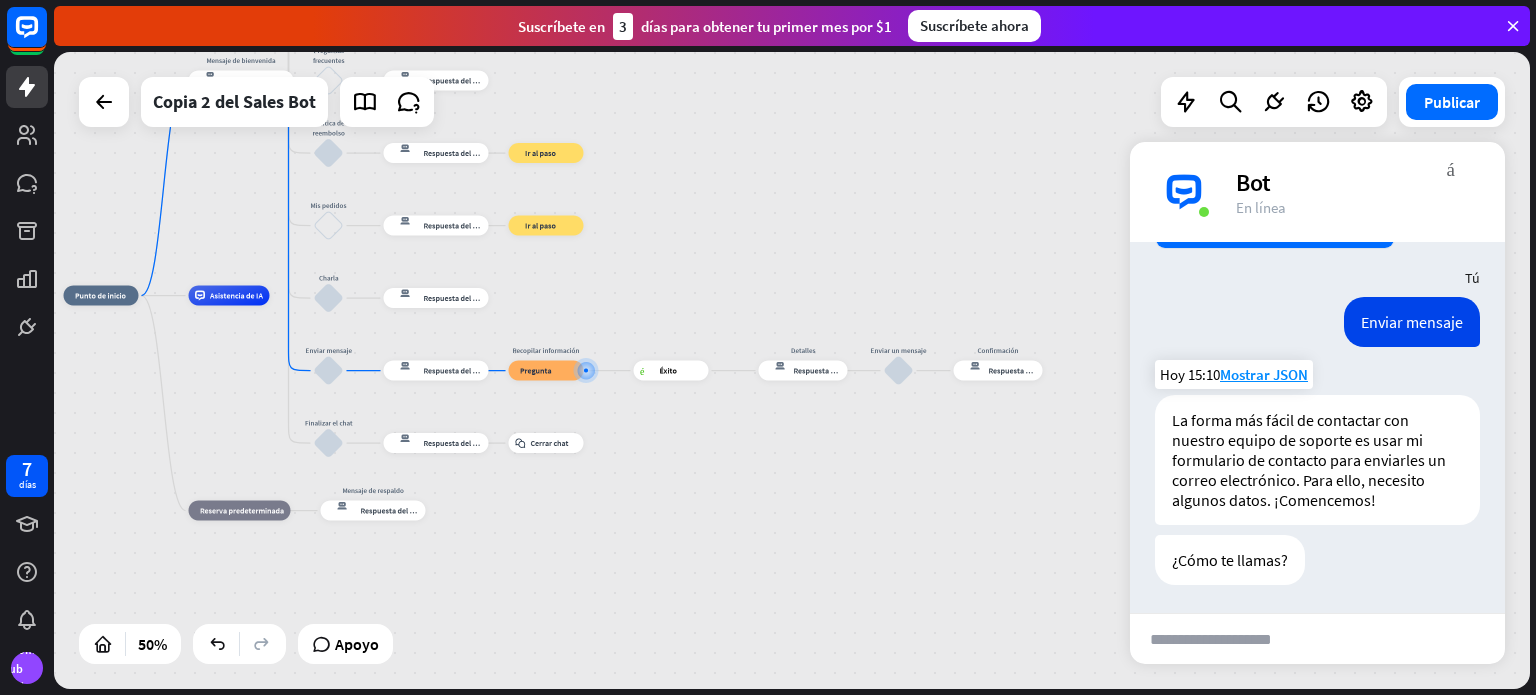 scroll, scrollTop: 481, scrollLeft: 0, axis: vertical 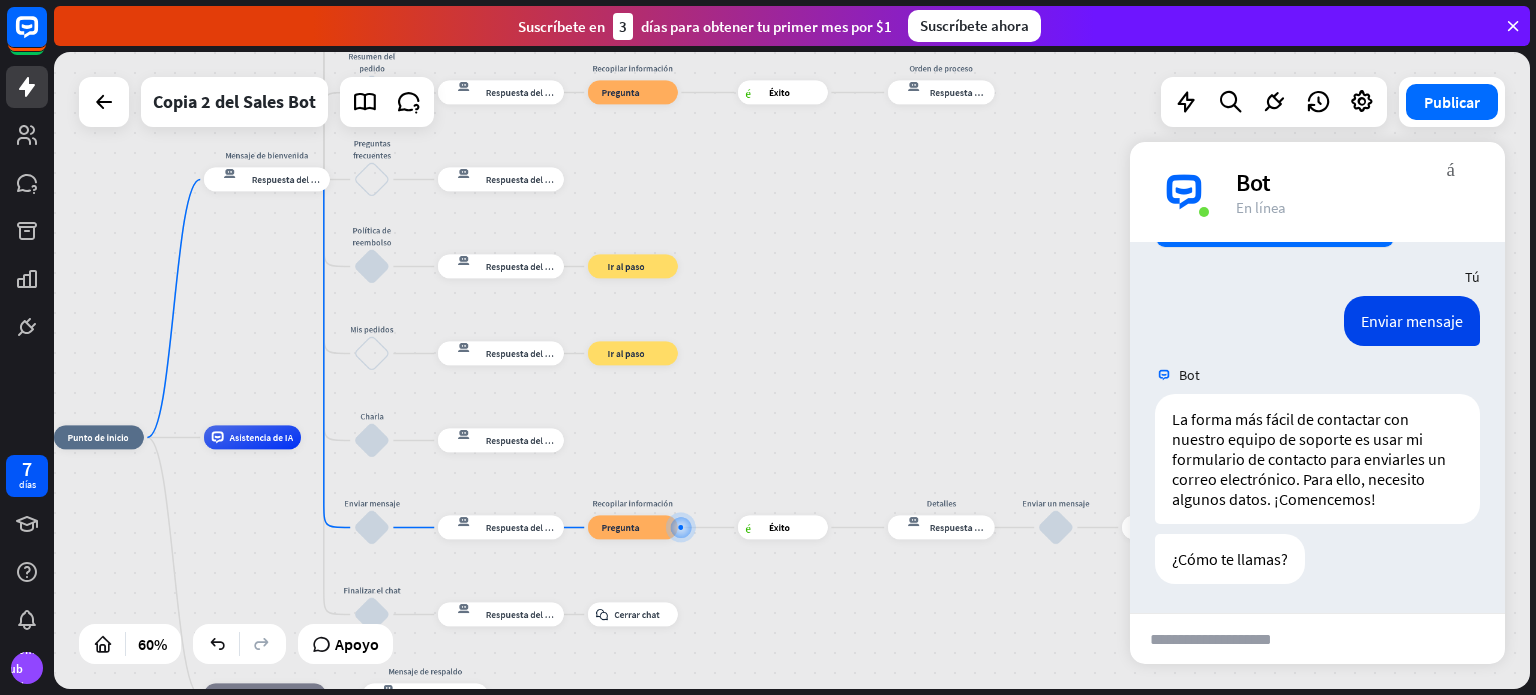 drag, startPoint x: 600, startPoint y: 268, endPoint x: 780, endPoint y: 382, distance: 213.06337 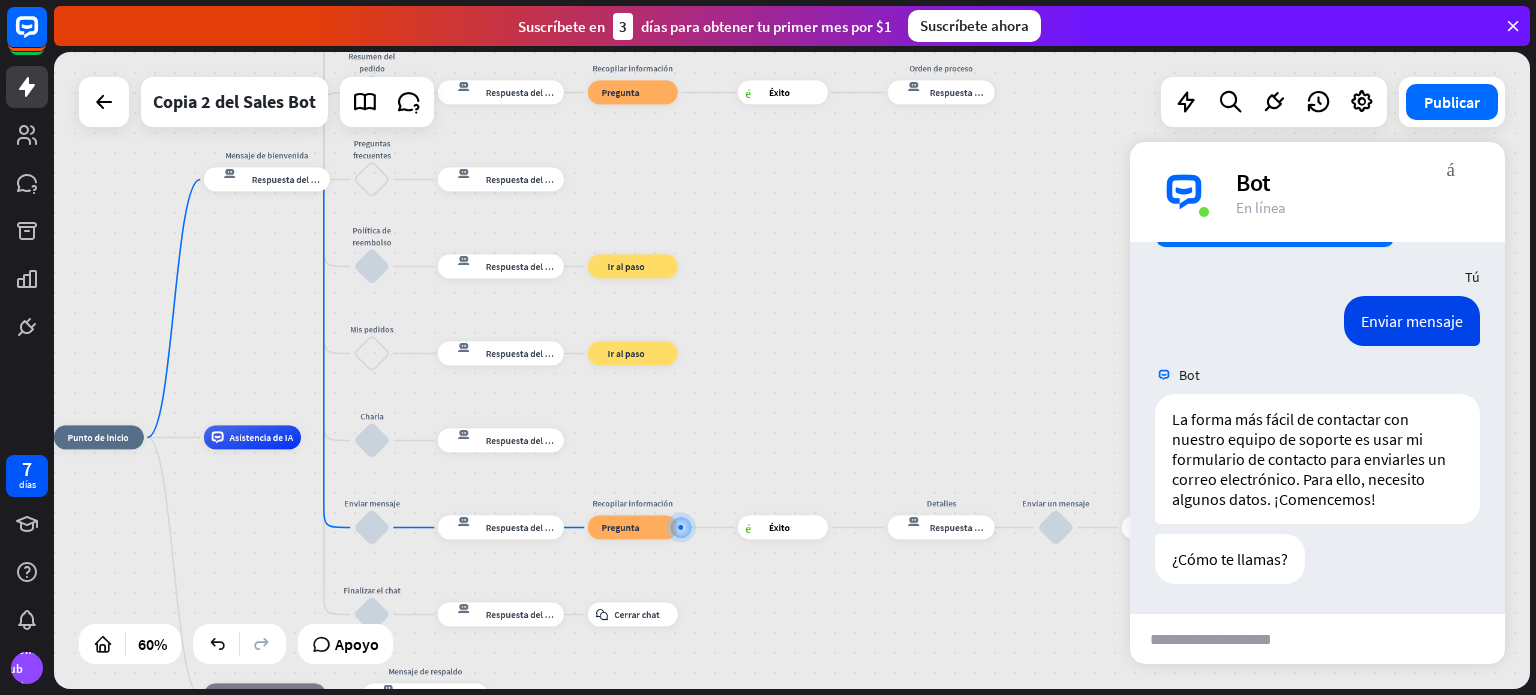 click on "Oferta de vacaciones       Guardar en el carrito (oferta)       Mejor vendido       Guardar en el carrito (best seller)                   Productos" at bounding box center (792, 370) 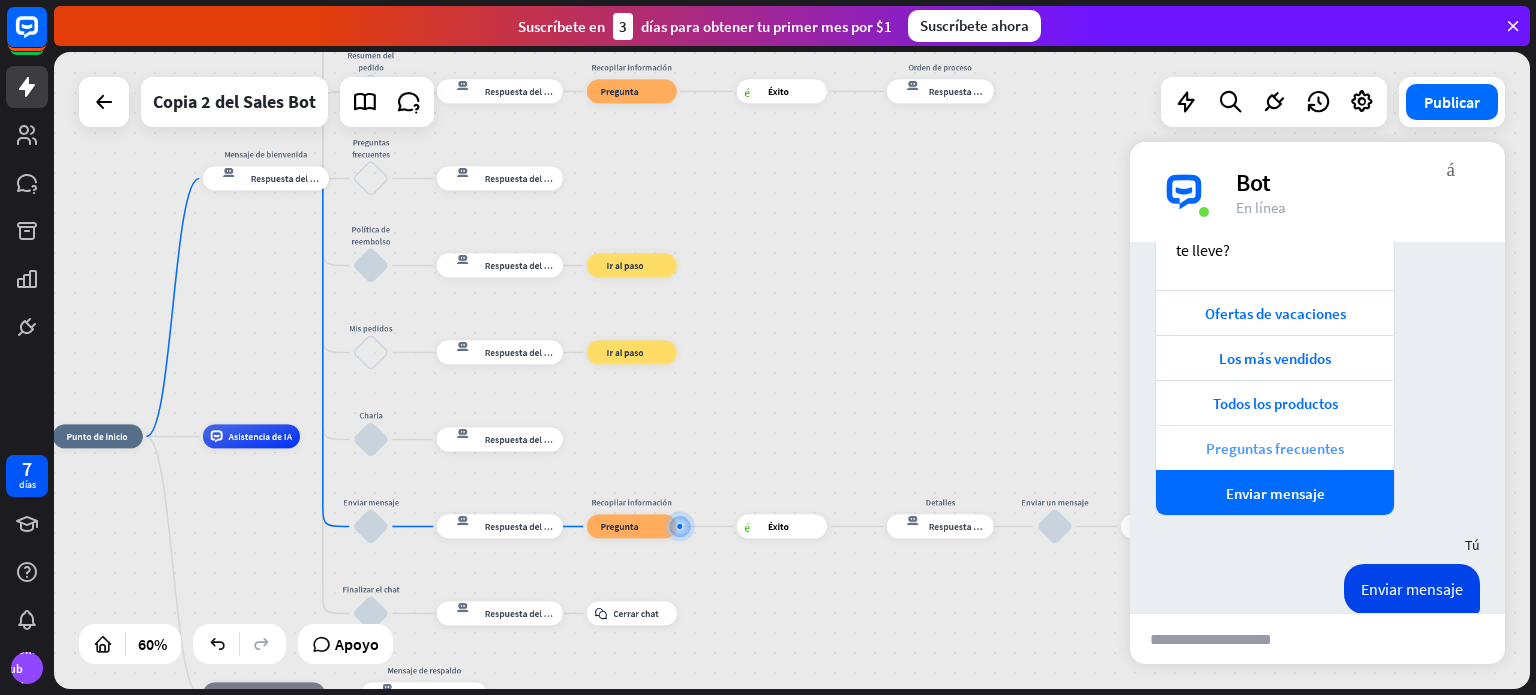 scroll, scrollTop: 180, scrollLeft: 0, axis: vertical 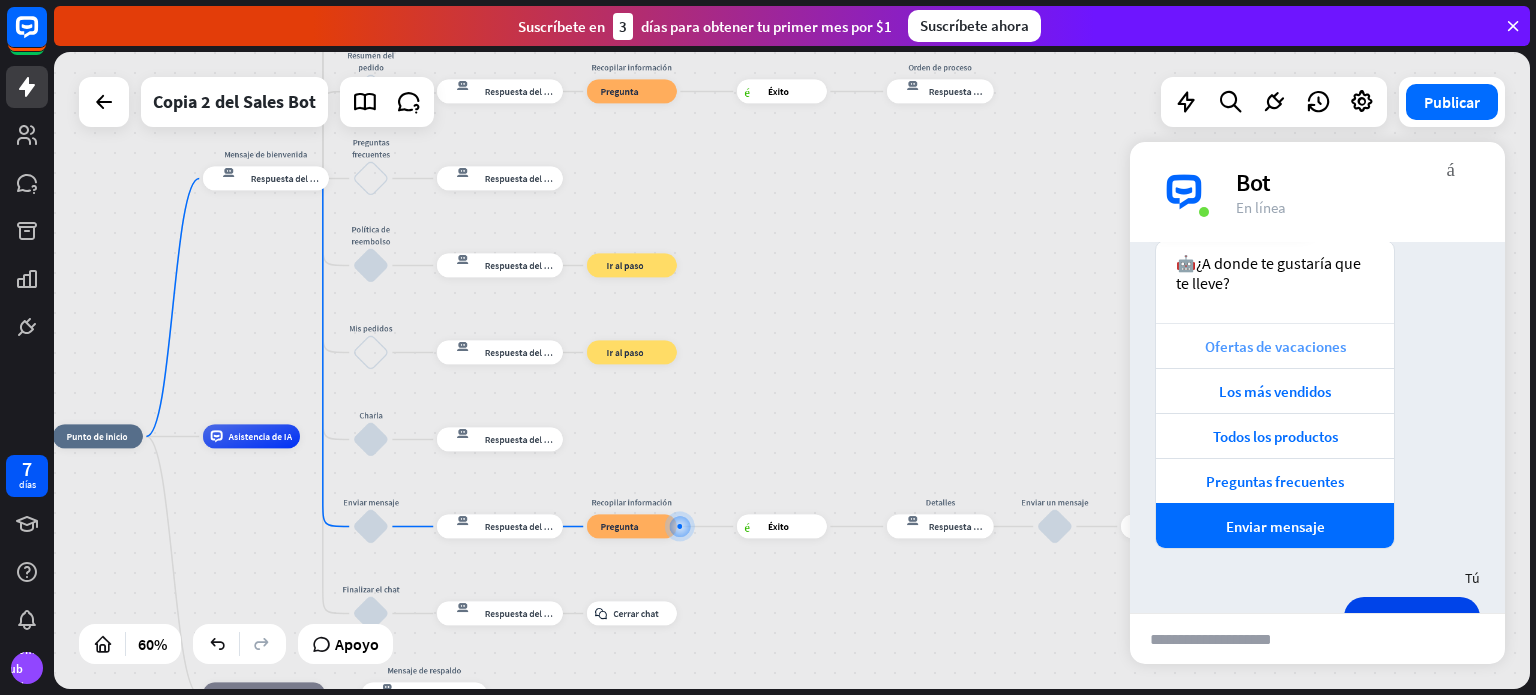 click on "Ofertas de vacaciones" at bounding box center (1275, 346) 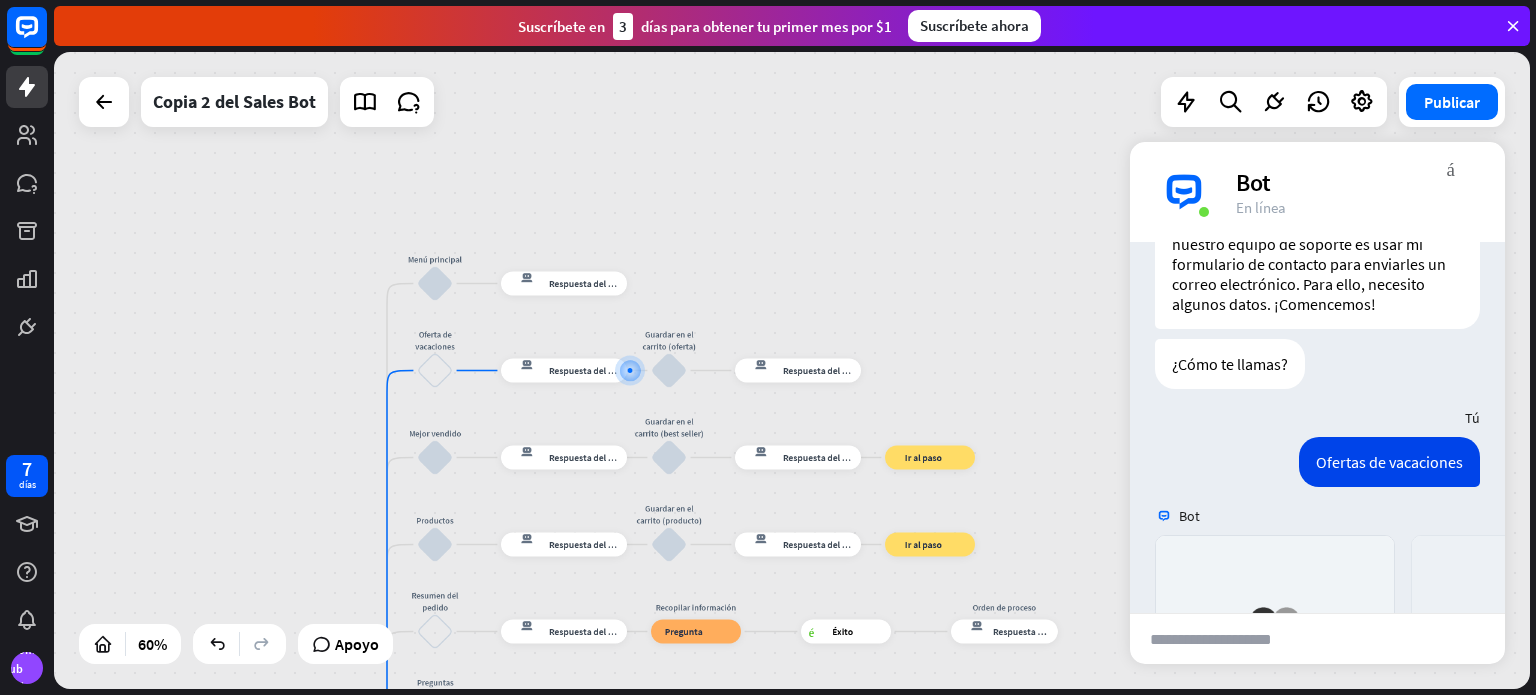 scroll, scrollTop: 1003, scrollLeft: 0, axis: vertical 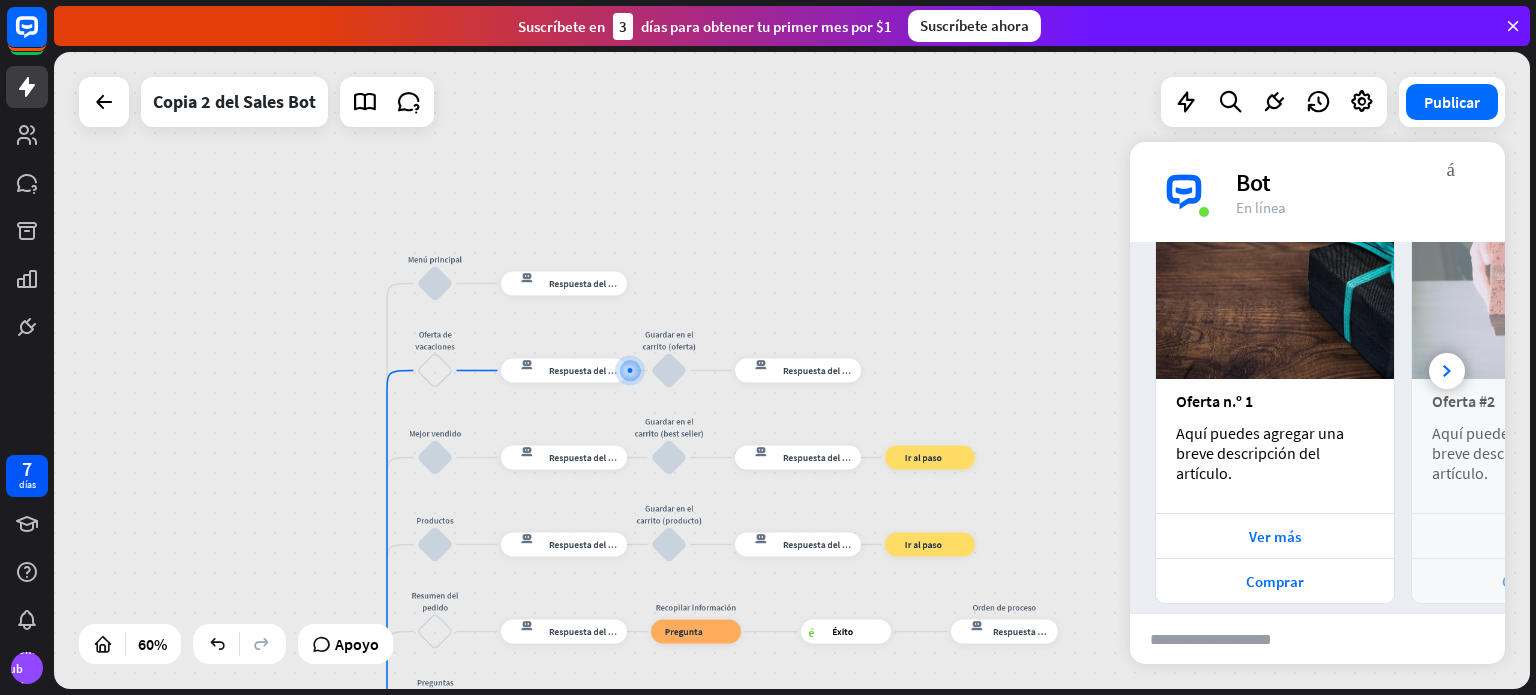 click on "Bot" at bounding box center (1358, 182) 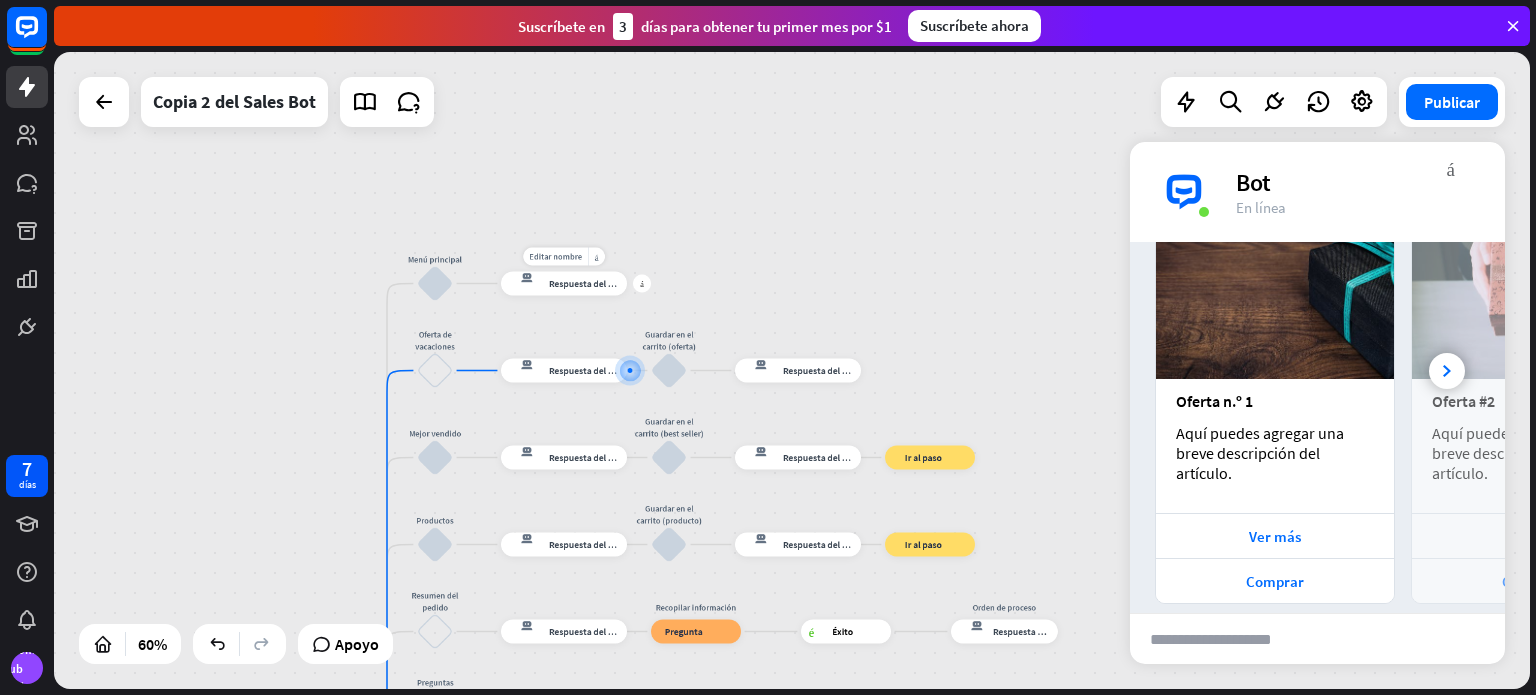 click on "respuesta del bot de bloqueo   Respuesta del bot" at bounding box center (564, 284) 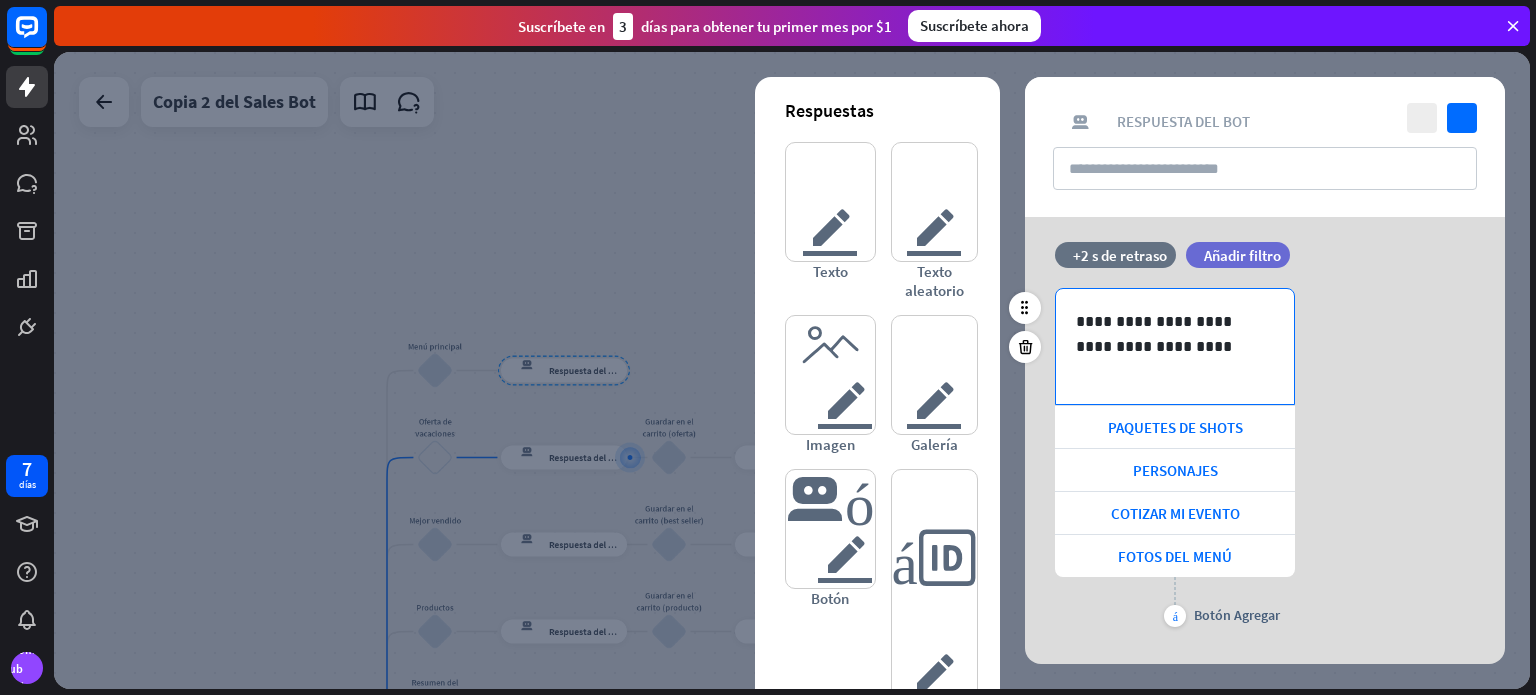 scroll, scrollTop: 0, scrollLeft: 0, axis: both 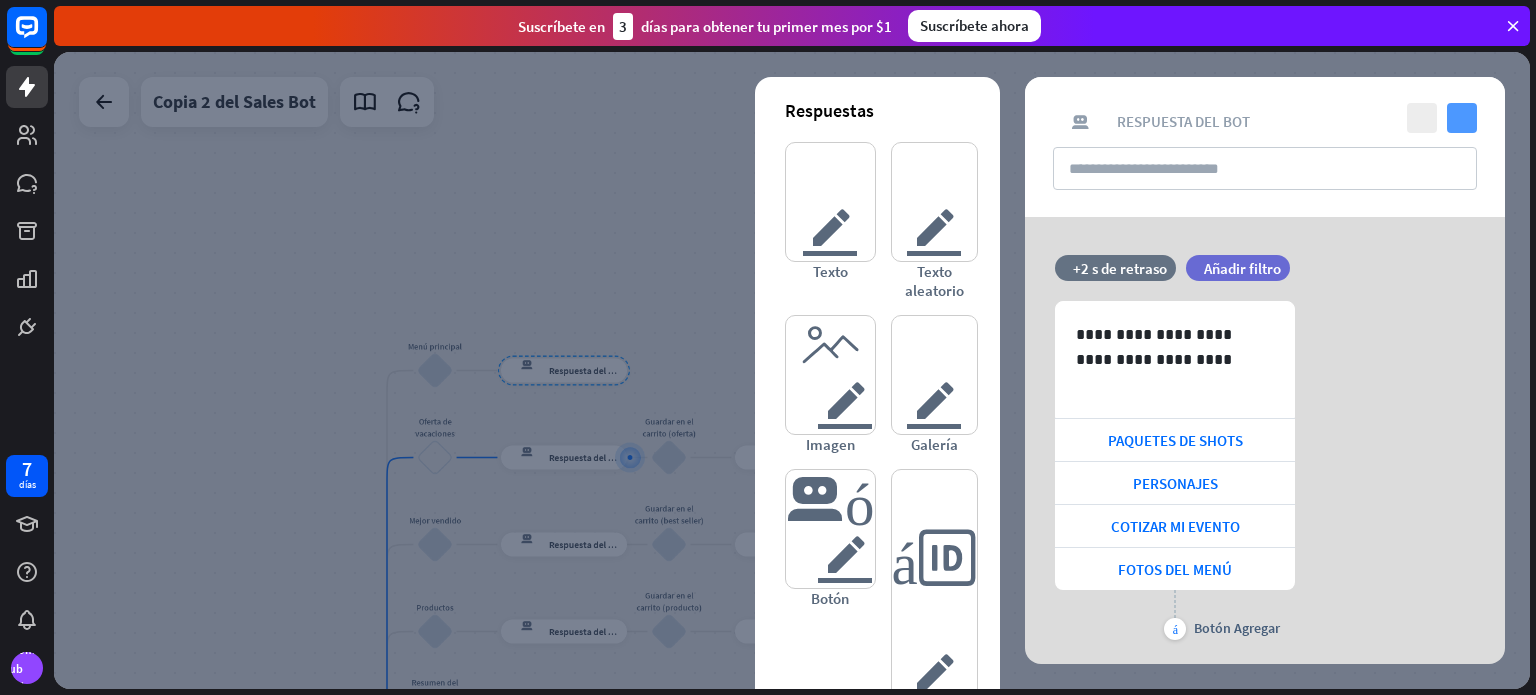 click on "controlar" at bounding box center [1462, 118] 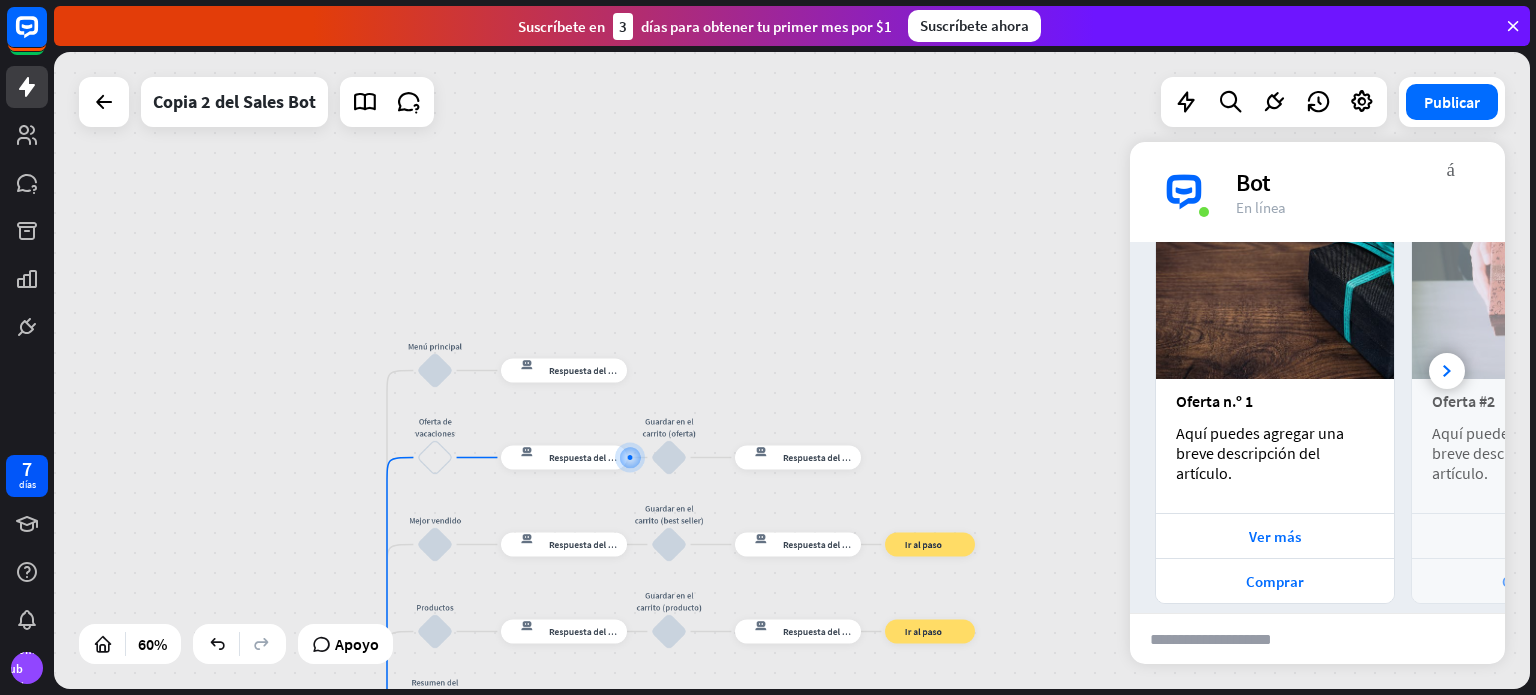 click on "Bot" at bounding box center (1358, 182) 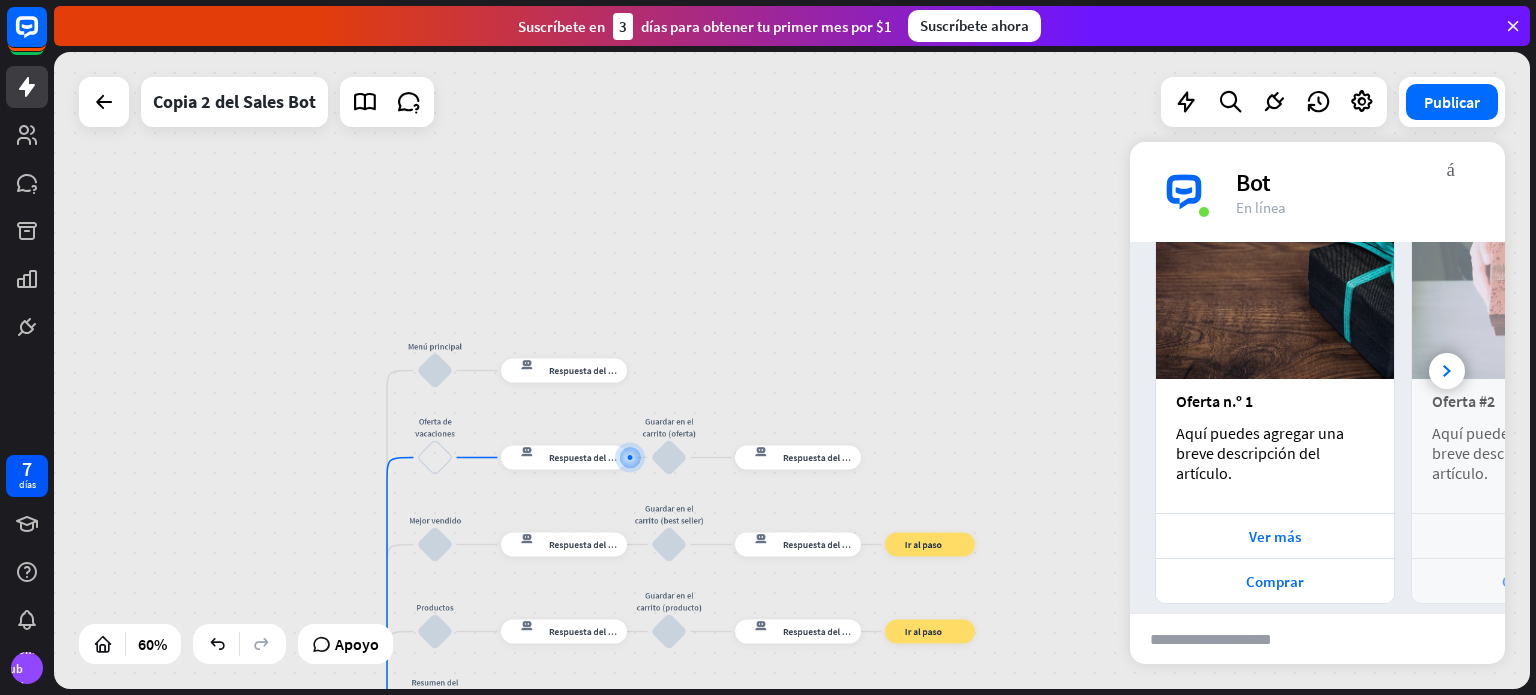 click on "Oferta de vacaciones       Guardar en el carrito (oferta)       Mejor vendido       Guardar en el carrito (best seller)                   Productos" at bounding box center [792, 370] 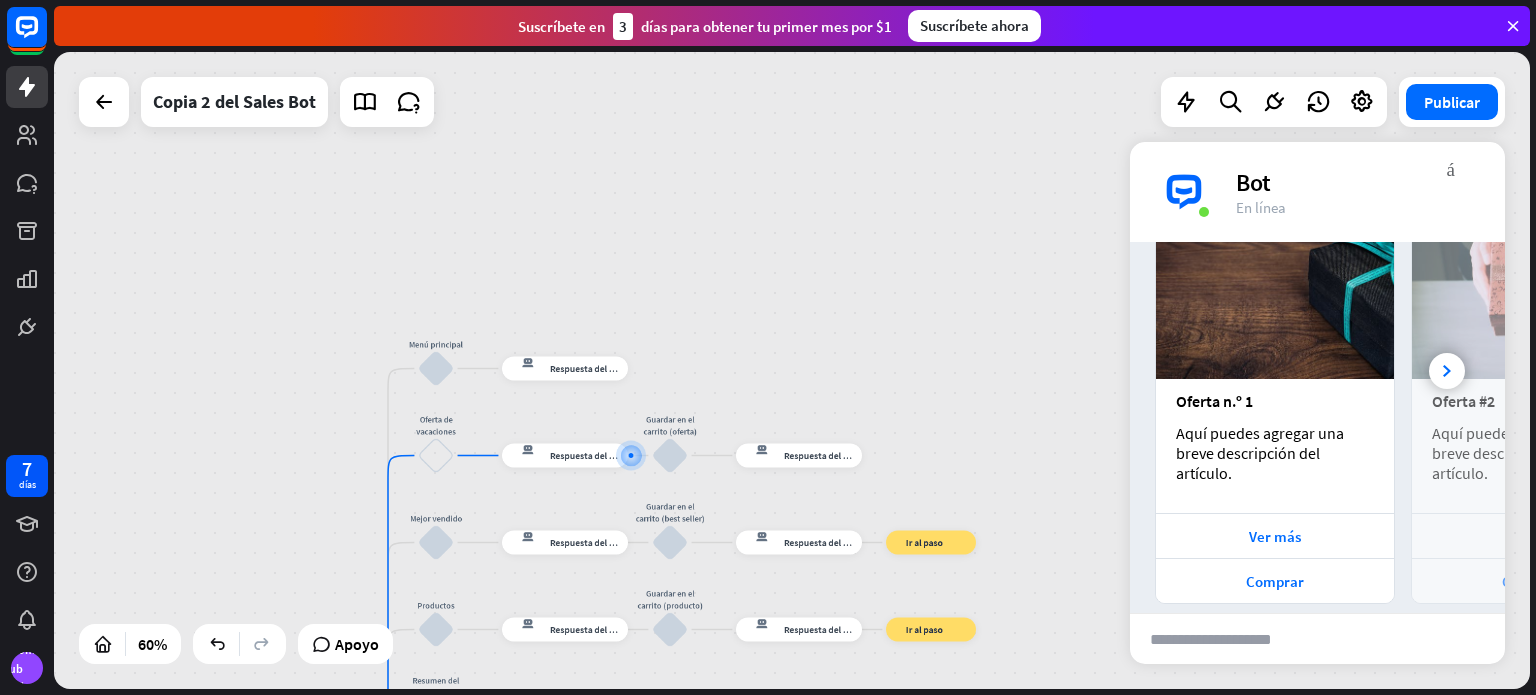 click on "Oferta de vacaciones       Guardar en el carrito (oferta)       Mejor vendido       Guardar en el carrito (best seller)                   Productos" at bounding box center [792, 370] 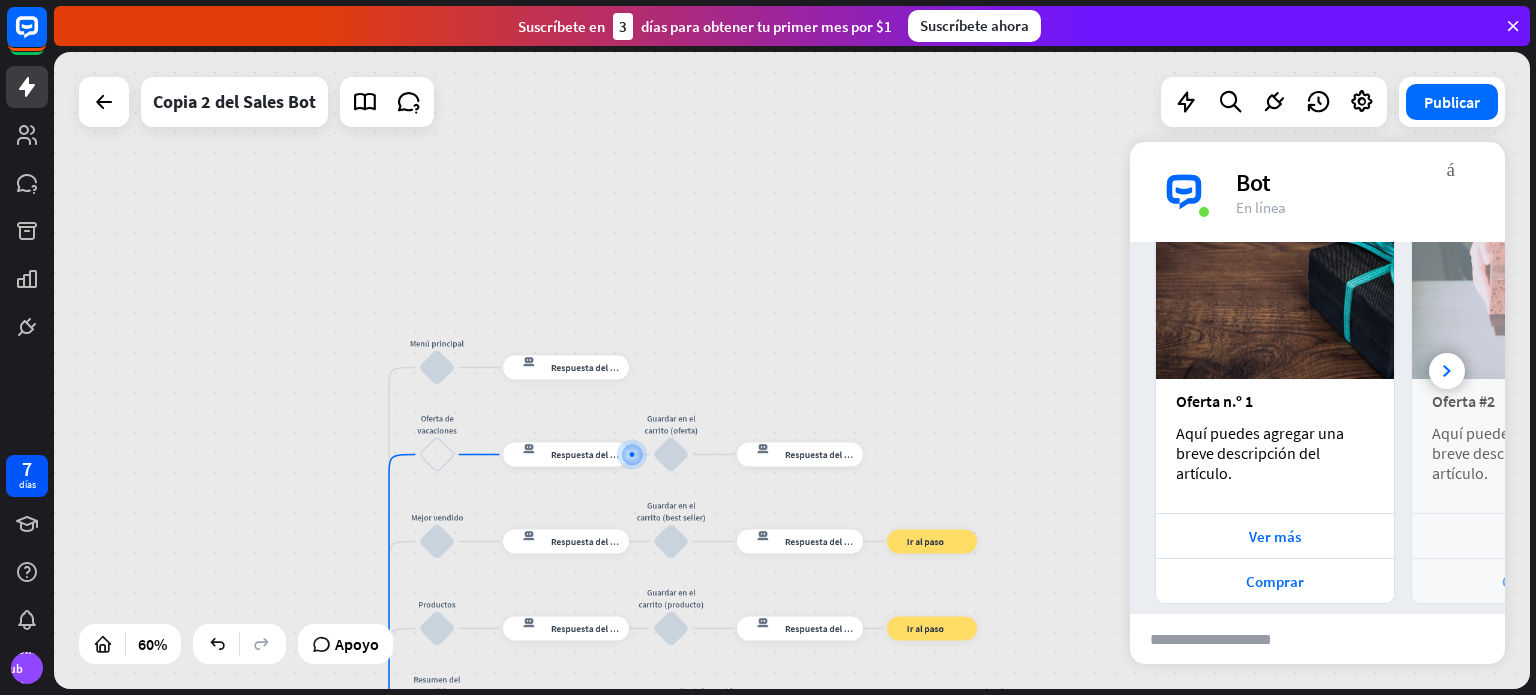 click on "Oferta de vacaciones       Guardar en el carrito (oferta)       Mejor vendido       Guardar en el carrito (best seller)                   Productos" at bounding box center [792, 370] 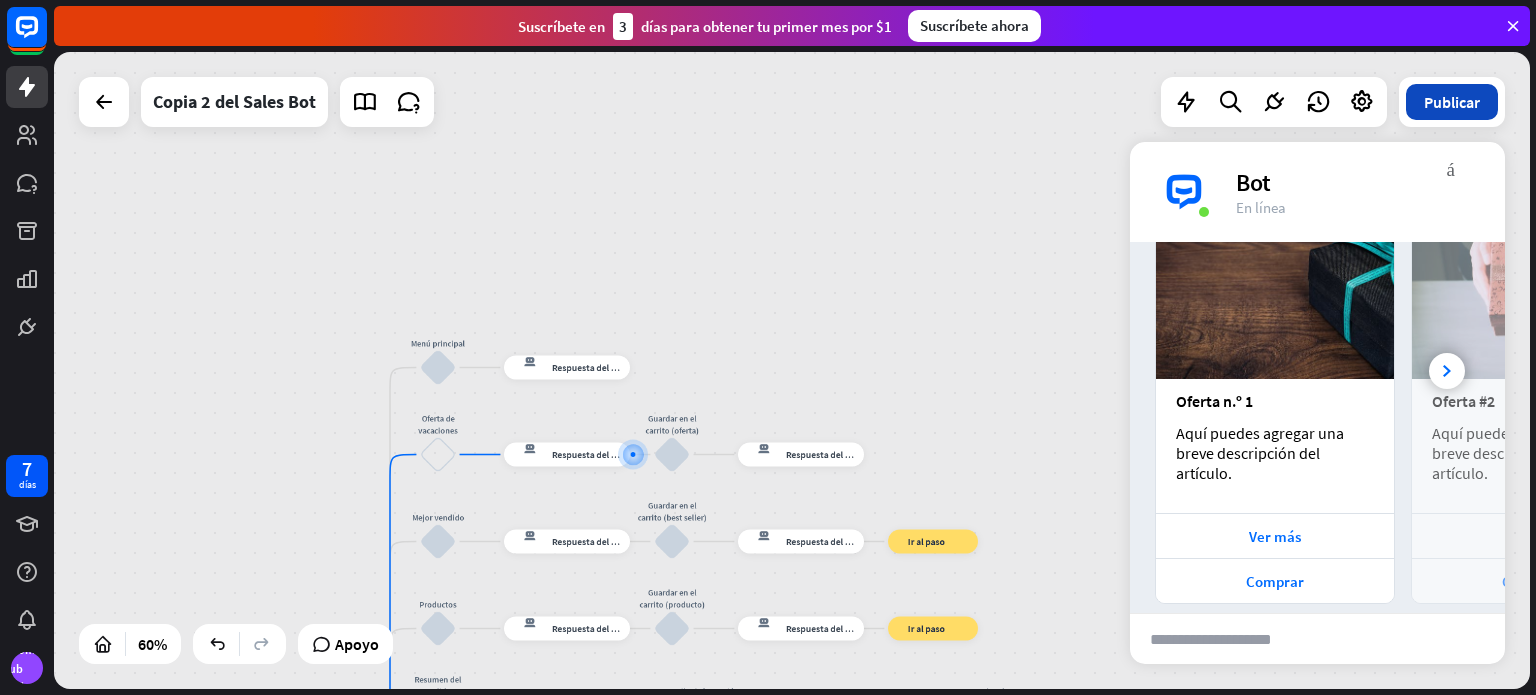 click on "Publicar" at bounding box center [1452, 102] 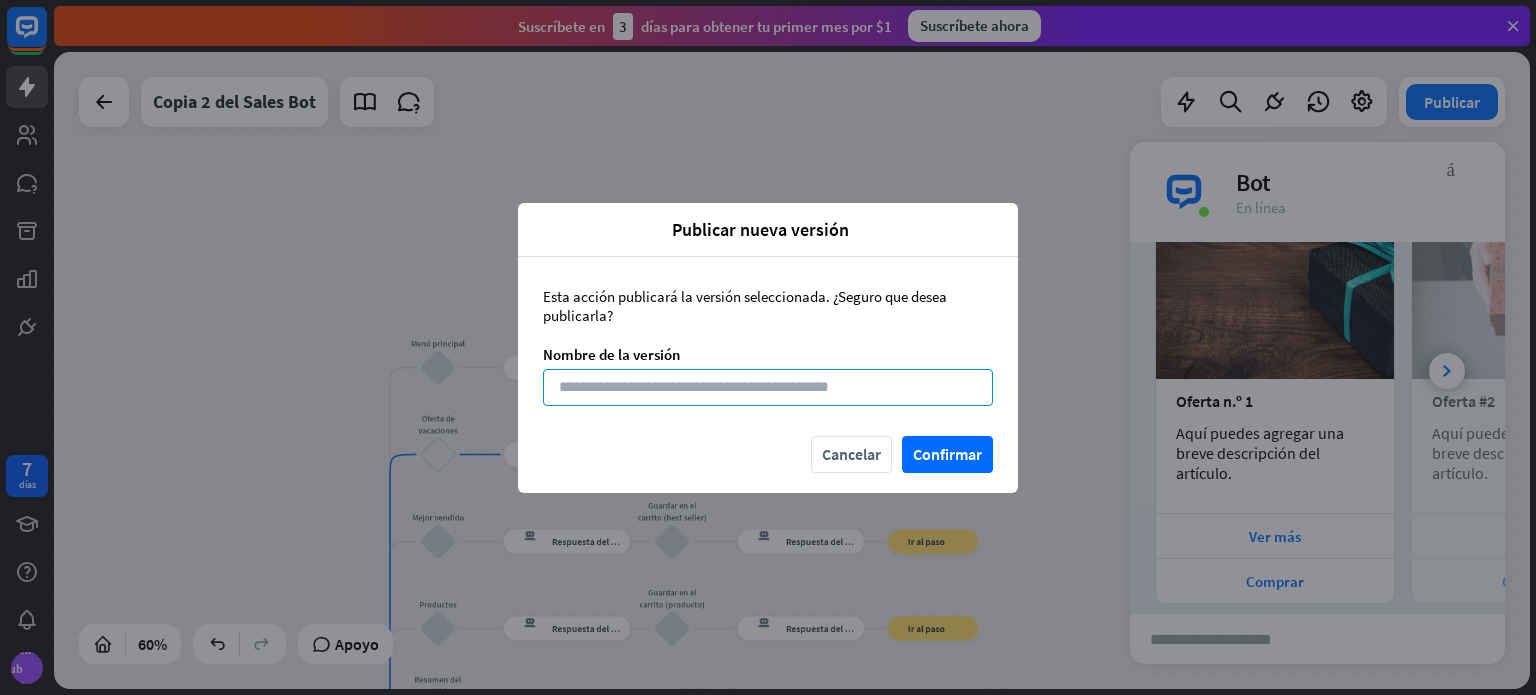 click at bounding box center (768, 387) 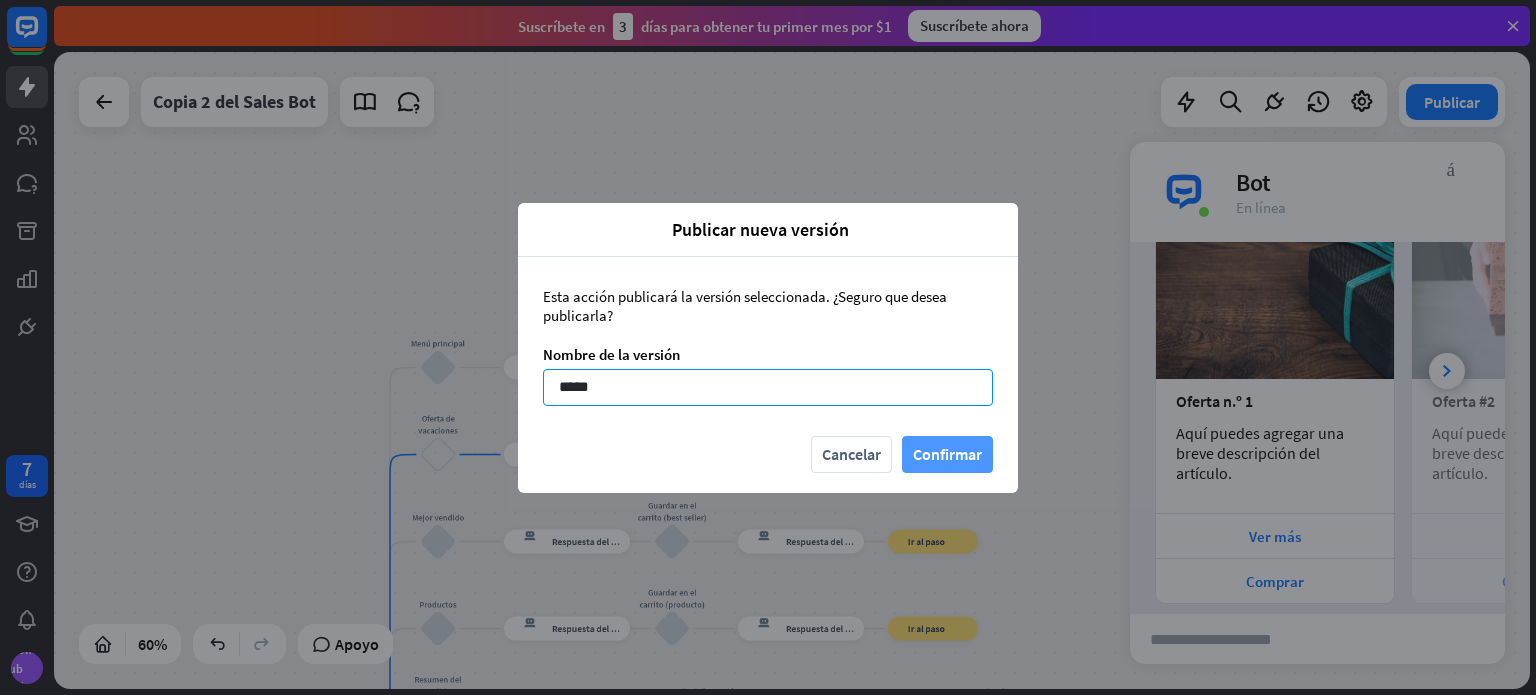type on "*****" 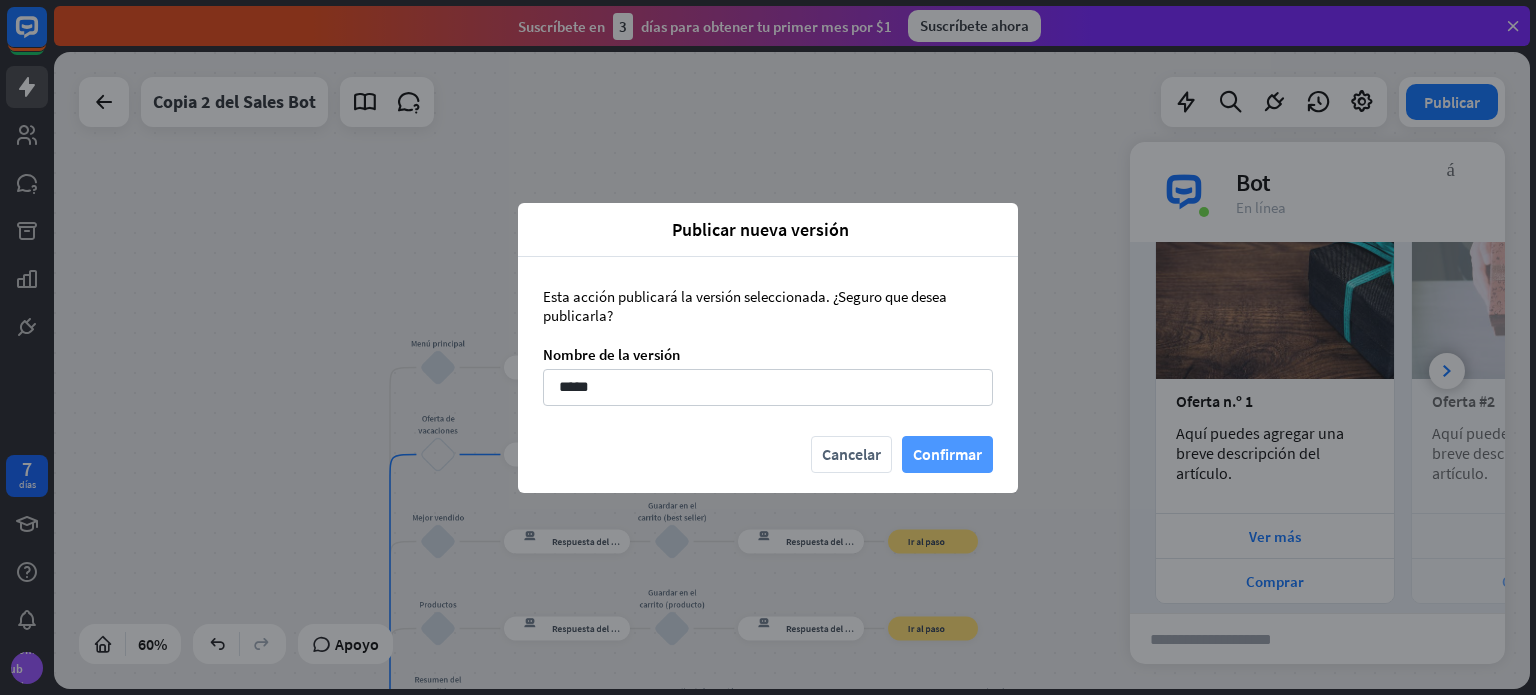 click on "Confirmar" at bounding box center [947, 454] 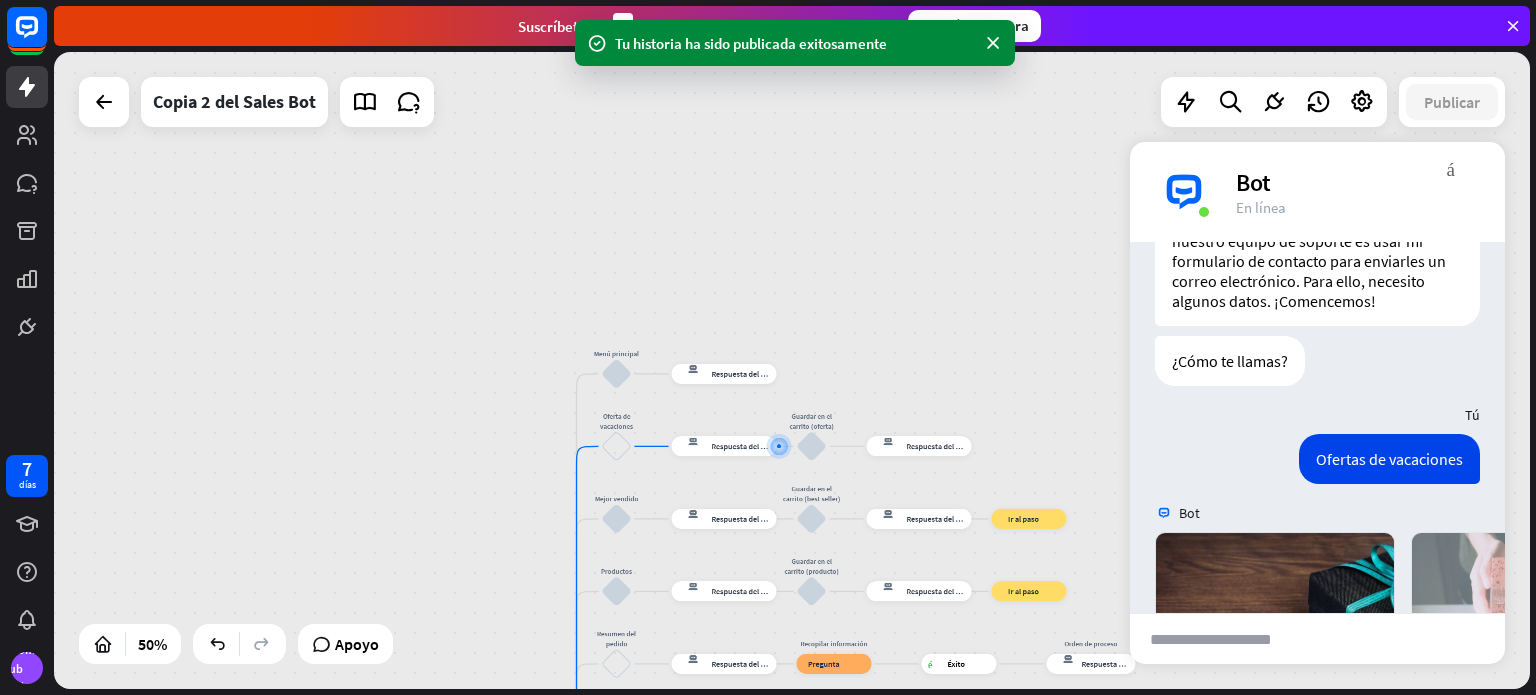 scroll, scrollTop: 1022, scrollLeft: 0, axis: vertical 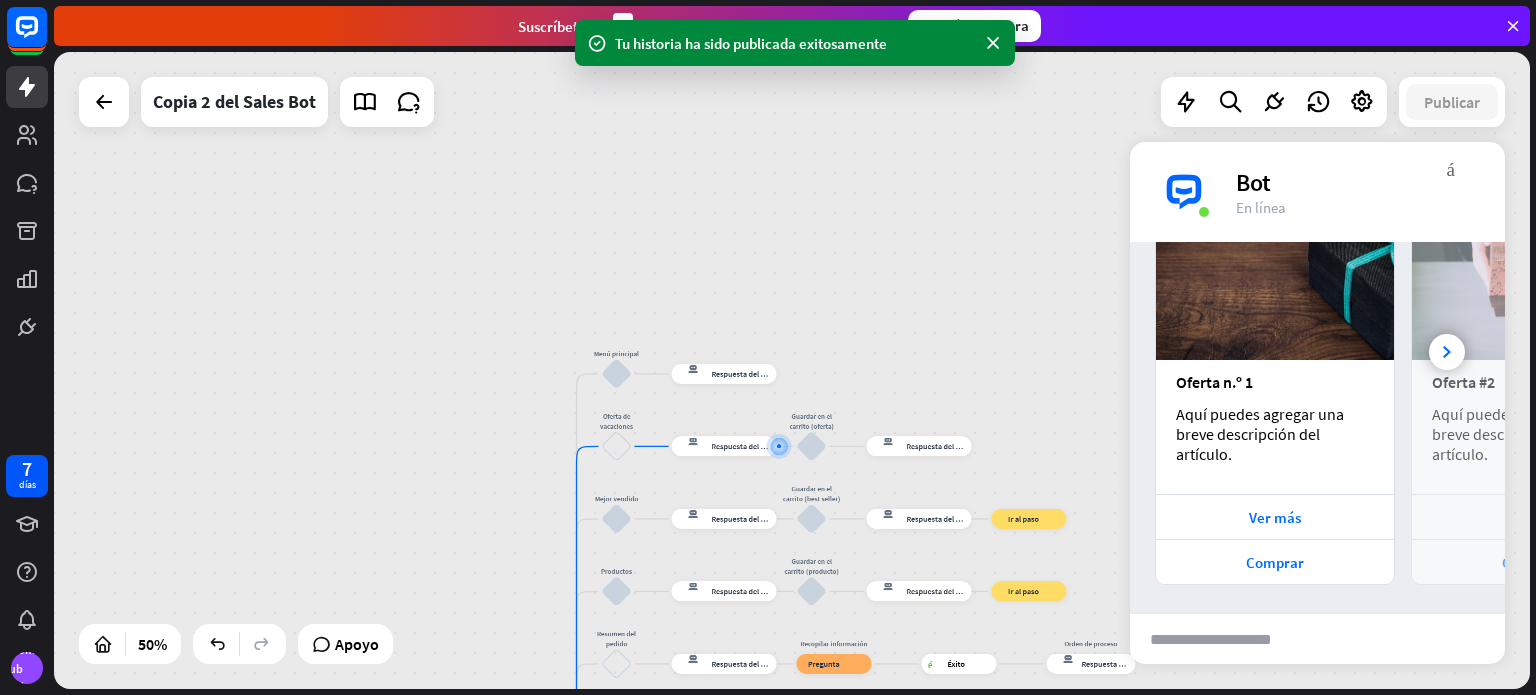 click at bounding box center [1228, 639] 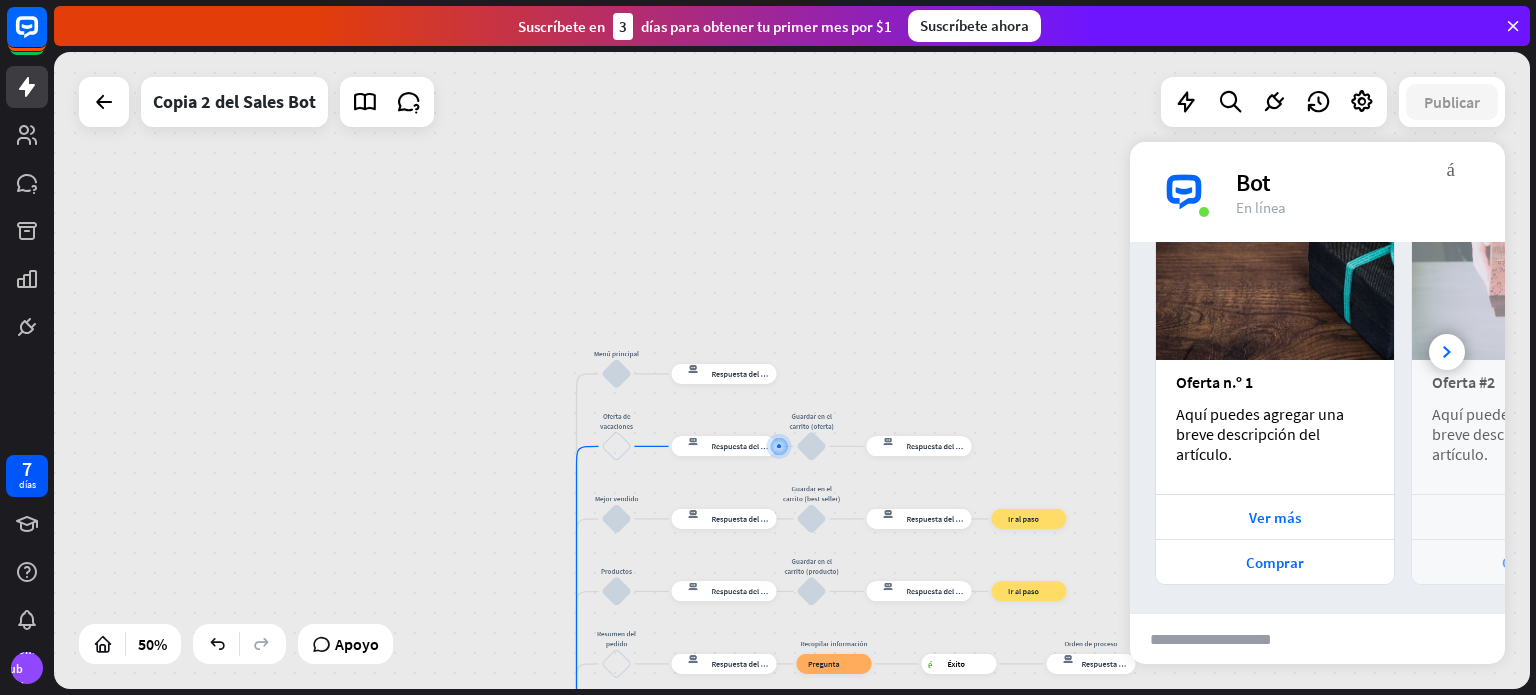 click at bounding box center [1228, 639] 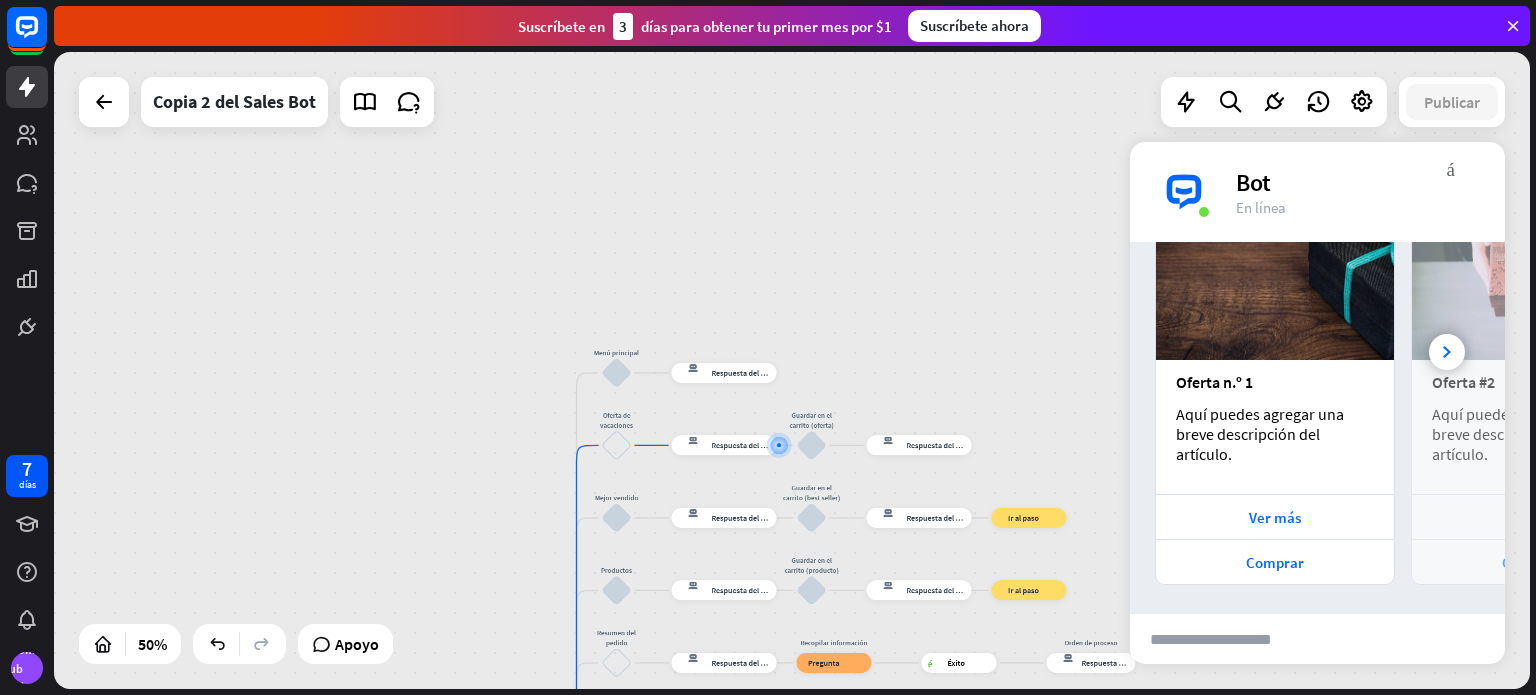 click on "Oferta de vacaciones       Guardar en el carrito (oferta)       Mejor vendido       Guardar en el carrito (best seller)                   Productos" at bounding box center (792, 370) 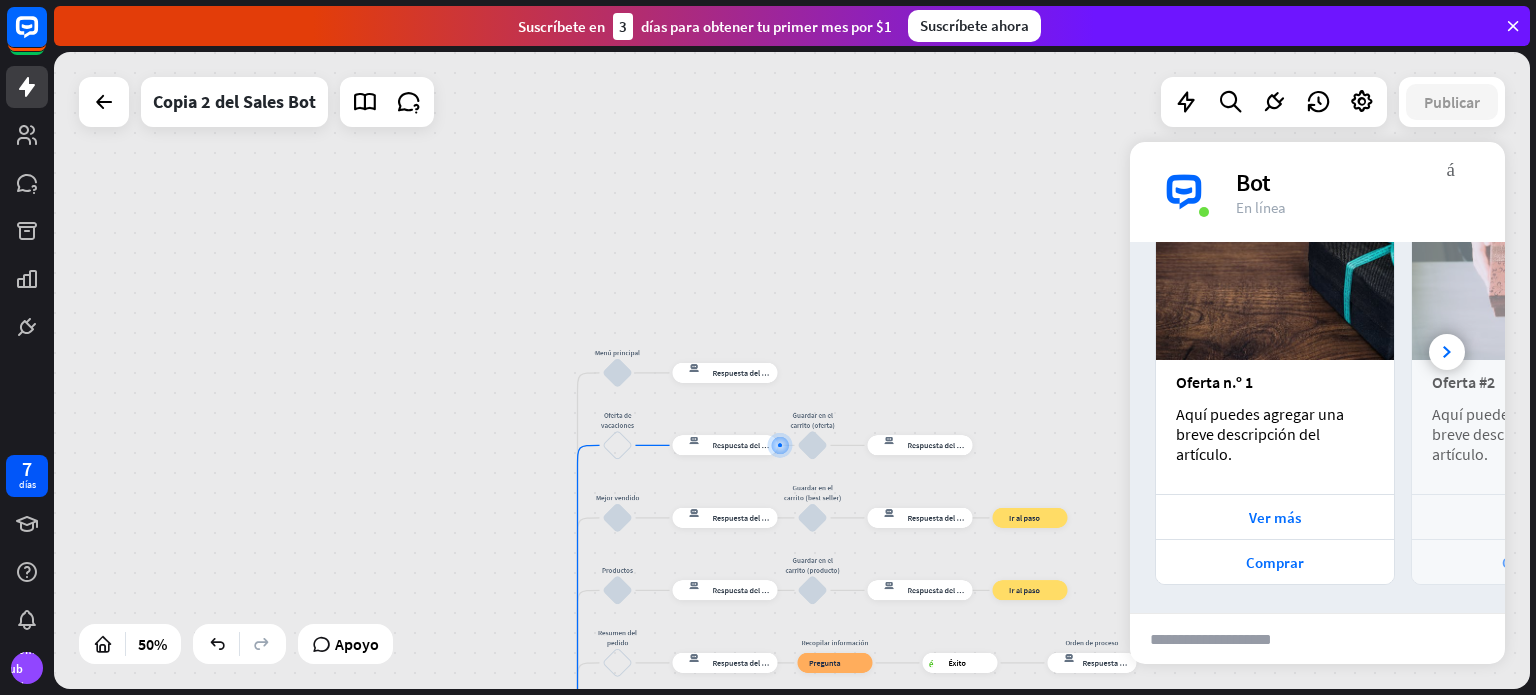 drag, startPoint x: 1131, startPoint y: 452, endPoint x: 1237, endPoint y: 305, distance: 181.2319 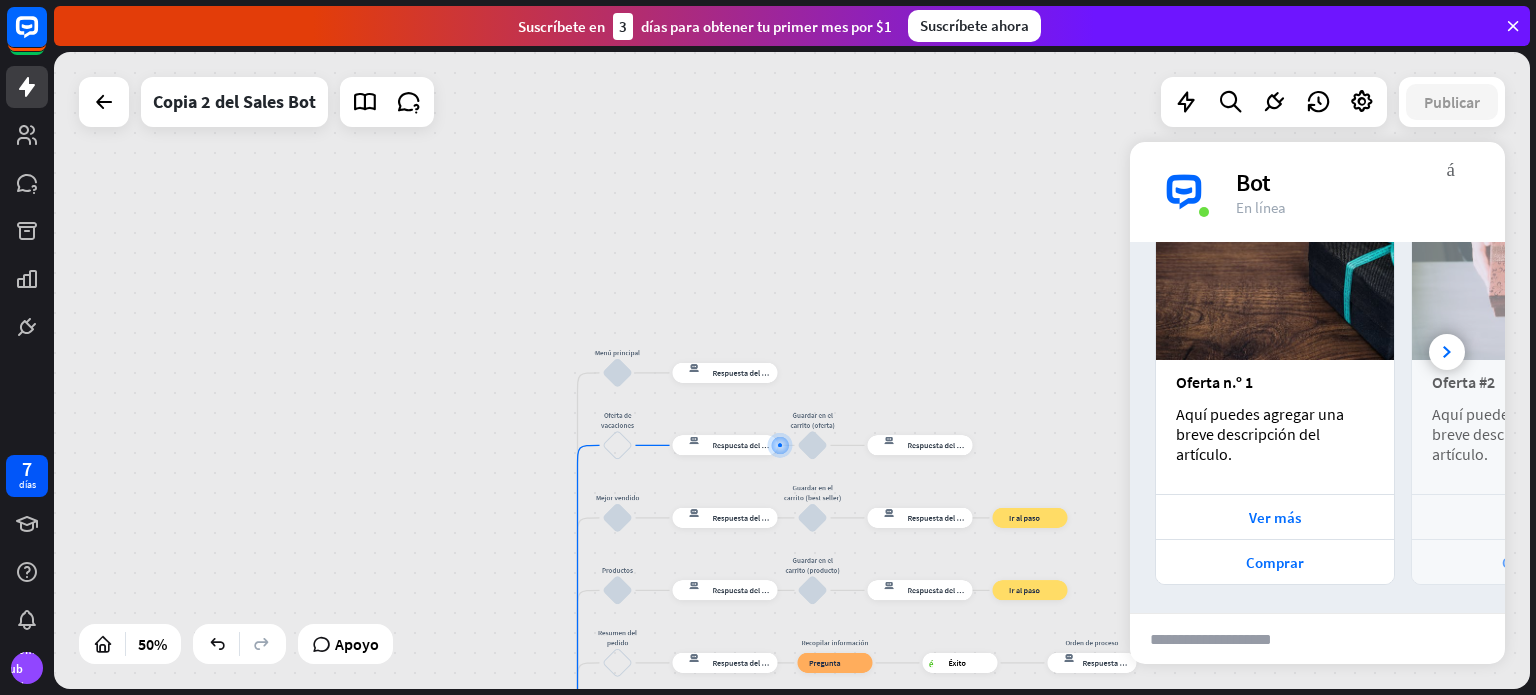 click on "Oferta n.º 1   Aquí puedes agregar una breve descripción del artículo.
Ver más
Comprar
Oferta #2   Aquí puedes agregar una breve descripción del artículo.
Ver más
Comprar
Oferta n.º 3   Aquí puedes agregar una breve descripción del artículo.
Ver más
Comprar" at bounding box center [1317, 387] 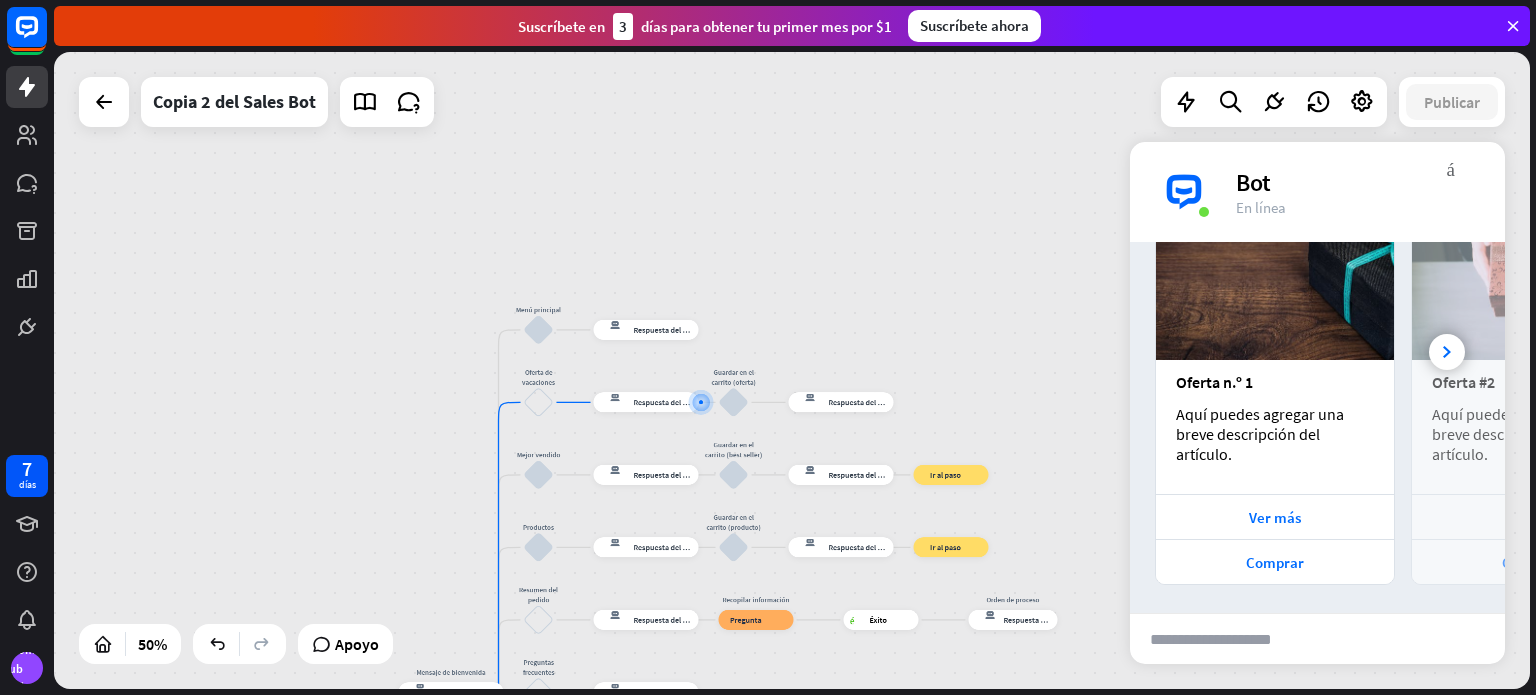 drag, startPoint x: 1154, startPoint y: 137, endPoint x: 1062, endPoint y: 73, distance: 112.0714 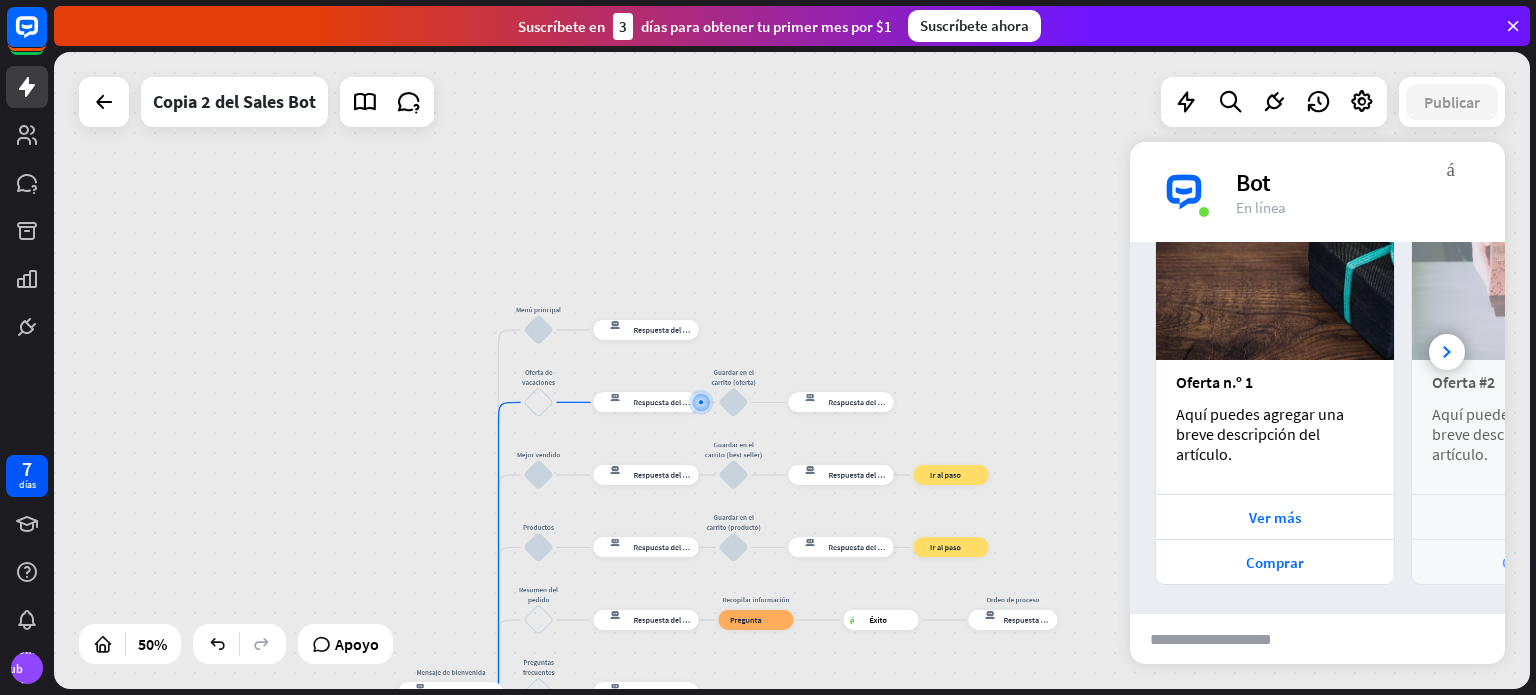 click on "Oferta de vacaciones       Guardar en el carrito (oferta)       Mejor vendido       Guardar en el carrito (best seller)                   Productos" at bounding box center [792, 370] 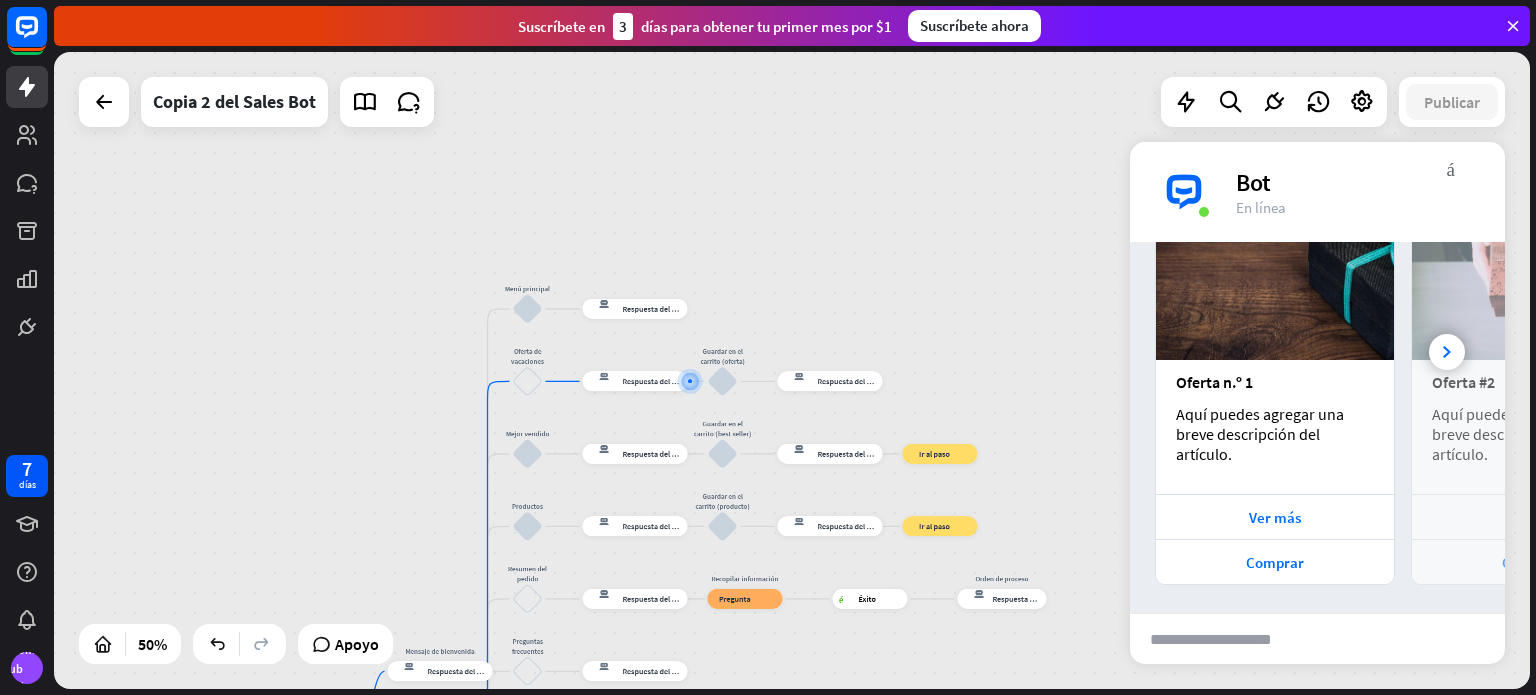 click on "Bot" at bounding box center (1358, 182) 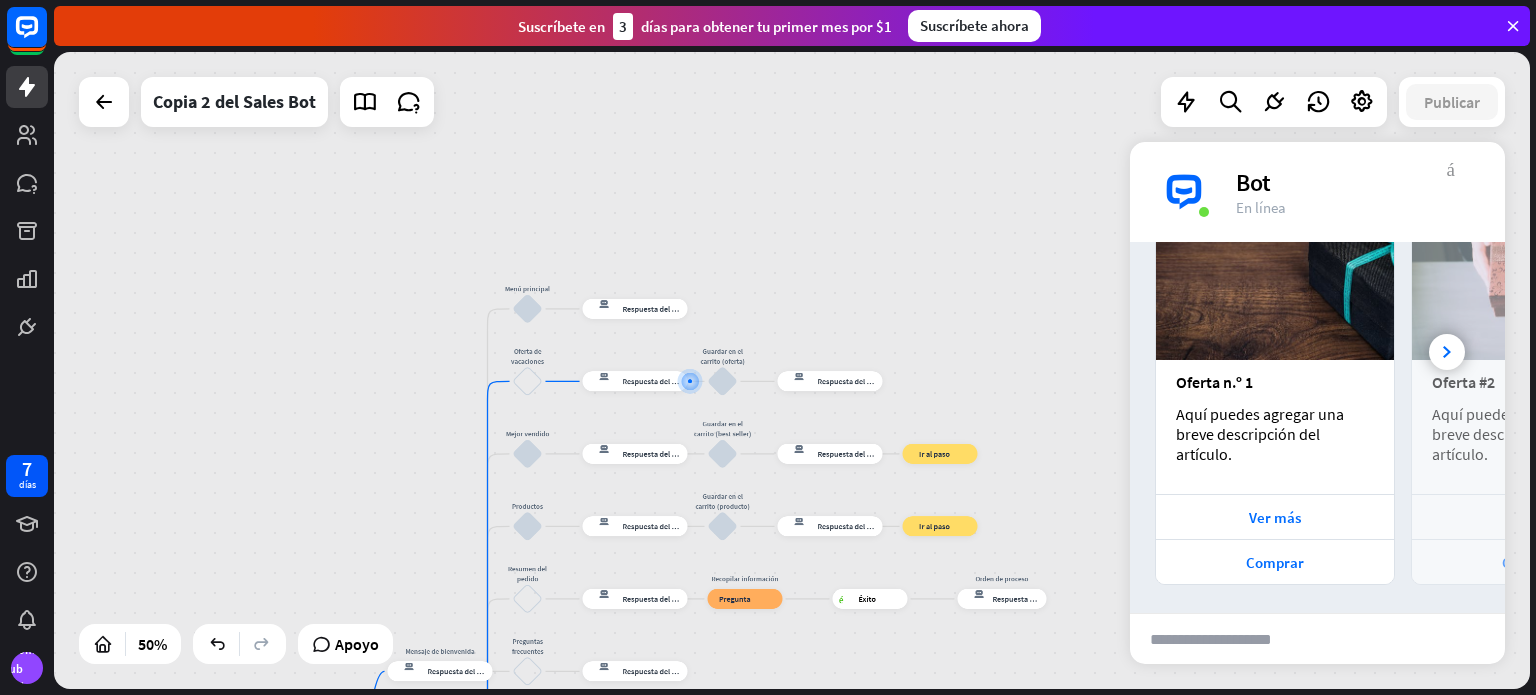 click on "más_vert" at bounding box center [1451, 167] 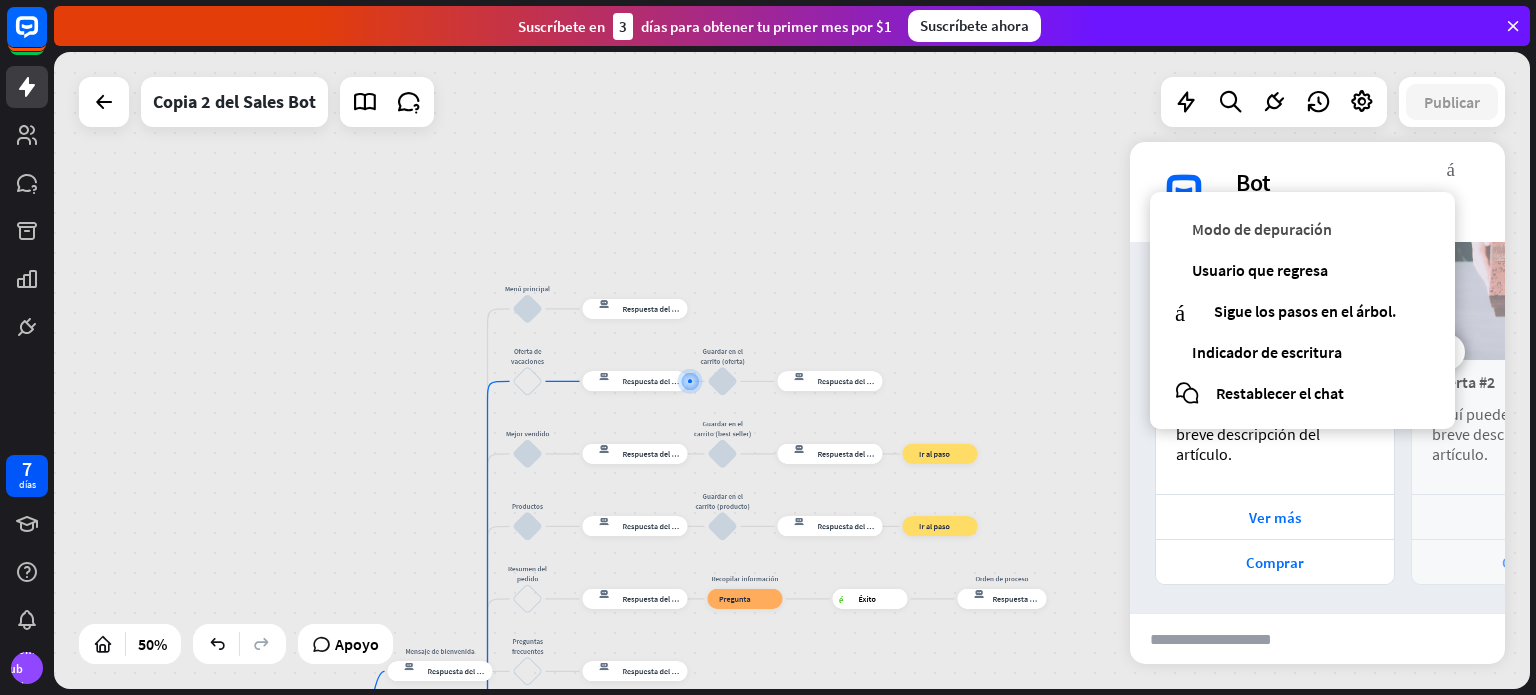 click on "Modo de depuración" at bounding box center (1262, 229) 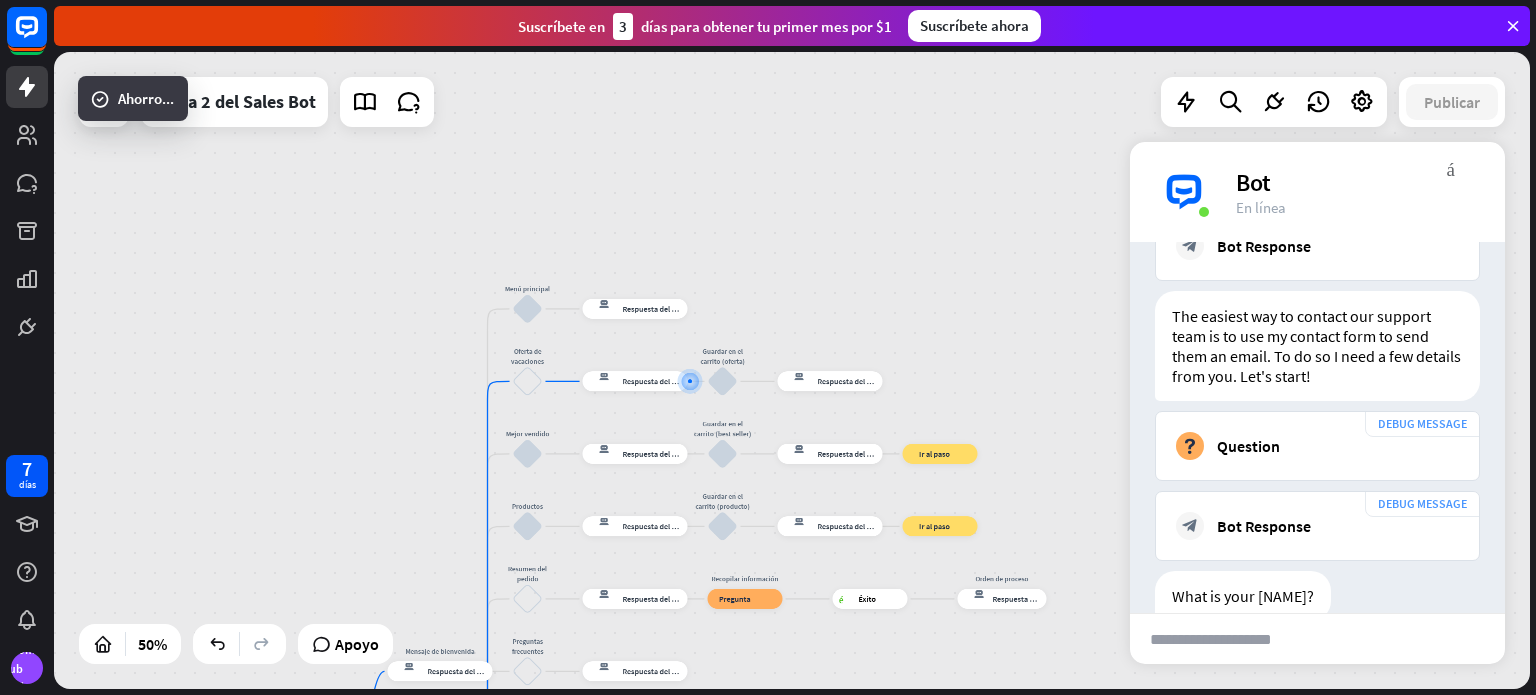 scroll, scrollTop: 1757, scrollLeft: 0, axis: vertical 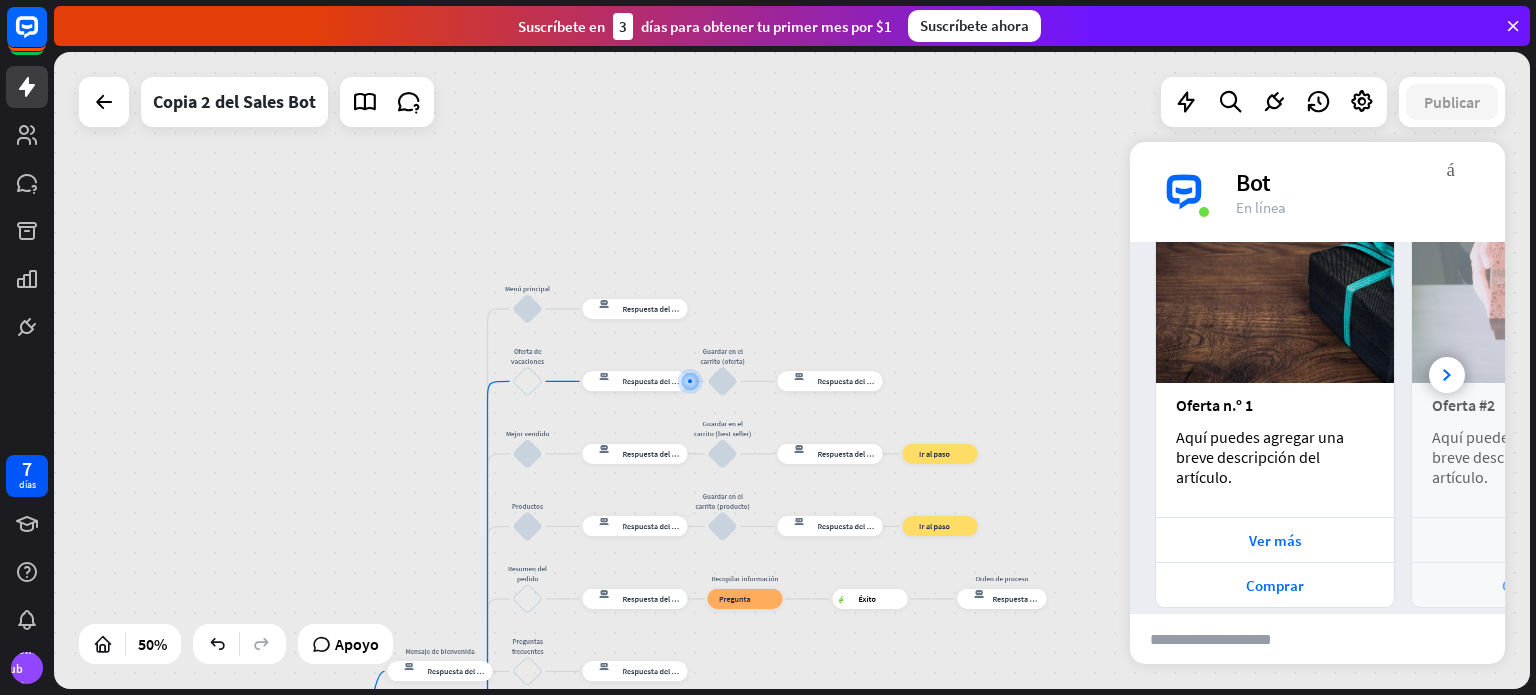 click on "Bot" at bounding box center [1358, 182] 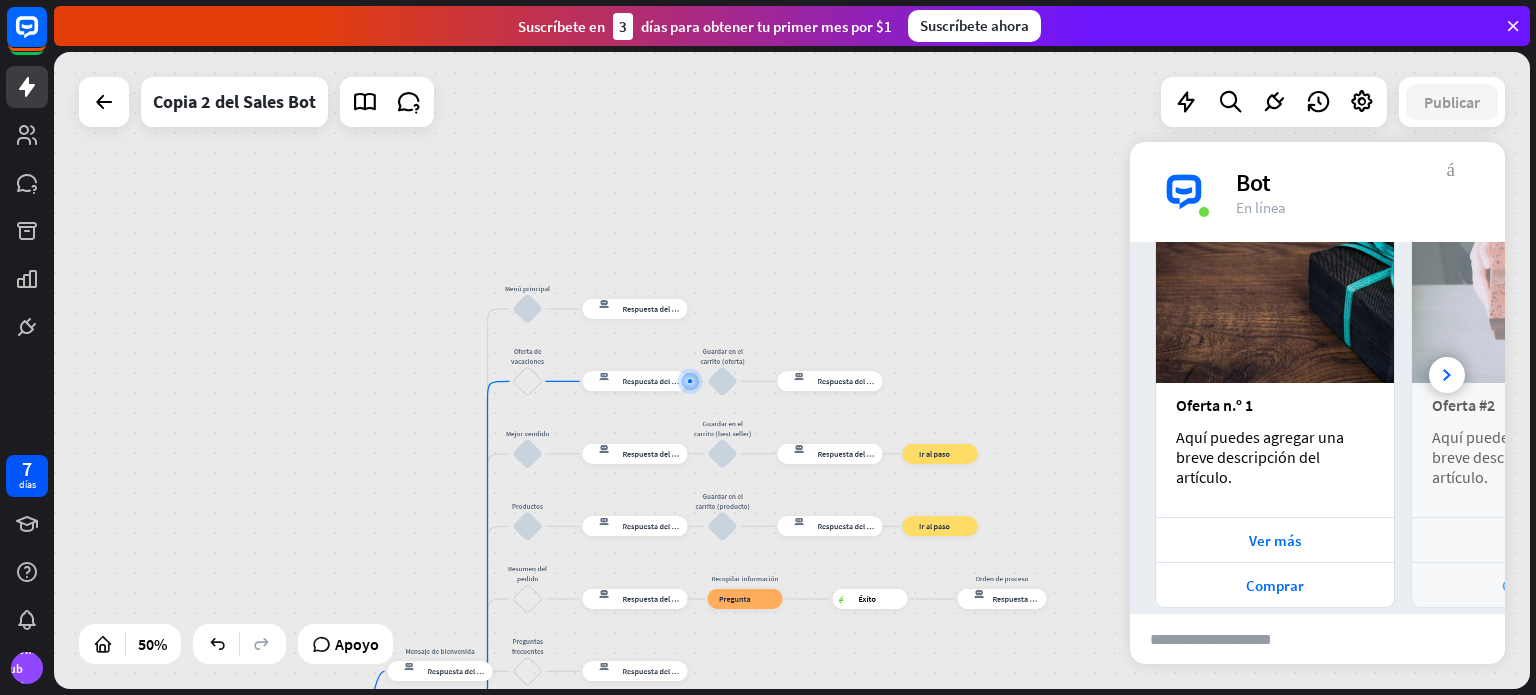 click on "más_vert" at bounding box center [1451, 167] 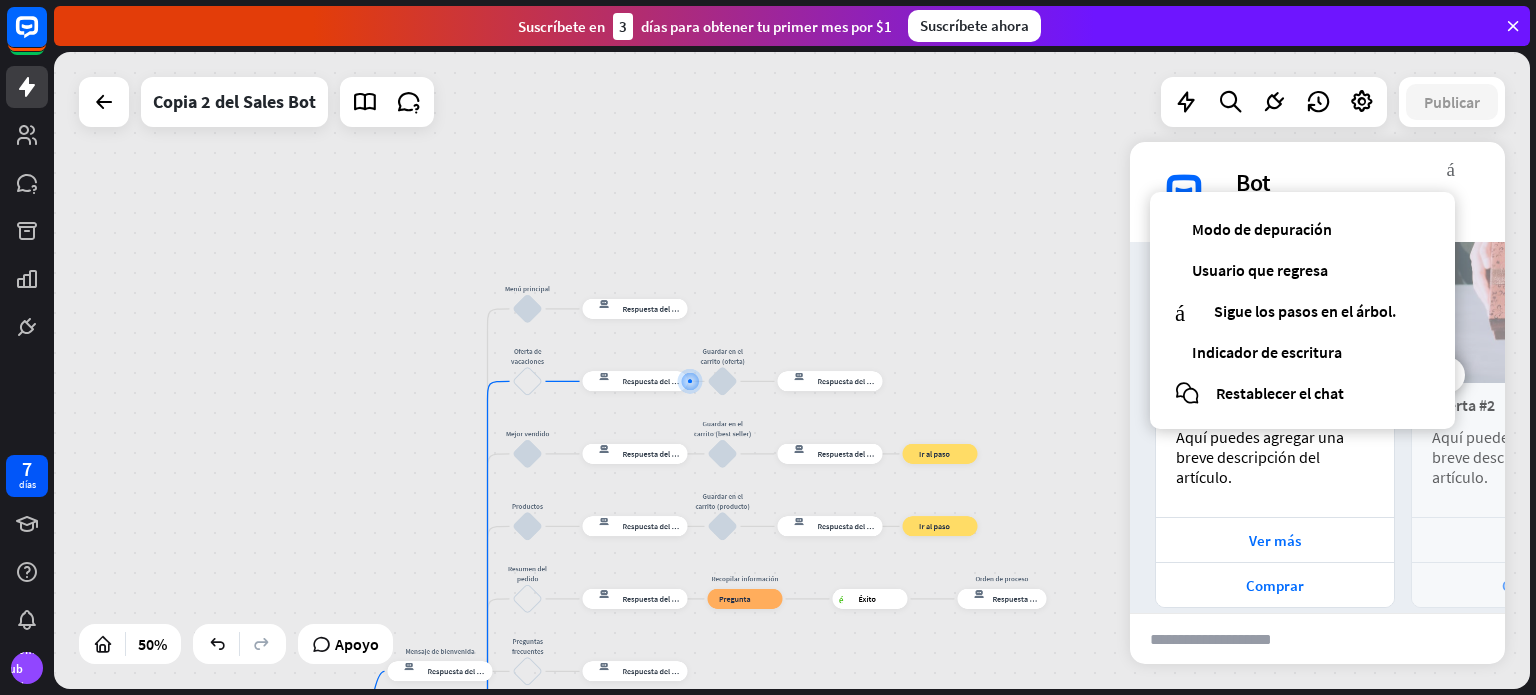 click at bounding box center (104, 102) 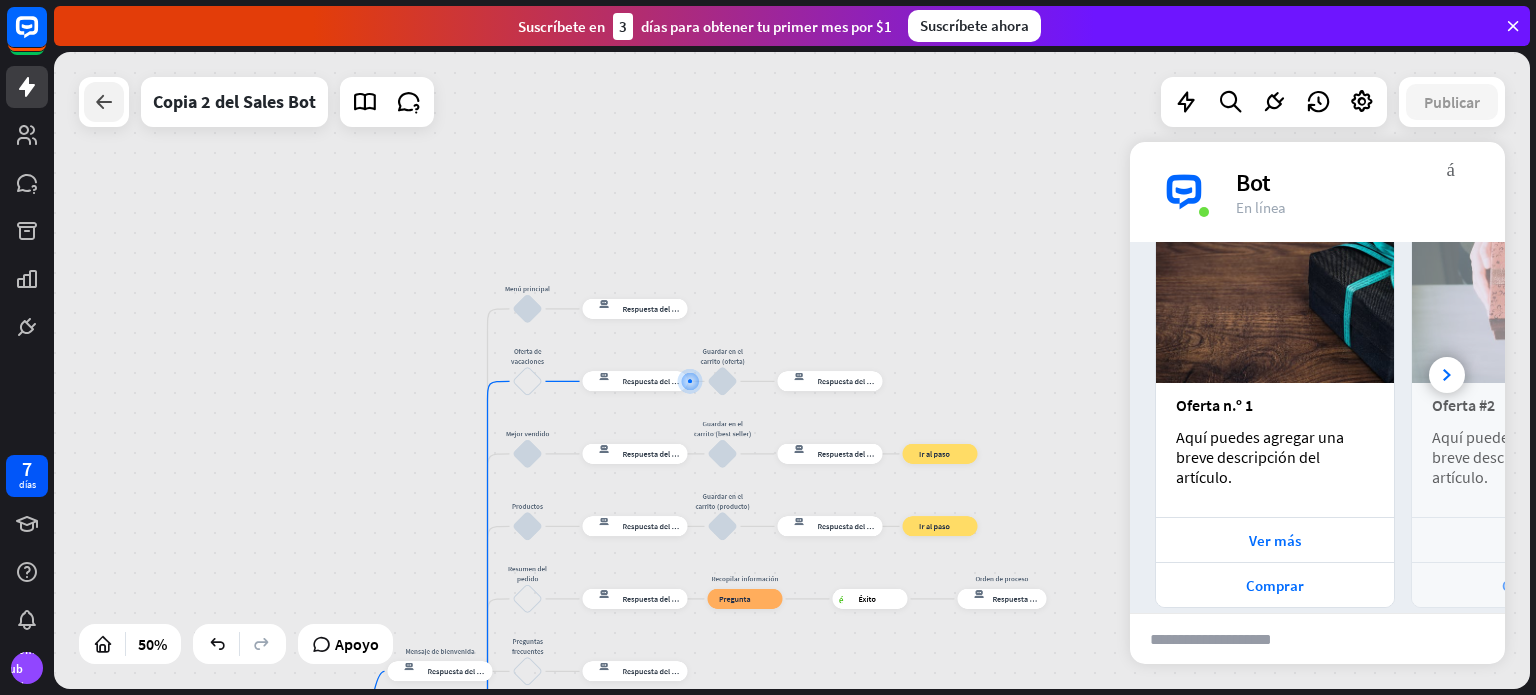 click at bounding box center (104, 102) 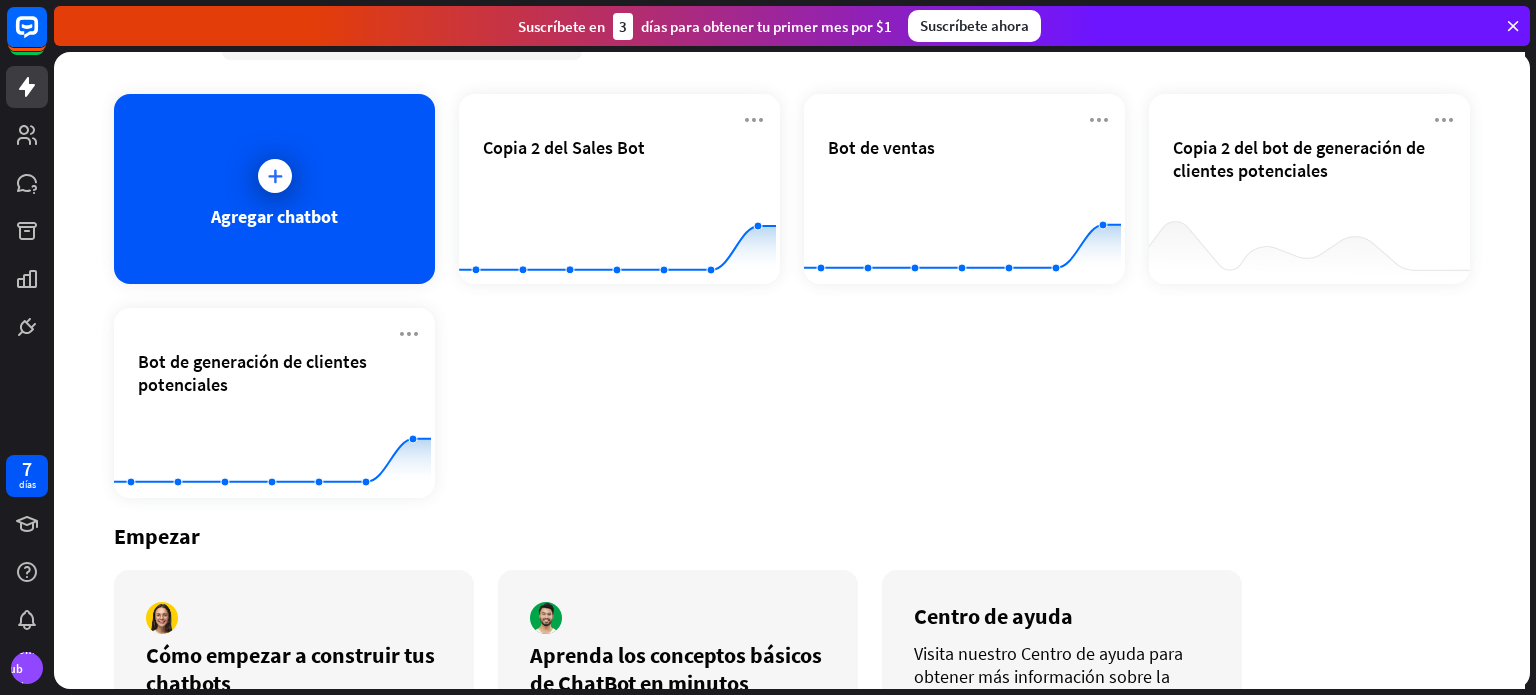 scroll, scrollTop: 0, scrollLeft: 0, axis: both 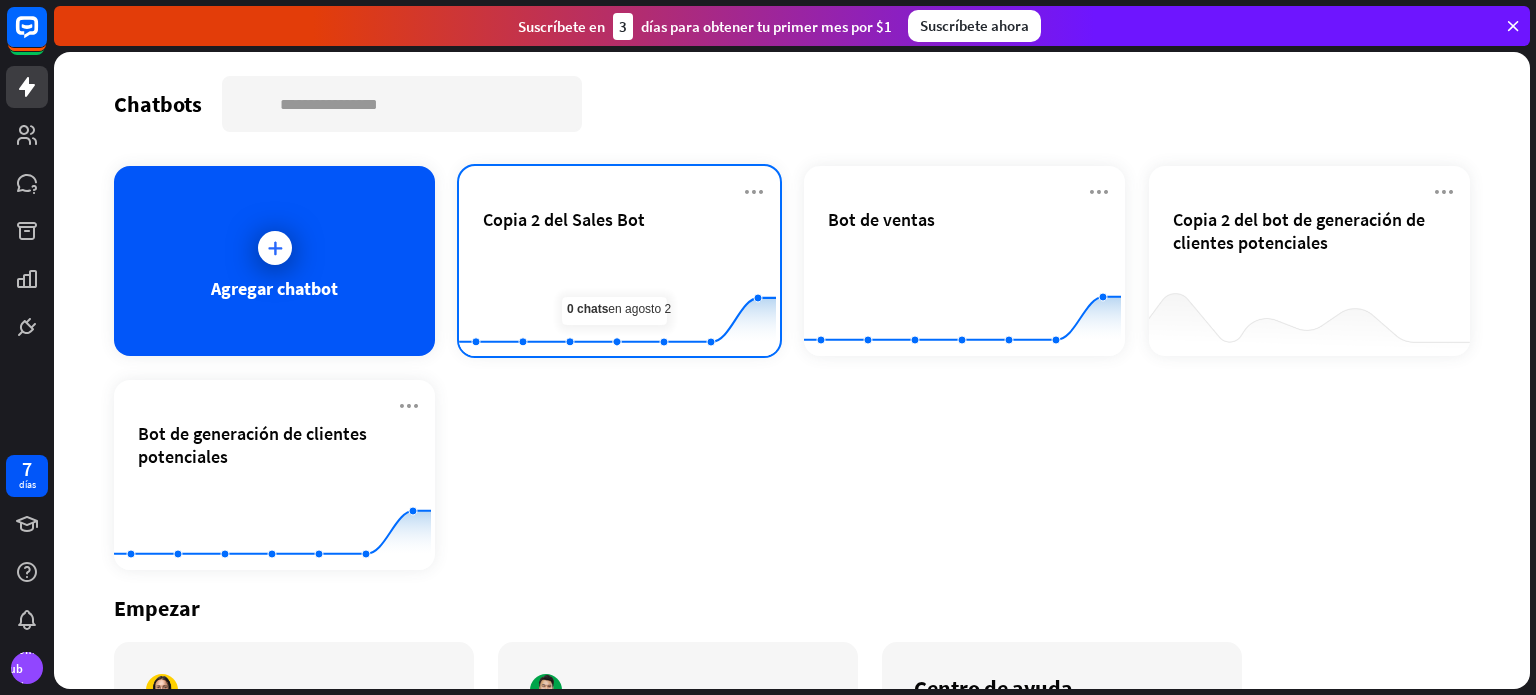 click 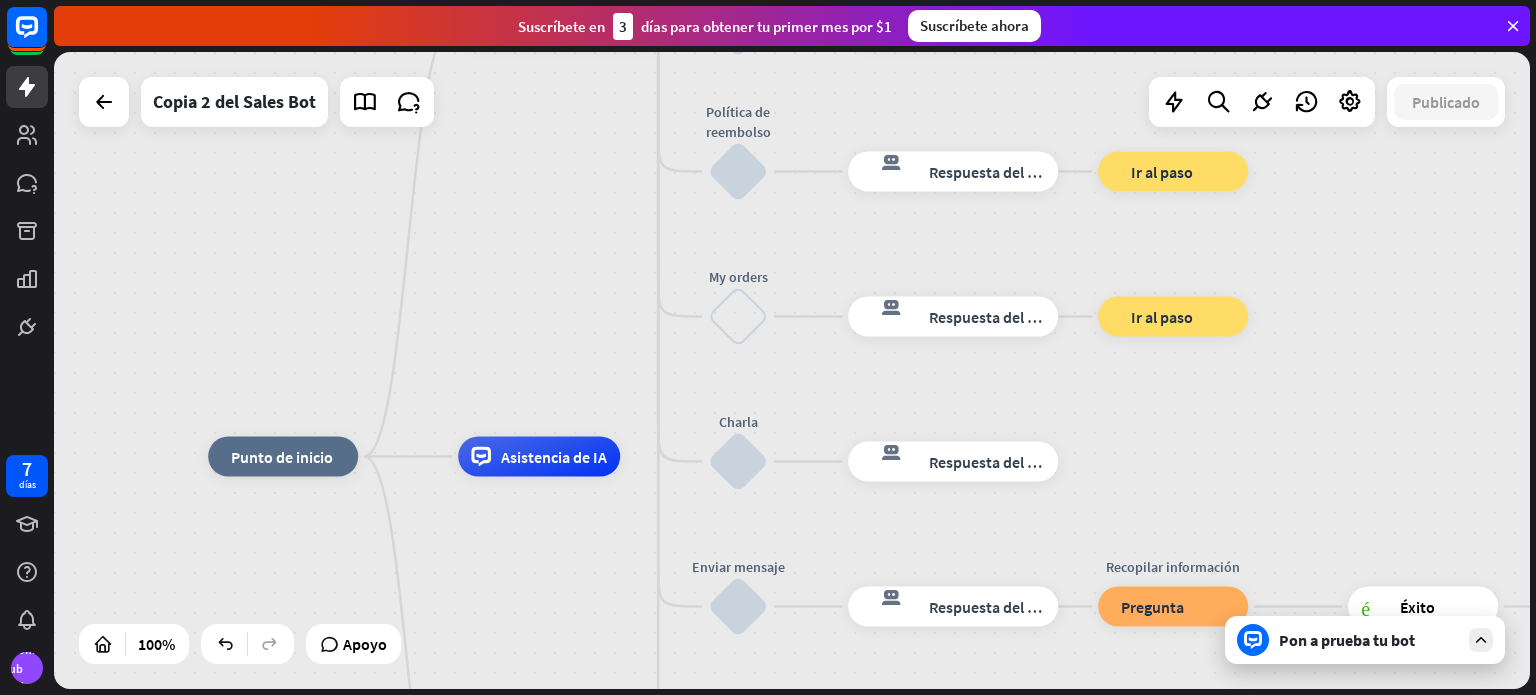 drag, startPoint x: 747, startPoint y: 354, endPoint x: 258, endPoint y: 603, distance: 548.74585 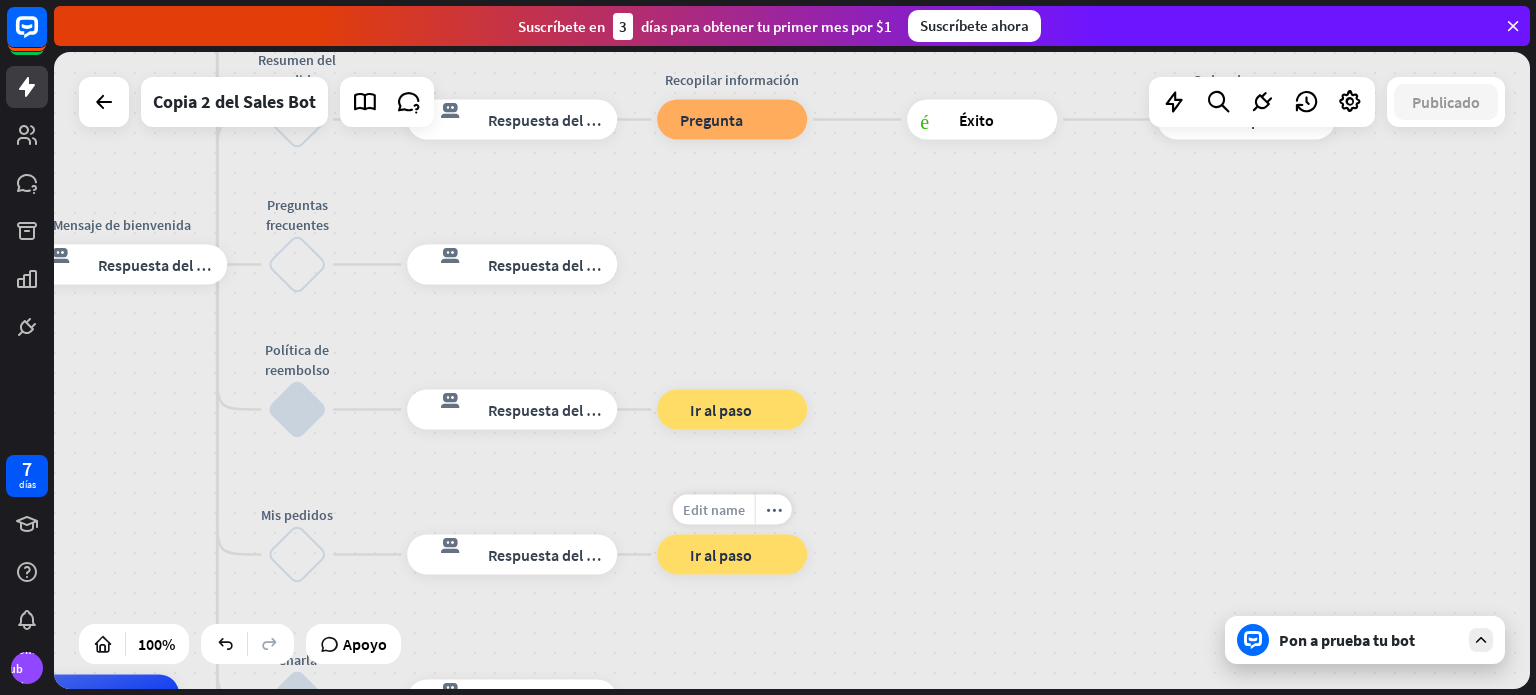 click on "Oferta de vacaciones       Guardar en el carrito (oferta)       Mejor vendido       Guardar en el carrito (best seller)                   Productos" at bounding box center [505, 1013] 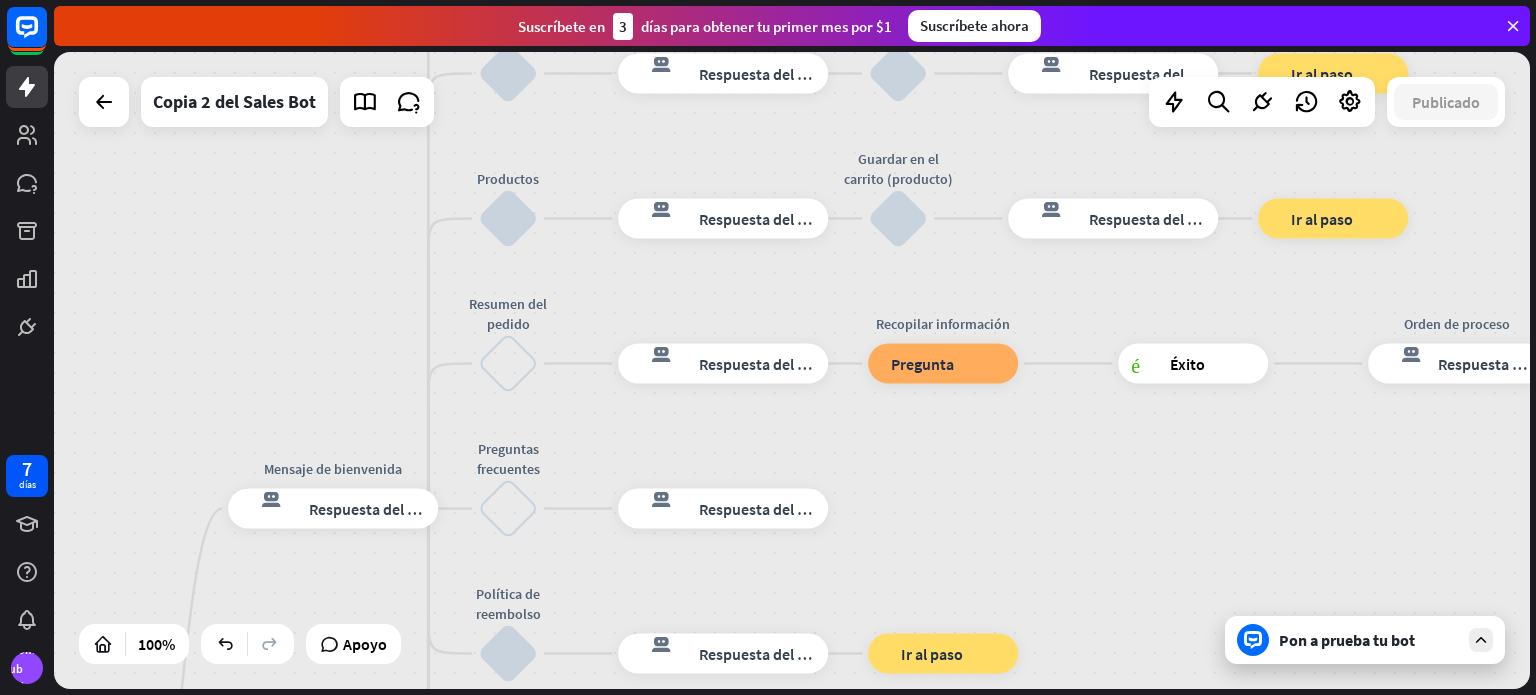drag, startPoint x: 894, startPoint y: 431, endPoint x: 933, endPoint y: 463, distance: 50.447994 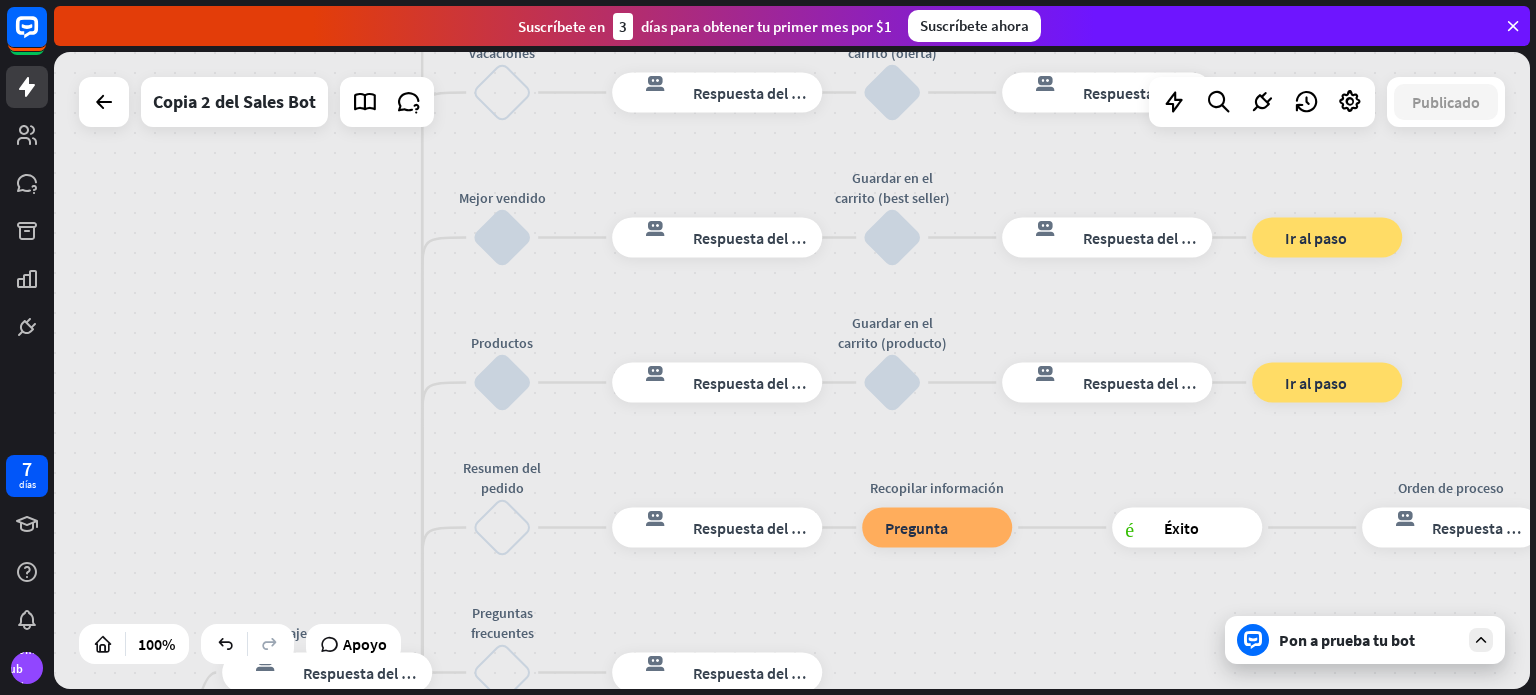 drag, startPoint x: 736, startPoint y: 271, endPoint x: 650, endPoint y: 505, distance: 249.30302 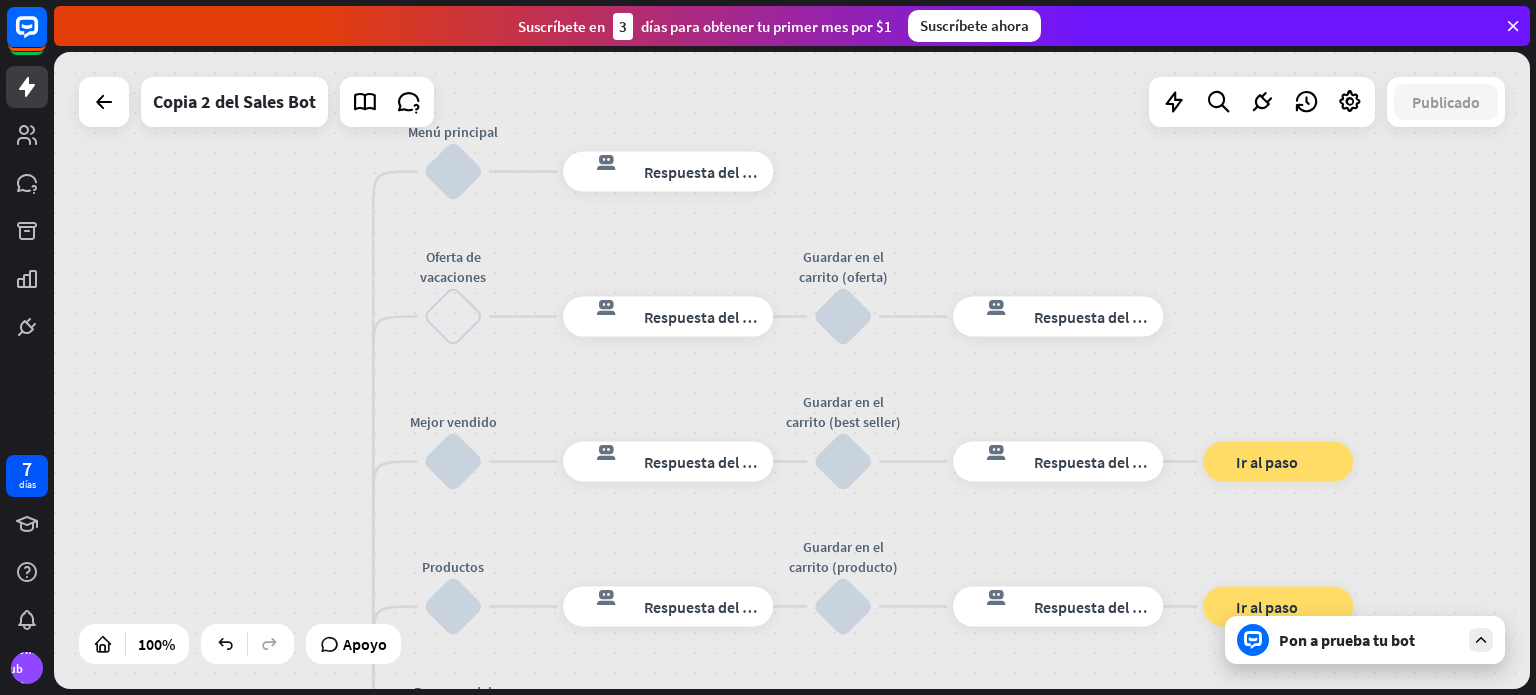drag, startPoint x: 691, startPoint y: 327, endPoint x: 649, endPoint y: 481, distance: 159.62456 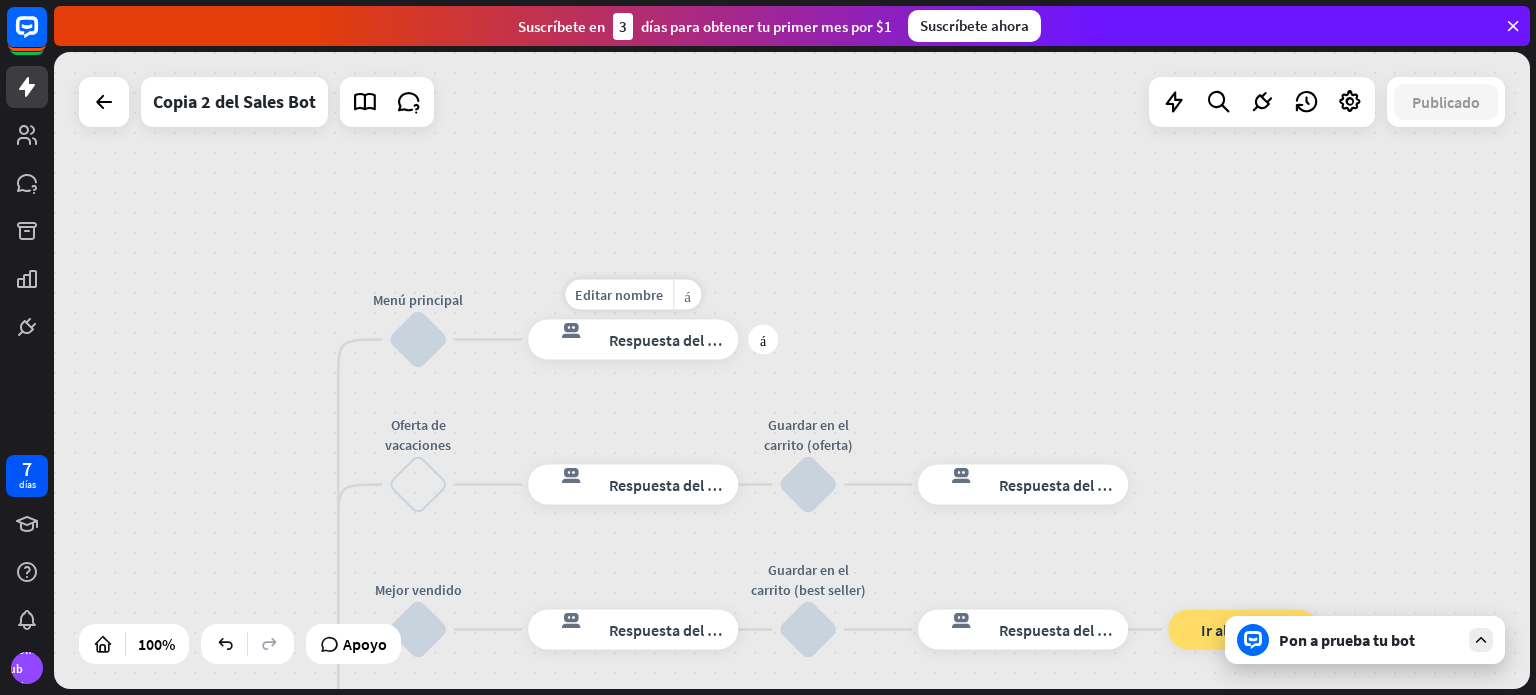 click on "Editar nombre   más_horiz         más     respuesta del bot de bloqueo   Respuesta del bot" at bounding box center (633, 340) 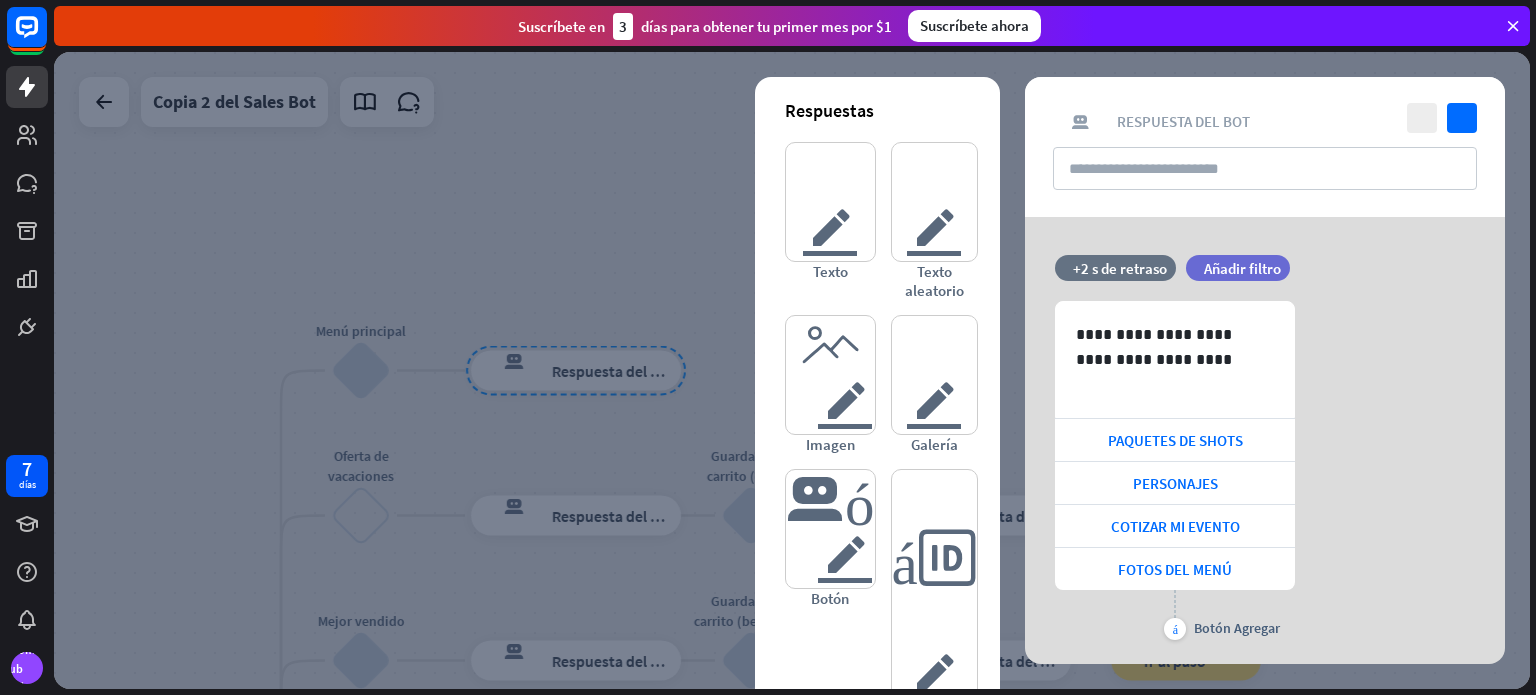 click at bounding box center (792, 370) 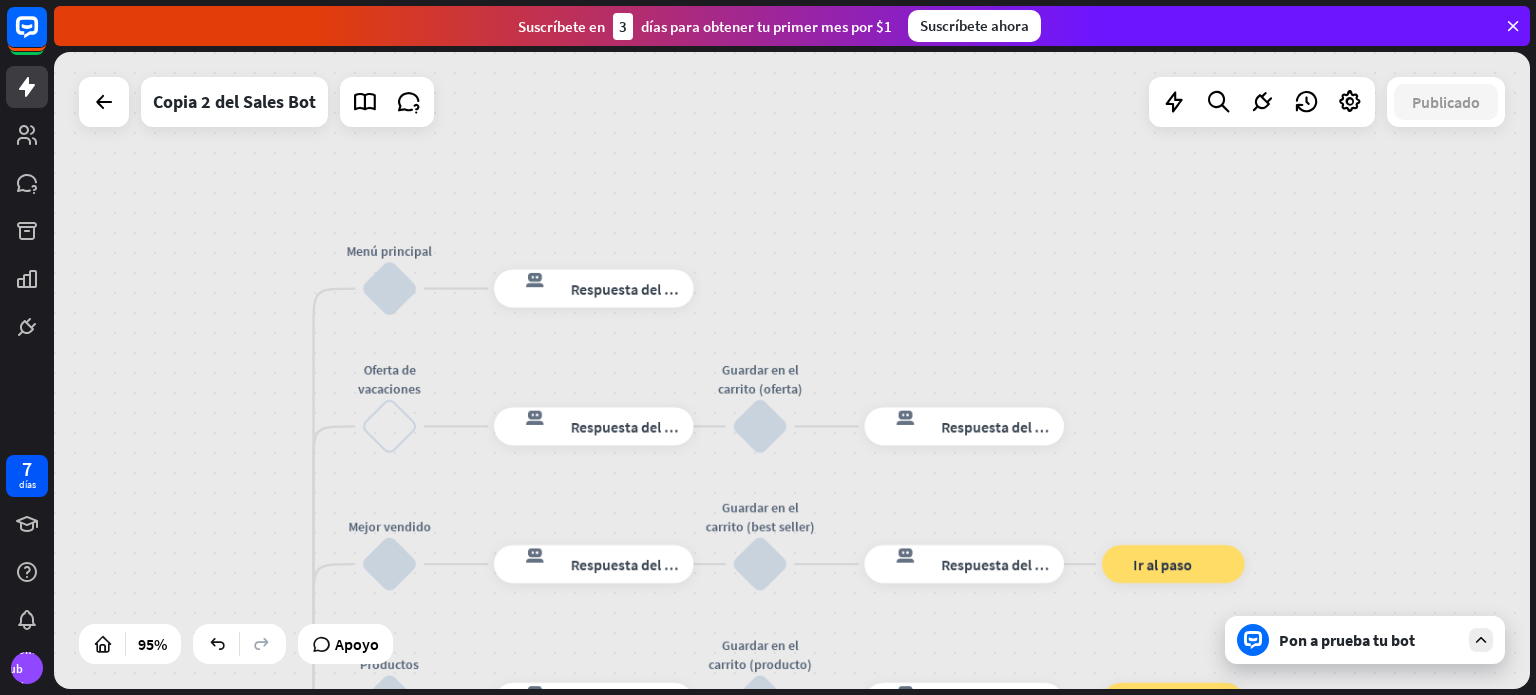drag, startPoint x: 784, startPoint y: 401, endPoint x: 788, endPoint y: 191, distance: 210.03809 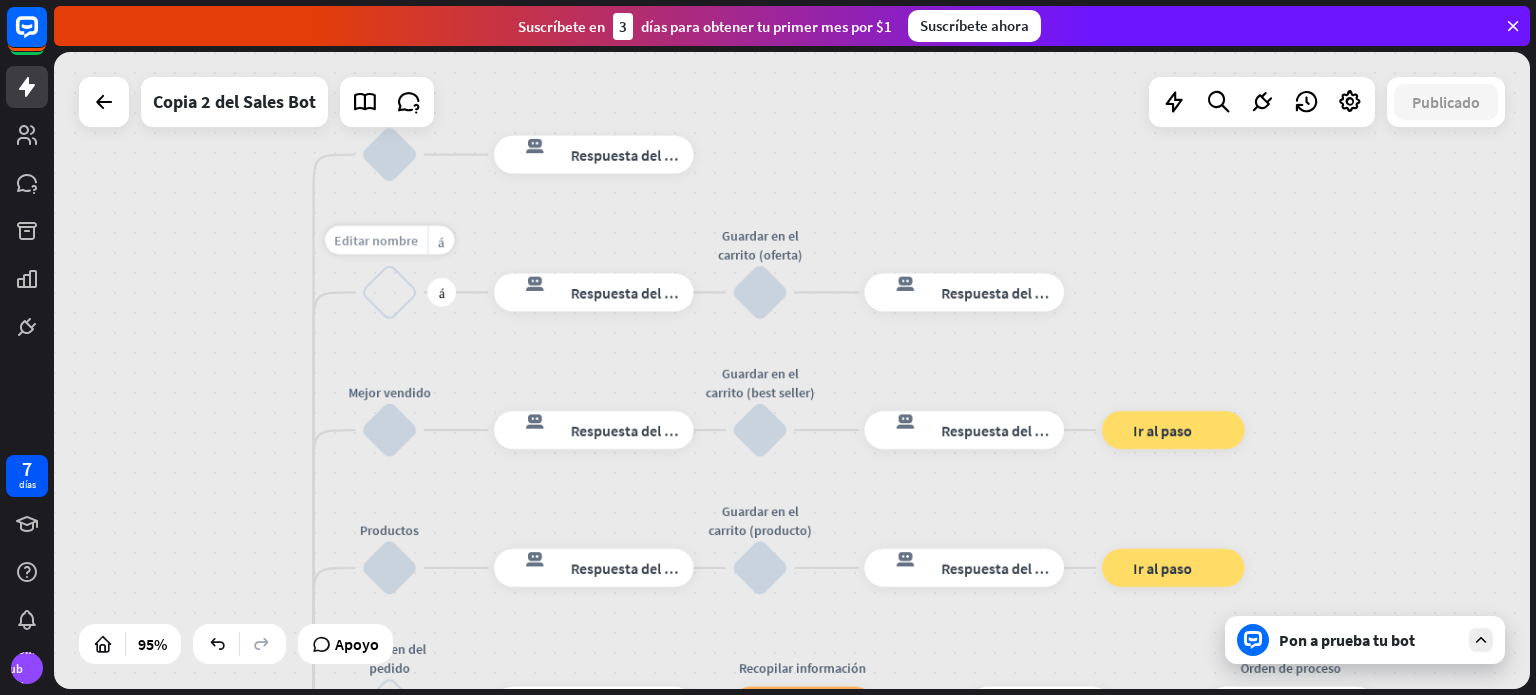 click on "Editar nombre" at bounding box center [377, 240] 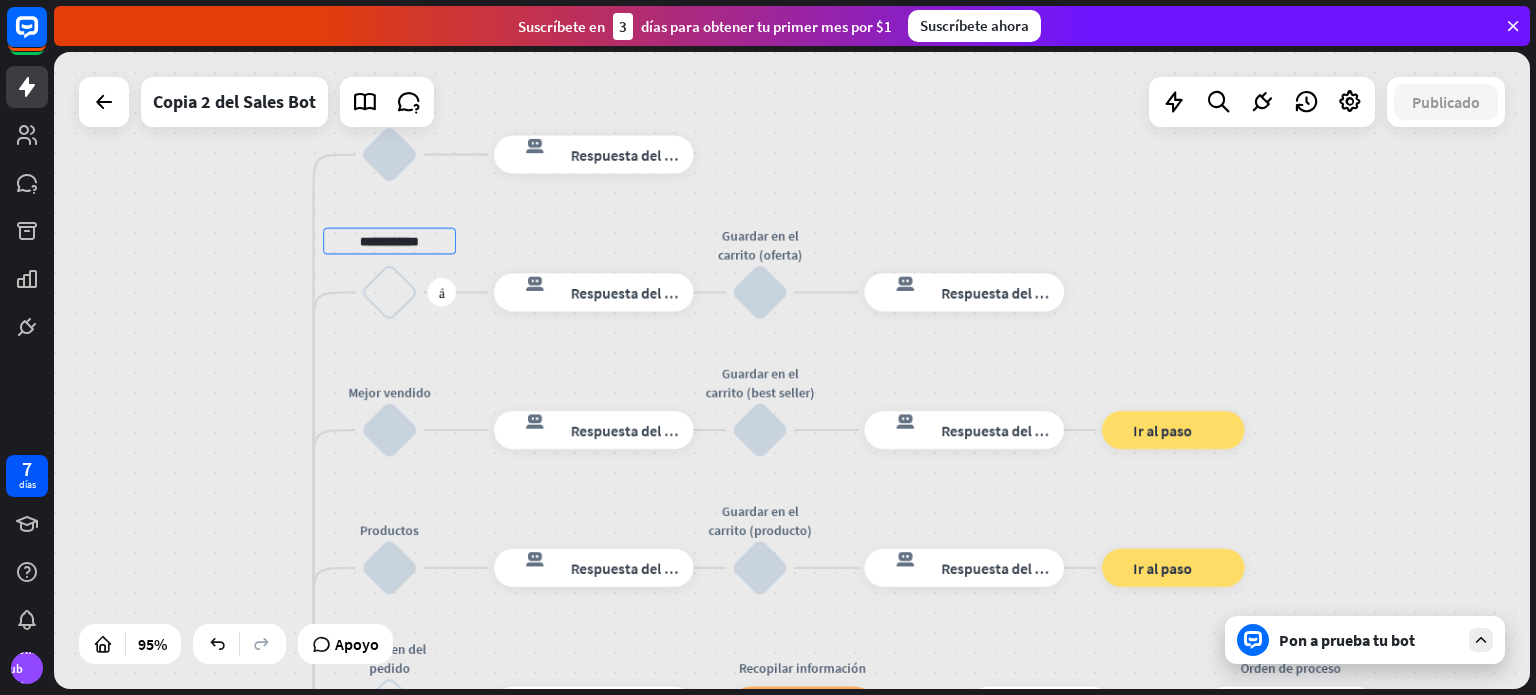 click on "**********" at bounding box center [389, 241] 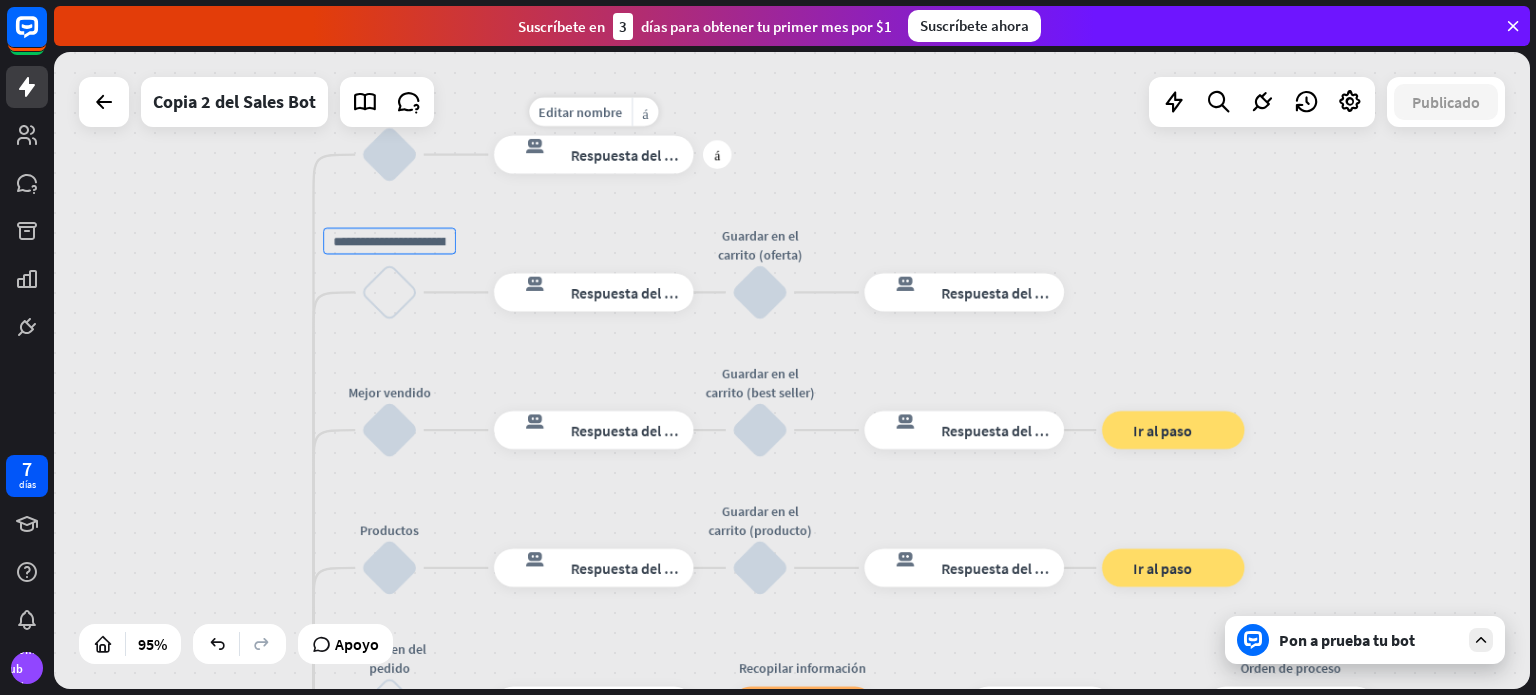 type 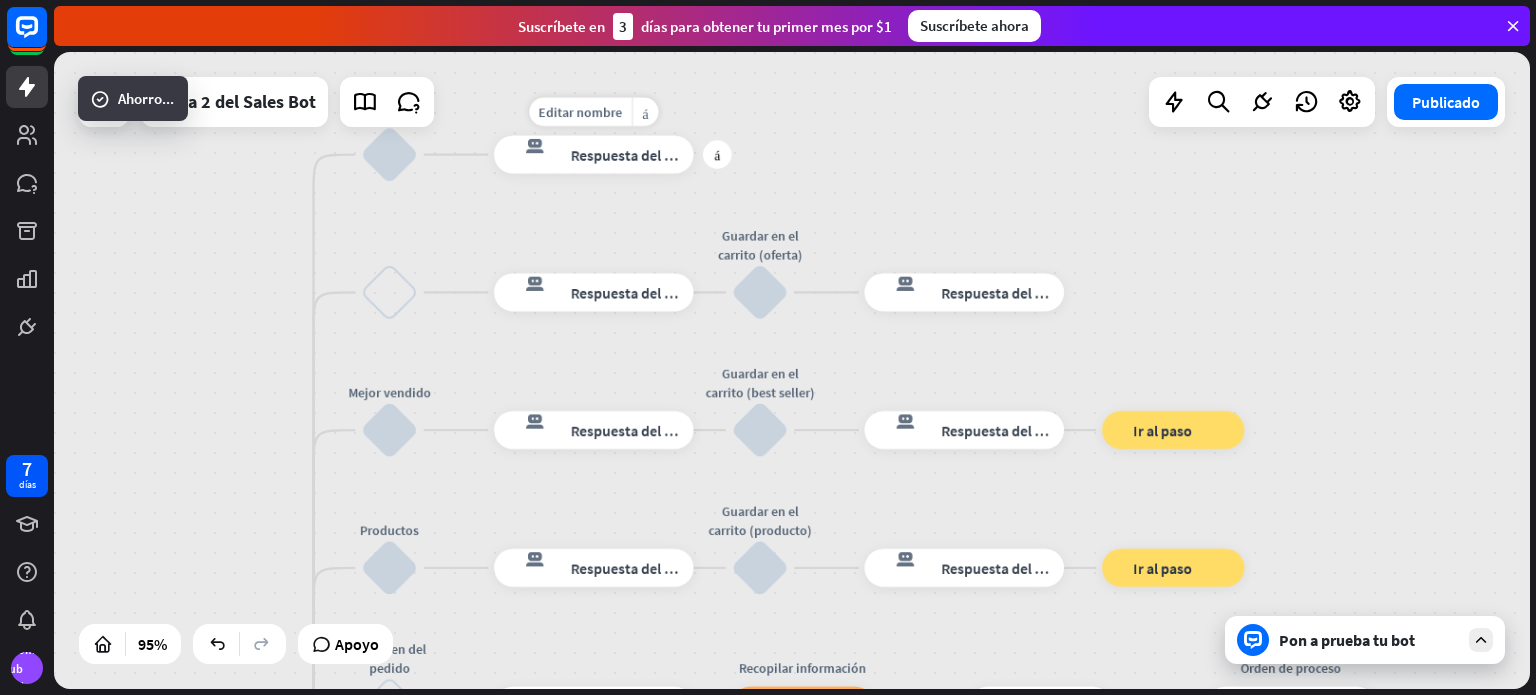 click on "respuesta del bot de bloqueo   Respuesta del bot" at bounding box center (594, 155) 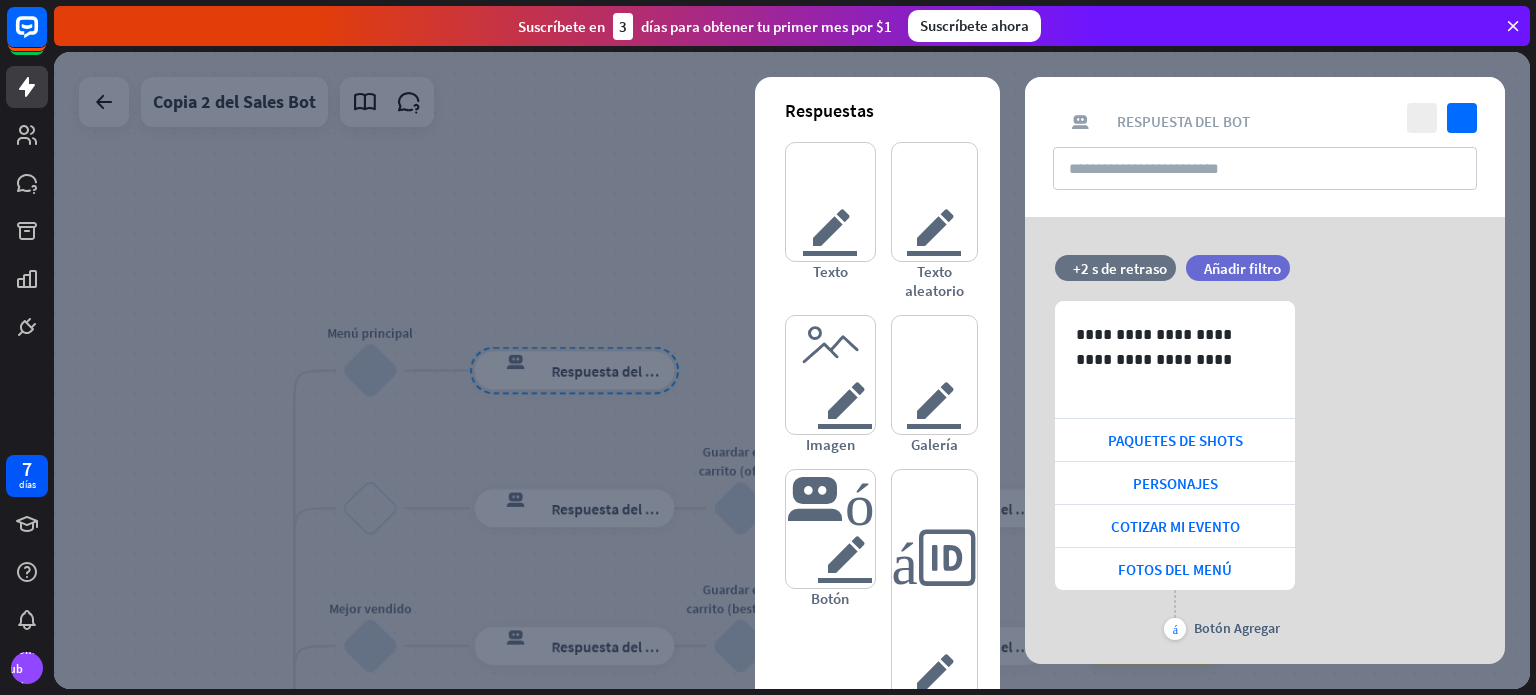 click at bounding box center [792, 370] 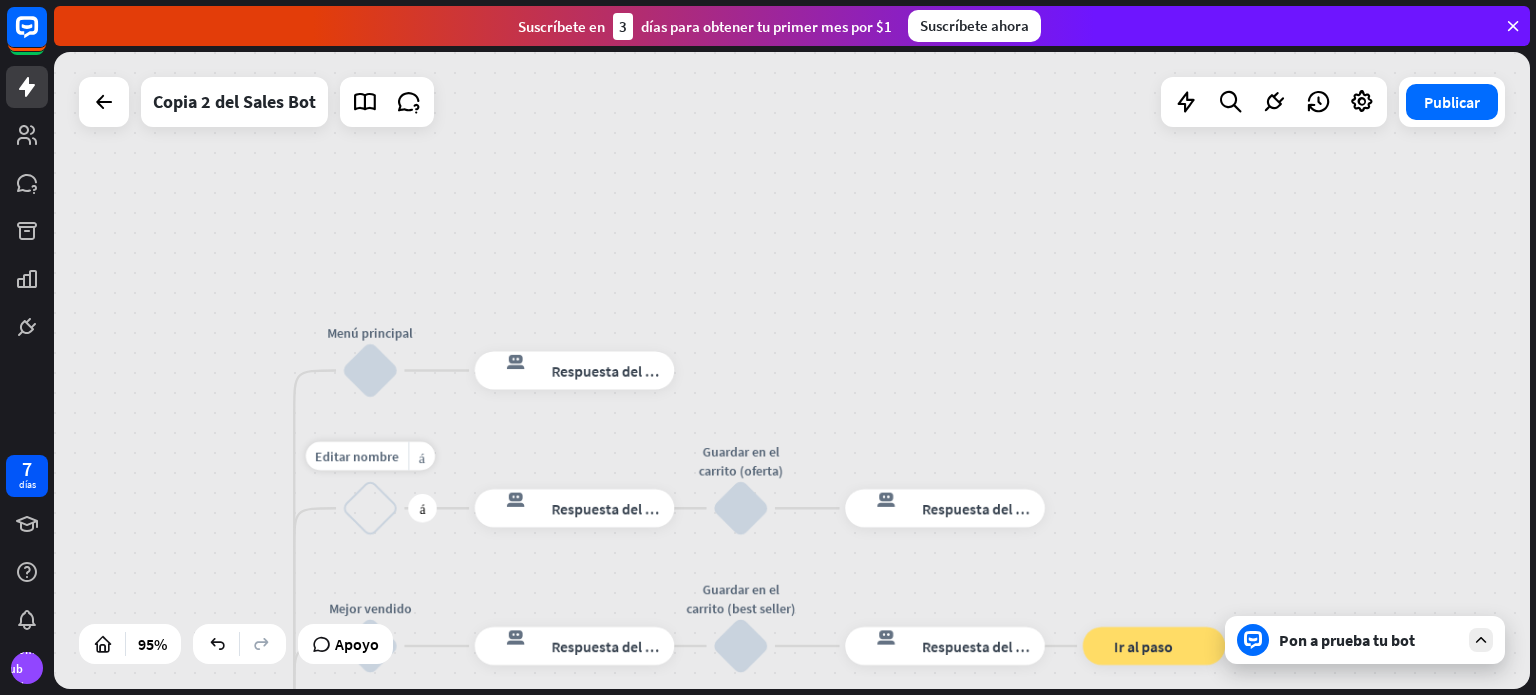 click on "bloquear_entrada_de_usuario" at bounding box center [370, 508] 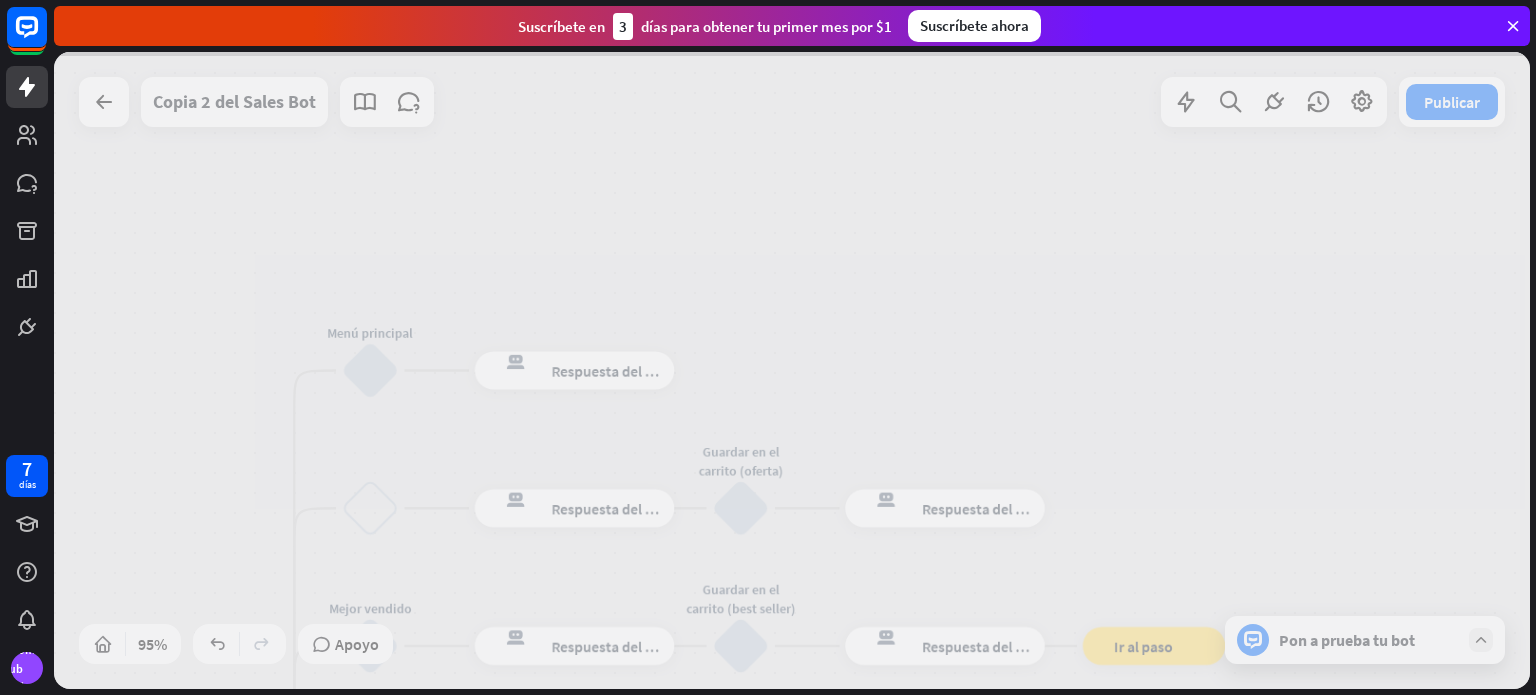 click at bounding box center (792, 370) 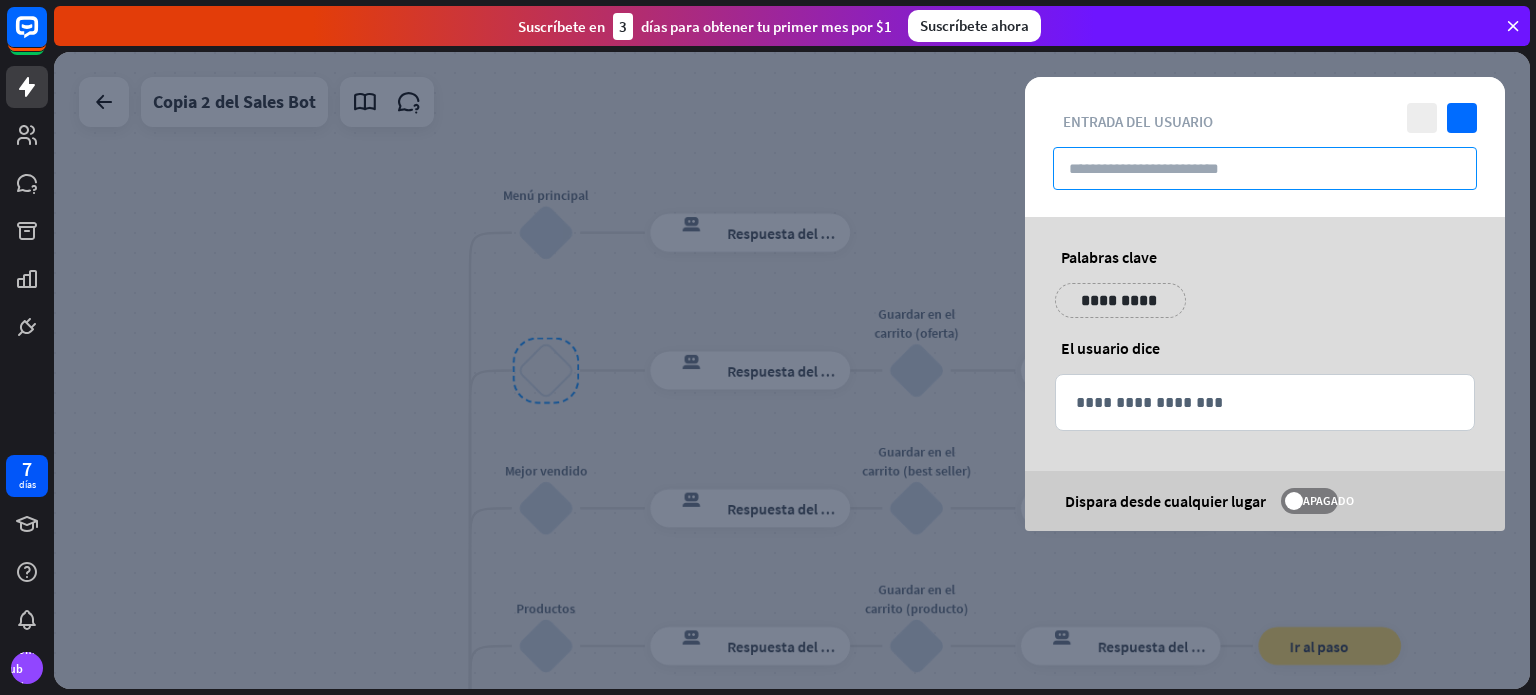 click at bounding box center (1265, 168) 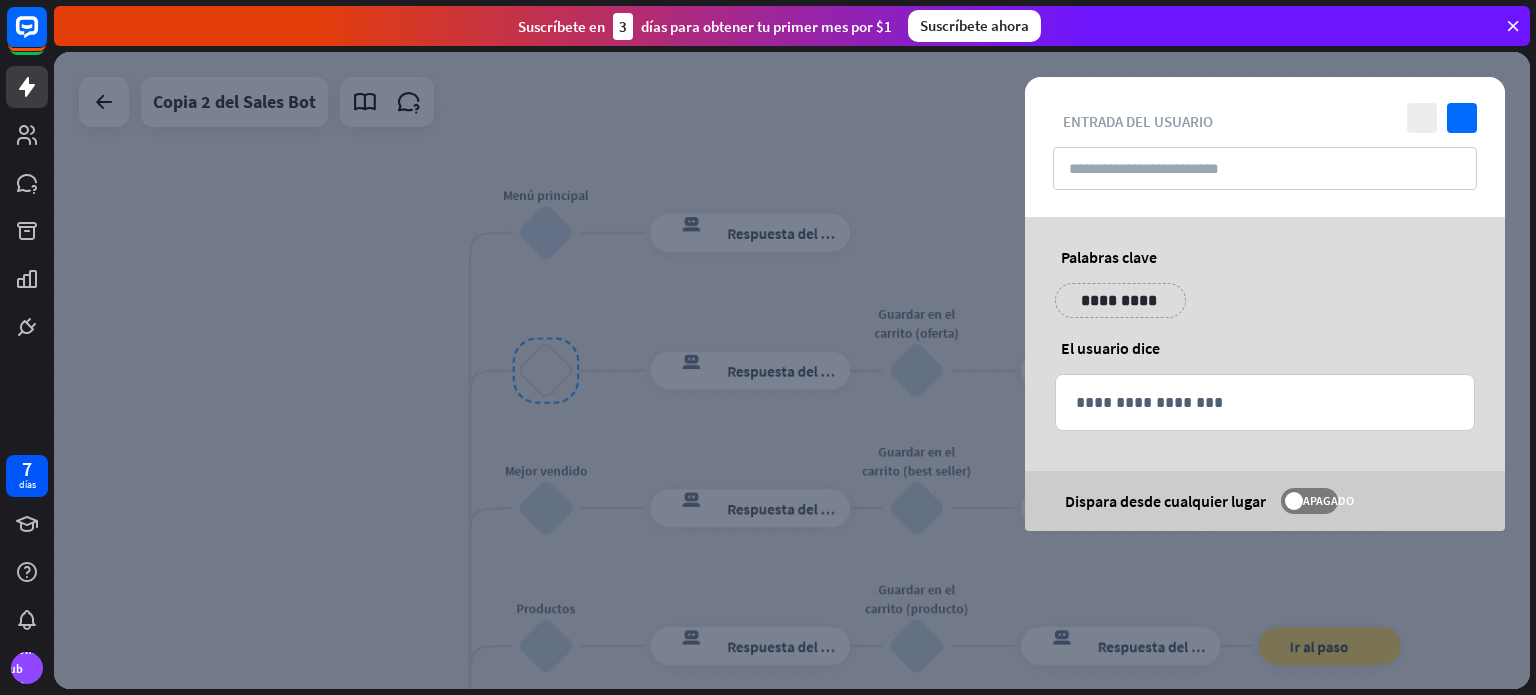 click at bounding box center (792, 370) 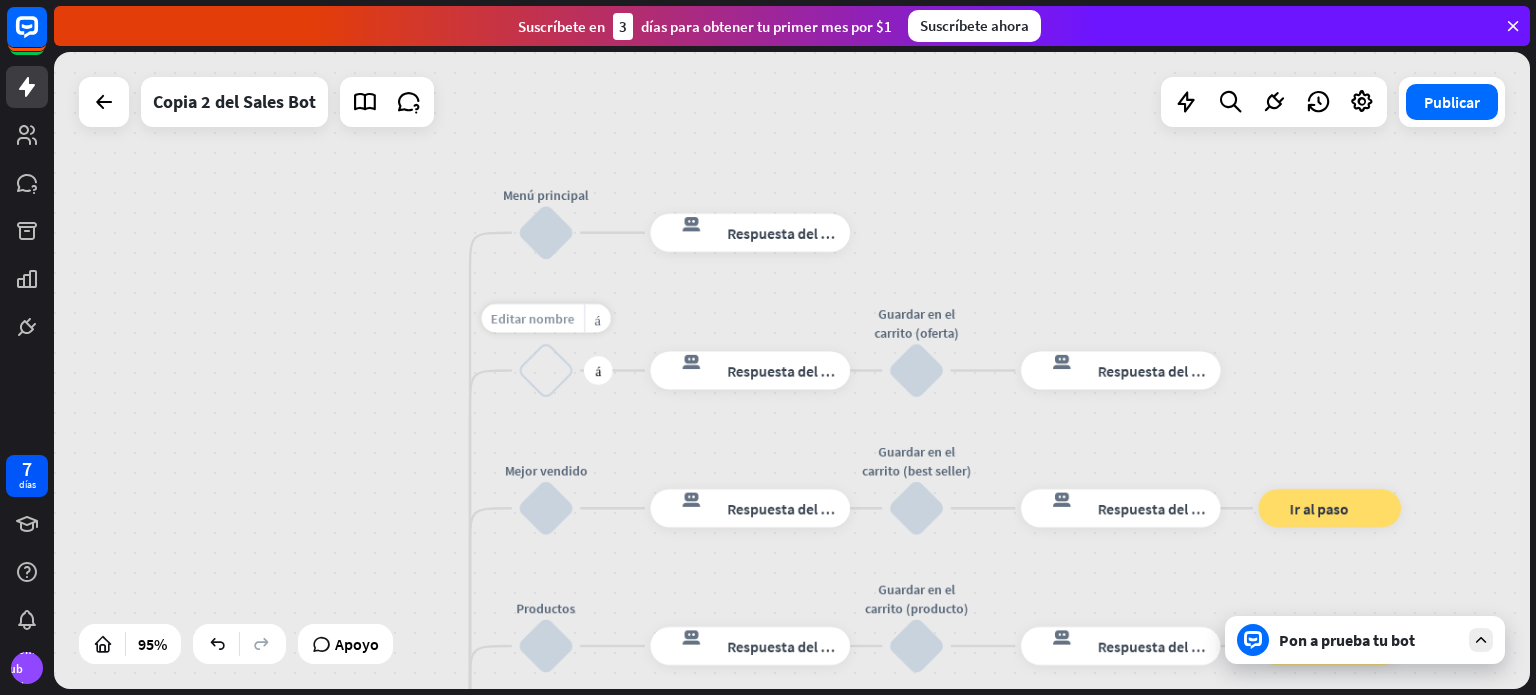 click on "Editar nombre" at bounding box center [533, 318] 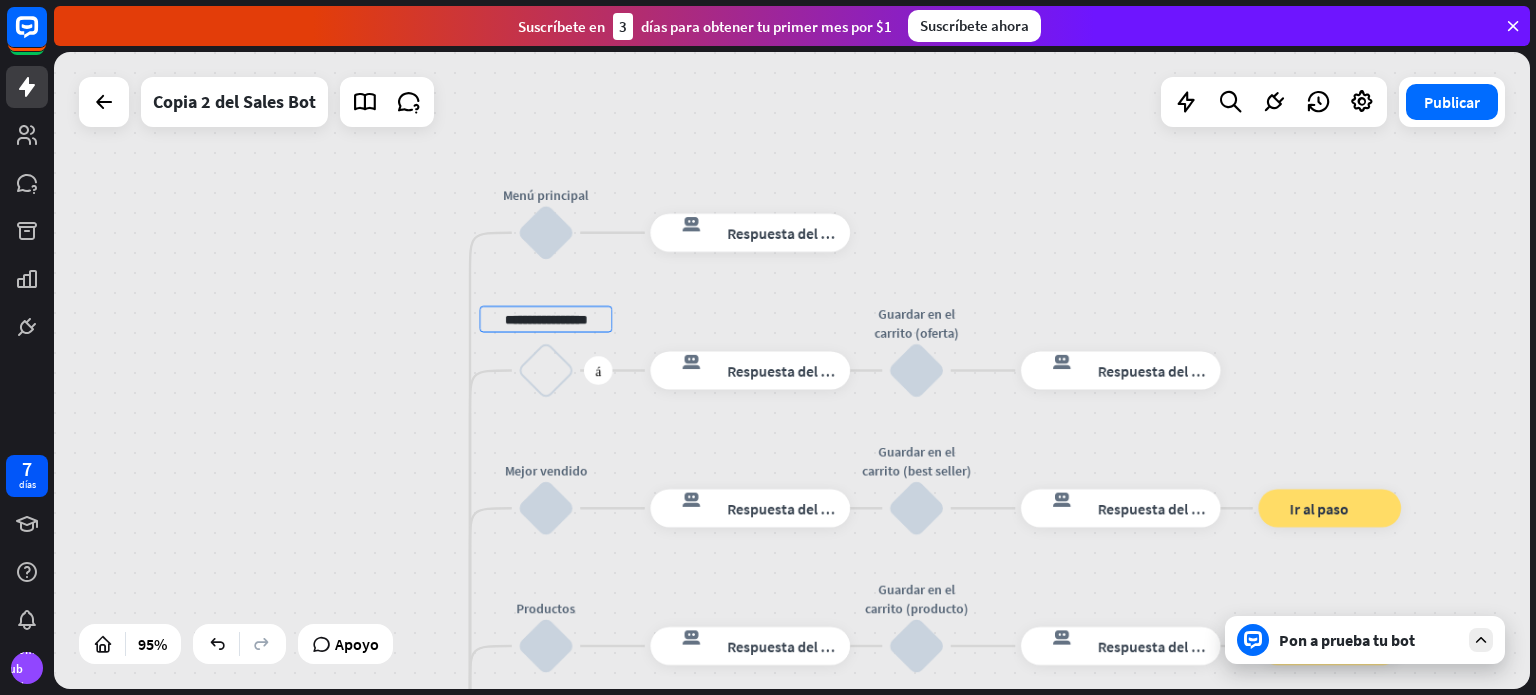 scroll, scrollTop: 0, scrollLeft: 8, axis: horizontal 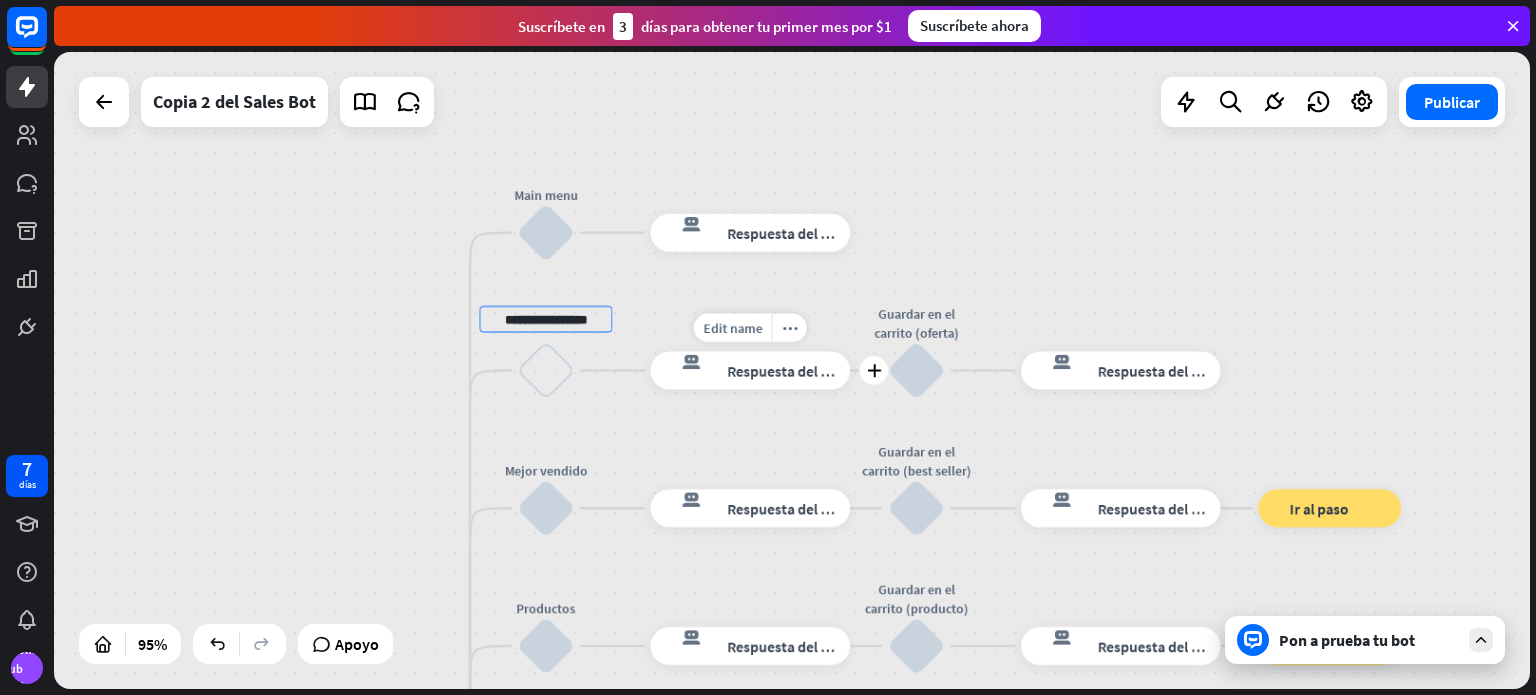 type on "**********" 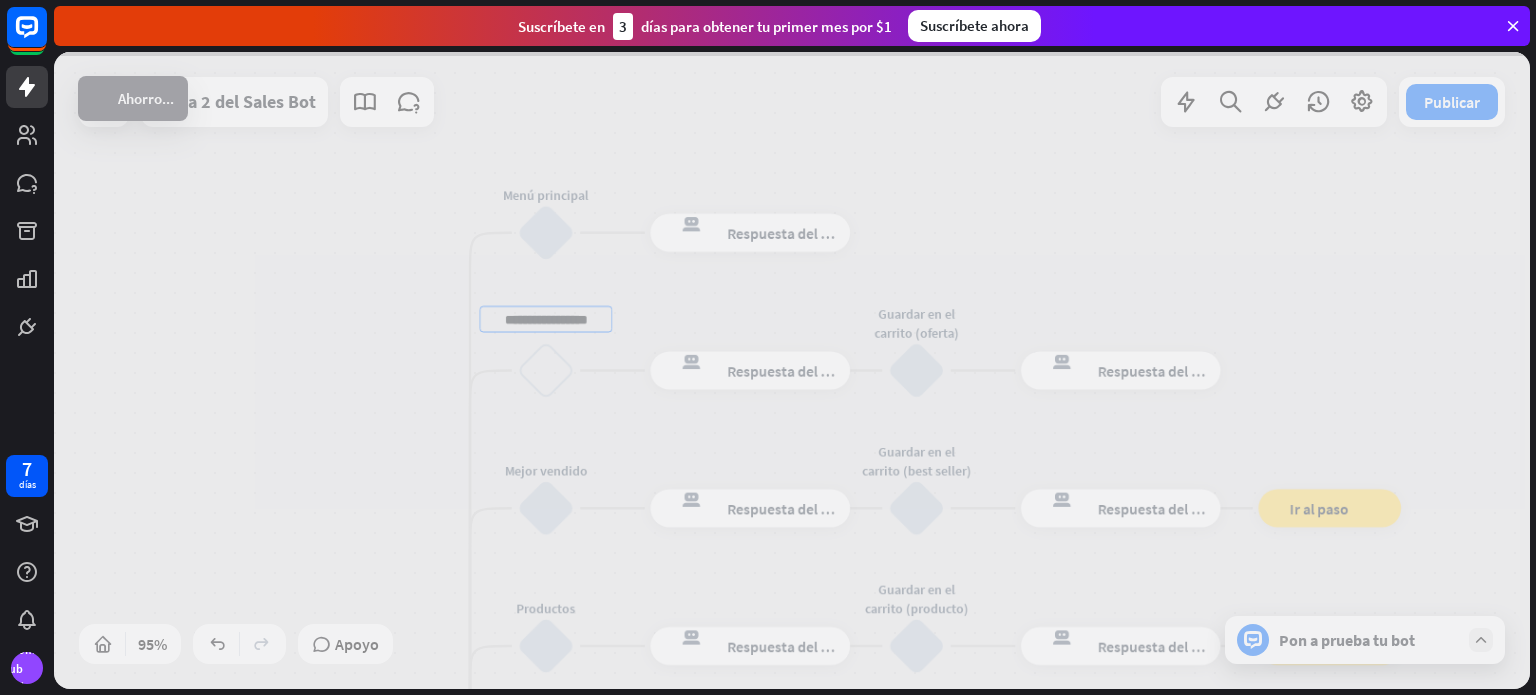 scroll, scrollTop: 0, scrollLeft: 0, axis: both 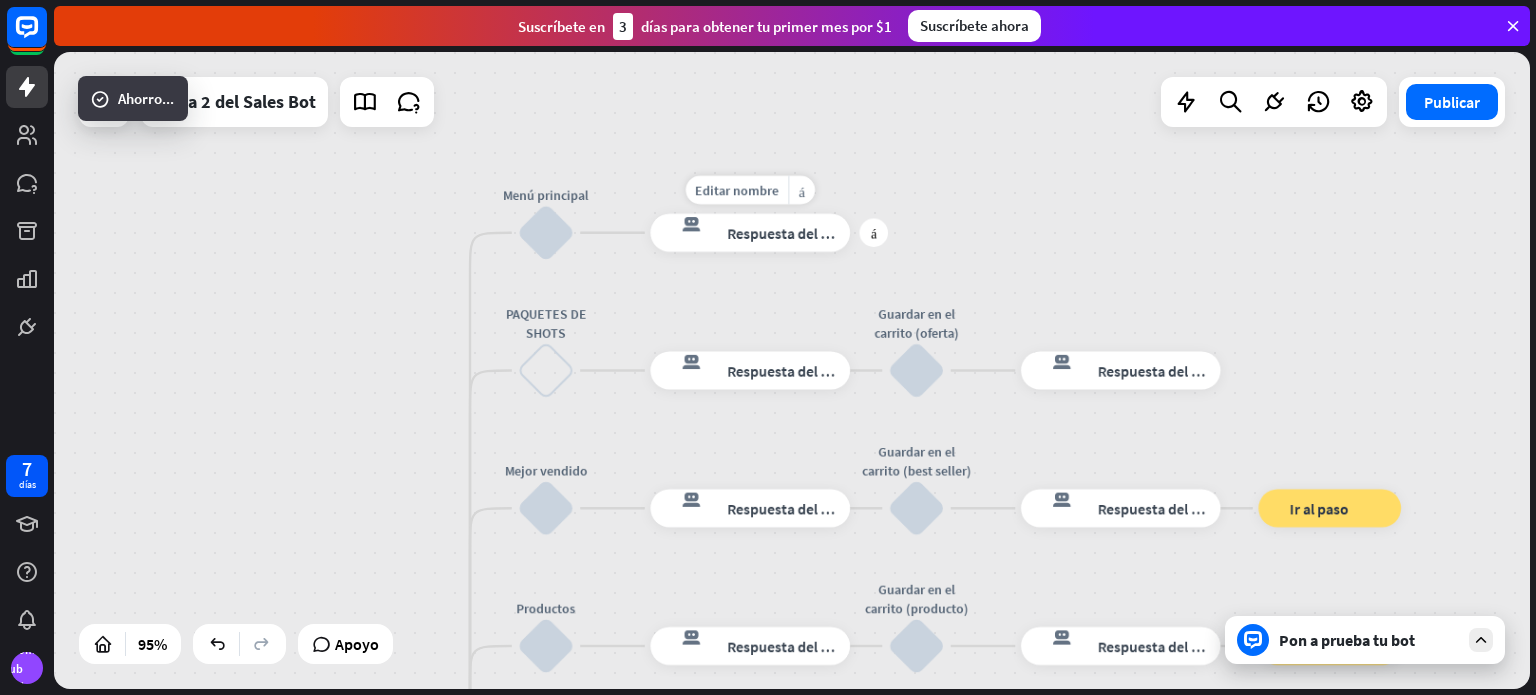 click on "Respuesta del bot" at bounding box center [785, 232] 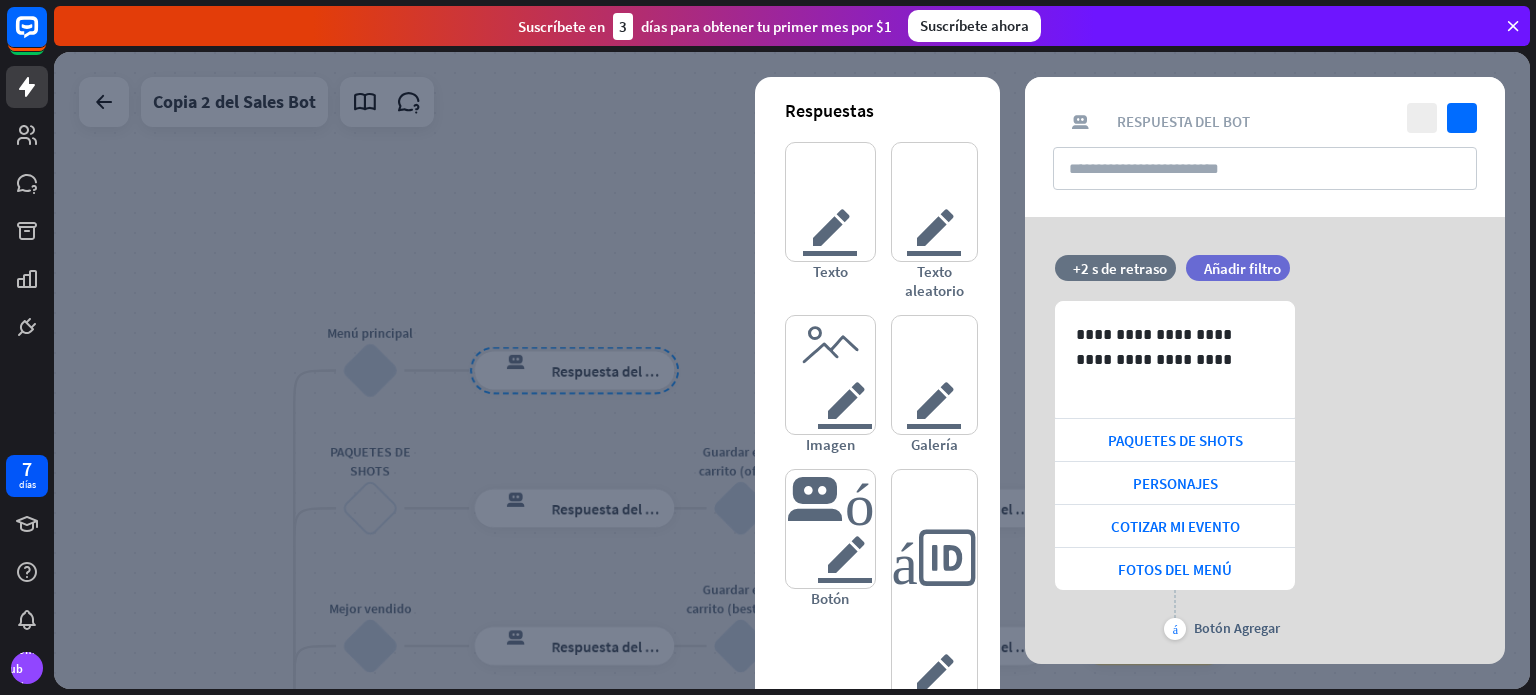 click at bounding box center (792, 370) 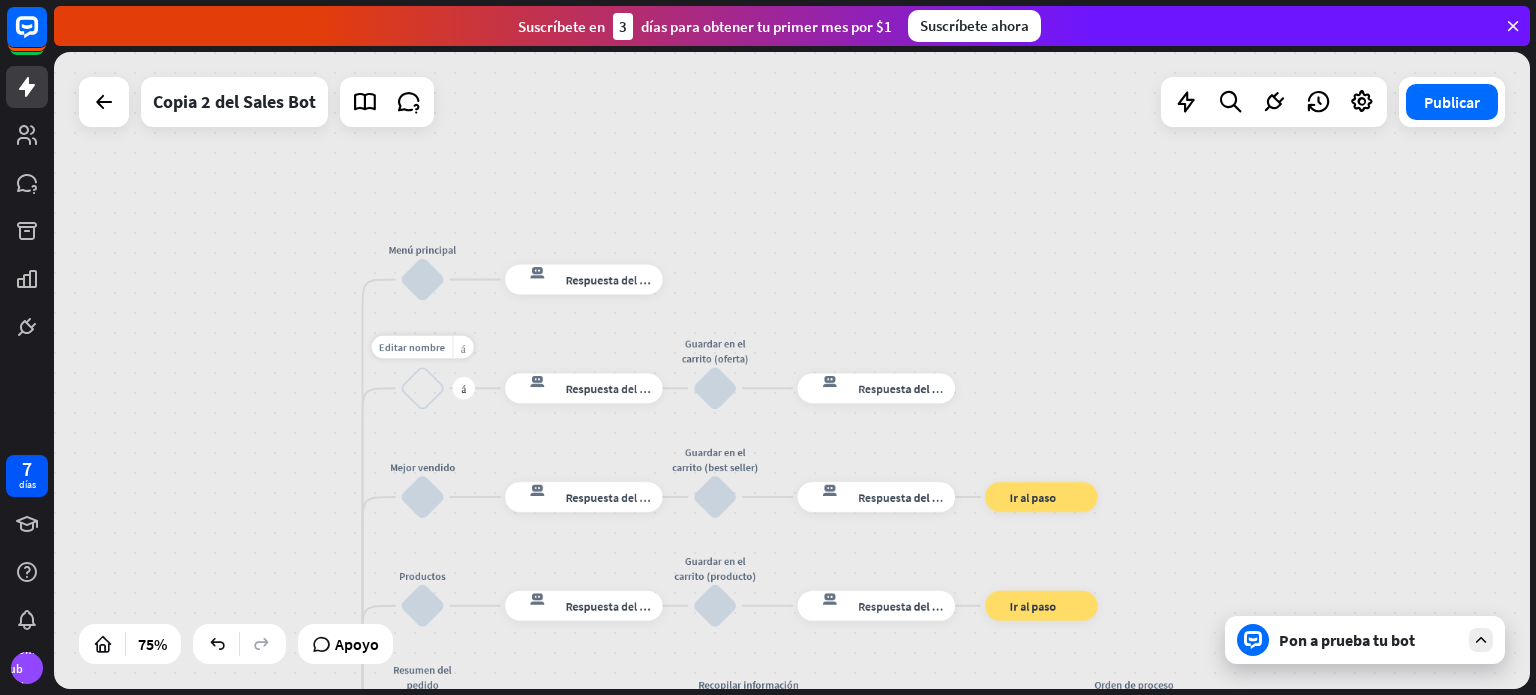 drag, startPoint x: 466, startPoint y: 497, endPoint x: 454, endPoint y: 412, distance: 85.84288 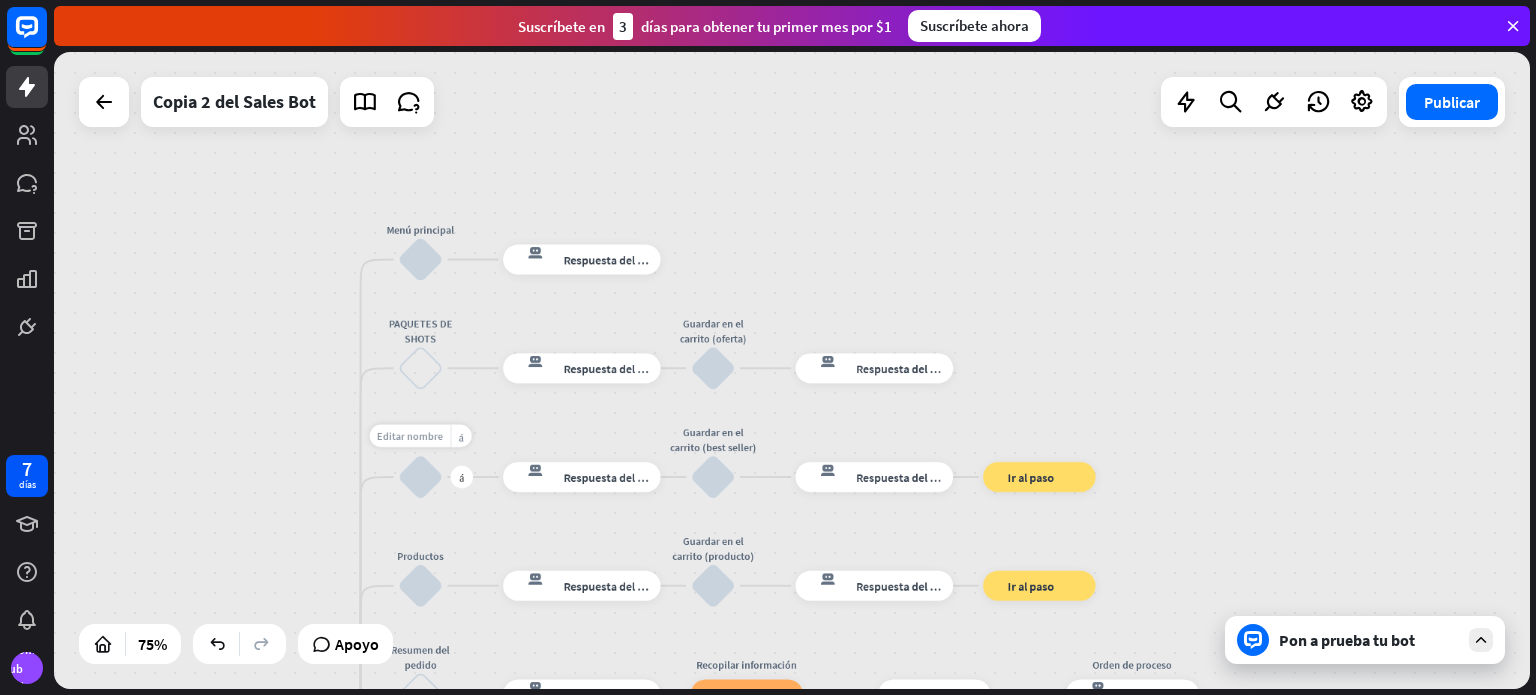 click on "Editar nombre" at bounding box center (410, 436) 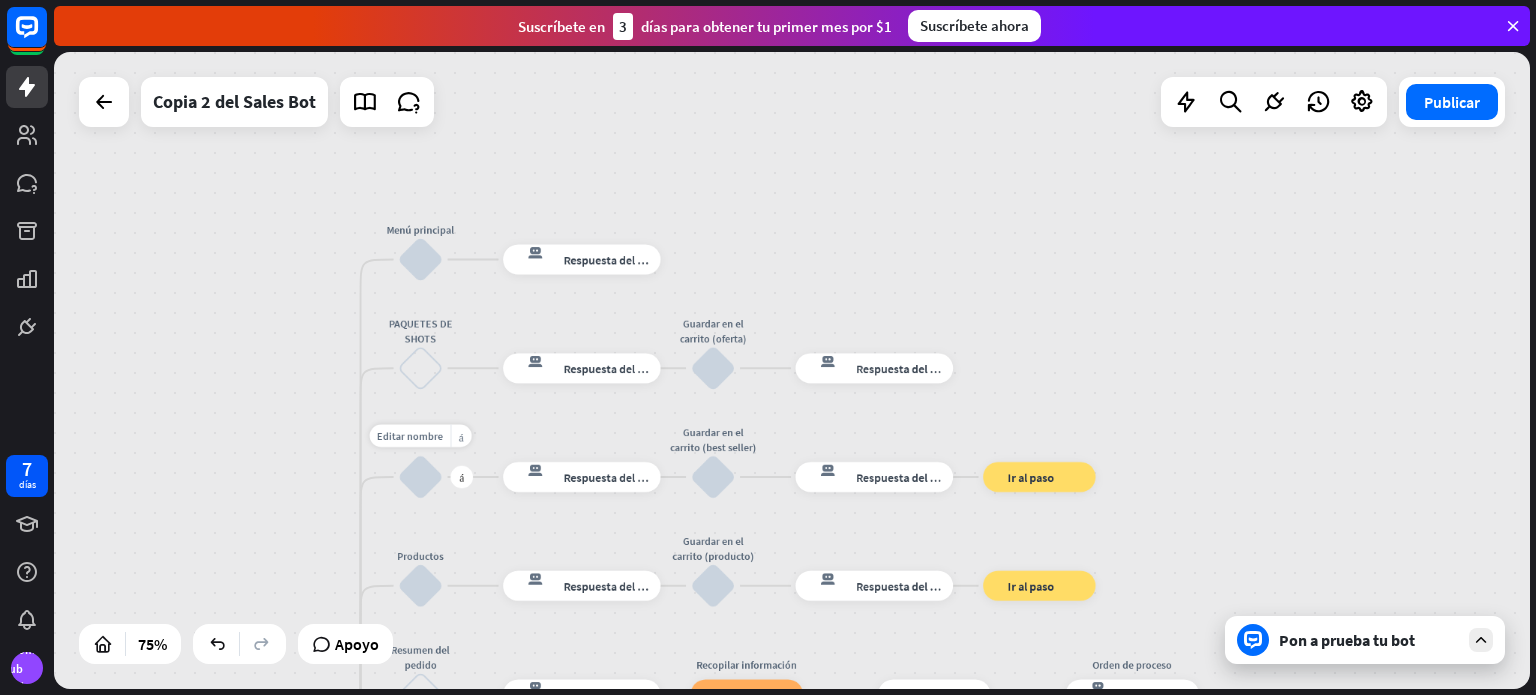click on "Editar nombre" at bounding box center (410, 436) 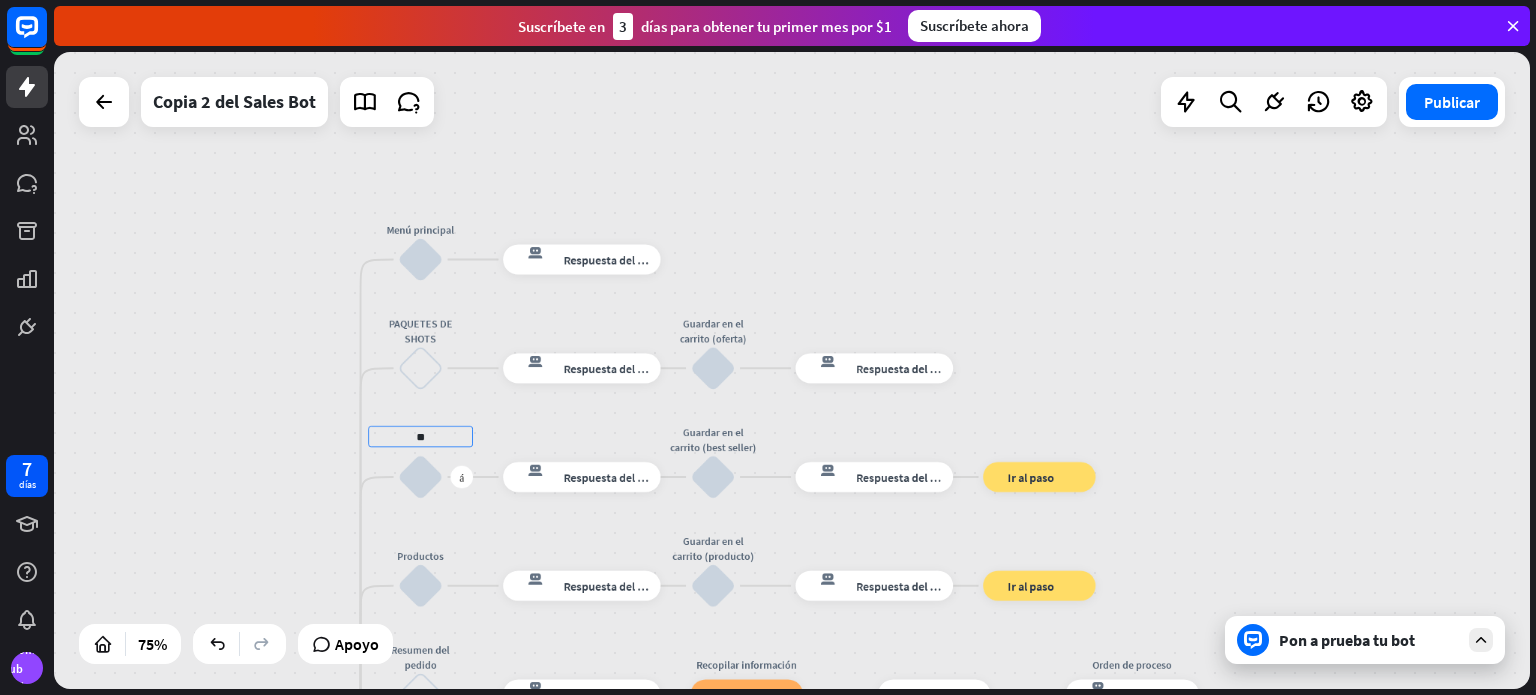 type on "*" 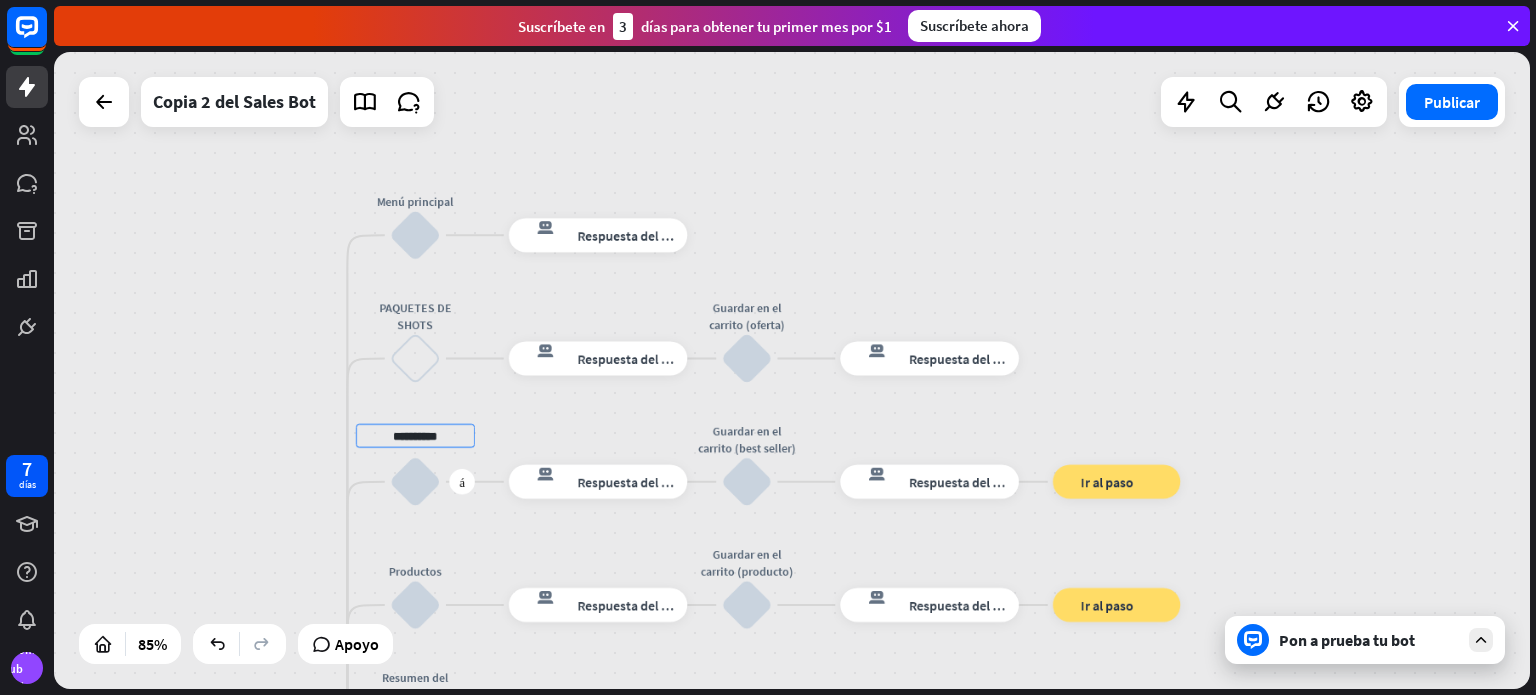 type on "**********" 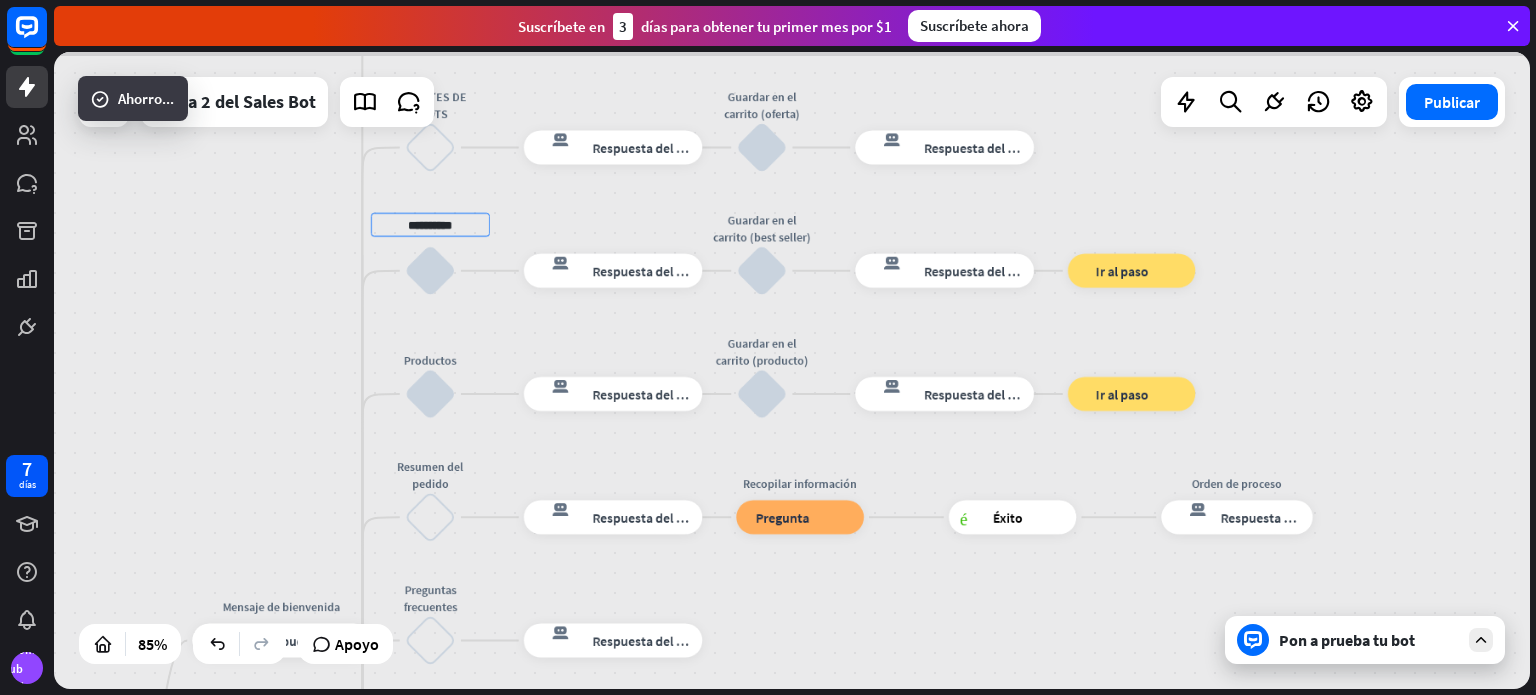 drag, startPoint x: 476, startPoint y: 548, endPoint x: 491, endPoint y: 337, distance: 211.5325 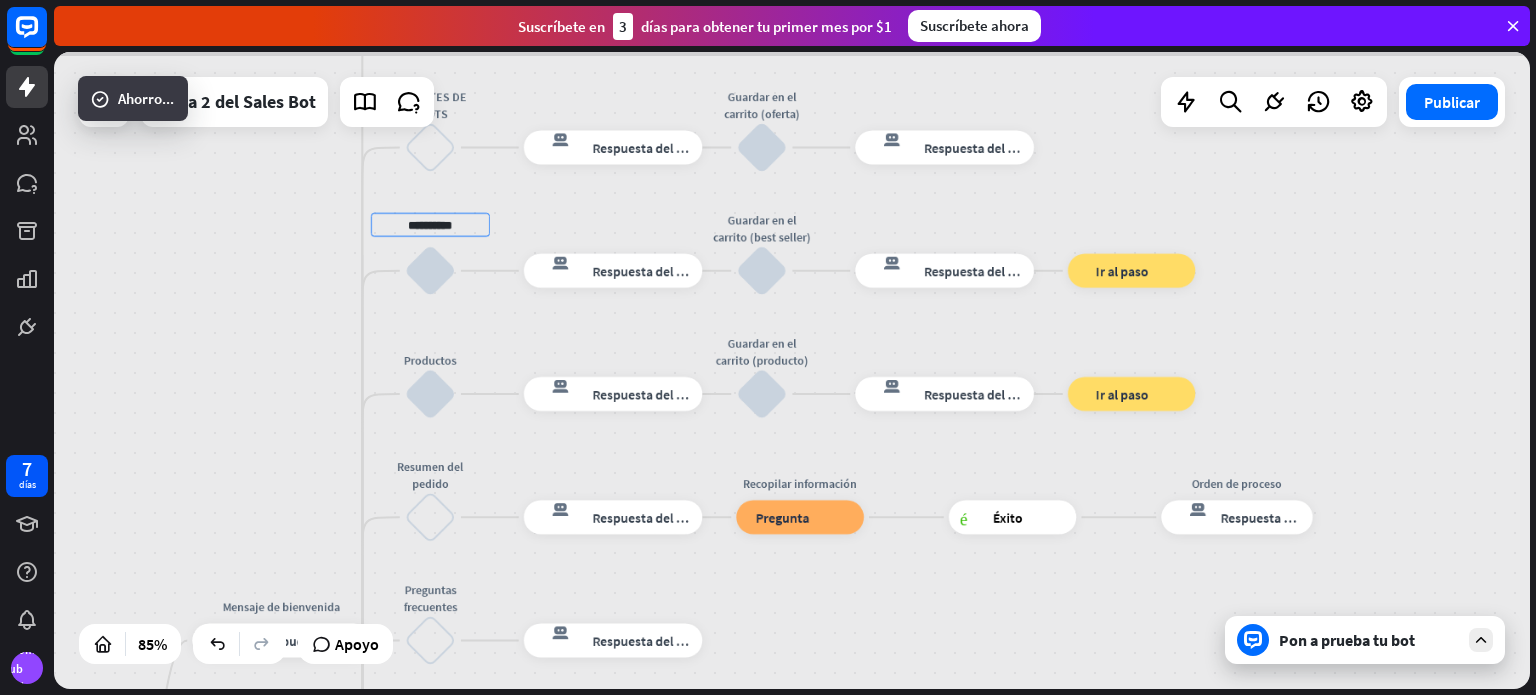 click on "**********" at bounding box center (792, 370) 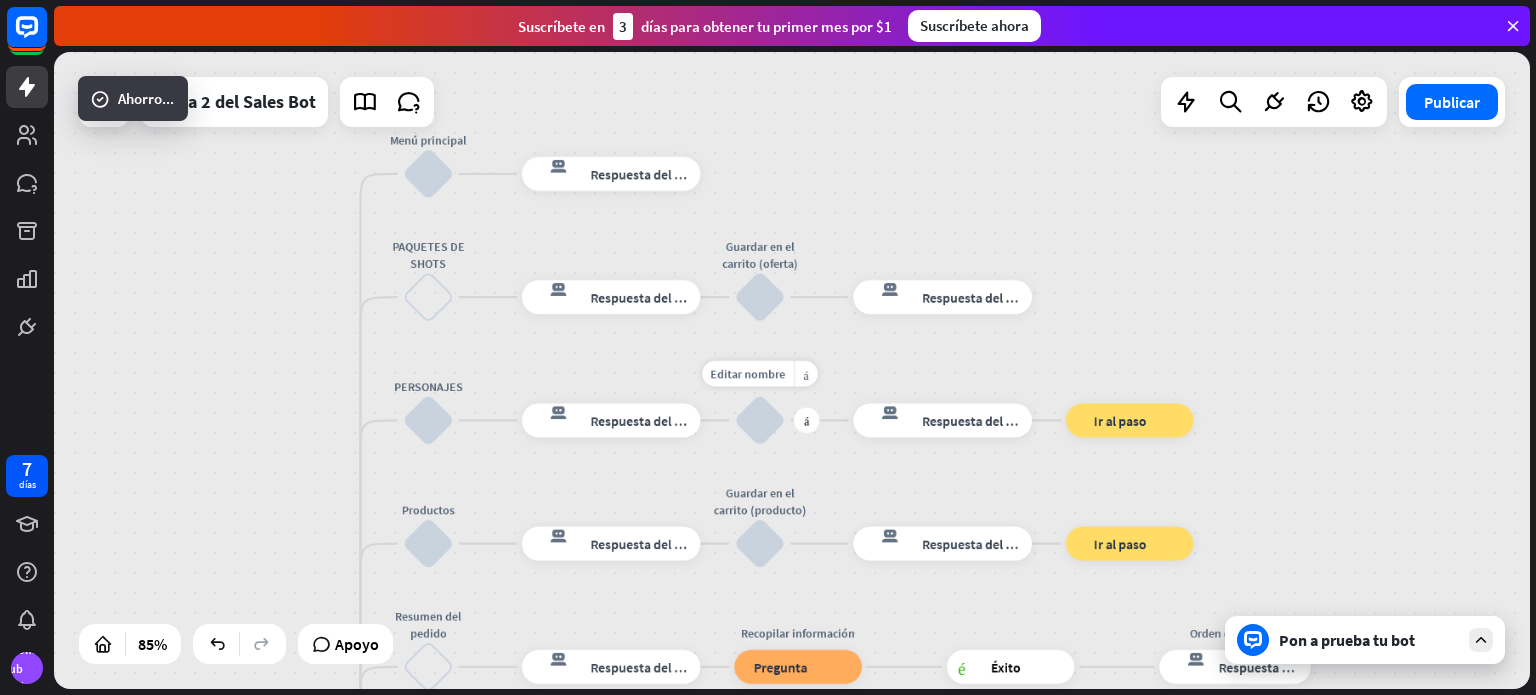 drag, startPoint x: 784, startPoint y: 343, endPoint x: 664, endPoint y: 239, distance: 158.79547 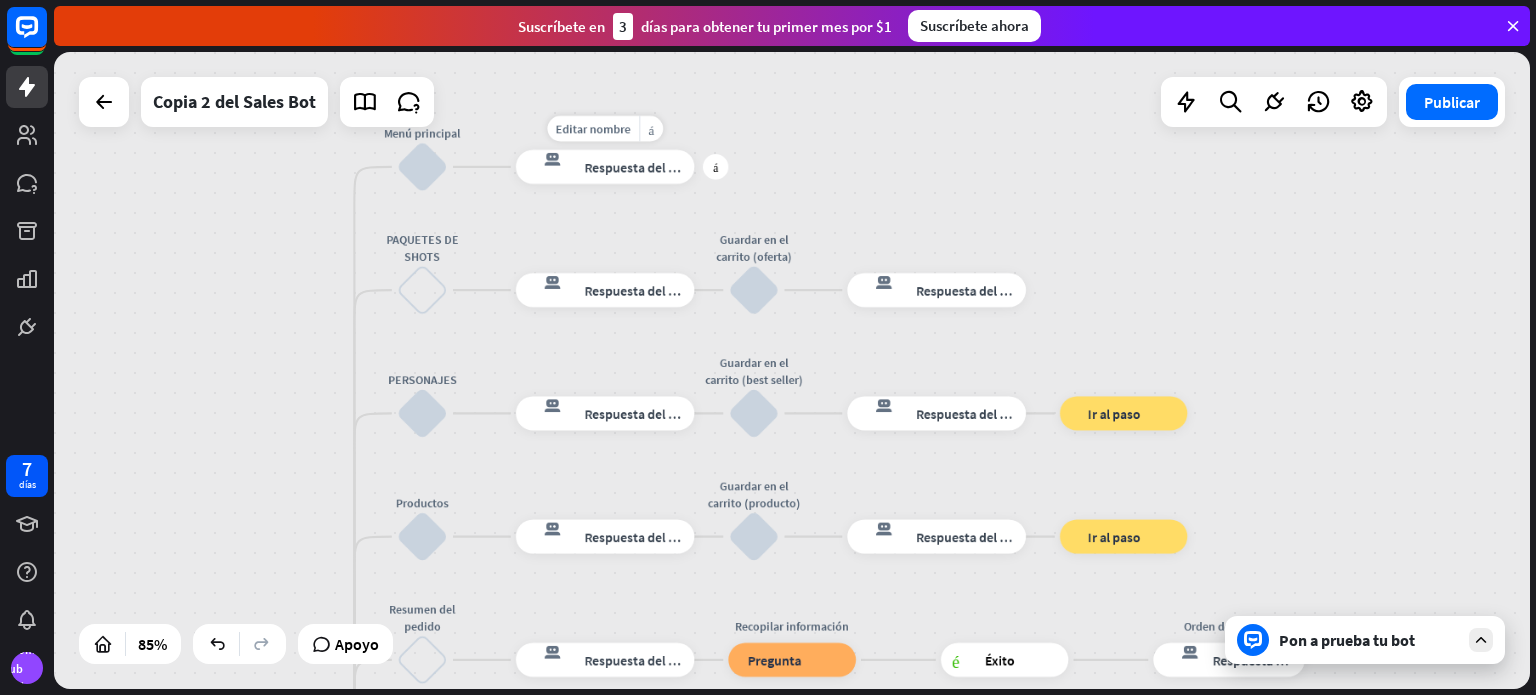 click on "respuesta del bot de bloqueo   Respuesta del bot" at bounding box center [605, 167] 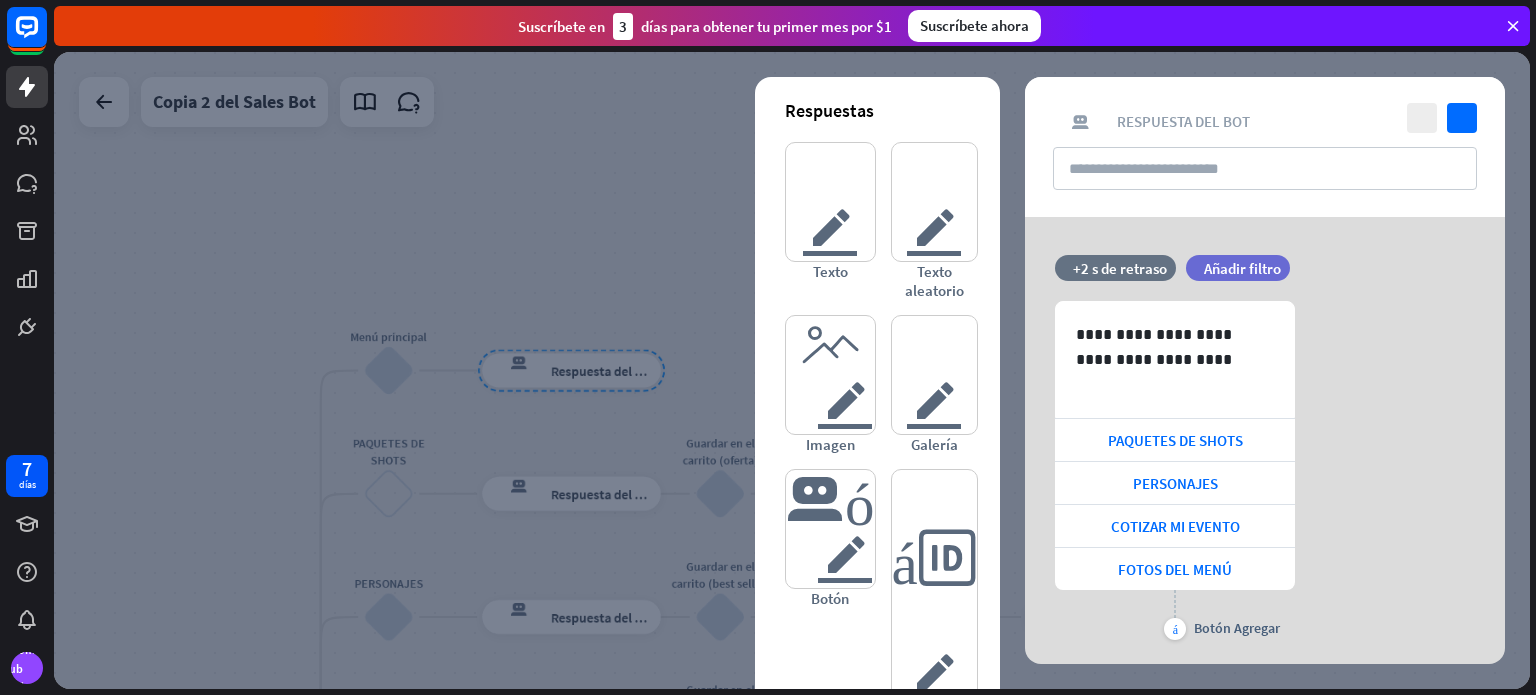 click at bounding box center (792, 370) 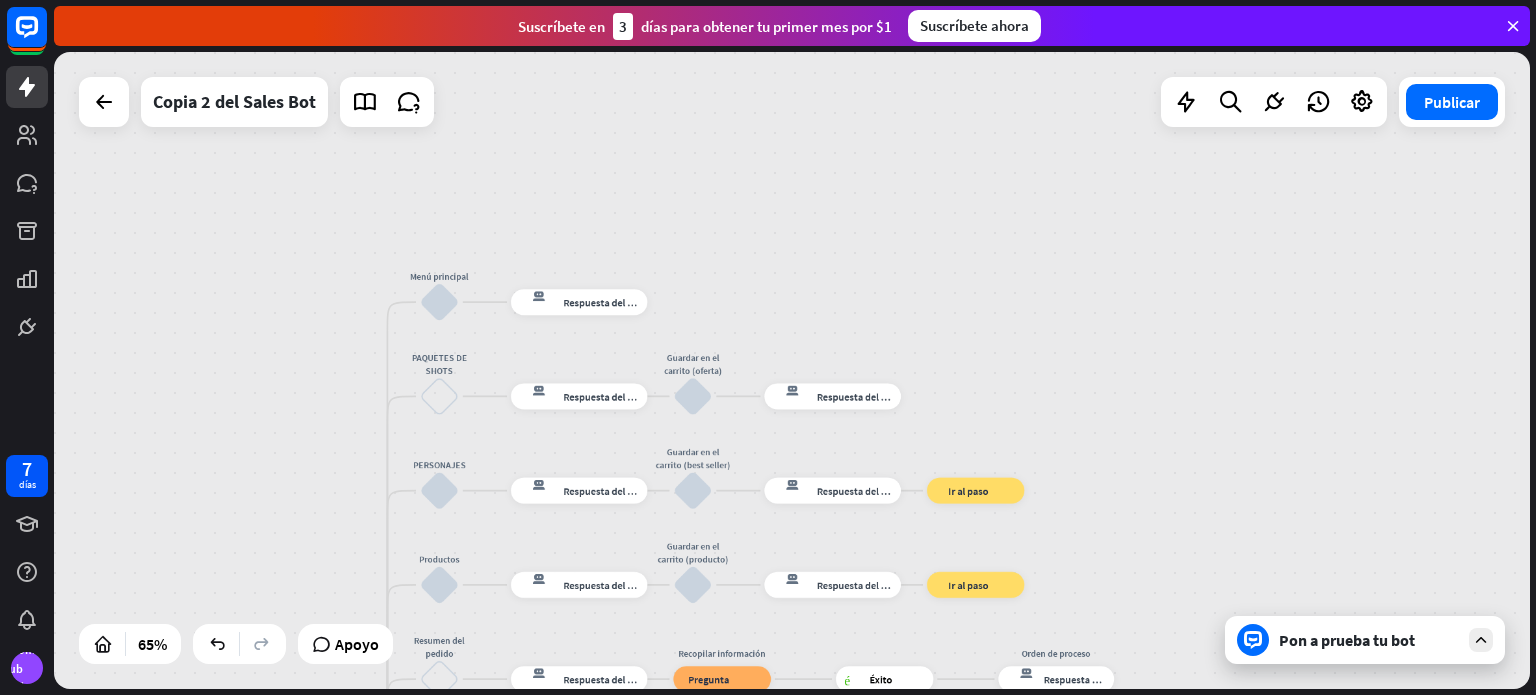 drag, startPoint x: 933, startPoint y: 327, endPoint x: 910, endPoint y: 92, distance: 236.12285 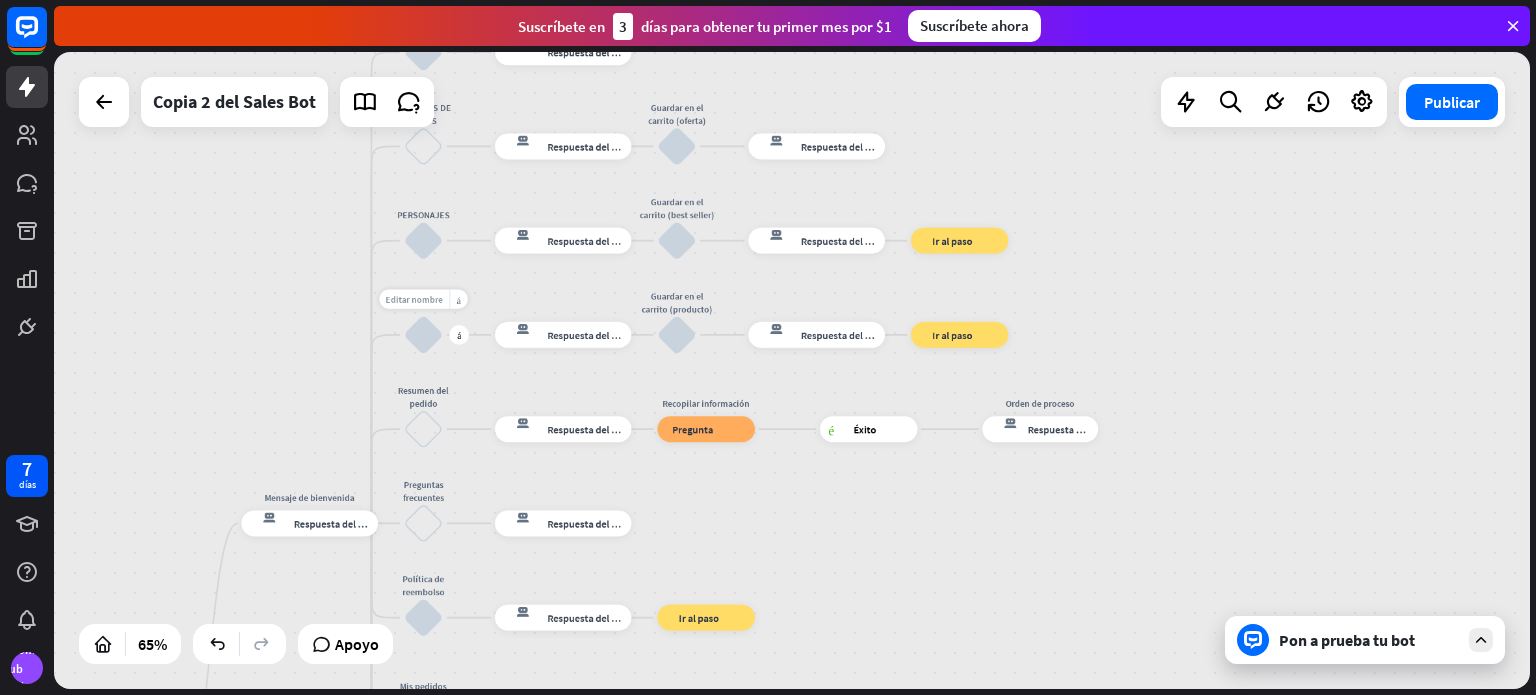 click on "Editar nombre" at bounding box center (414, 299) 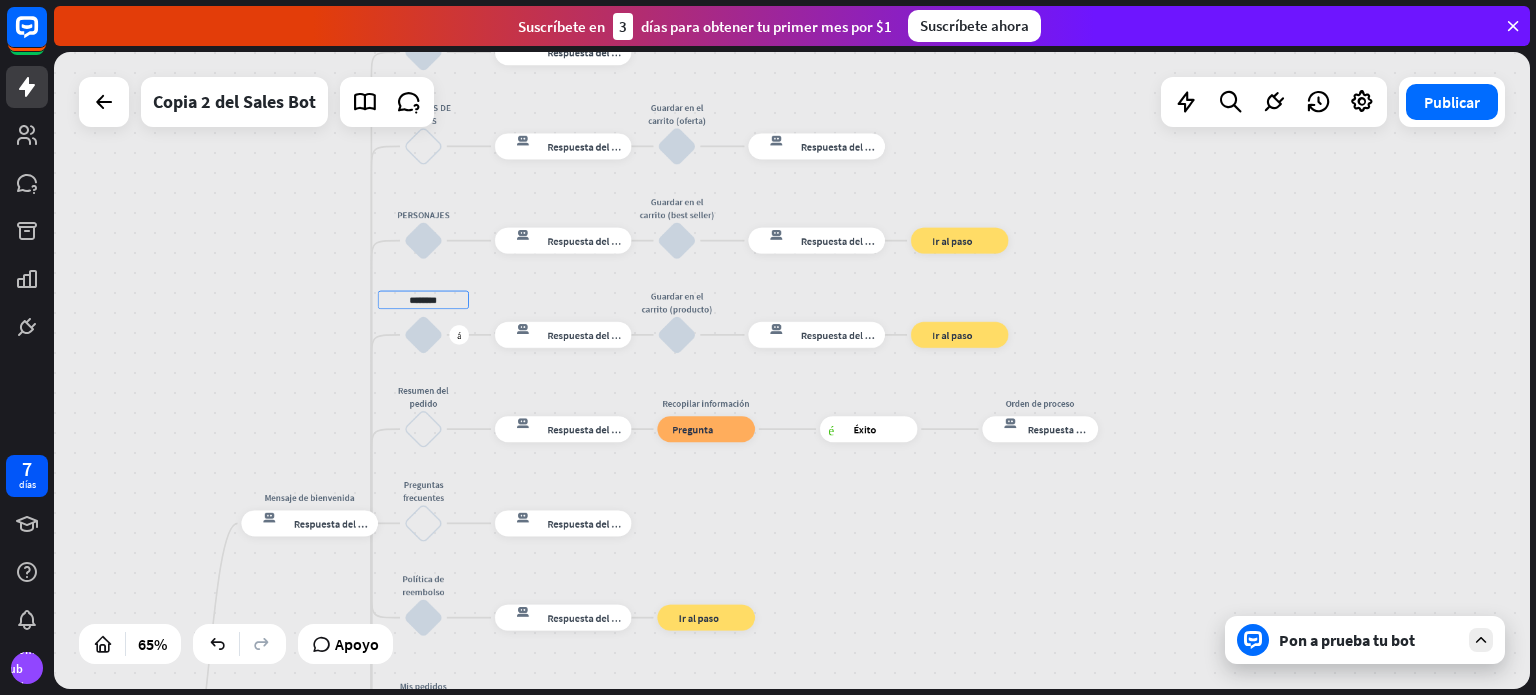 click on "********" at bounding box center (423, 300) 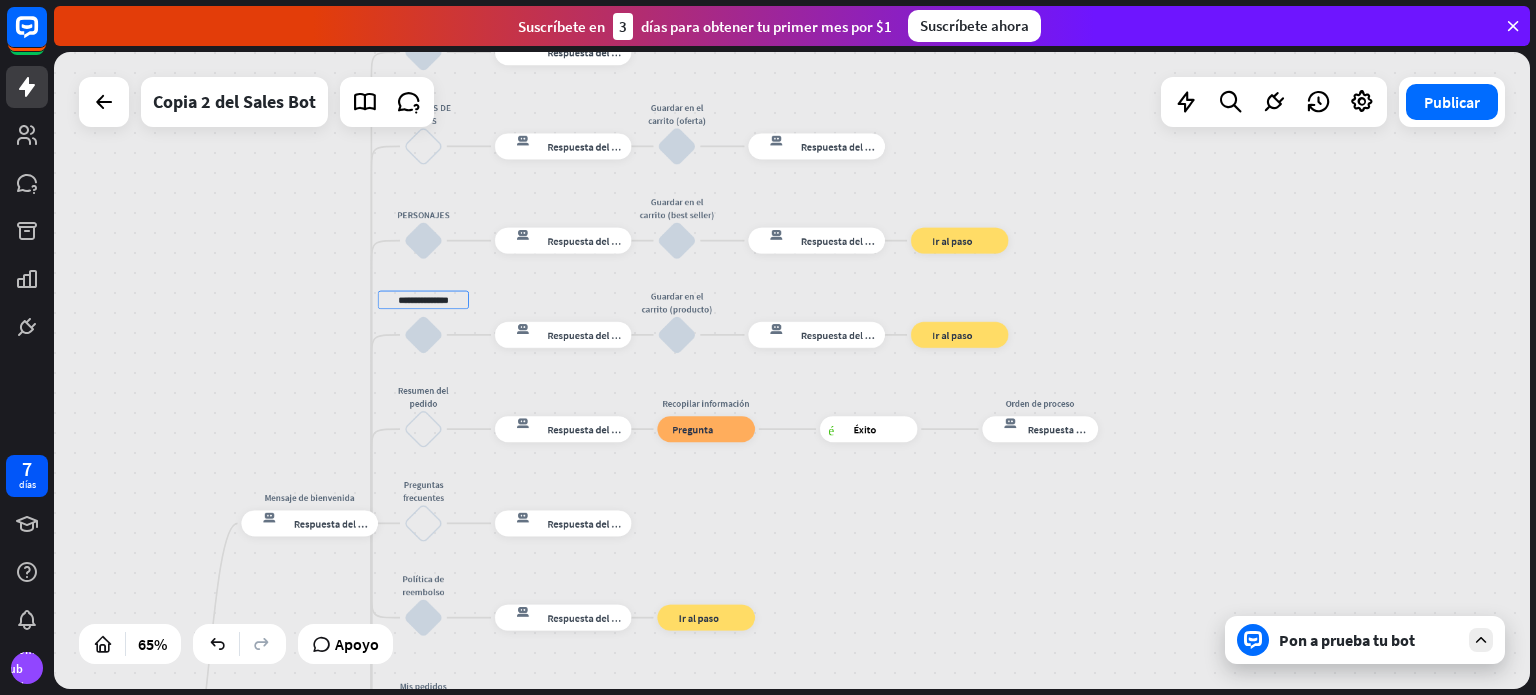 type on "**********" 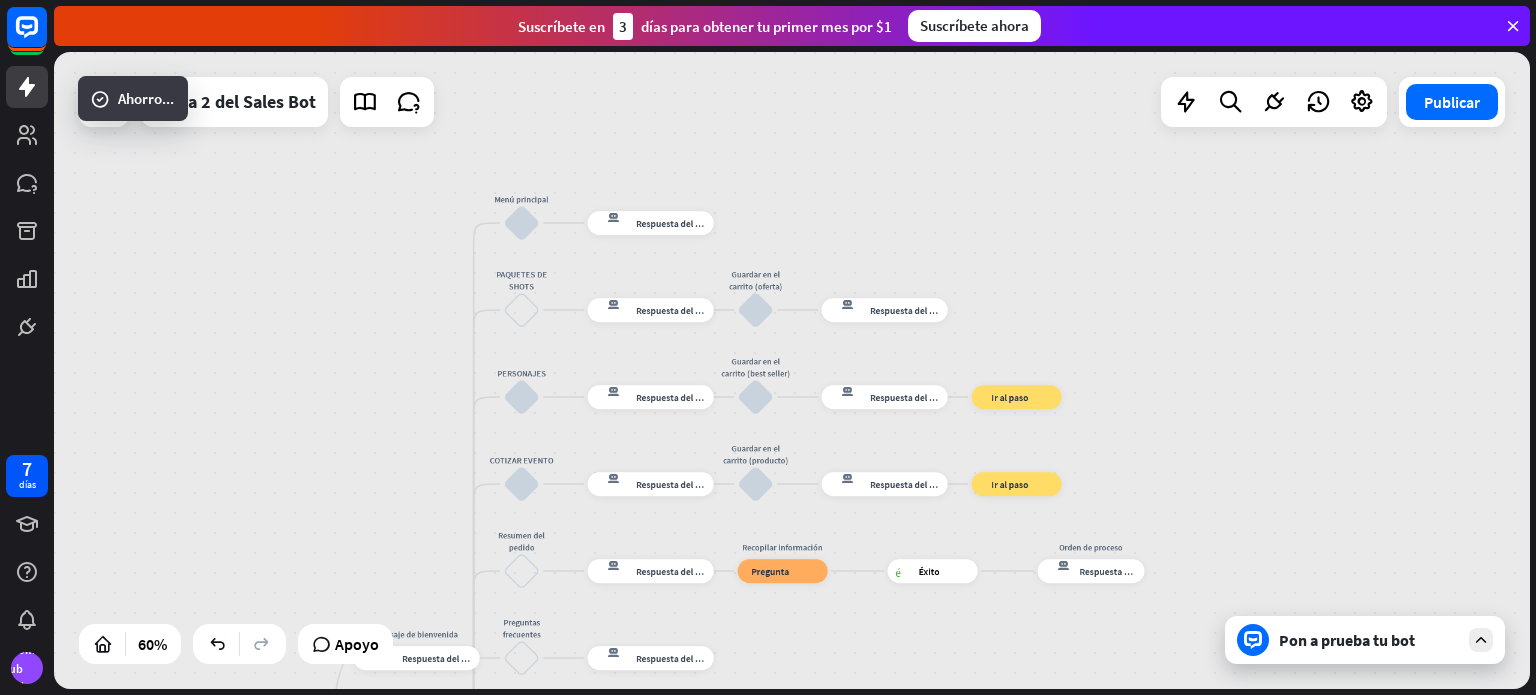 drag, startPoint x: 1049, startPoint y: 95, endPoint x: 1074, endPoint y: 288, distance: 194.61244 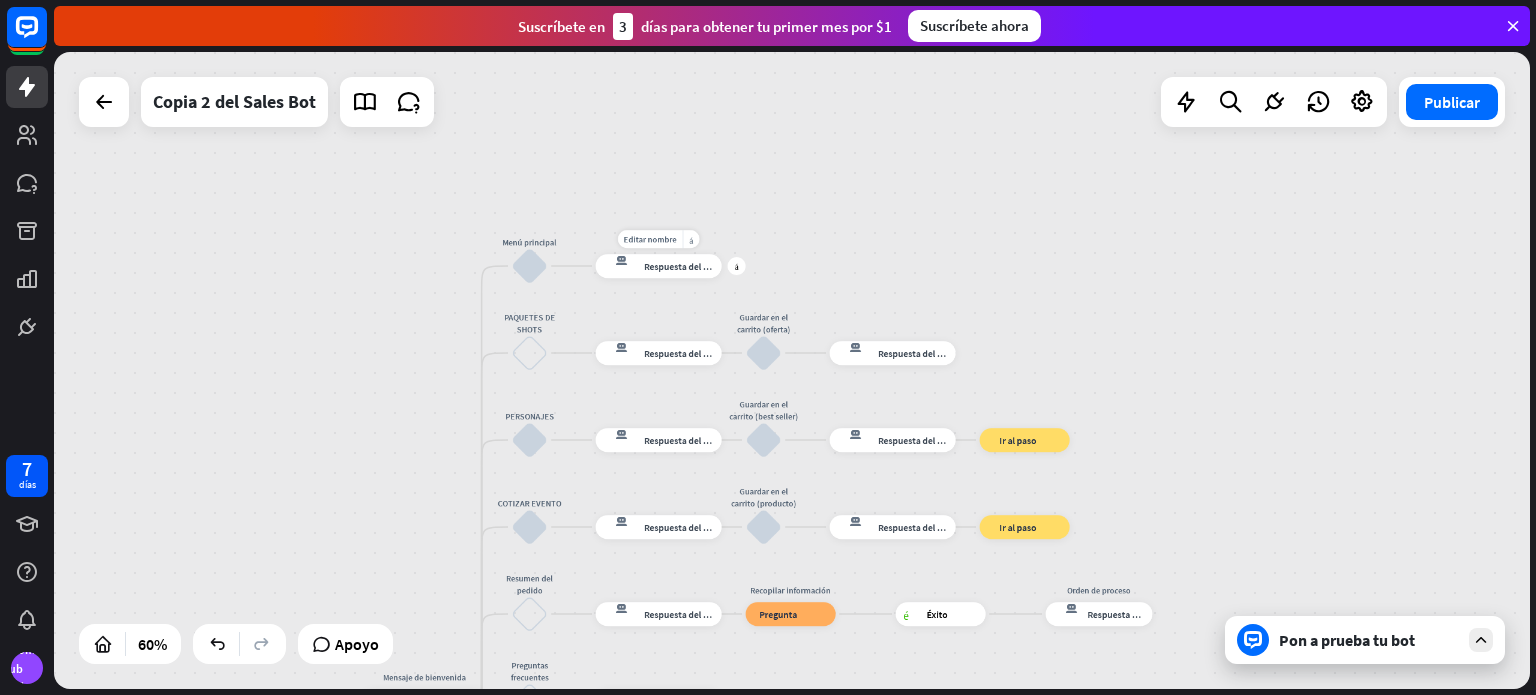 click on "respuesta del bot de bloqueo   Respuesta del bot" at bounding box center [659, 266] 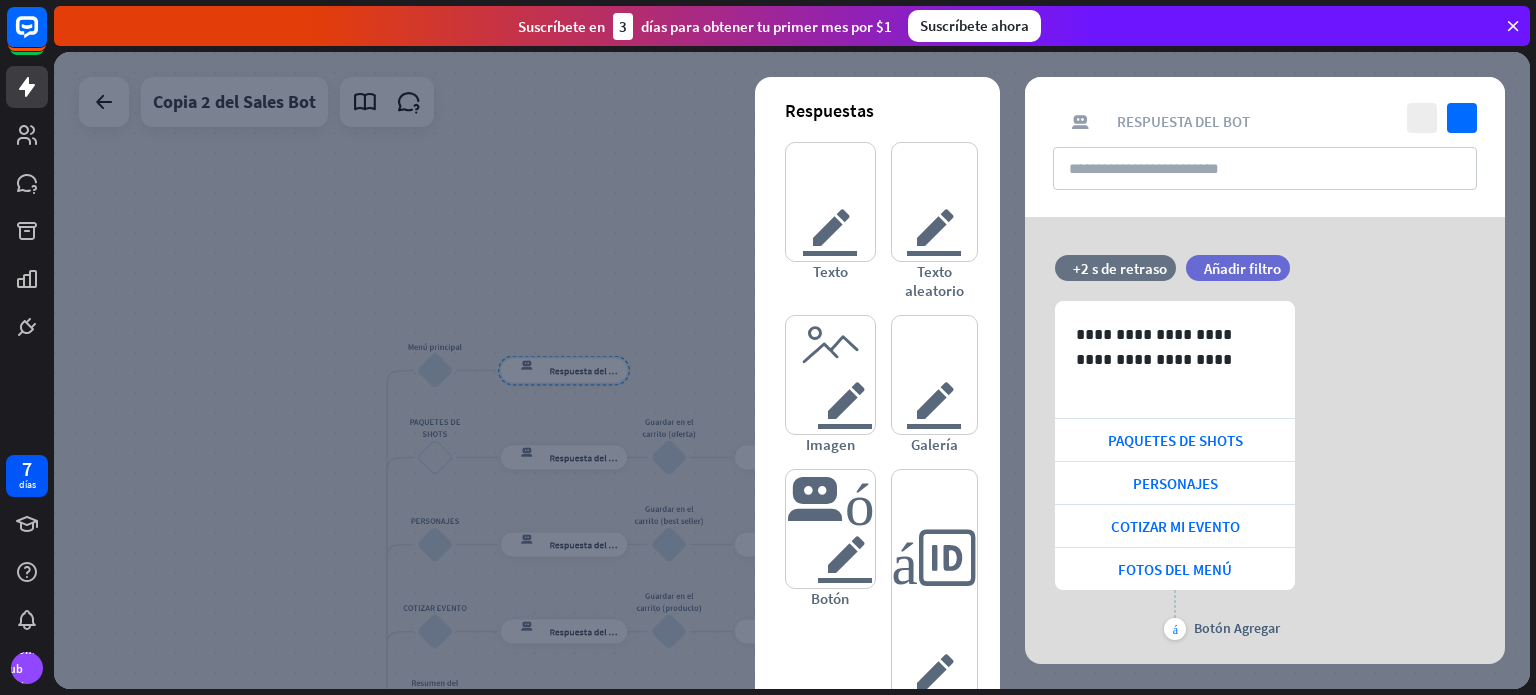 click at bounding box center [792, 370] 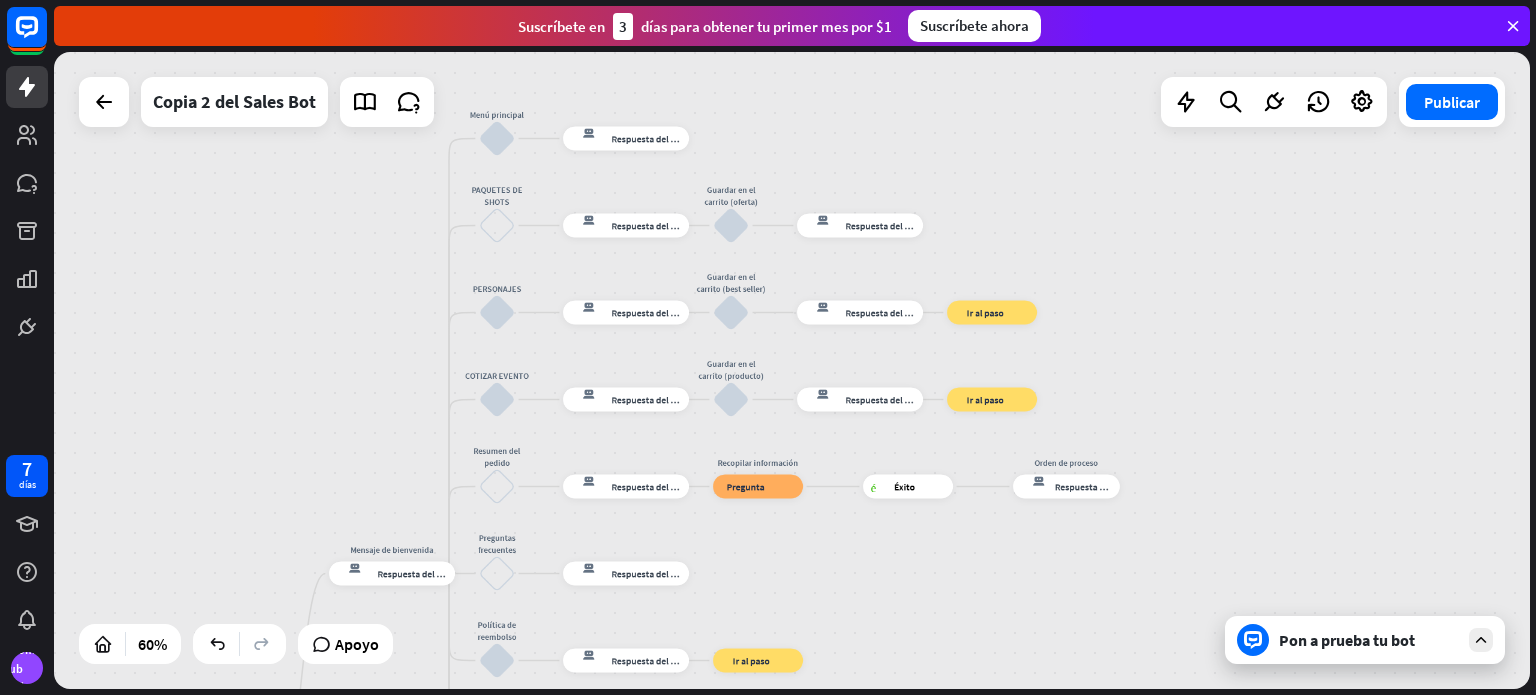 drag, startPoint x: 658, startPoint y: 299, endPoint x: 735, endPoint y: 8, distance: 301.01495 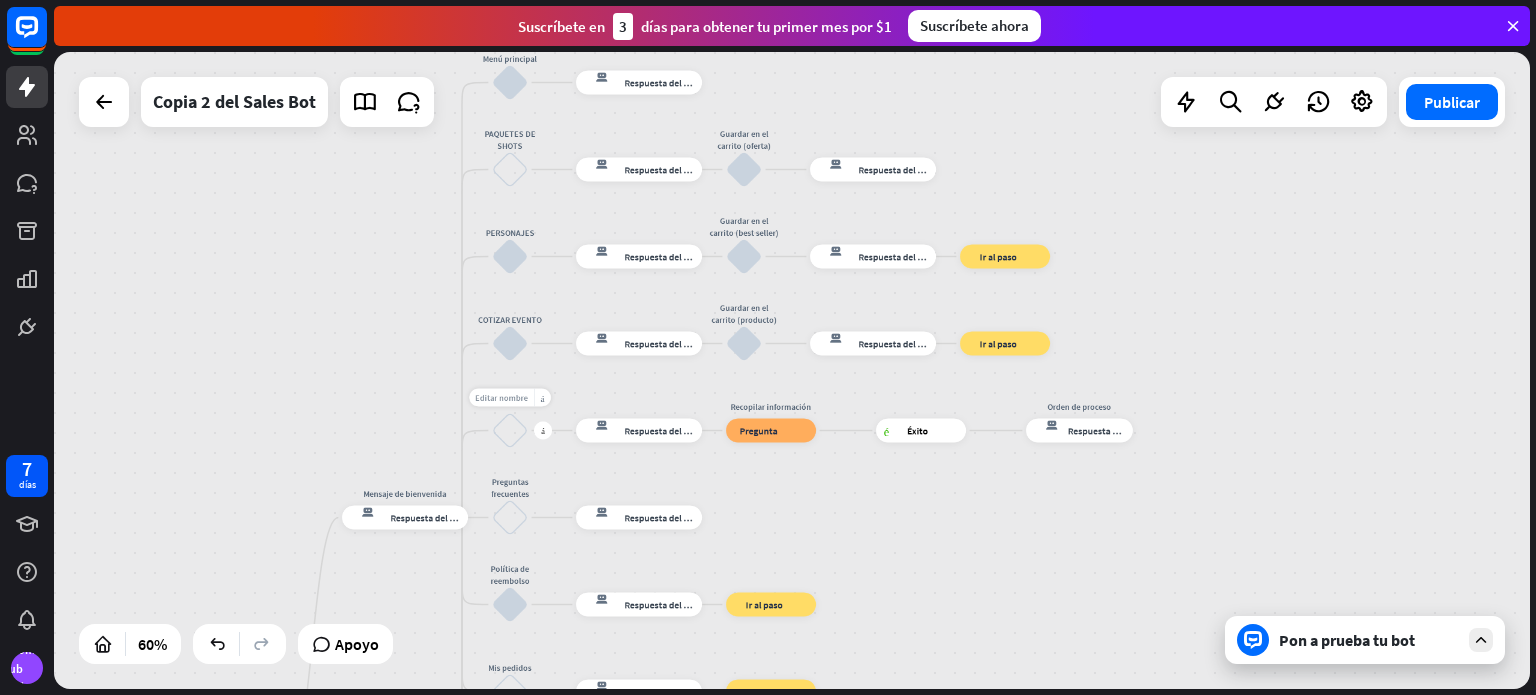 click on "Editar nombre" at bounding box center (501, 397) 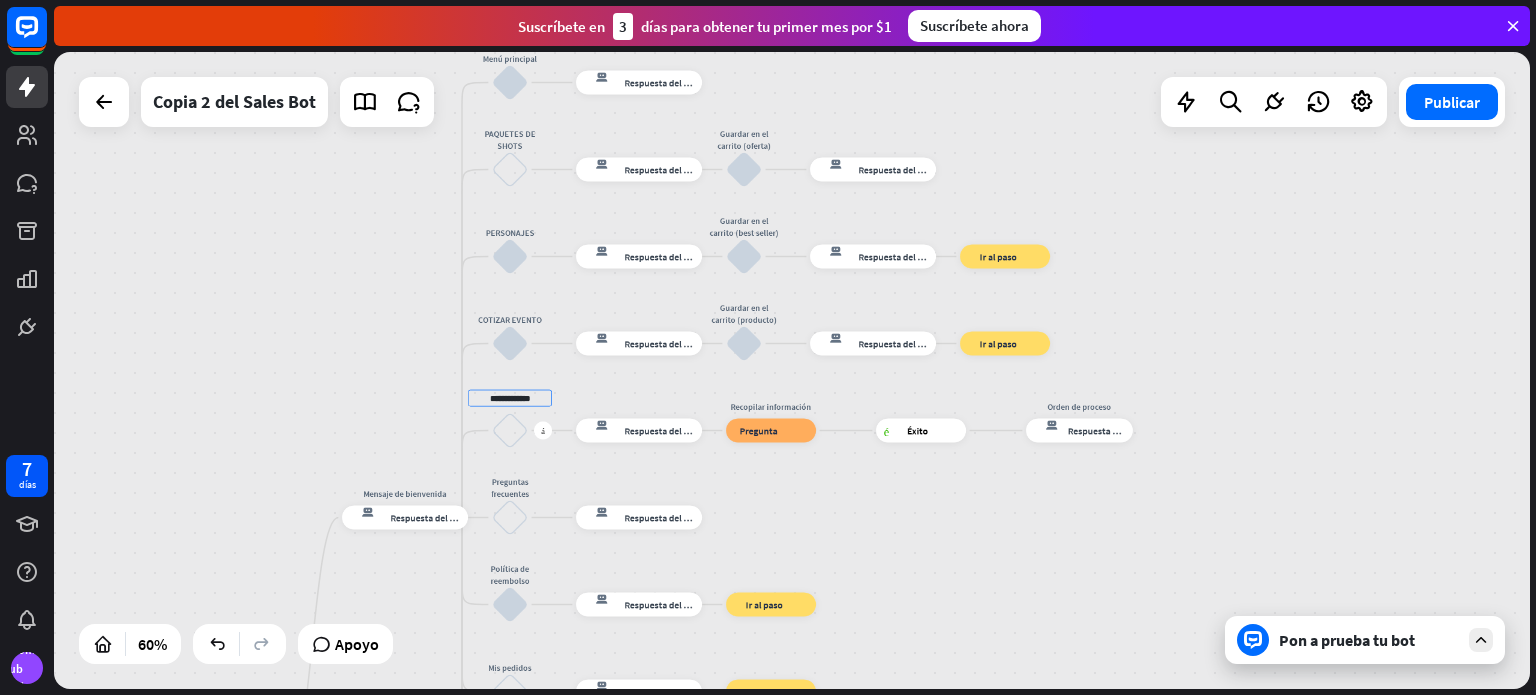 click on "**********" at bounding box center (510, 398) 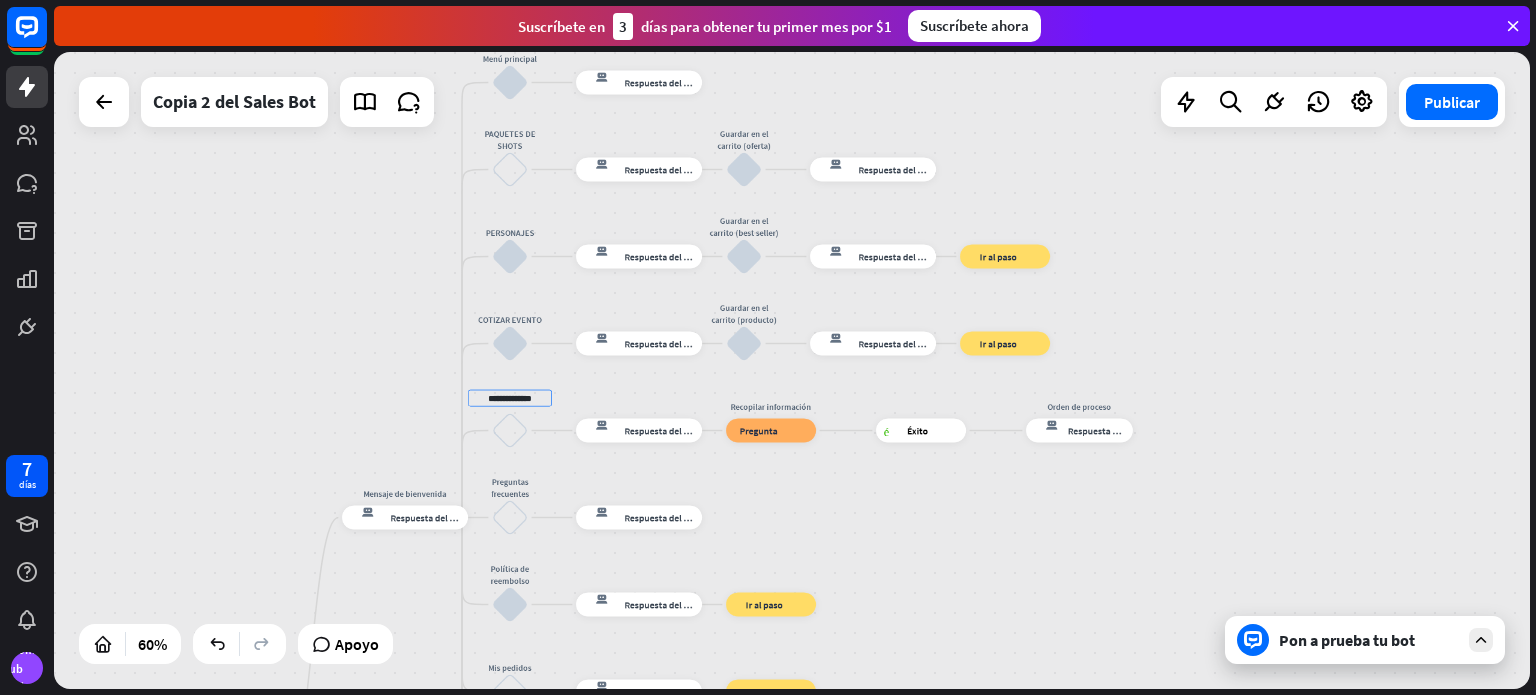 type on "**********" 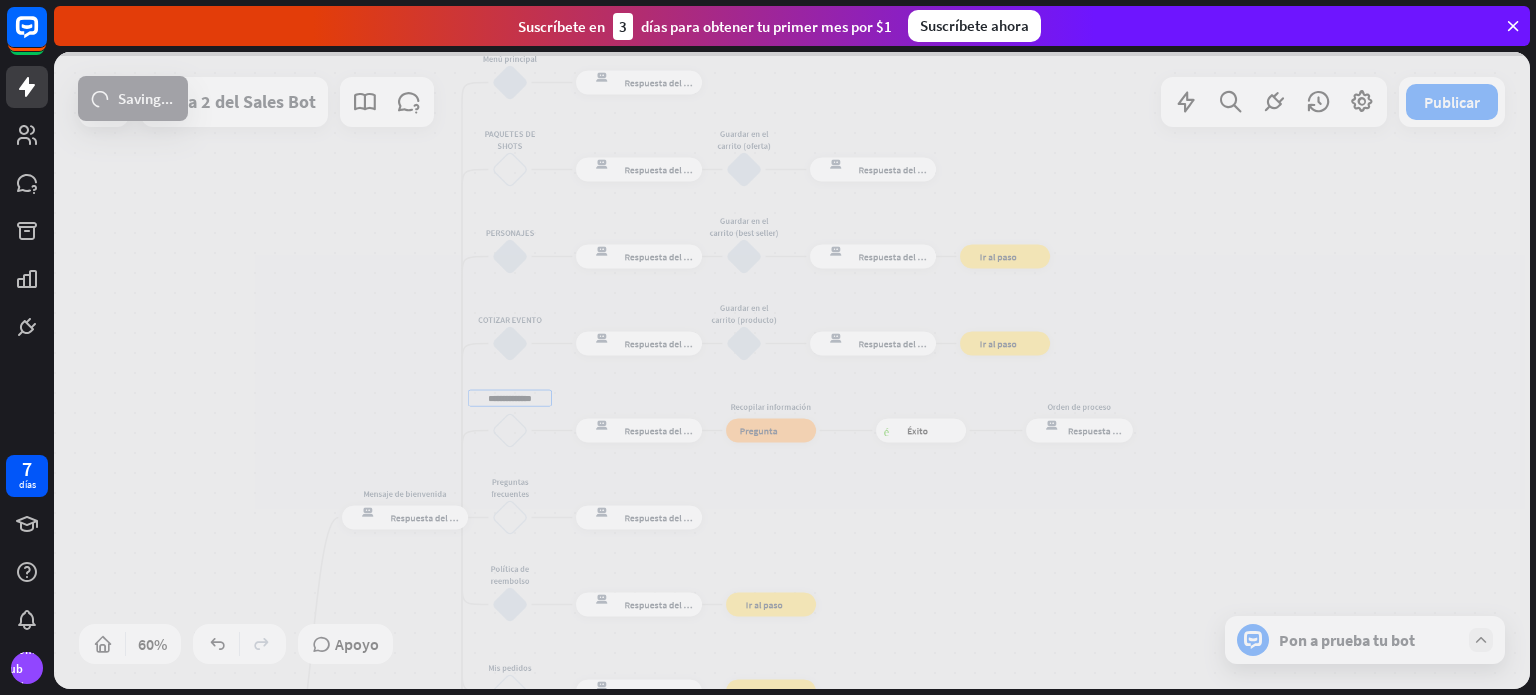 click on "inicio_2   Punto de inicio                 Mensaje de bienvenida   respuesta del bot de bloqueo   Respuesta del bot                 Menú principal   bloquear_entrada_de_usuario                   respuesta del bot de bloqueo   Respuesta del bot                 PAQUETES DE SHOTS   bloquear_entrada_de_usuario                   respuesta del bot de bloqueo   Respuesta del bot                 Guardar en el carrito (oferta)   bloquear_entrada_de_usuario                   respuesta del bot de bloqueo   Respuesta del bot                 PERSONAJES   bloquear_entrada_de_usuario                   respuesta del bot de bloqueo   Respuesta del bot                 Guardar en el carrito (best seller)   bloquear_entrada_de_usuario                   respuesta del bot de bloqueo   Respuesta del bot                   bloque_ir a   Ir al paso                 COTIZAR EVENTO   bloquear_entrada_de_usuario                   respuesta del bot de bloqueo   Respuesta del bot" at bounding box center [792, 370] 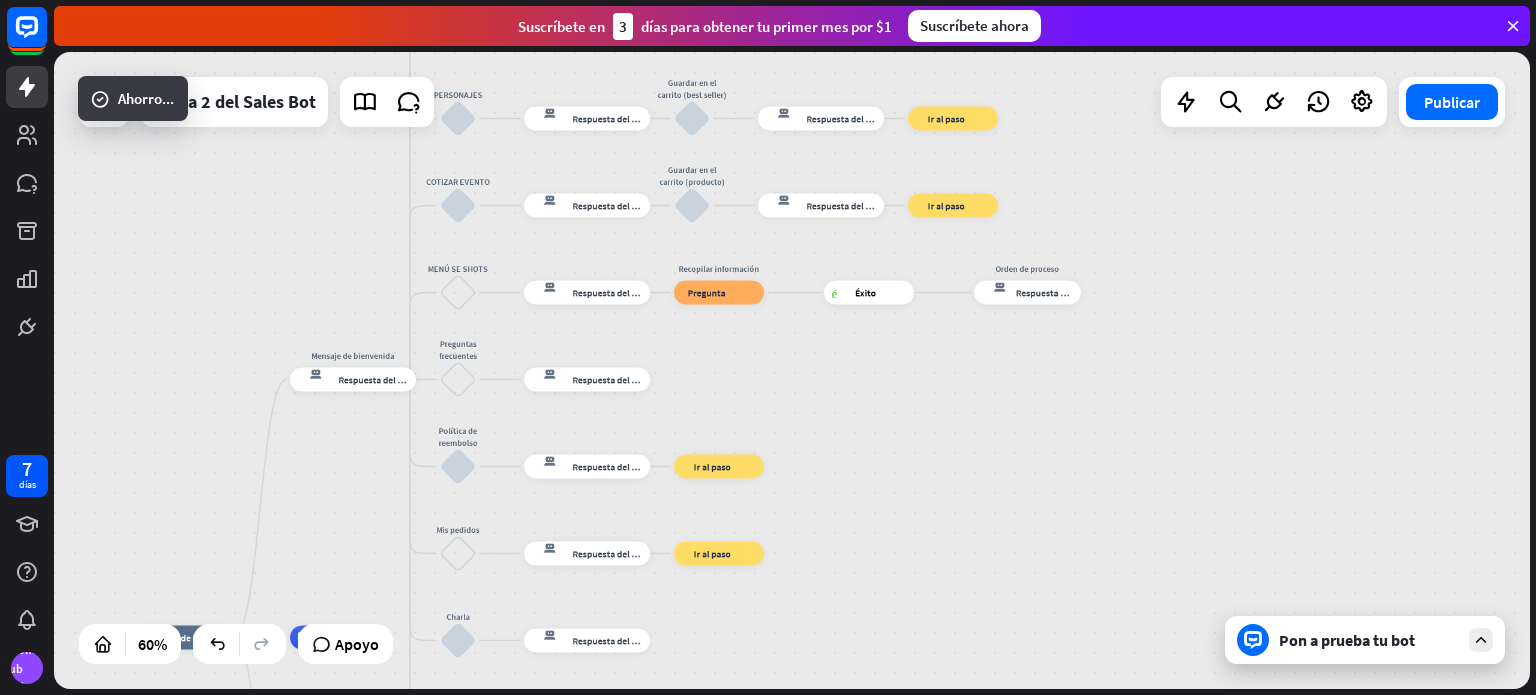 drag, startPoint x: 852, startPoint y: 546, endPoint x: 785, endPoint y: 297, distance: 257.85654 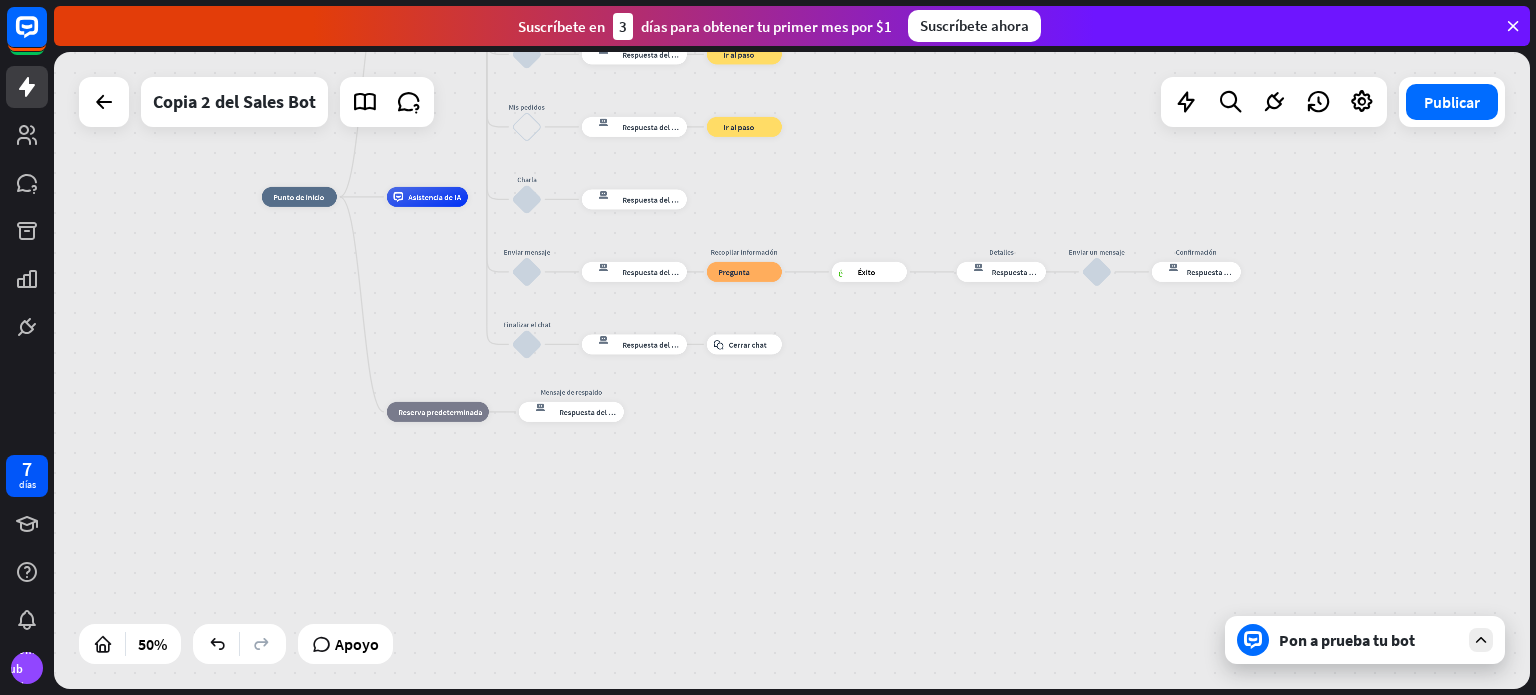 drag, startPoint x: 711, startPoint y: 502, endPoint x: 775, endPoint y: 199, distance: 309.68533 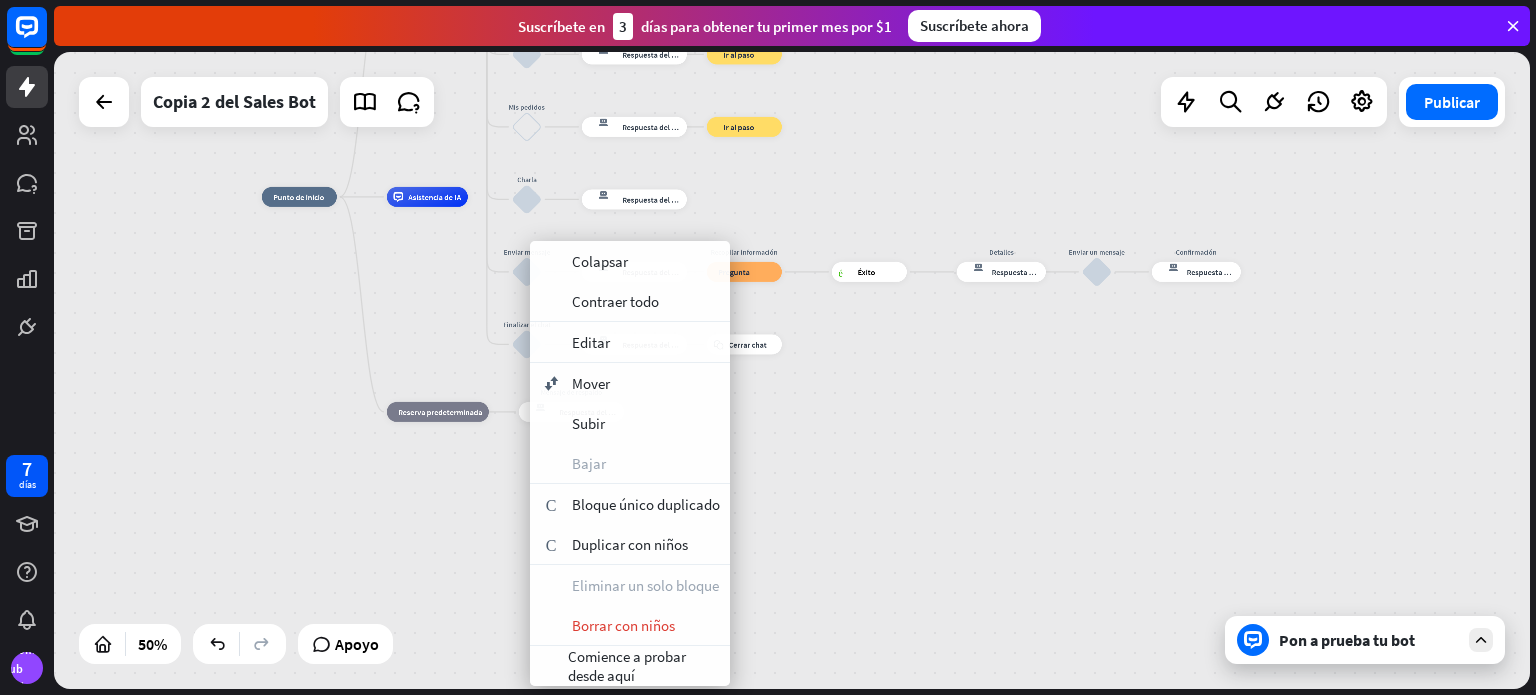 click on "inicio_2   Punto de inicio                 Mensaje de bienvenida   respuesta del bot de bloqueo   Respuesta del bot                 Menú principal   bloquear_entrada_de_usuario                   respuesta del bot de bloqueo   Respuesta del bot                 PAQUETES DE SHOTS   bloquear_entrada_de_usuario                   respuesta del bot de bloqueo   Respuesta del bot                 Guardar en el carrito (oferta)   bloquear_entrada_de_usuario                   respuesta del bot de bloqueo   Respuesta del bot                 PERSONAJES   bloquear_entrada_de_usuario                   respuesta del bot de bloqueo   Respuesta del bot                 Guardar en el carrito (best seller)   bloquear_entrada_de_usuario                   respuesta del bot de bloqueo   Respuesta del bot                   bloque_ir a   Ir al paso                 COTIZAR EVENTO   bloquear_entrada_de_usuario                   respuesta del bot de bloqueo   Respuesta del bot" at bounding box center [792, 370] 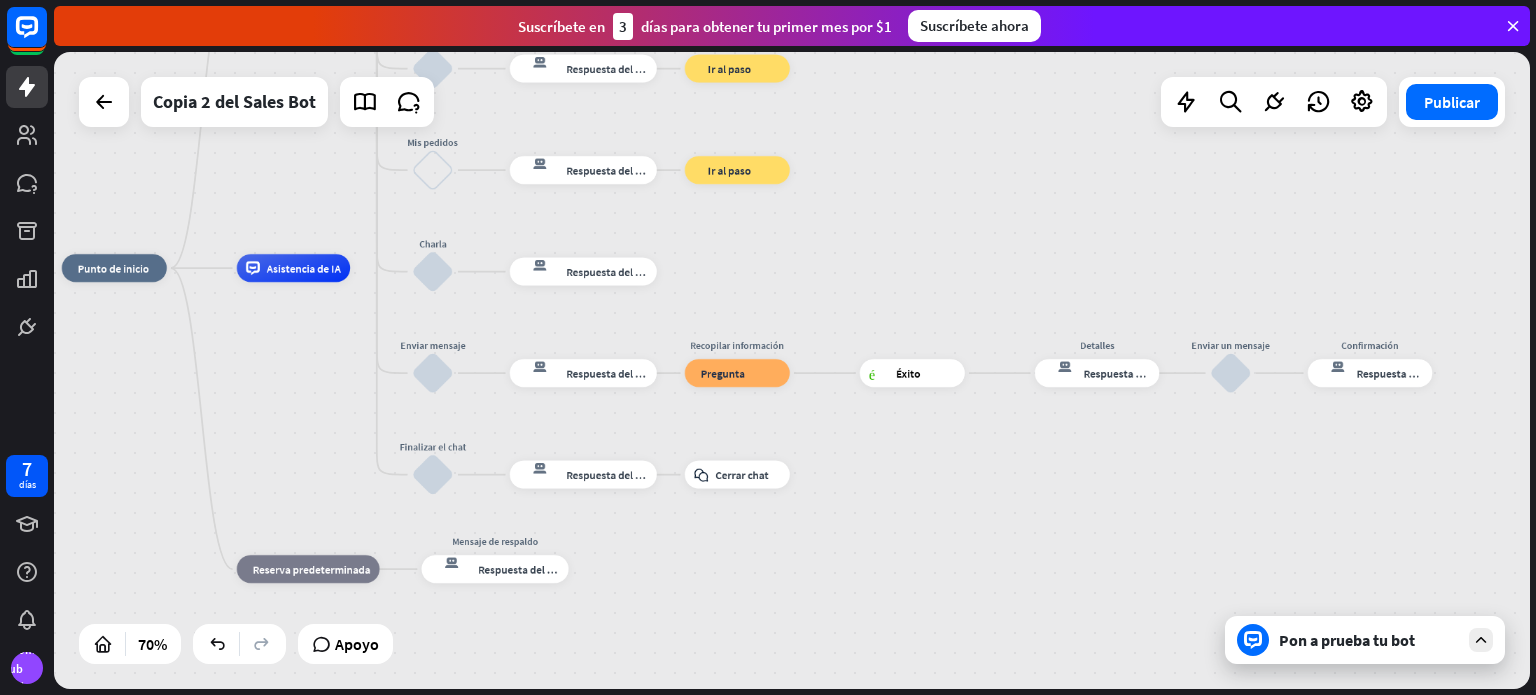 drag, startPoint x: 835, startPoint y: 467, endPoint x: 813, endPoint y: 657, distance: 191.26944 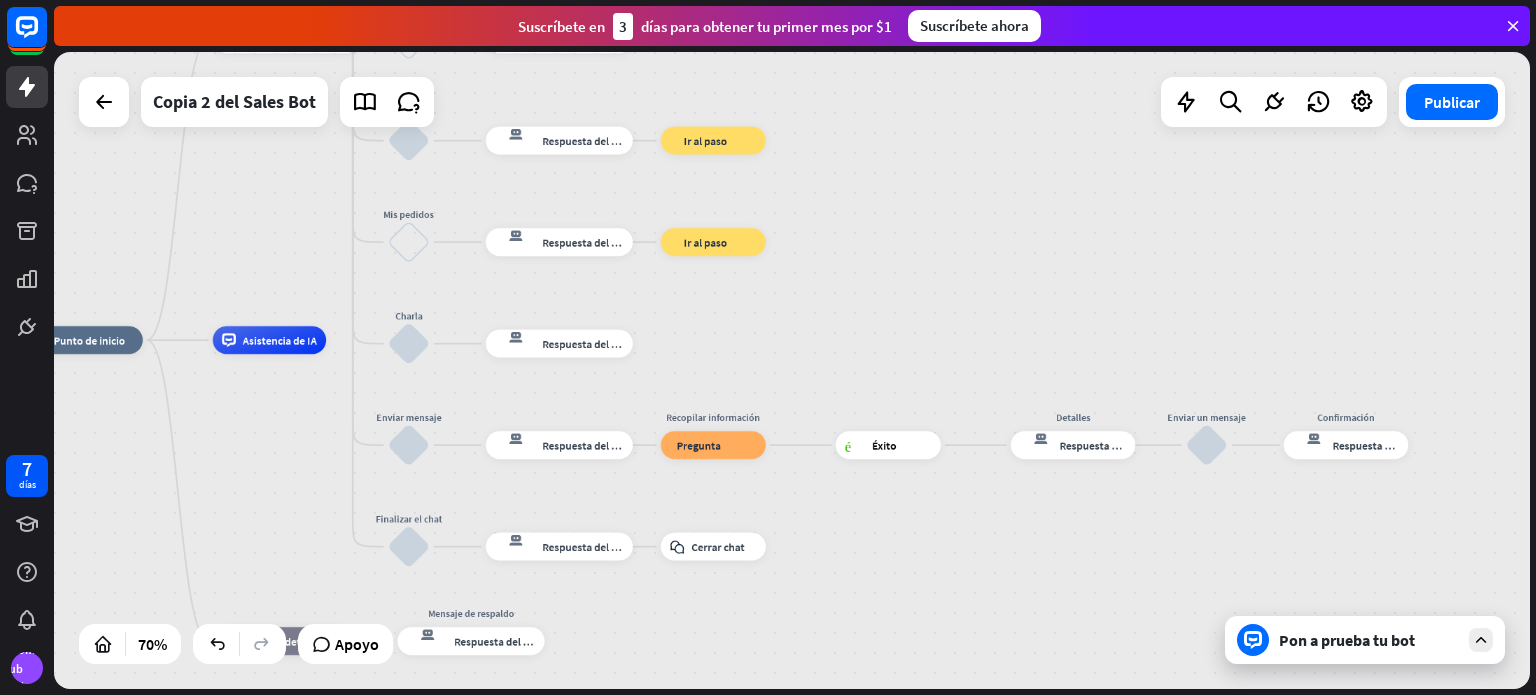 click on "inicio_2   Punto de inicio                 Mensaje de bienvenida   respuesta del bot de bloqueo   Respuesta del bot                 Menú principal   bloquear_entrada_de_usuario                   respuesta del bot de bloqueo   Respuesta del bot                 PAQUETES DE SHOTS   bloquear_entrada_de_usuario                   respuesta del bot de bloqueo   Respuesta del bot                 Guardar en el carrito (oferta)   bloquear_entrada_de_usuario                   respuesta del bot de bloqueo   Respuesta del bot                 PERSONAJES   bloquear_entrada_de_usuario                   respuesta del bot de bloqueo   Respuesta del bot                 Guardar en el carrito (best seller)   bloquear_entrada_de_usuario                   respuesta del bot de bloqueo   Respuesta del bot                   bloque_ir a   Ir al paso                 COTIZAR EVENTO   bloquear_entrada_de_usuario                   respuesta del bot de bloqueo   Respuesta del bot" at bounding box center [792, 370] 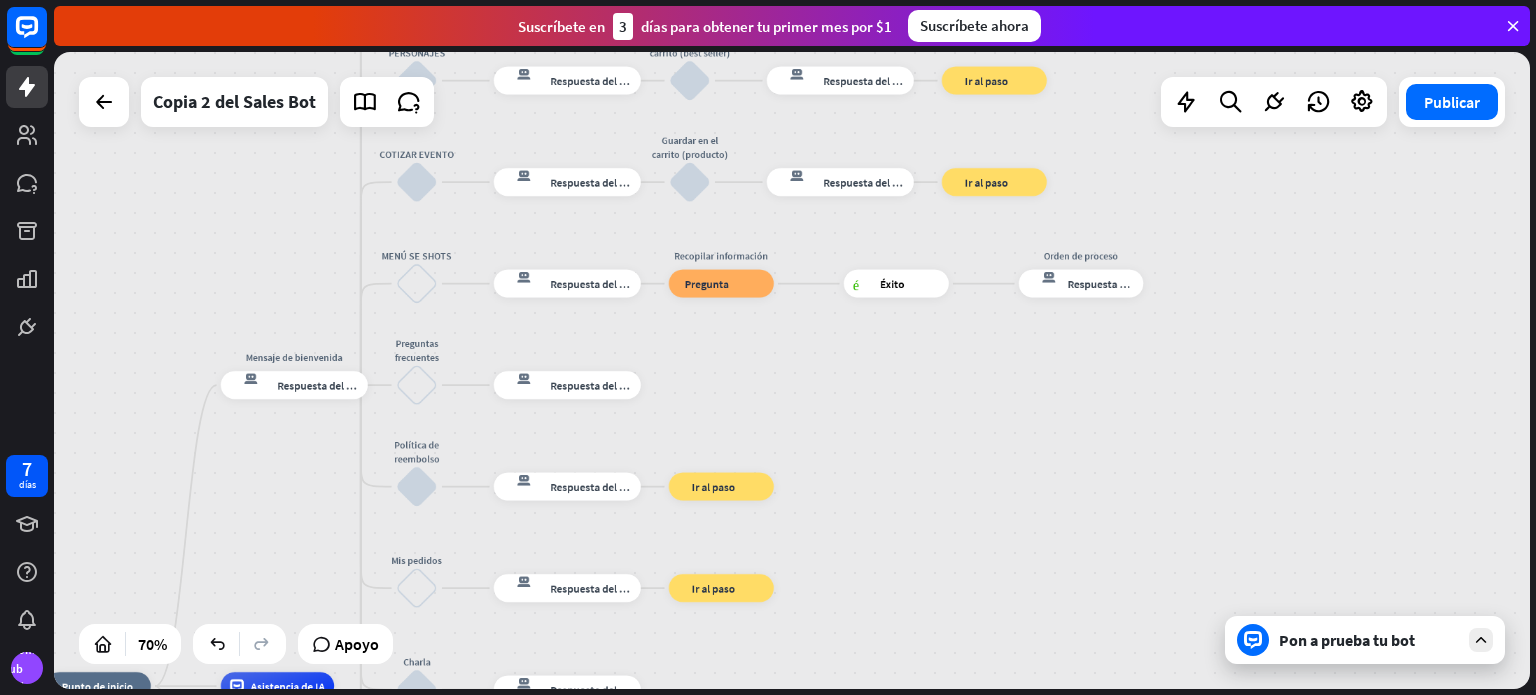 drag, startPoint x: 806, startPoint y: 469, endPoint x: 776, endPoint y: 327, distance: 145.13441 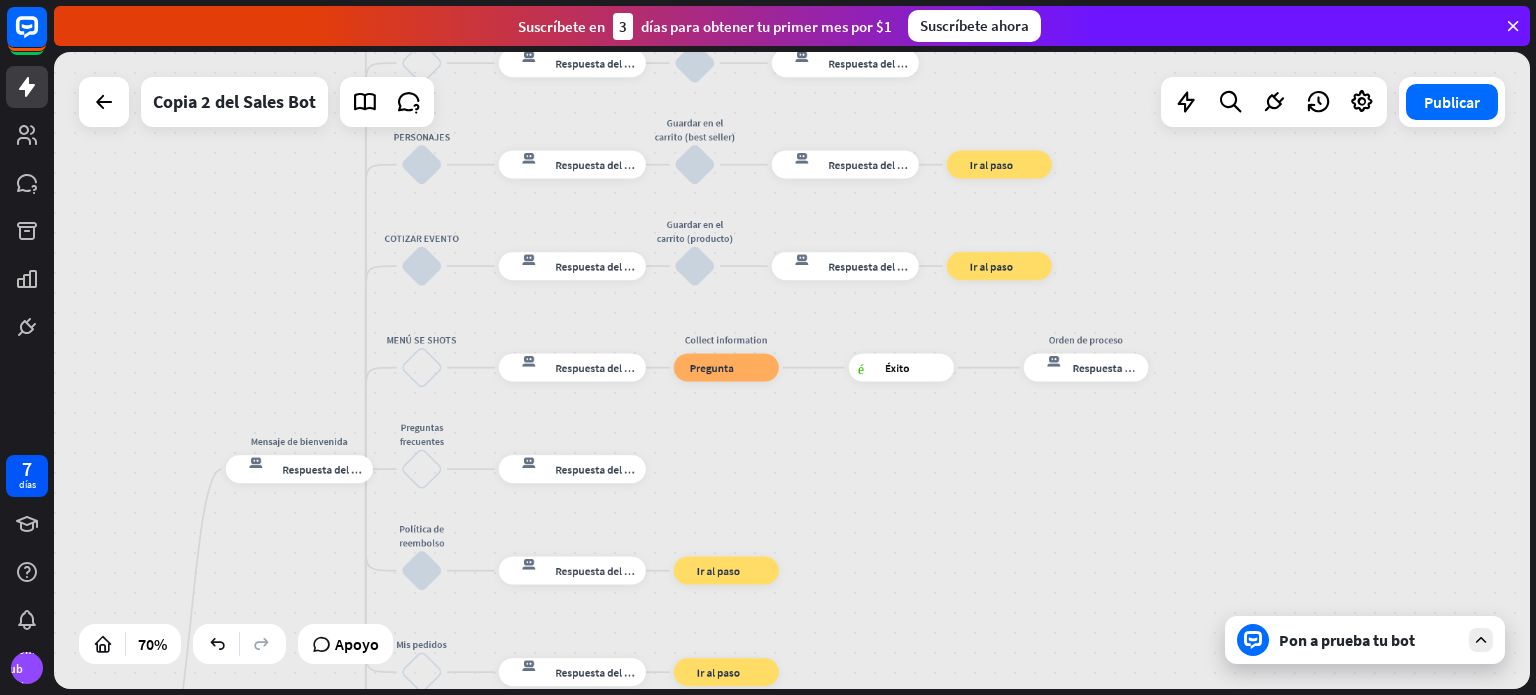 click on "inicio_2   Punto de inicio                 Mensaje de bienvenida   respuesta del bot de bloqueo   Respuesta del bot                 Menú principal   bloquear_entrada_de_usuario                   respuesta del bot de bloqueo   Respuesta del bot                 PAQUETES DE SHOTS   bloquear_entrada_de_usuario                   respuesta del bot de bloqueo   Respuesta del bot                 Guardar en el carrito (oferta)   bloquear_entrada_de_usuario                   respuesta del bot de bloqueo   Respuesta del bot                 PERSONAJES   bloquear_entrada_de_usuario                   respuesta del bot de bloqueo   Respuesta del bot                 Guardar en el carrito (best seller)   bloquear_entrada_de_usuario                   respuesta del bot de bloqueo   Respuesta del bot                   bloque_ir a   Ir al paso                 COTIZAR EVENTO   bloquear_entrada_de_usuario                   respuesta del bot de bloqueo   Respuesta del bot" at bounding box center (792, 370) 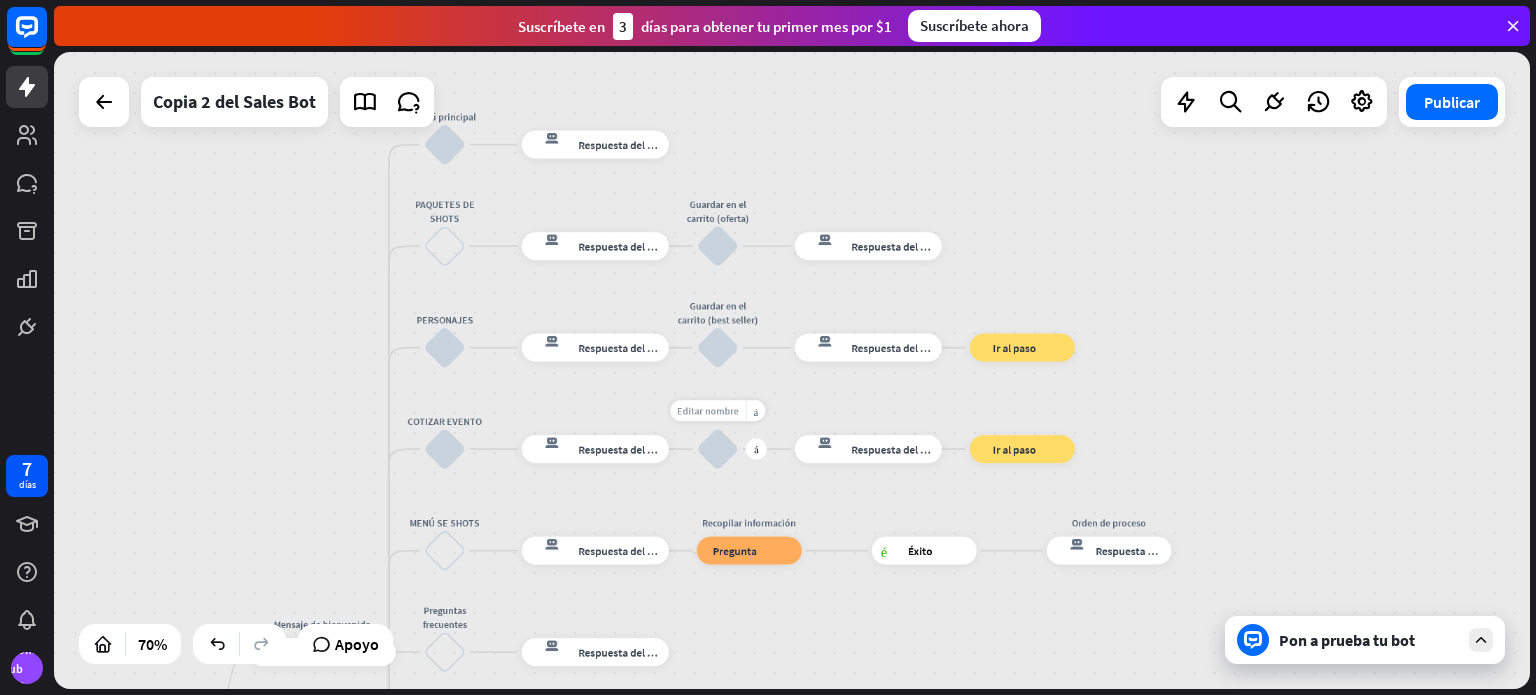 drag, startPoint x: 712, startPoint y: 348, endPoint x: 723, endPoint y: 464, distance: 116.520386 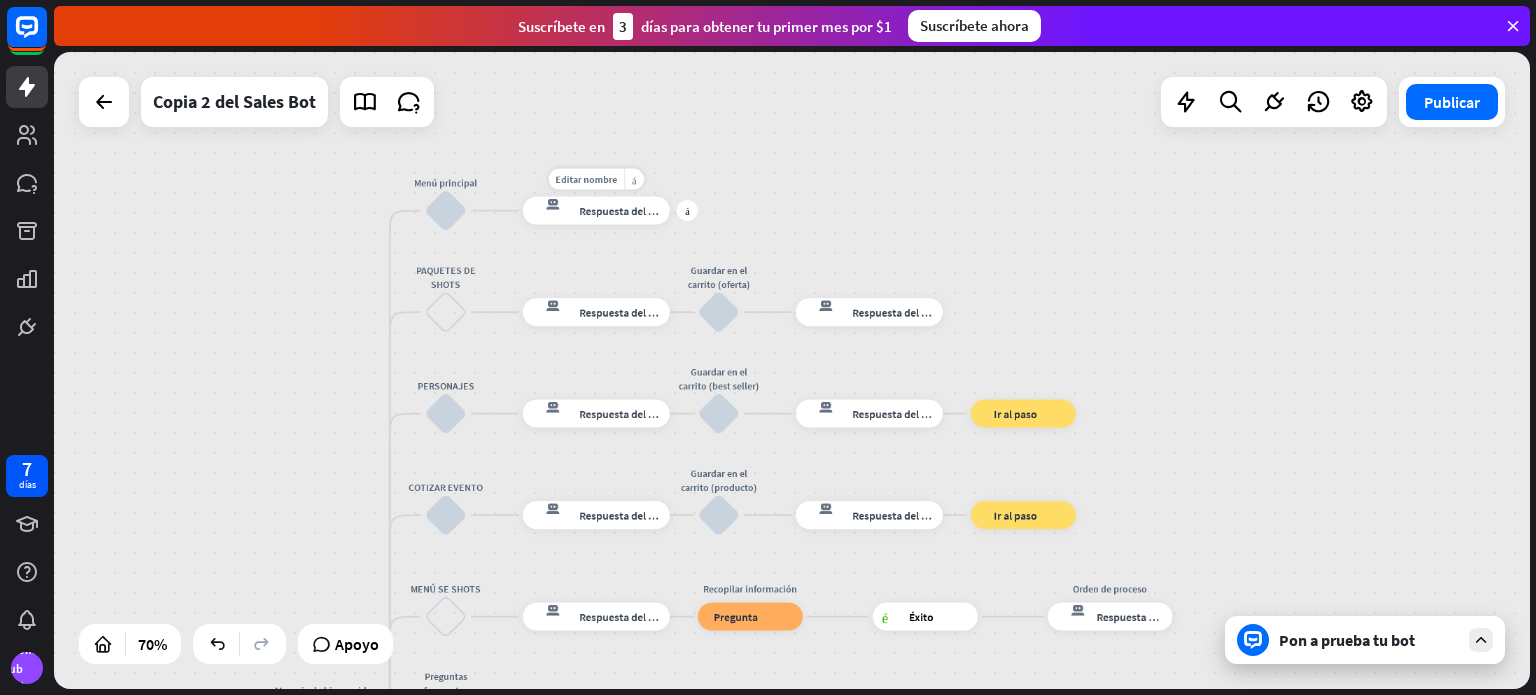 click on "respuesta del bot de bloqueo   Respuesta del bot" at bounding box center (596, 211) 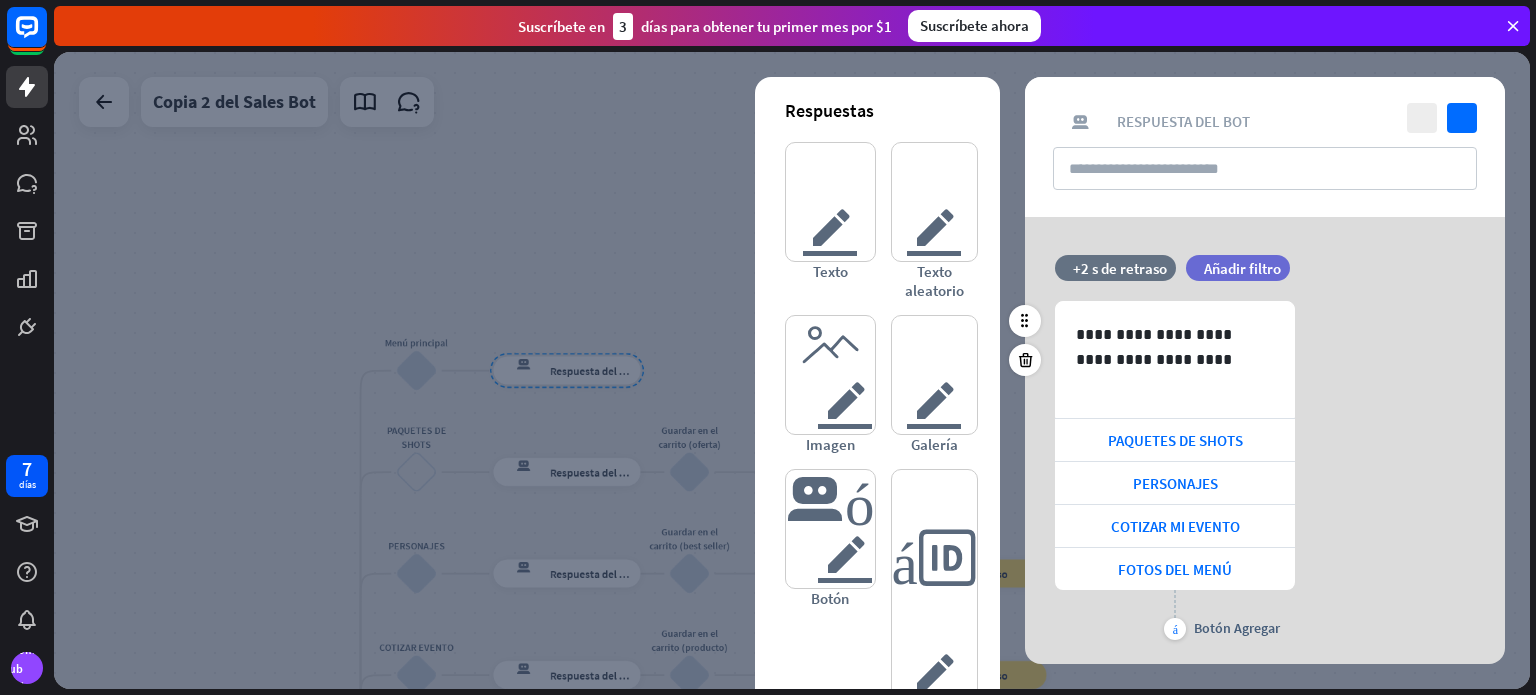 click on "más   Botón Agregar" at bounding box center (1175, 615) 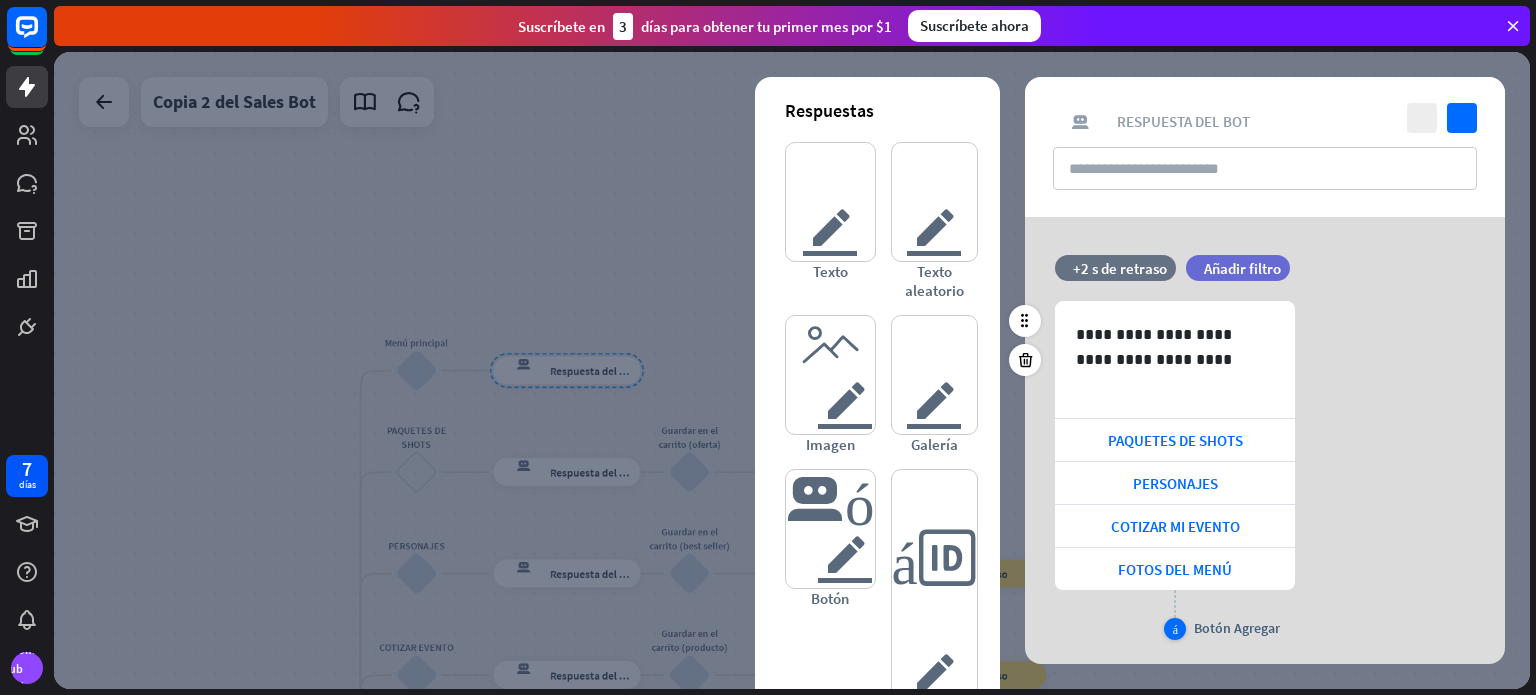 click on "más" at bounding box center (1175, 629) 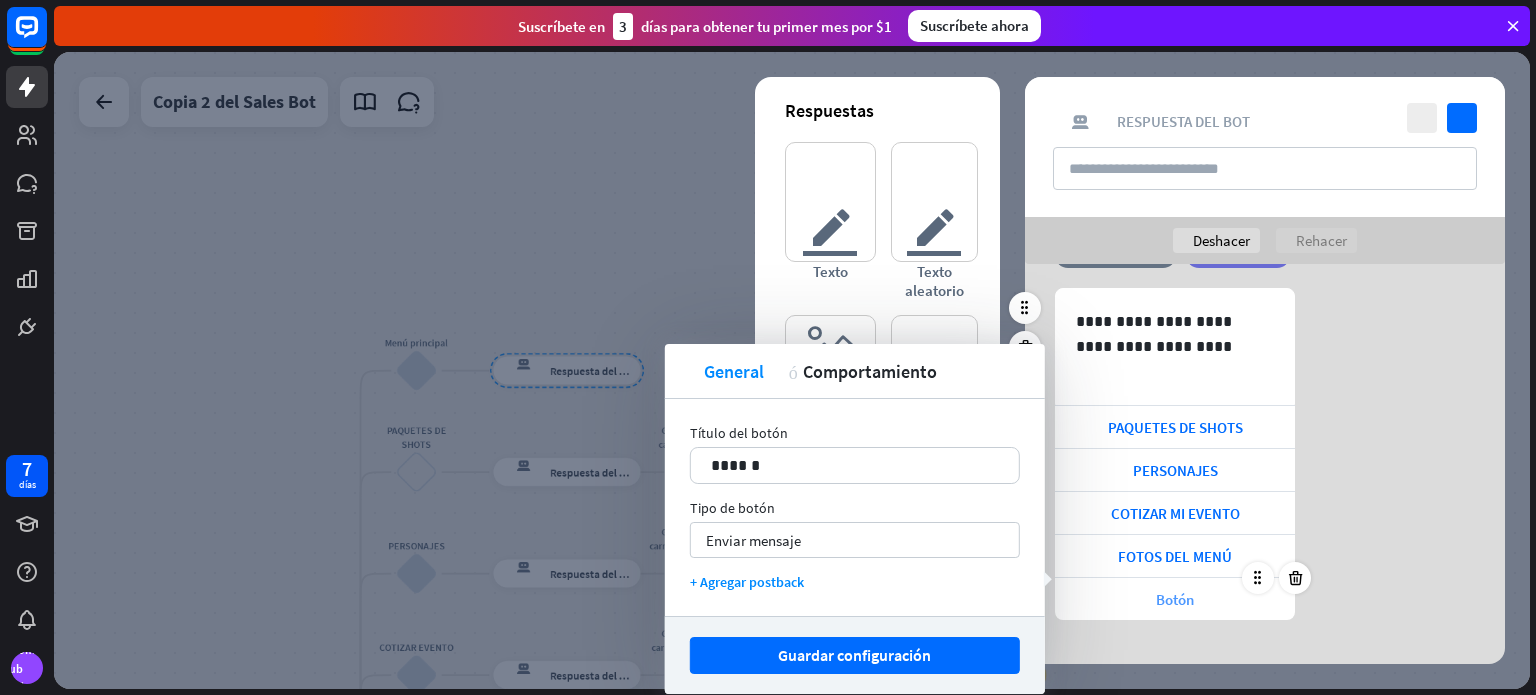 scroll, scrollTop: 84, scrollLeft: 0, axis: vertical 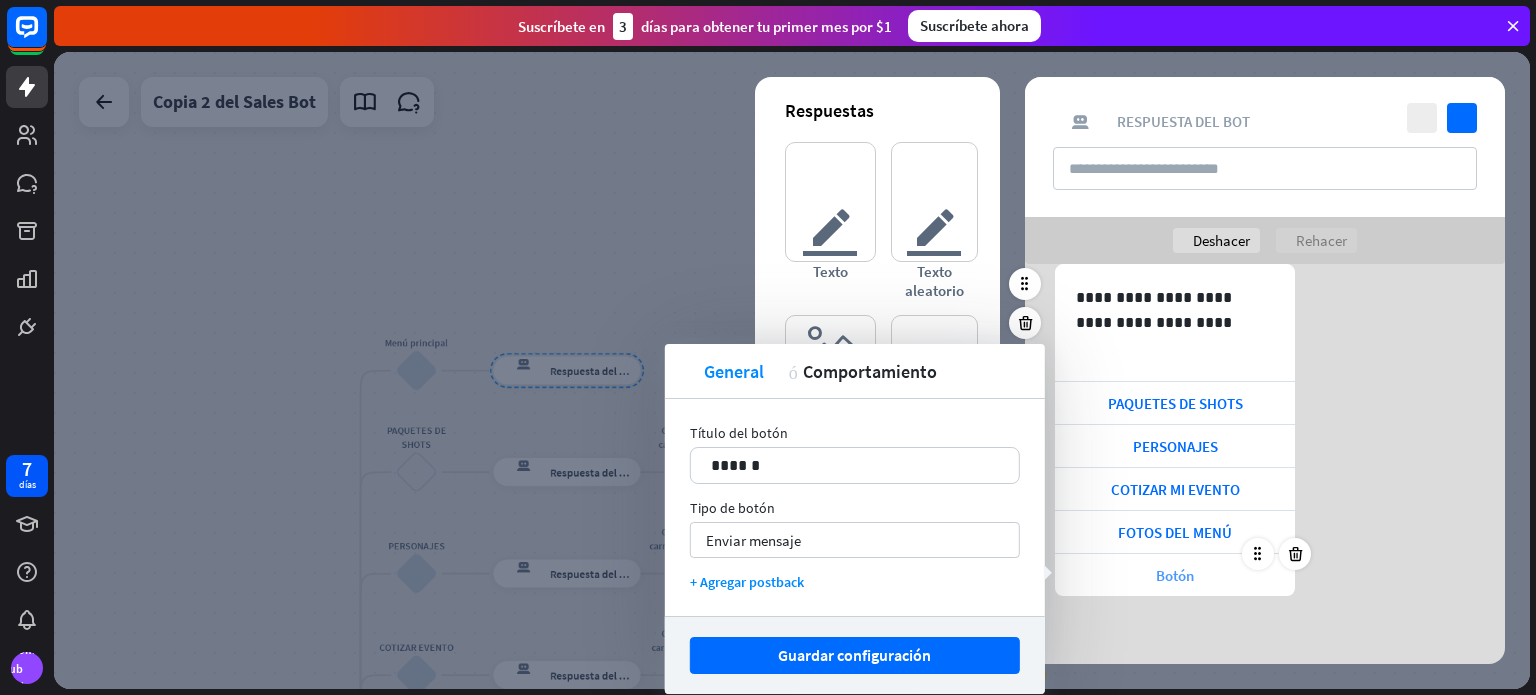 click on "Botón" at bounding box center (1175, 575) 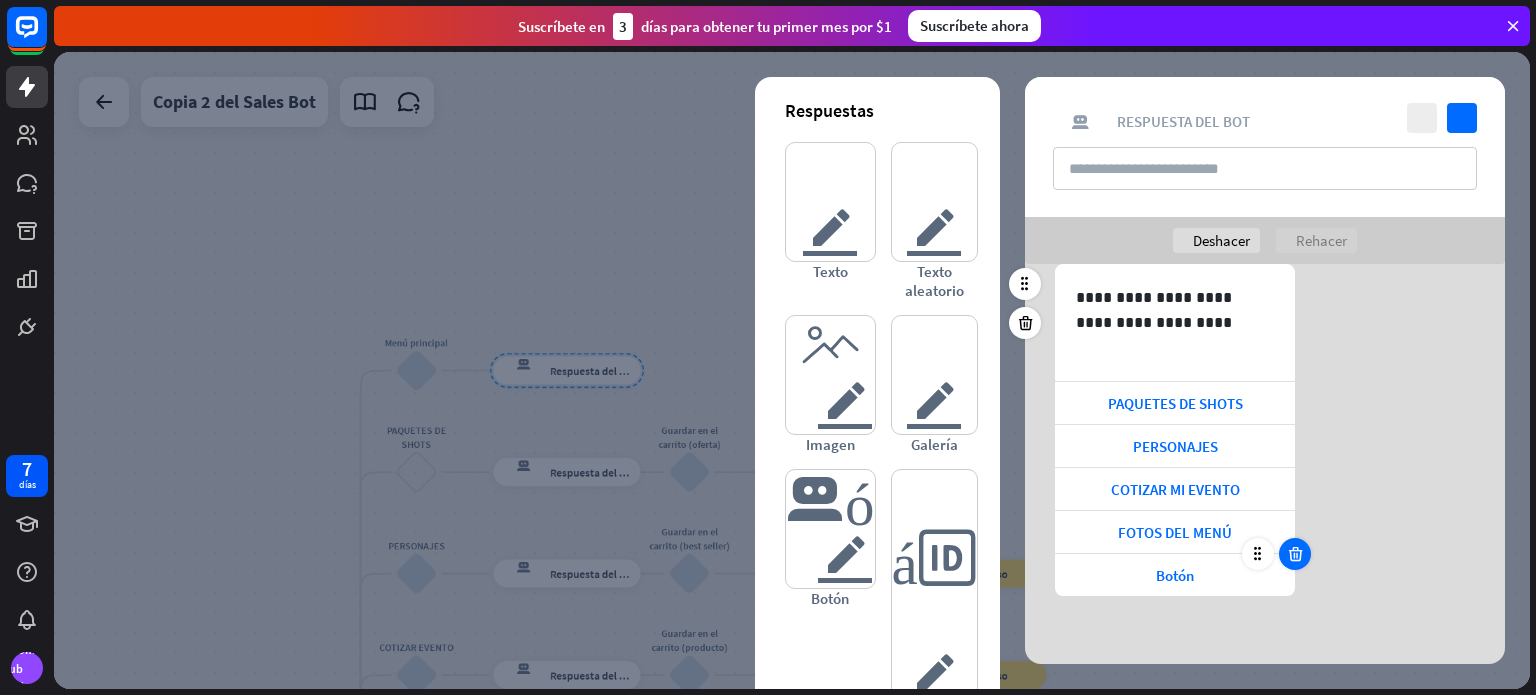 click at bounding box center (1295, 554) 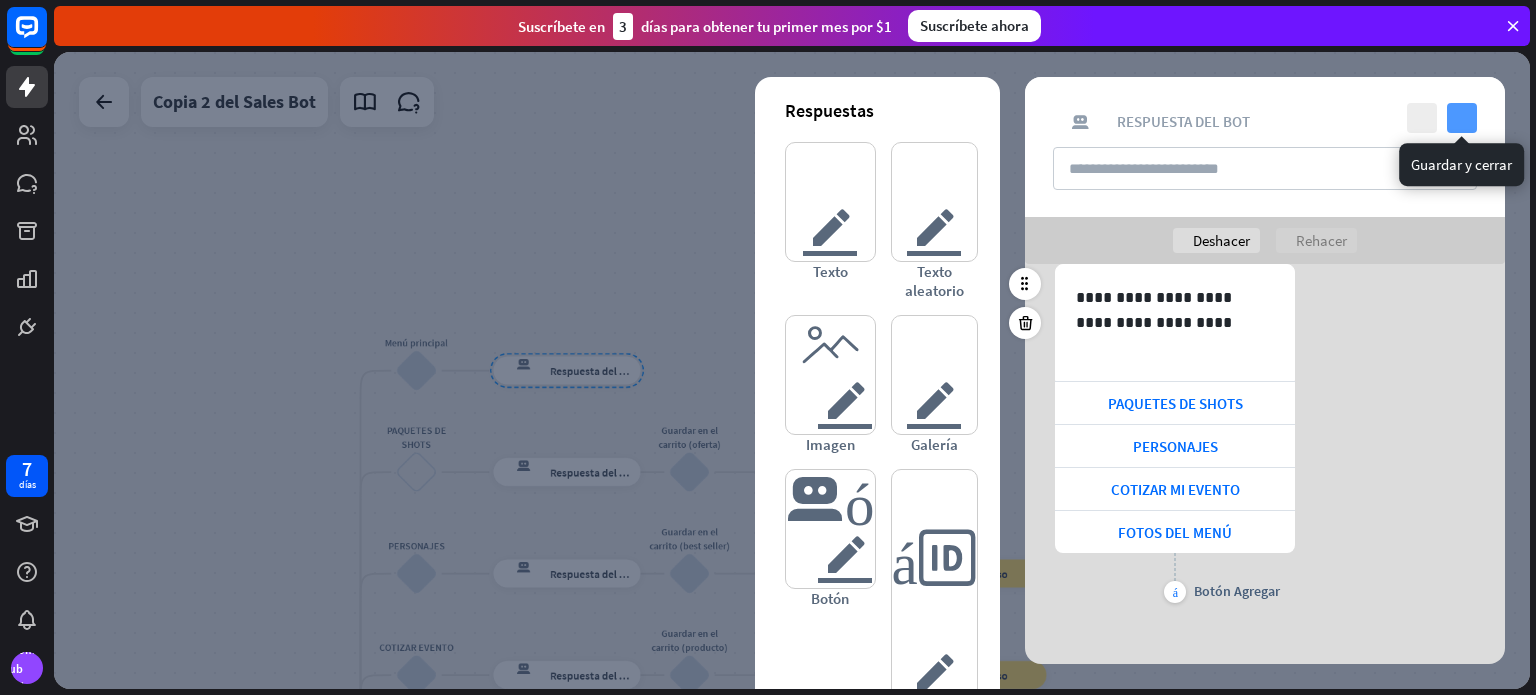 click on "controlar" at bounding box center (1462, 118) 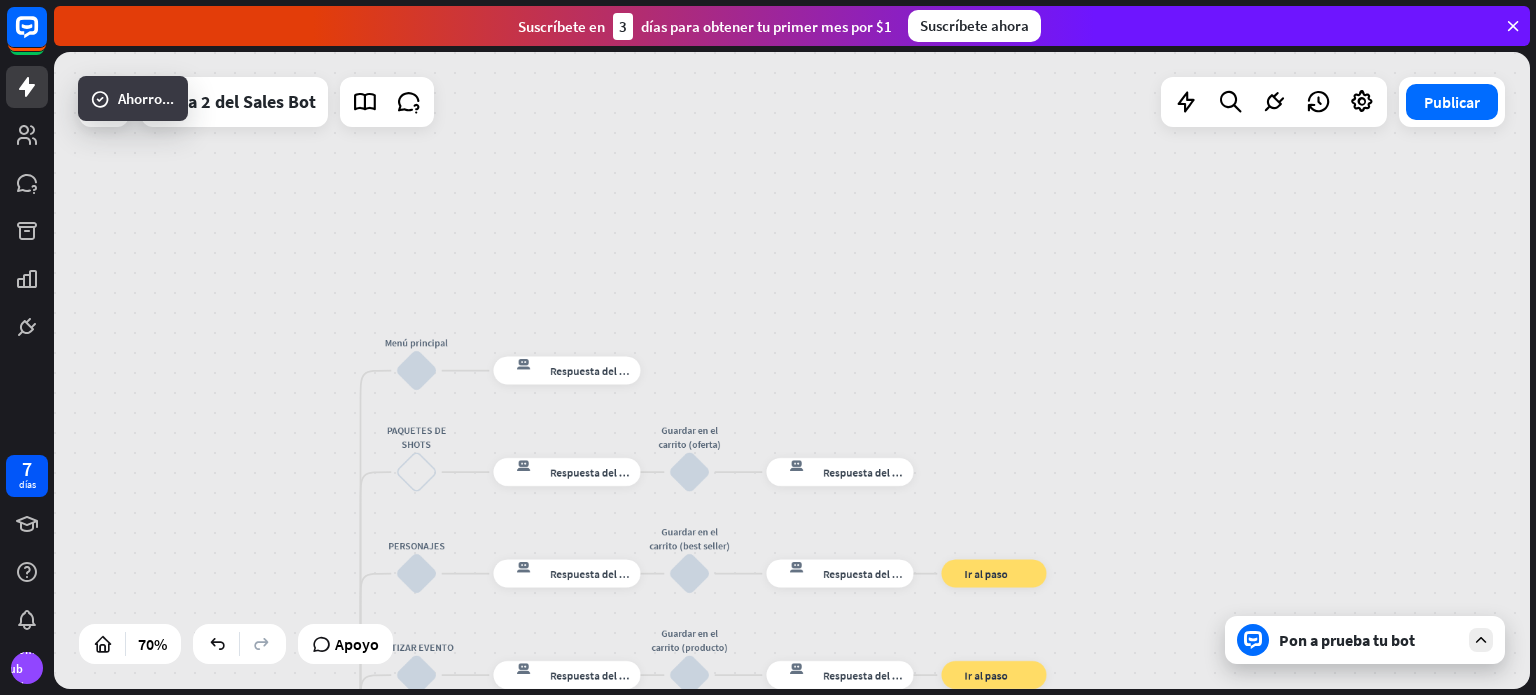click on "inicio_2   Punto de inicio                 Mensaje de bienvenida   respuesta del bot de bloqueo   Respuesta del bot                 Menú principal   bloquear_entrada_de_usuario                   respuesta del bot de bloqueo   Respuesta del bot                 PAQUETES DE SHOTS   bloquear_entrada_de_usuario                   respuesta del bot de bloqueo   Respuesta del bot                 Guardar en el carrito (oferta)   bloquear_entrada_de_usuario                   respuesta del bot de bloqueo   Respuesta del bot                 PERSONAJES   bloquear_entrada_de_usuario                   respuesta del bot de bloqueo   Respuesta del bot                 Guardar en el carrito (best seller)   bloquear_entrada_de_usuario                   respuesta del bot de bloqueo   Respuesta del bot                   bloque_ir a   Ir al paso                 COTIZAR EVENTO   bloquear_entrada_de_usuario                   respuesta del bot de bloqueo   Respuesta del bot" at bounding box center (792, 370) 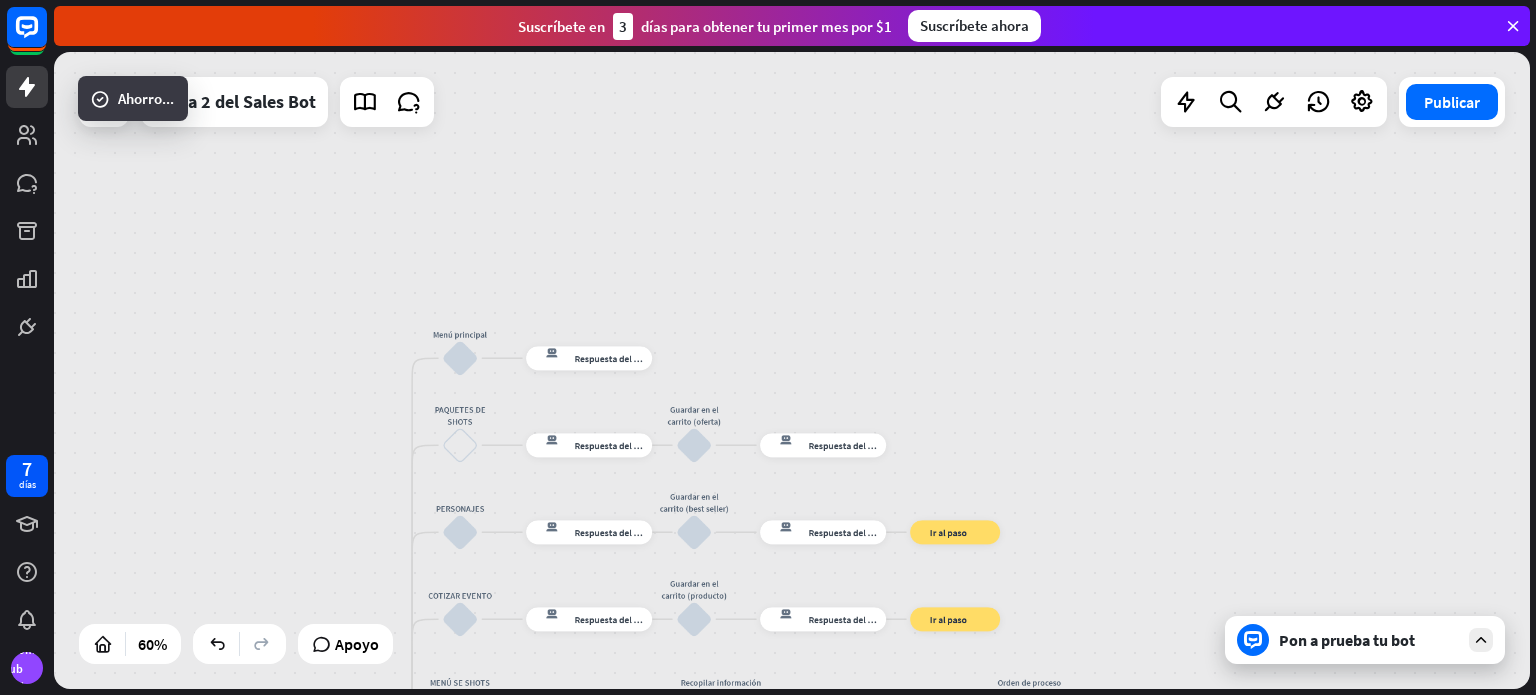 drag, startPoint x: 820, startPoint y: 396, endPoint x: 768, endPoint y: 158, distance: 243.61446 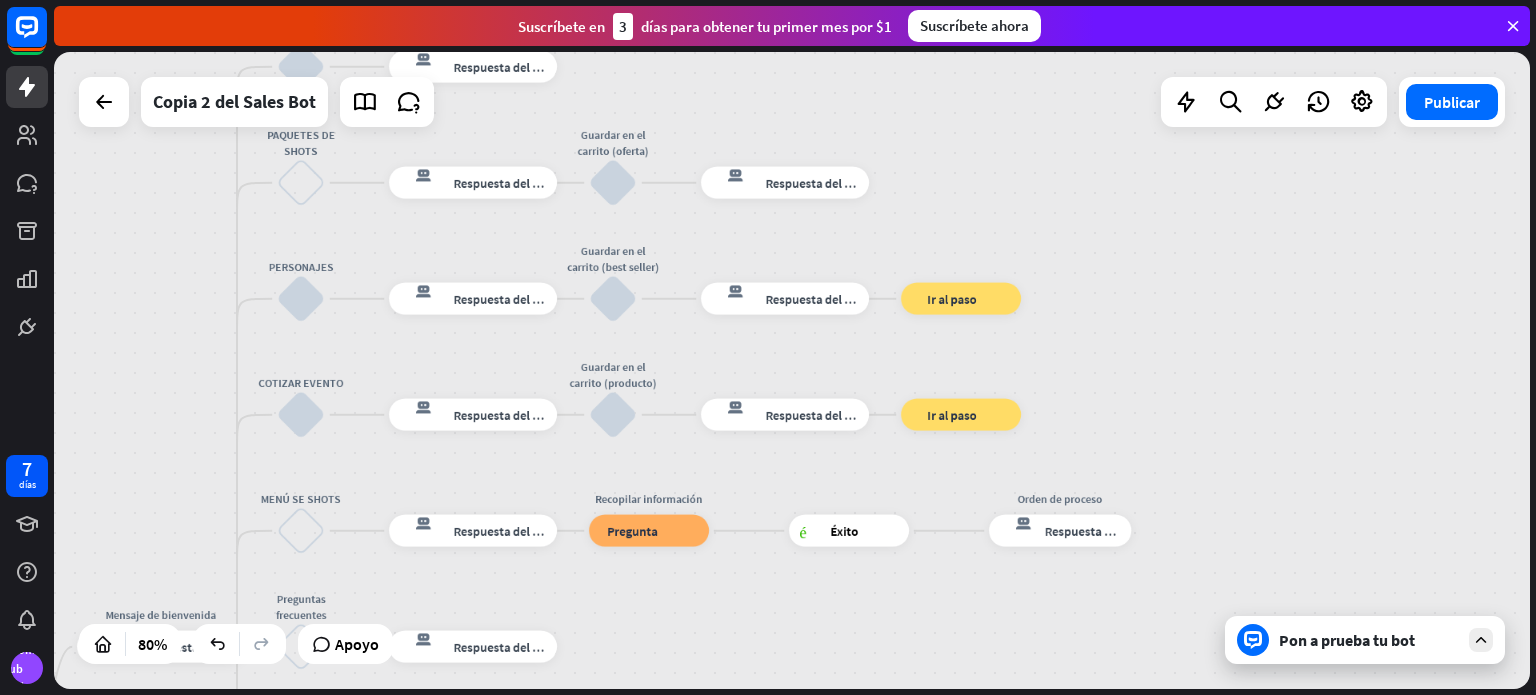 drag, startPoint x: 676, startPoint y: 339, endPoint x: 720, endPoint y: 375, distance: 56.85068 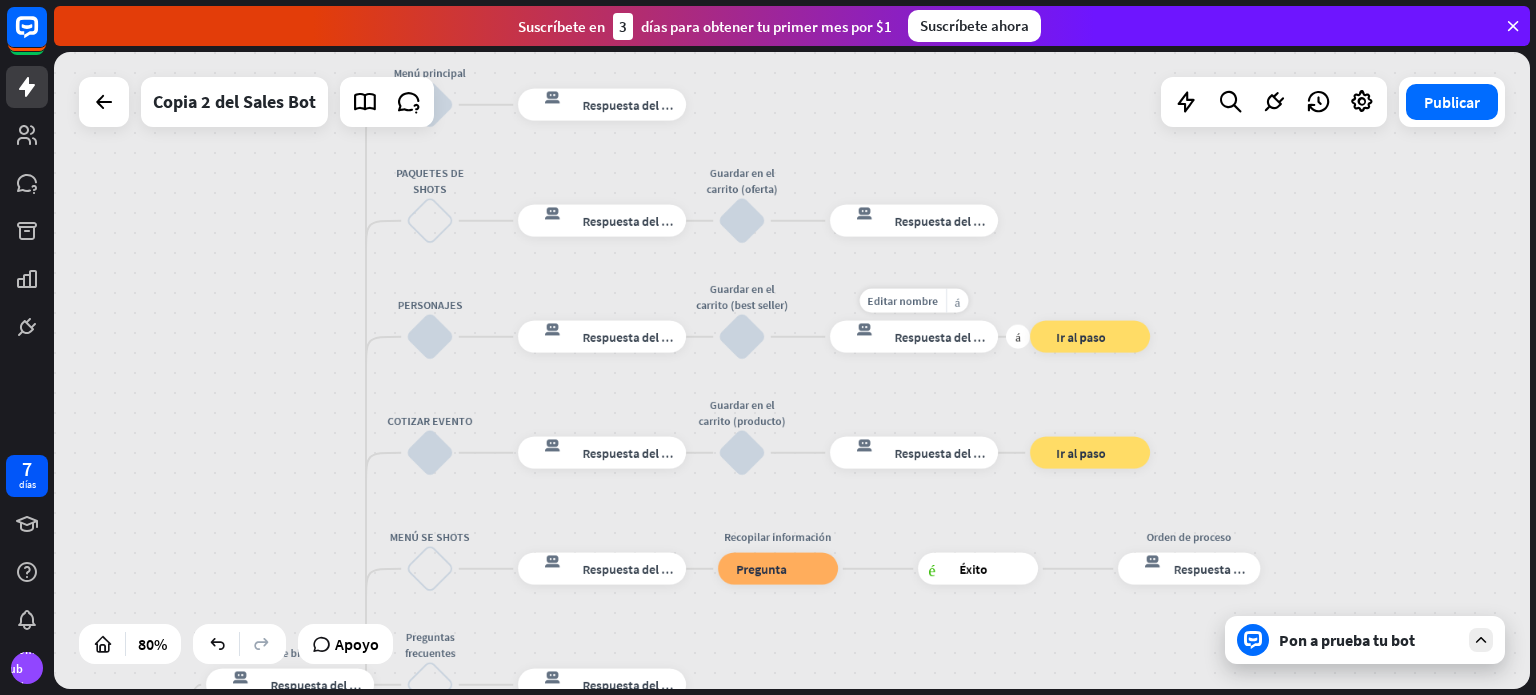 drag, startPoint x: 729, startPoint y: 273, endPoint x: 850, endPoint y: 331, distance: 134.18271 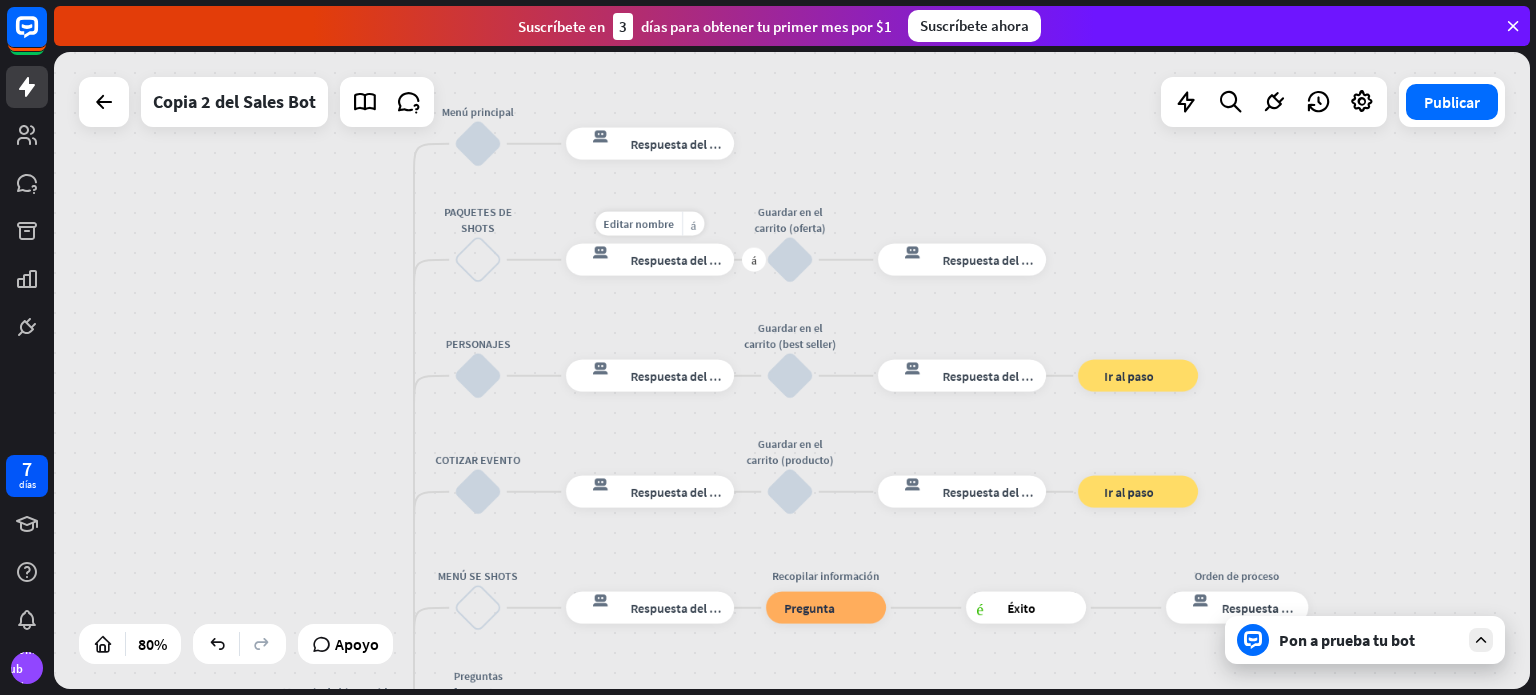click on "Respuesta del bot" at bounding box center [679, 260] 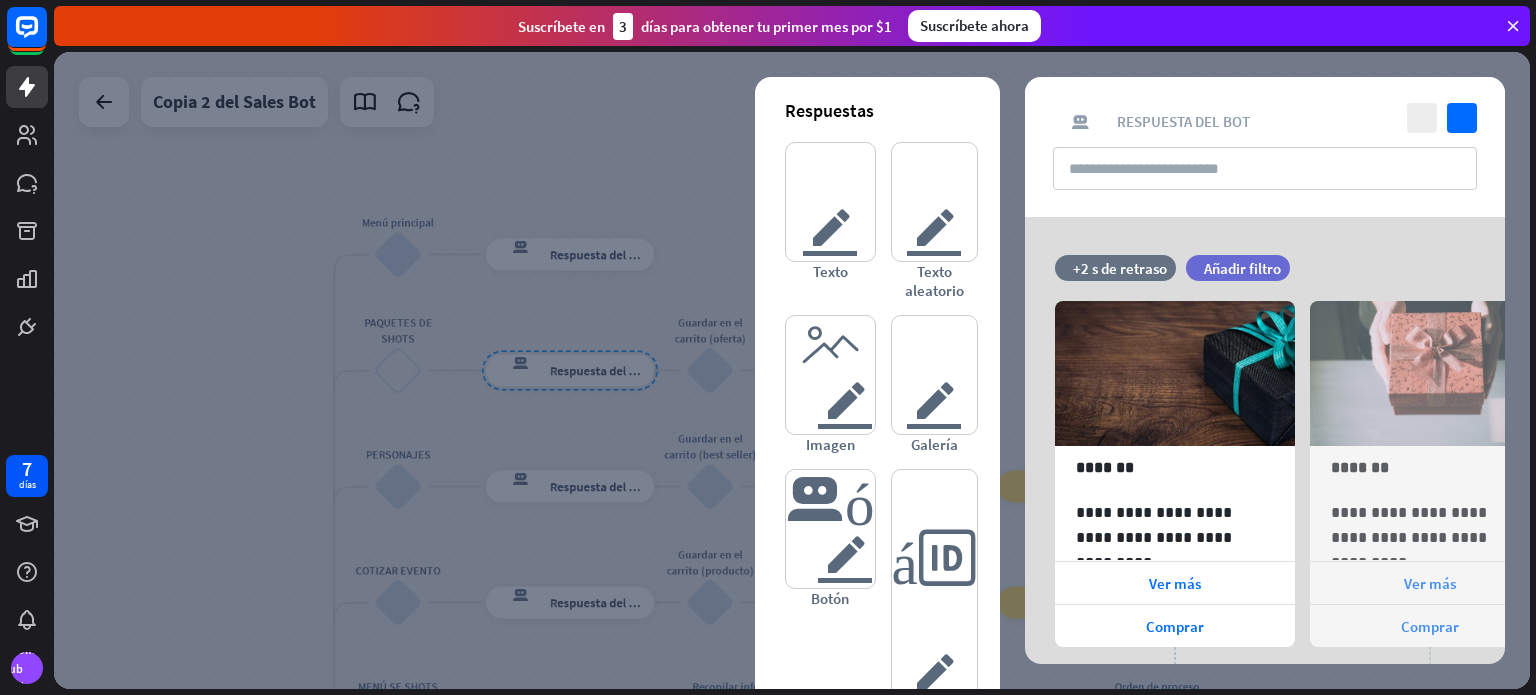 click at bounding box center (792, 370) 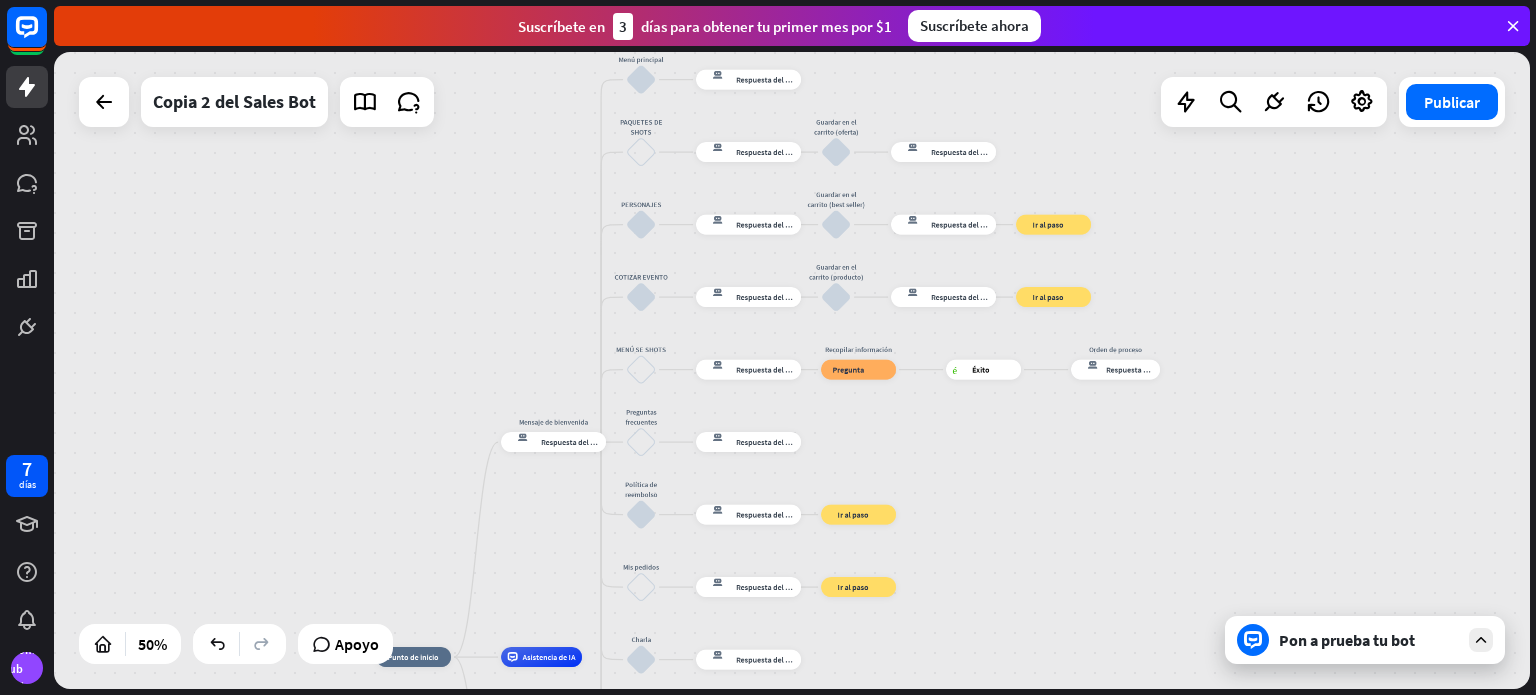 drag, startPoint x: 764, startPoint y: 623, endPoint x: 929, endPoint y: 434, distance: 250.89041 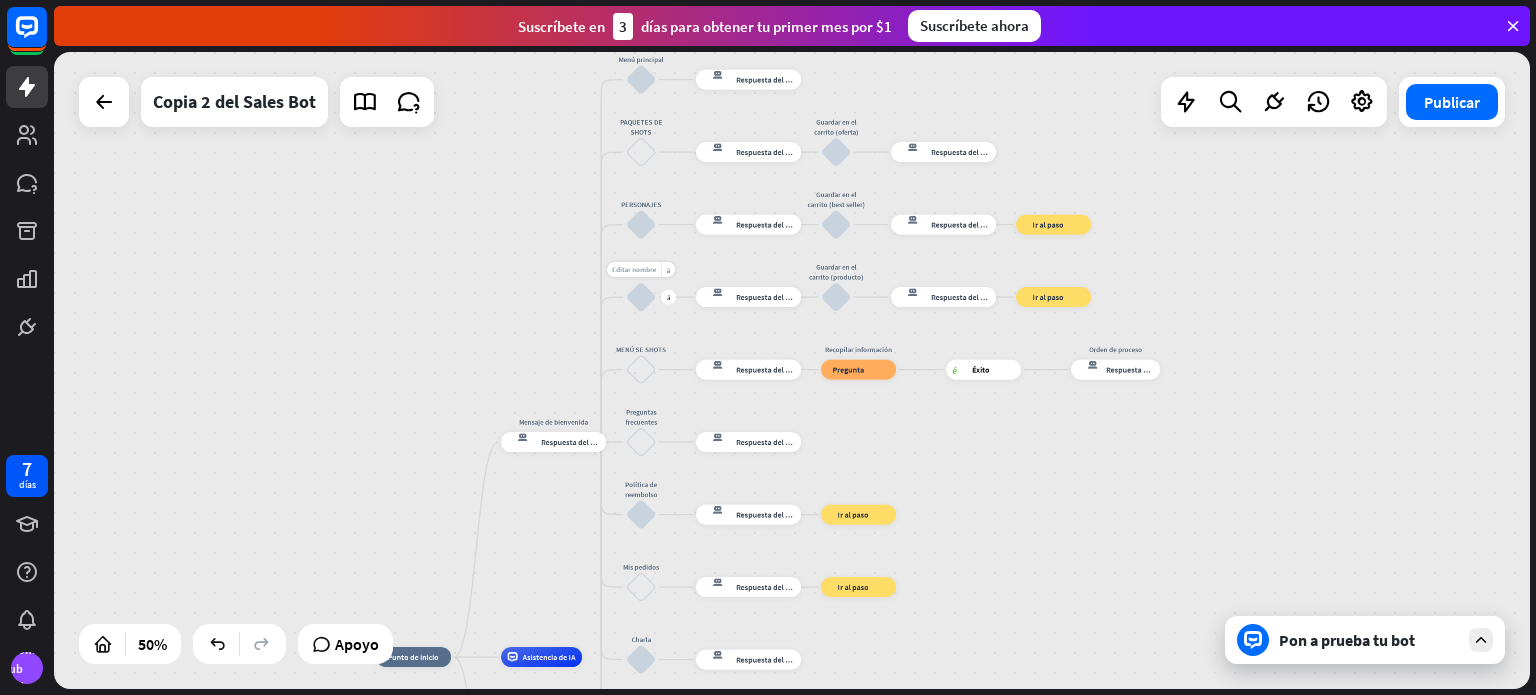 click on "Editar nombre" at bounding box center (634, 269) 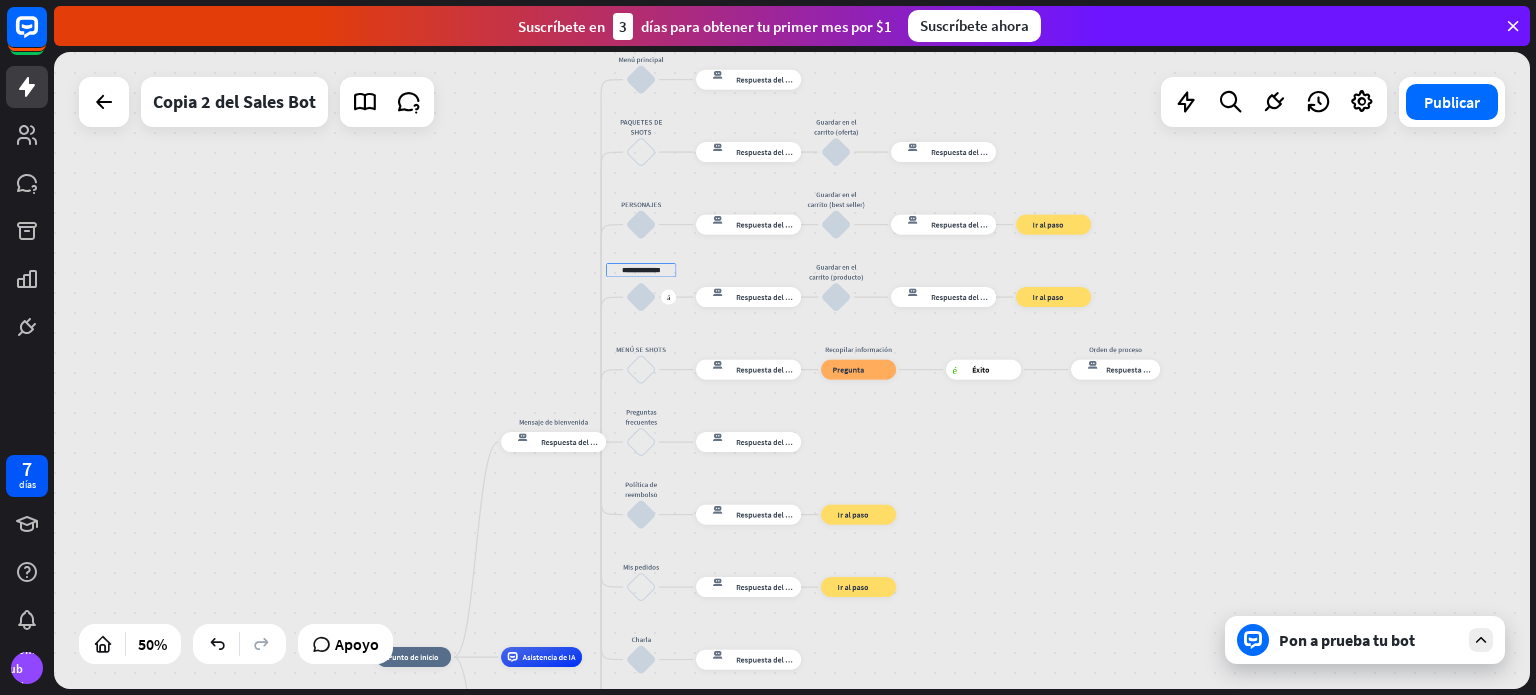 click on "**********" at bounding box center (641, 270) 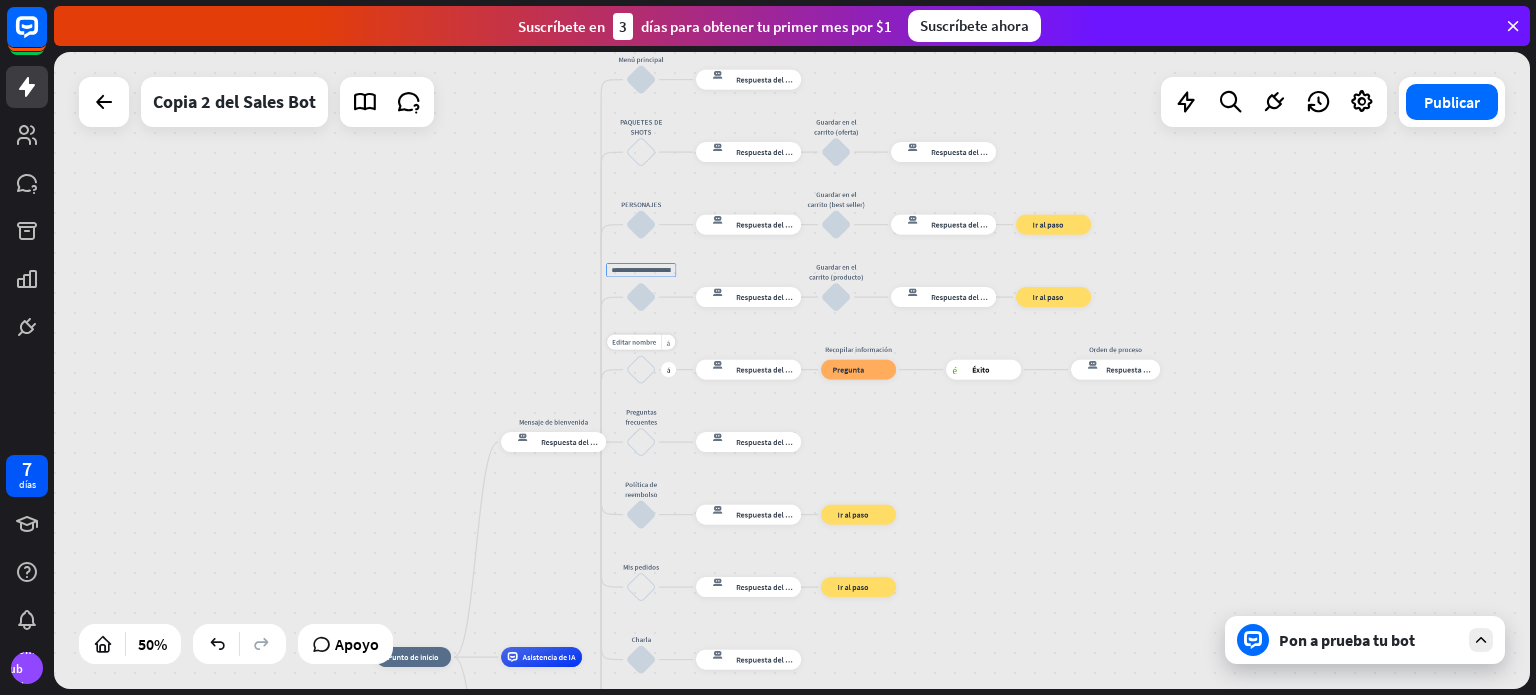 type 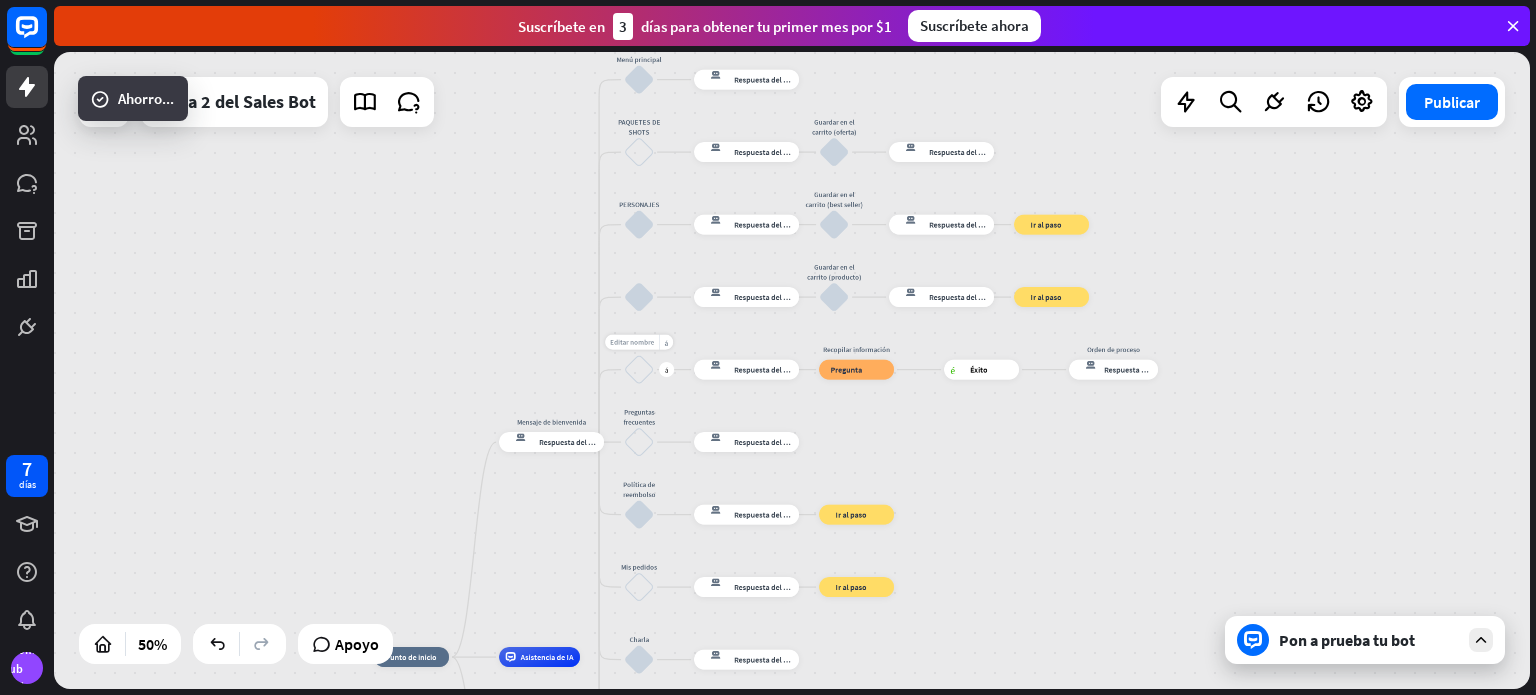 click on "Editar nombre" at bounding box center [632, 342] 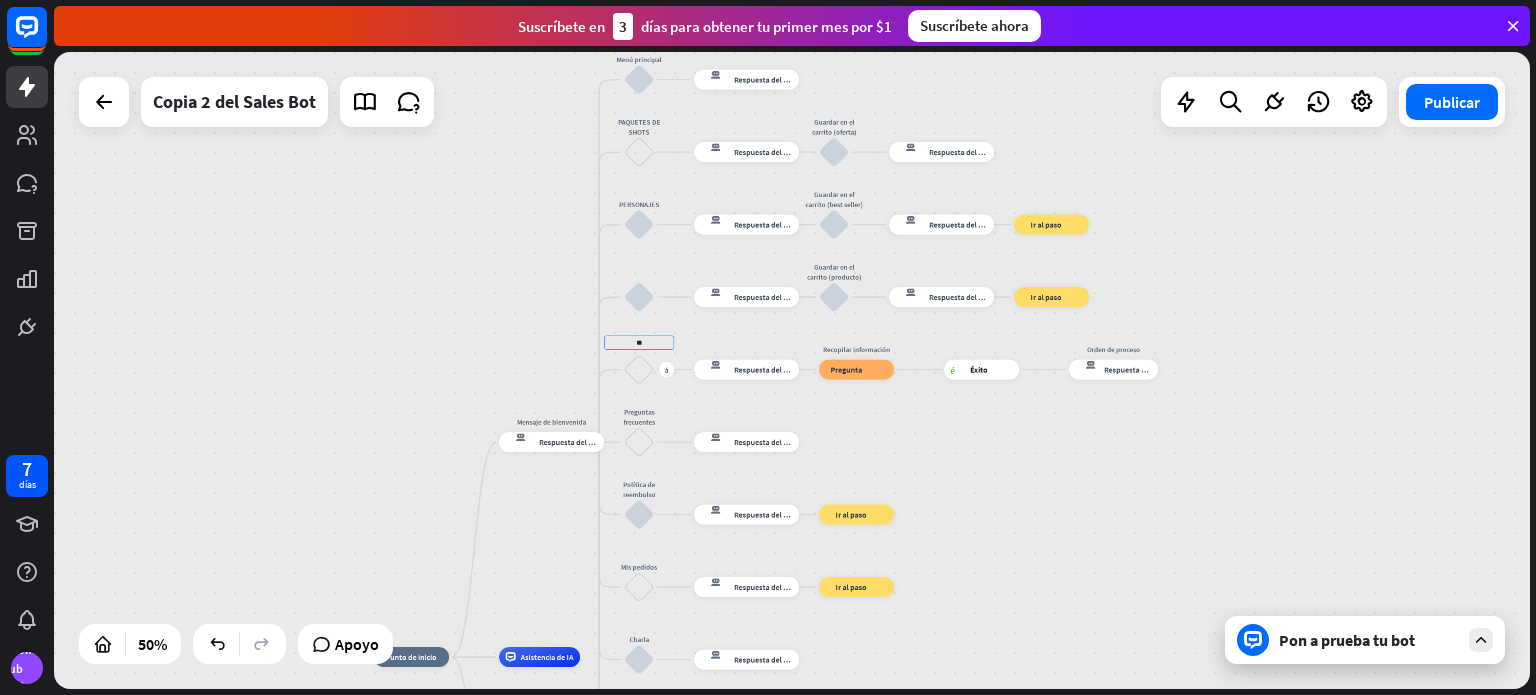 type on "*" 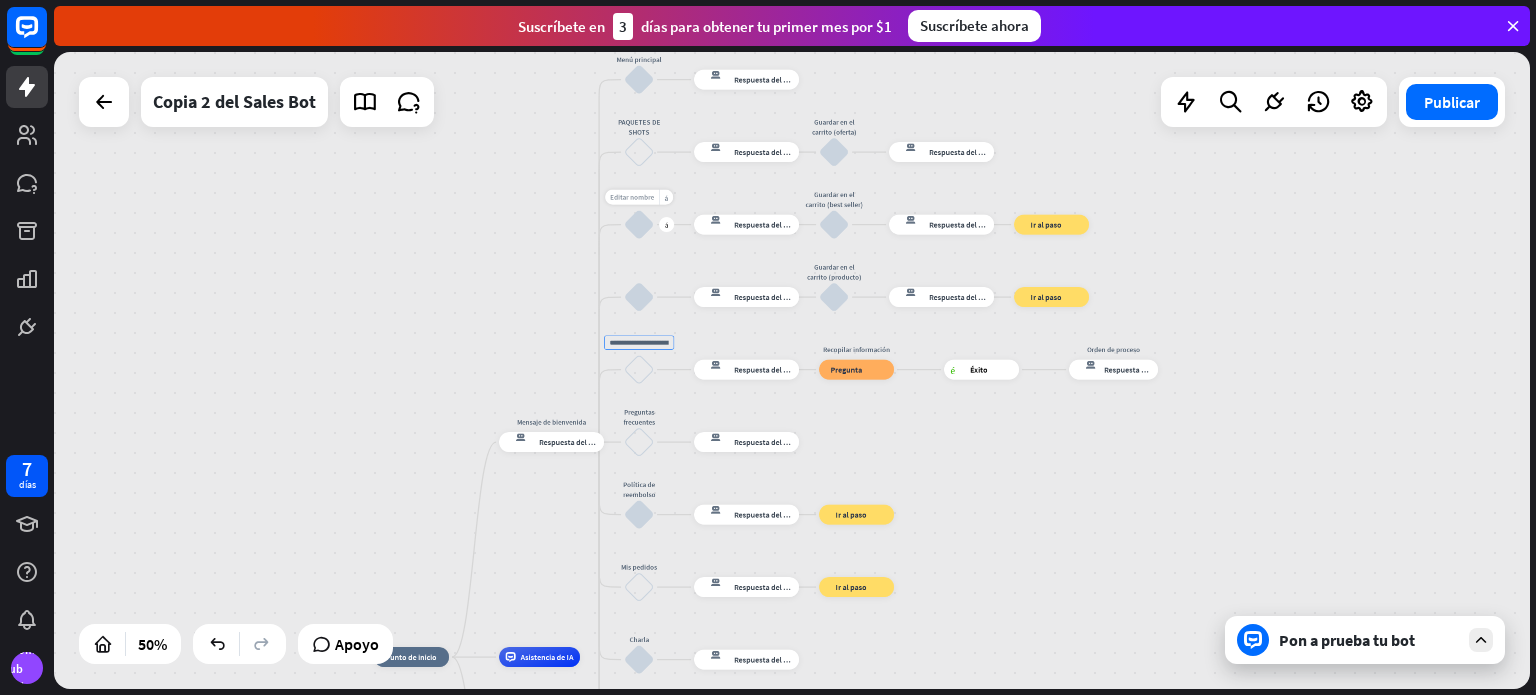 type 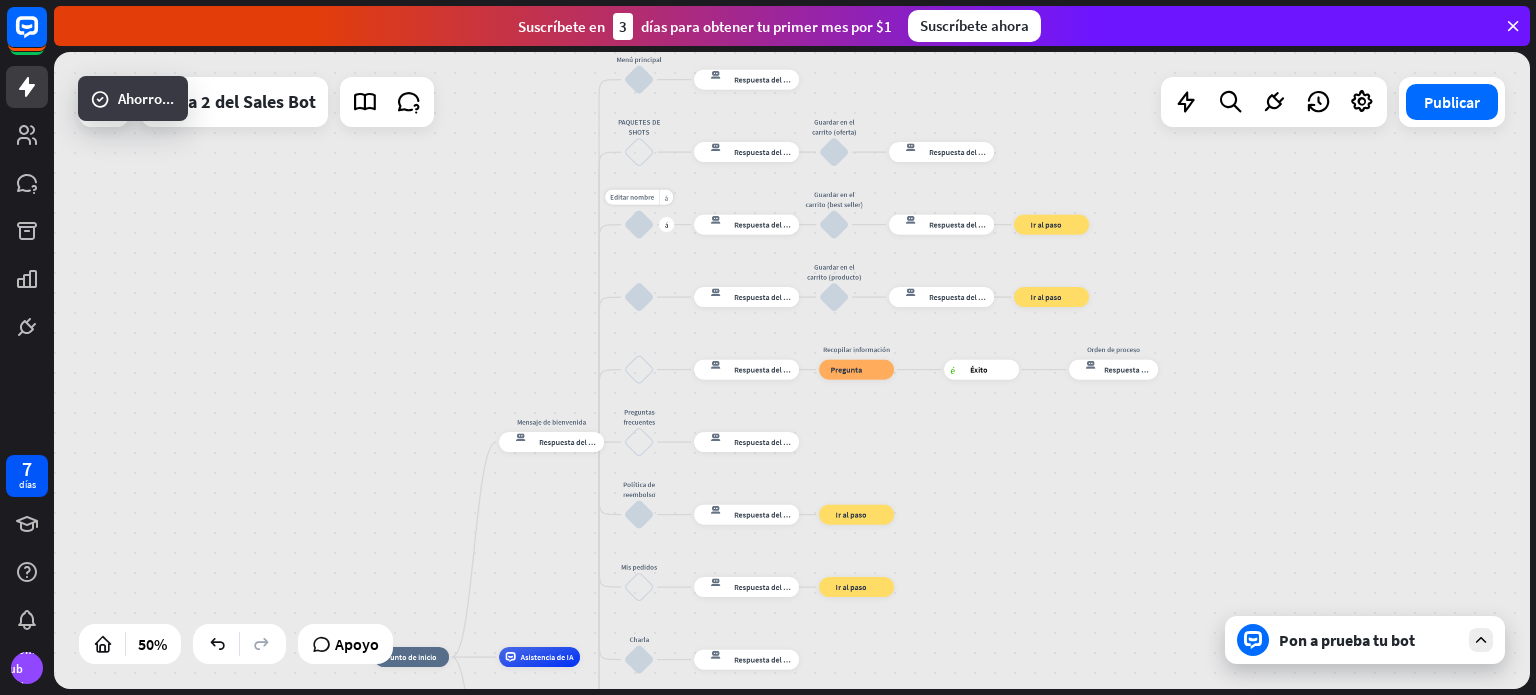click on "Editar nombre" at bounding box center [632, 197] 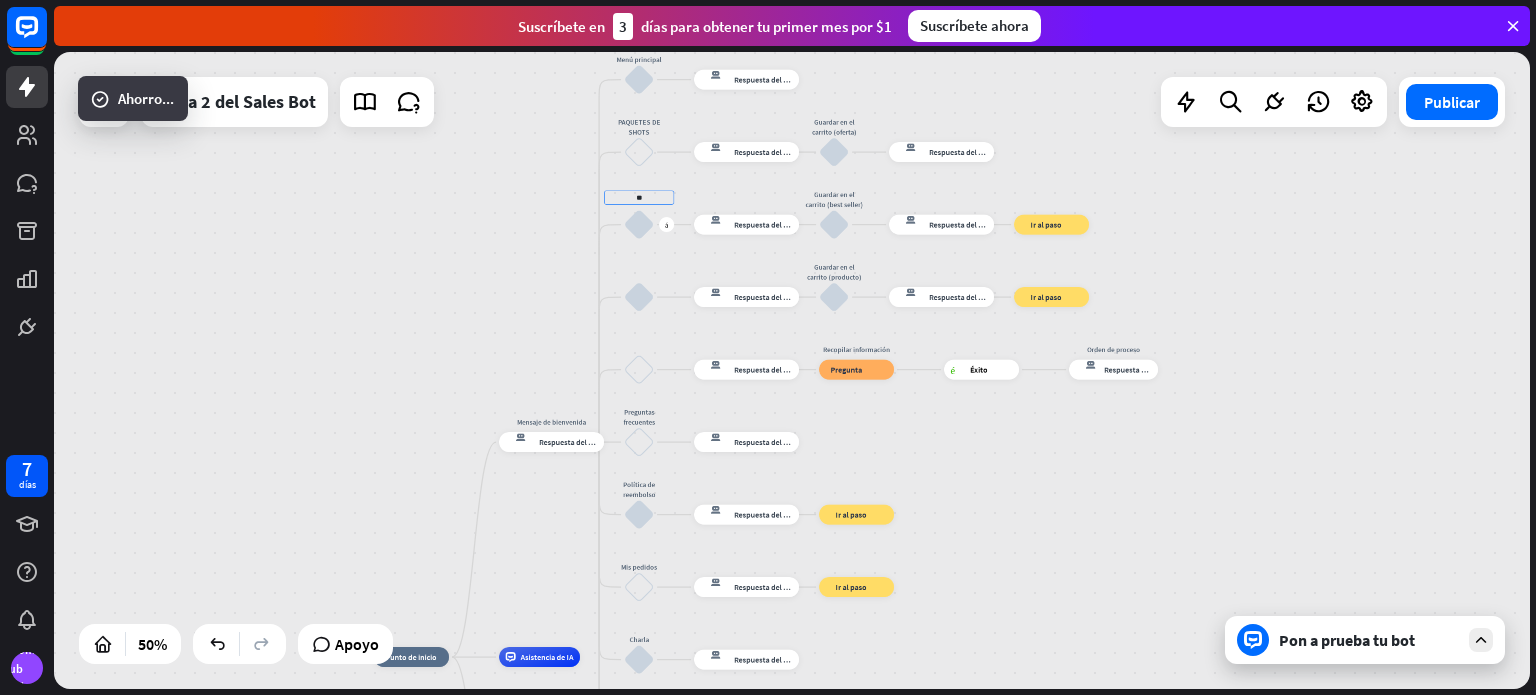 type on "*" 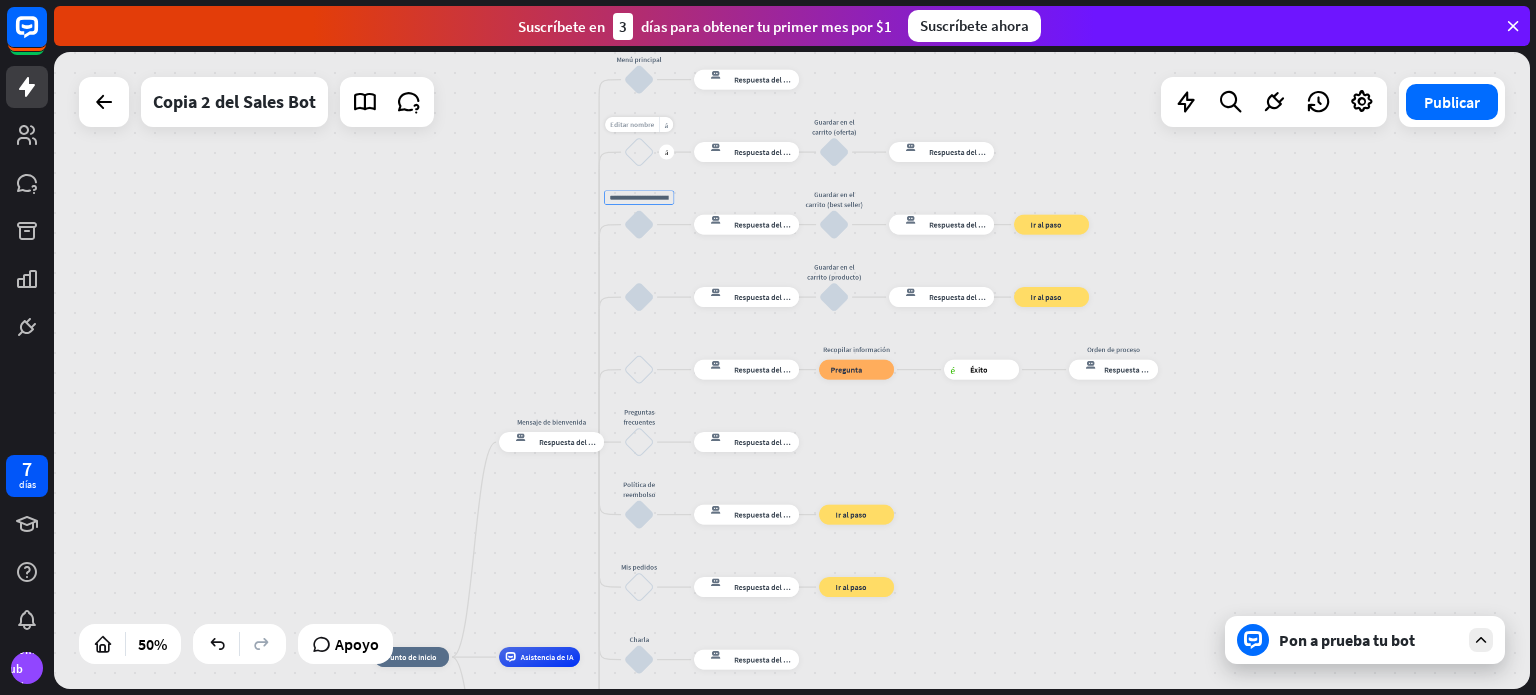 type 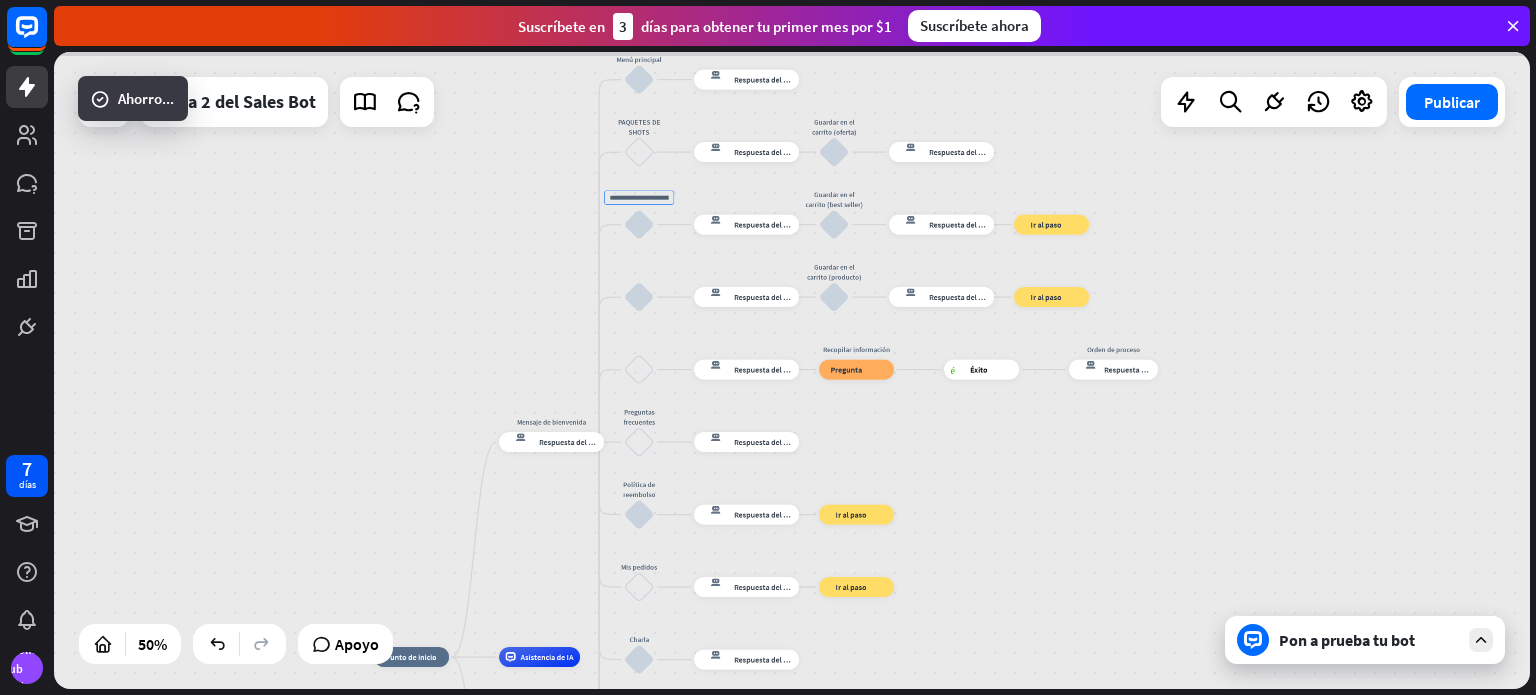 click at bounding box center (792, 370) 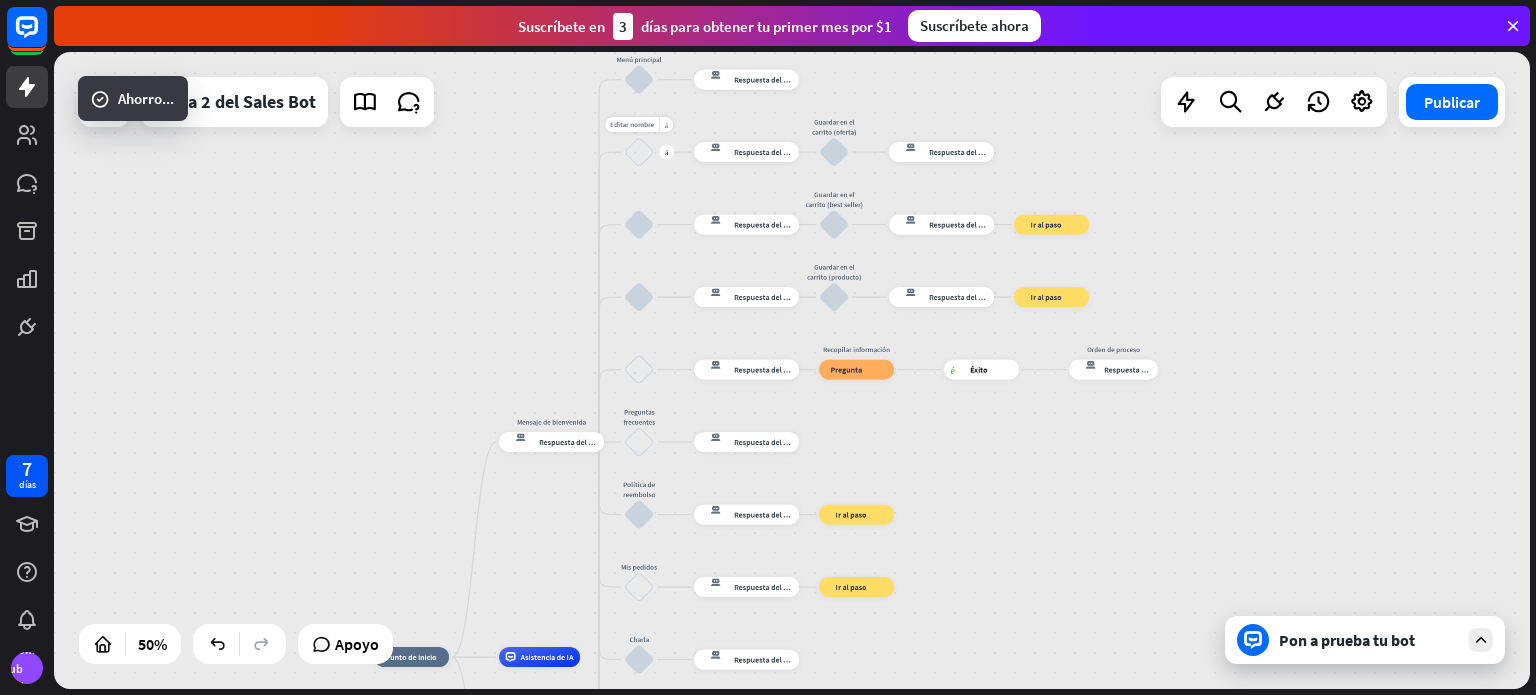 click on "Editar nombre" at bounding box center [632, 124] 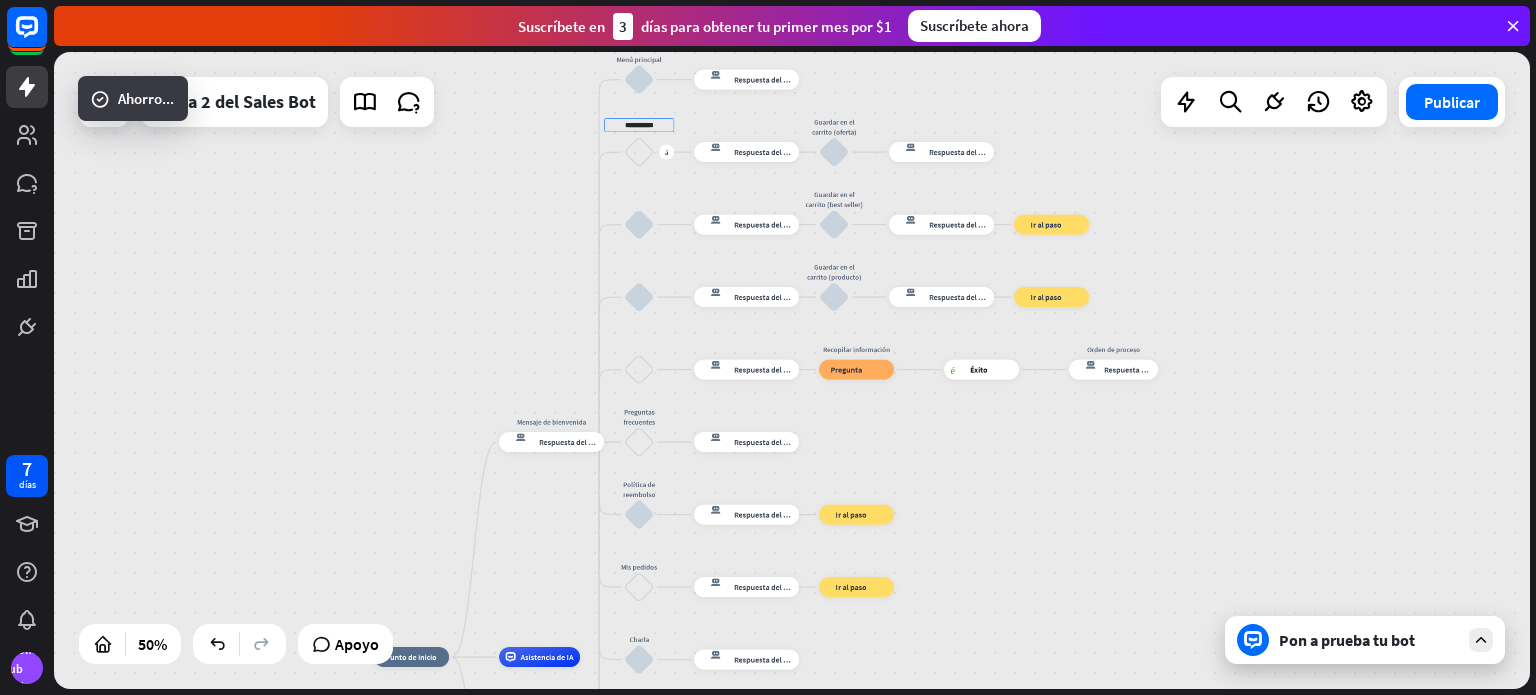 scroll, scrollTop: 0, scrollLeft: 0, axis: both 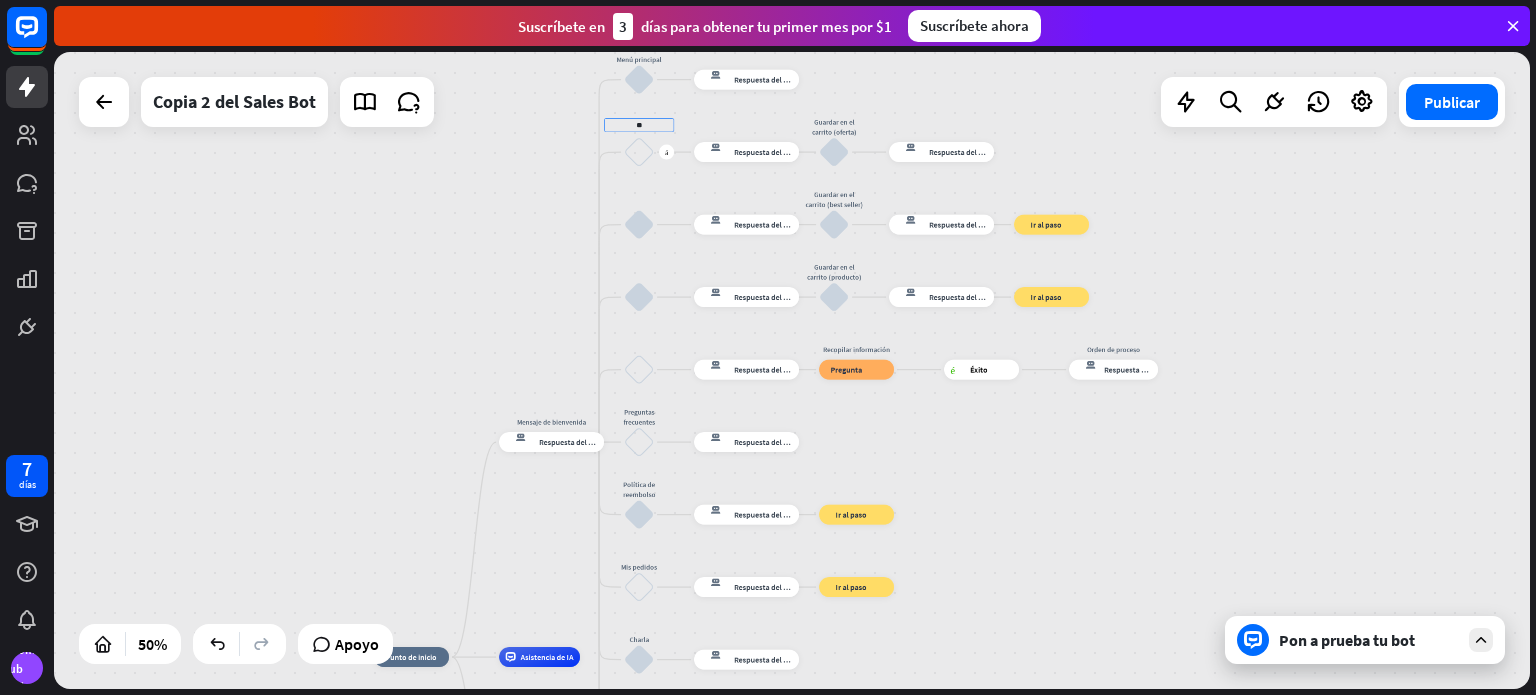 type on "*" 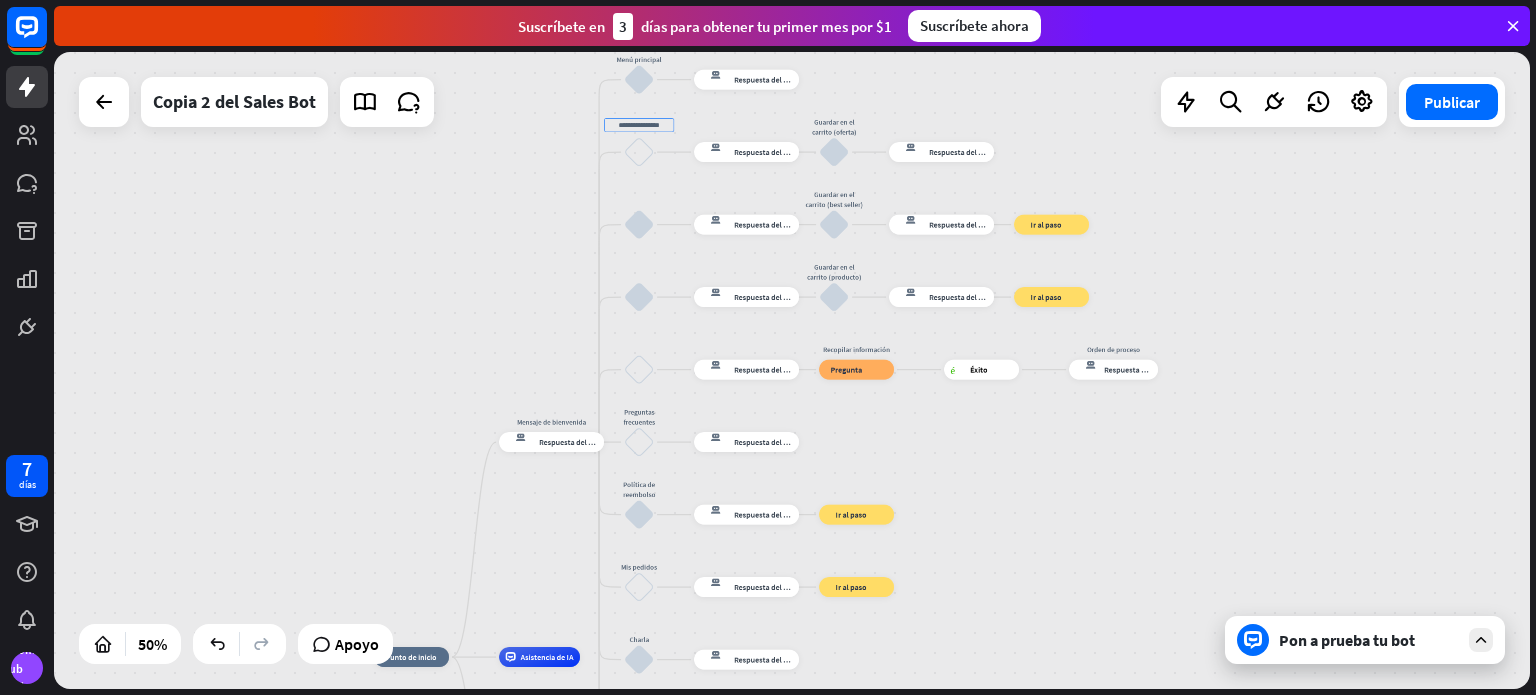 type 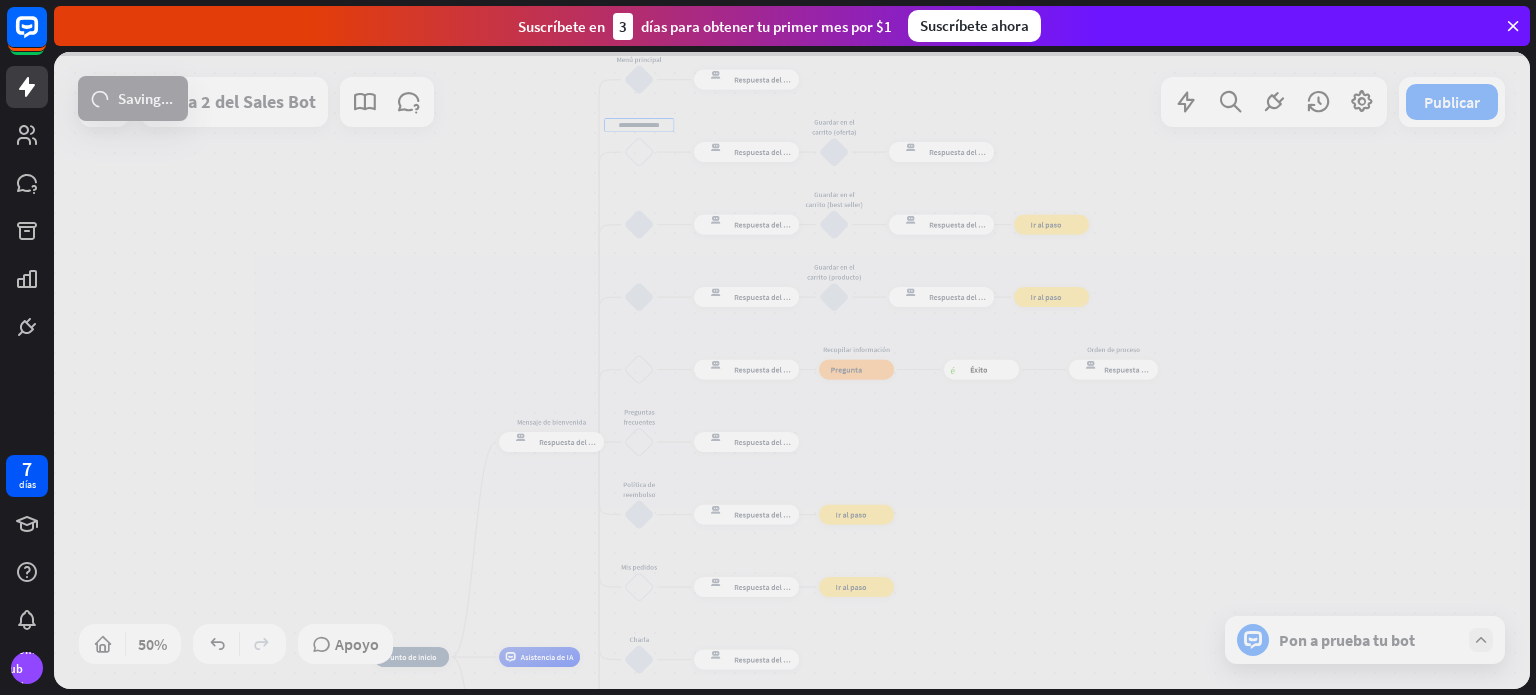 click on "inicio_2   Punto de inicio                 Mensaje de bienvenida   respuesta del bot de bloqueo   Respuesta del bot                 Menú principal   bloquear_entrada_de_usuario                   respuesta del bot de bloqueo   Respuesta del bot                   bloquear_entrada_de_usuario                   respuesta del bot de bloqueo   Respuesta del bot                 Guardar en el carrito (oferta)   bloquear_entrada_de_usuario                   respuesta del bot de bloqueo   Respuesta del bot                   bloquear_entrada_de_usuario                   respuesta del bot de bloqueo   Respuesta del bot                 Guardar en el carrito (best seller)   bloquear_entrada_de_usuario                   respuesta del bot de bloqueo   Respuesta del bot                   bloque_ir a   Ir al paso                   bloquear_entrada_de_usuario                   respuesta del bot de bloqueo   Respuesta del bot                 Guardar en el carrito (producto)   bloquear_entrada_de_usuario" at bounding box center [792, 370] 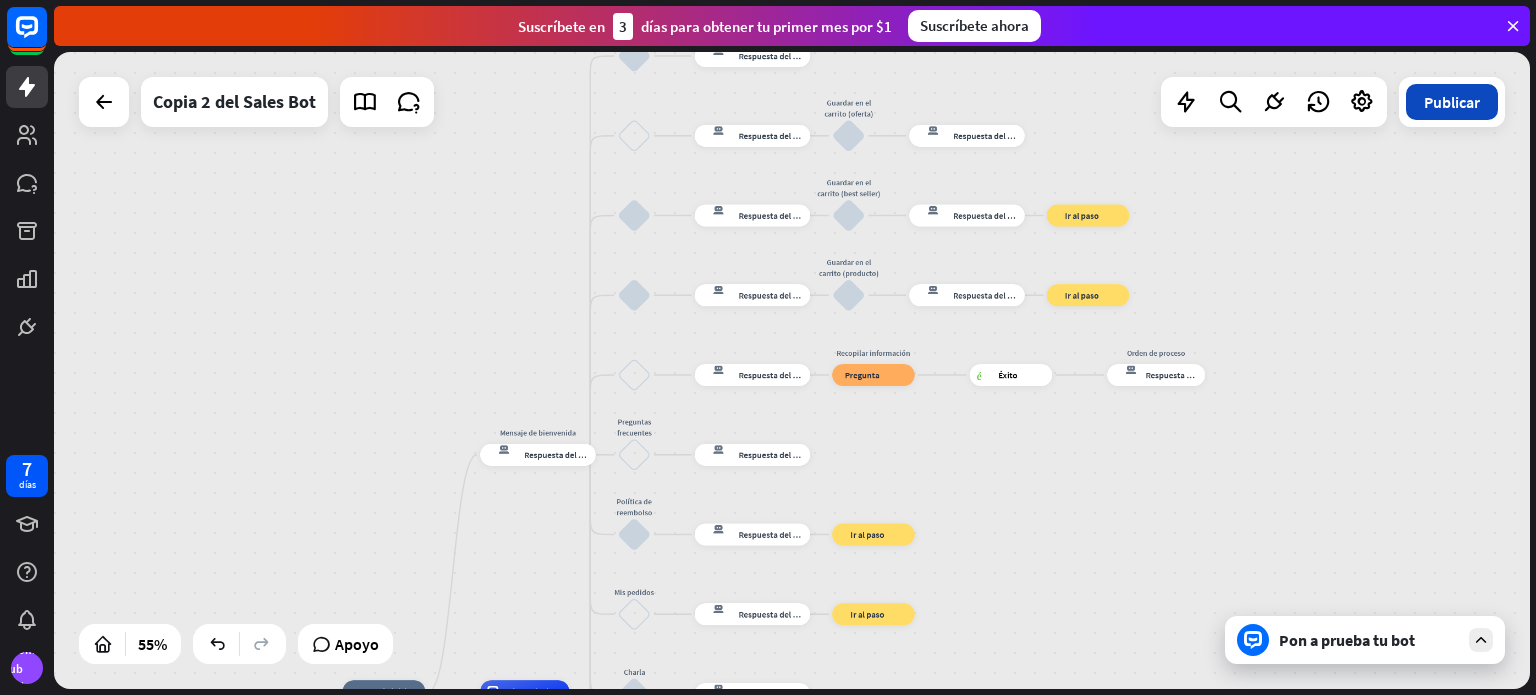 click on "Publicar" at bounding box center (1452, 102) 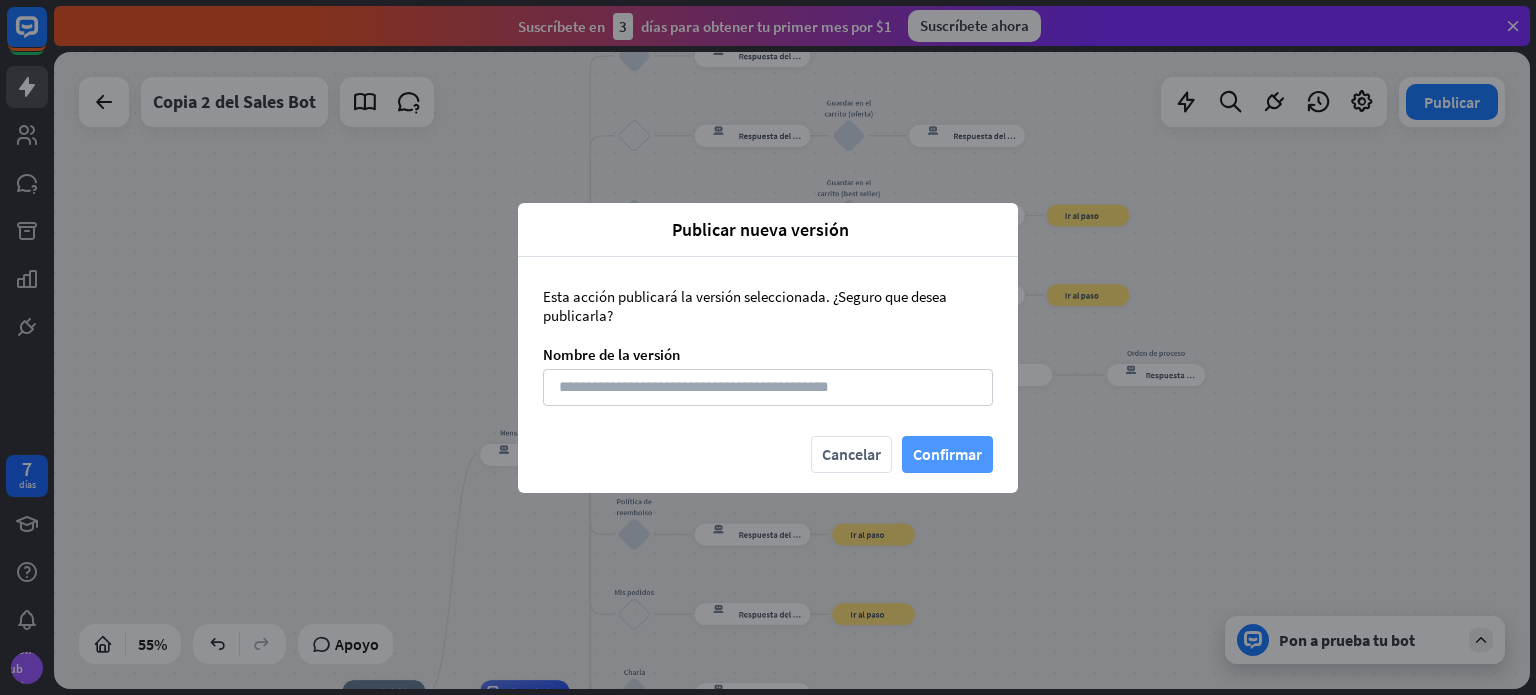 click on "Confirmar" at bounding box center [947, 454] 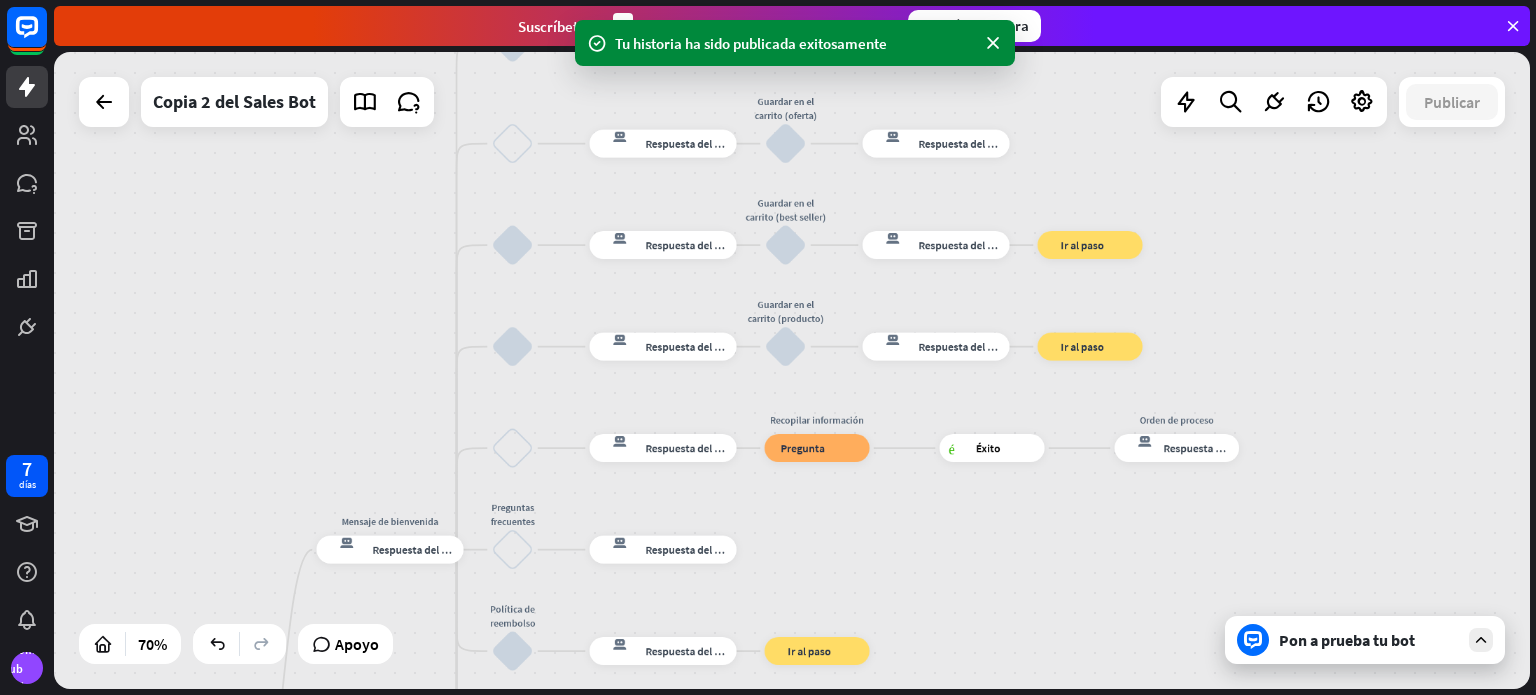 drag, startPoint x: 1074, startPoint y: 455, endPoint x: 1065, endPoint y: 555, distance: 100.40418 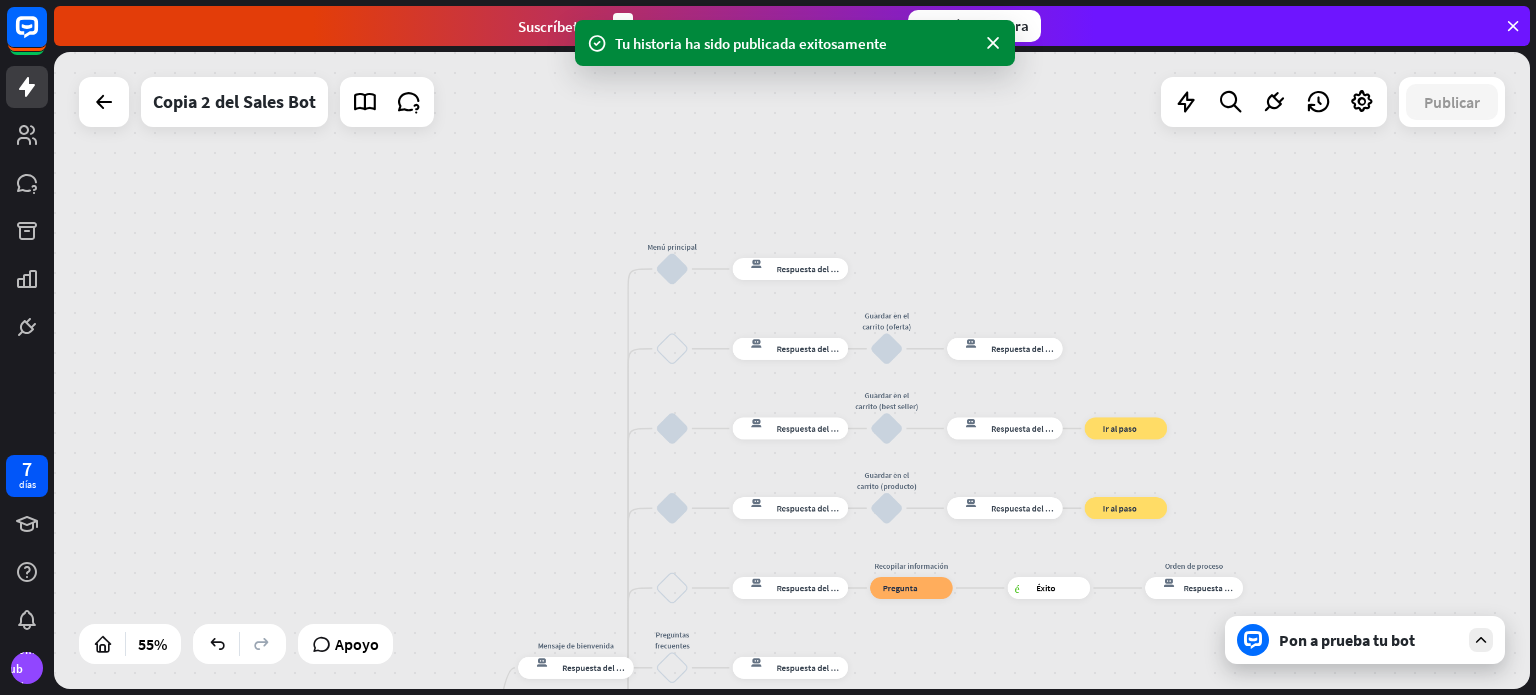 drag, startPoint x: 1215, startPoint y: 295, endPoint x: 1234, endPoint y: 429, distance: 135.34032 